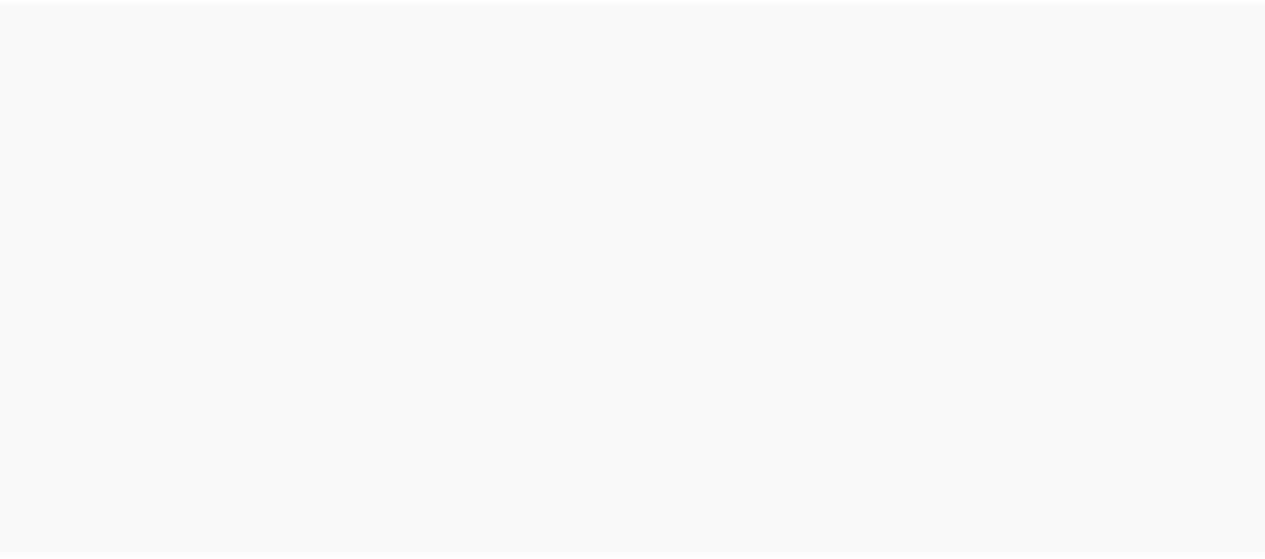 scroll, scrollTop: 0, scrollLeft: 0, axis: both 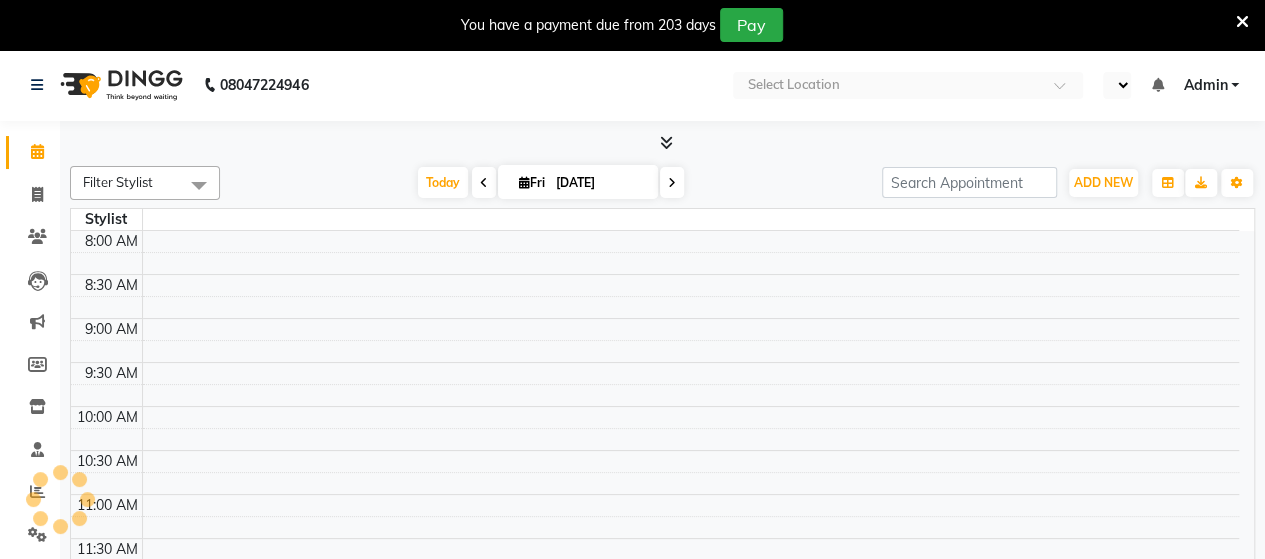 select on "en" 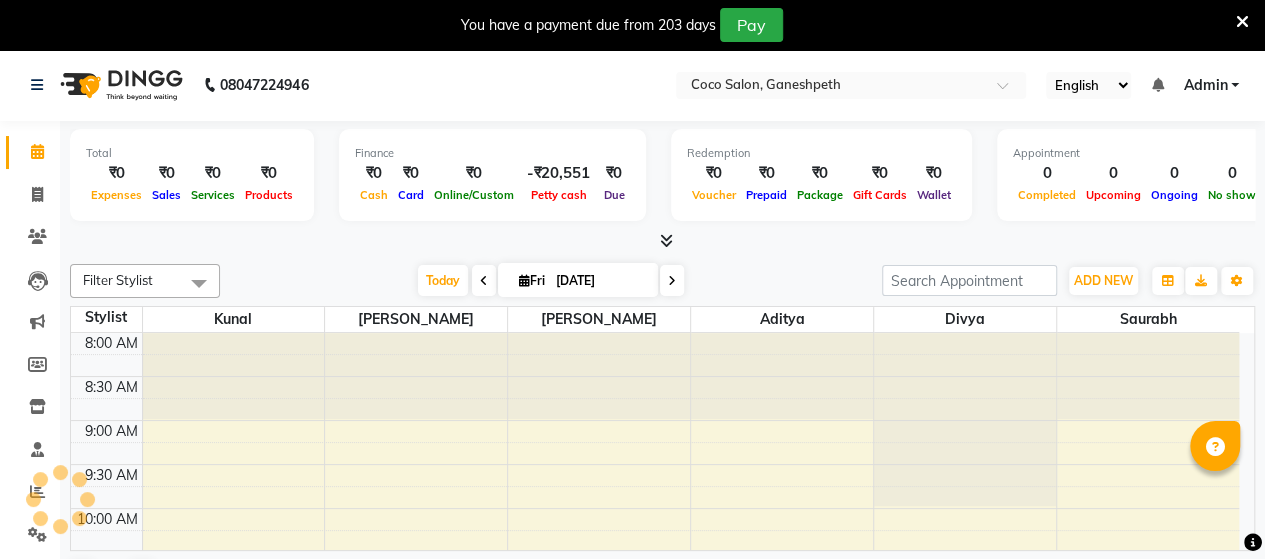 scroll, scrollTop: 868, scrollLeft: 0, axis: vertical 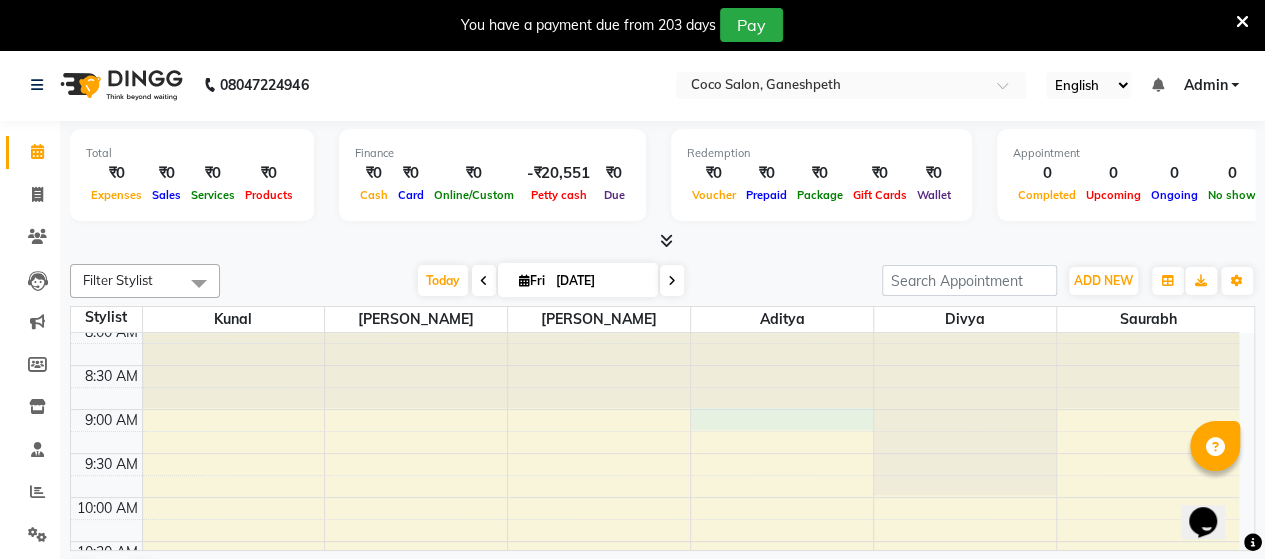 click on "8:00 AM 8:30 AM 9:00 AM 9:30 AM 10:00 AM 10:30 AM 11:00 AM 11:30 AM 12:00 PM 12:30 PM 1:00 PM 1:30 PM 2:00 PM 2:30 PM 3:00 PM 3:30 PM 4:00 PM 4:30 PM 5:00 PM 5:30 PM 6:00 PM 6:30 PM 7:00 PM 7:30 PM 8:00 PM 8:30 PM" at bounding box center [655, 893] 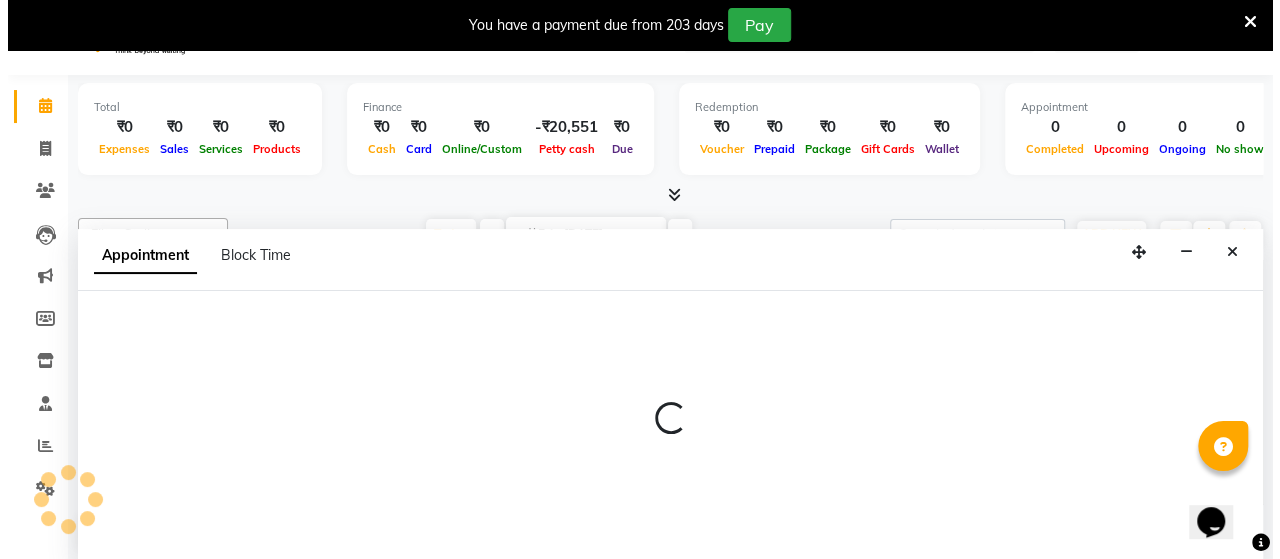 scroll, scrollTop: 50, scrollLeft: 0, axis: vertical 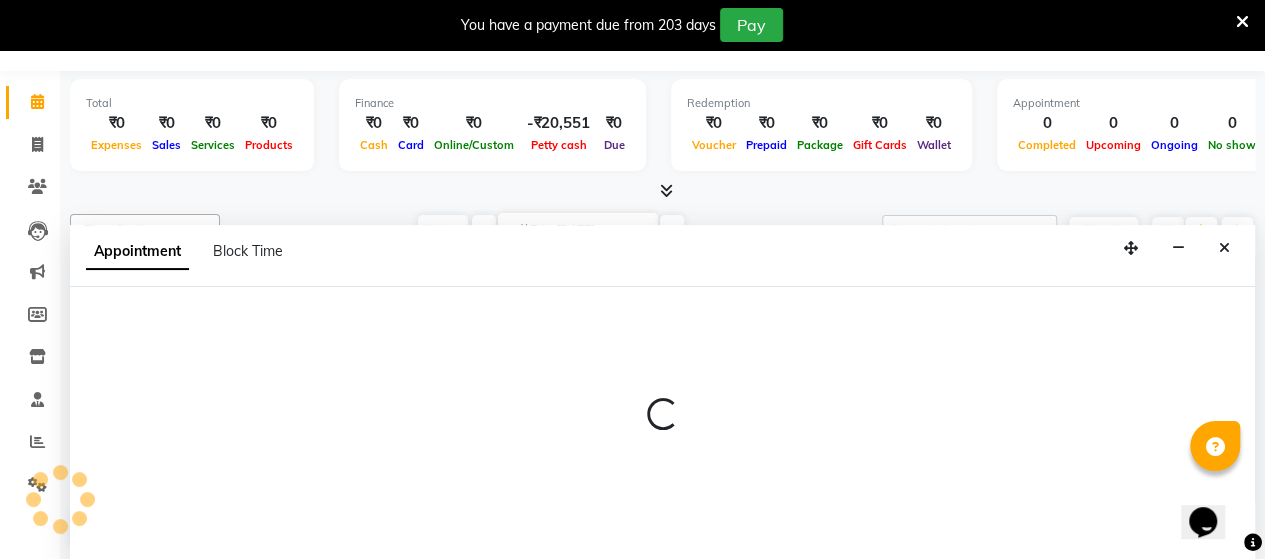select on "58676" 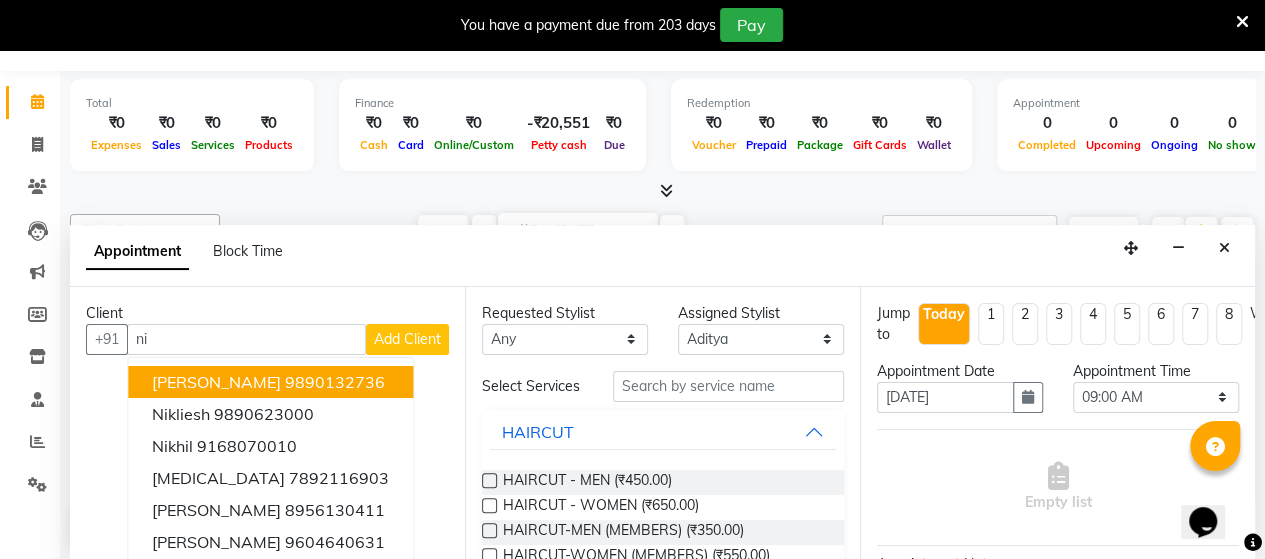 type on "n" 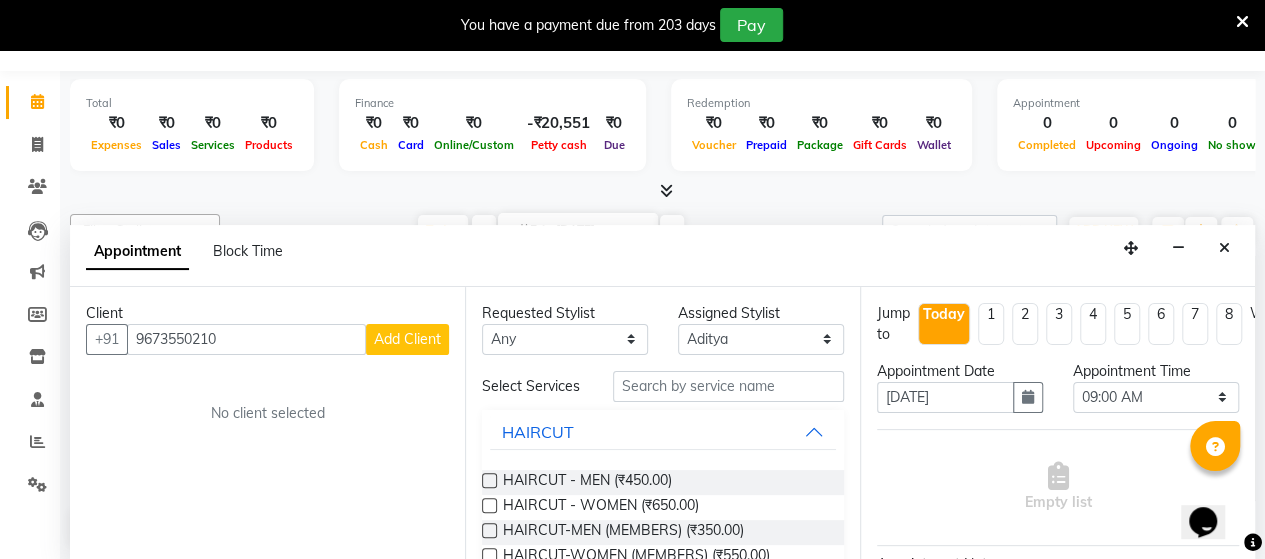 type on "9673550210" 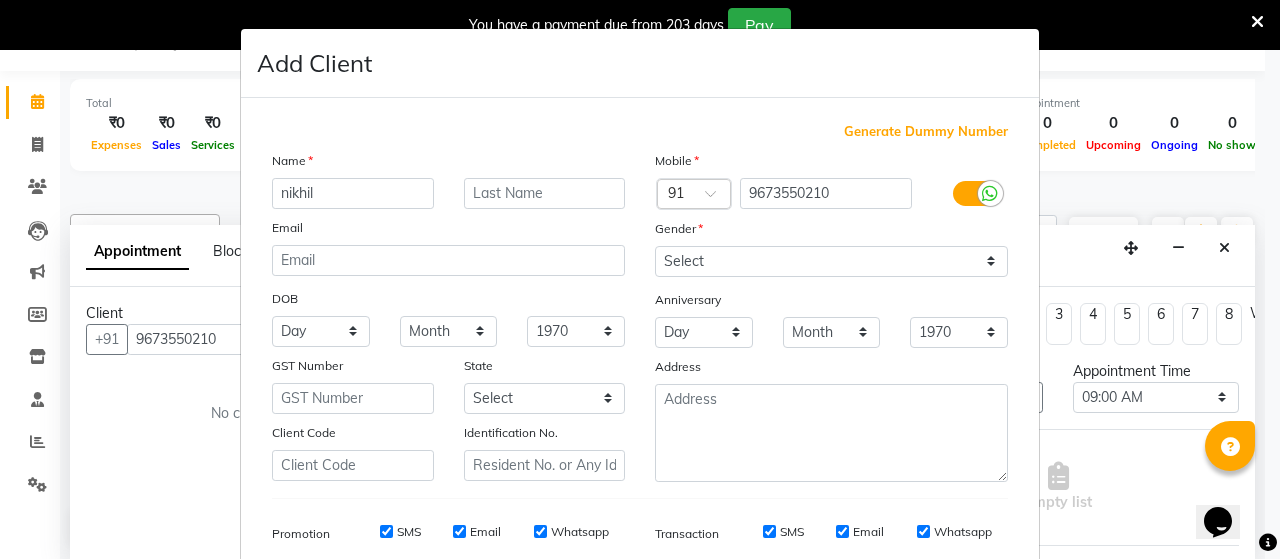 type on "nikhil" 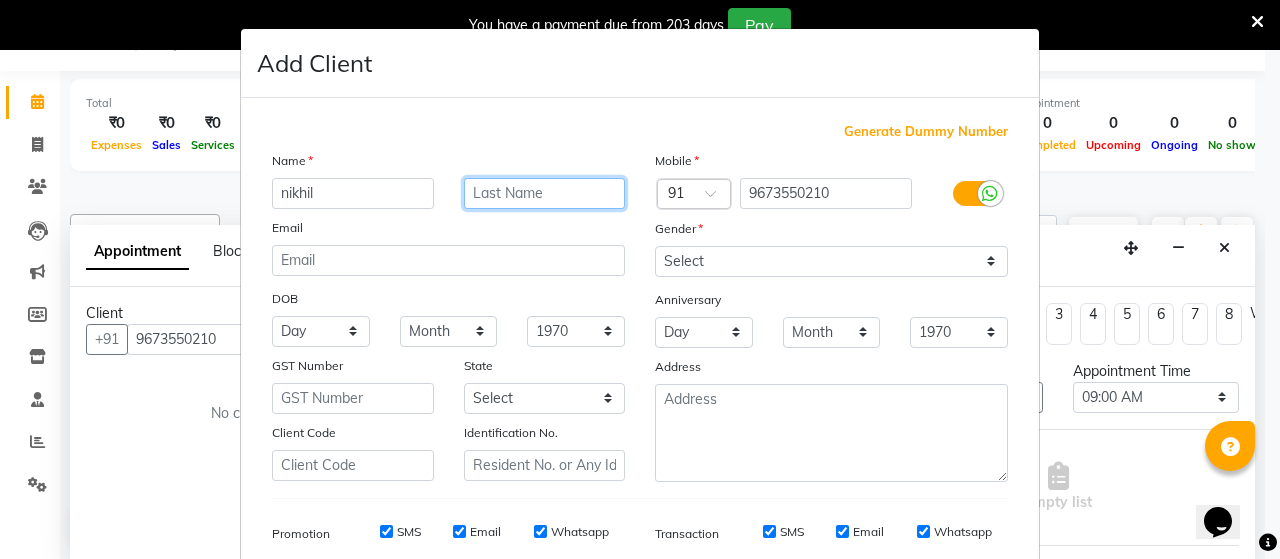 click at bounding box center [545, 193] 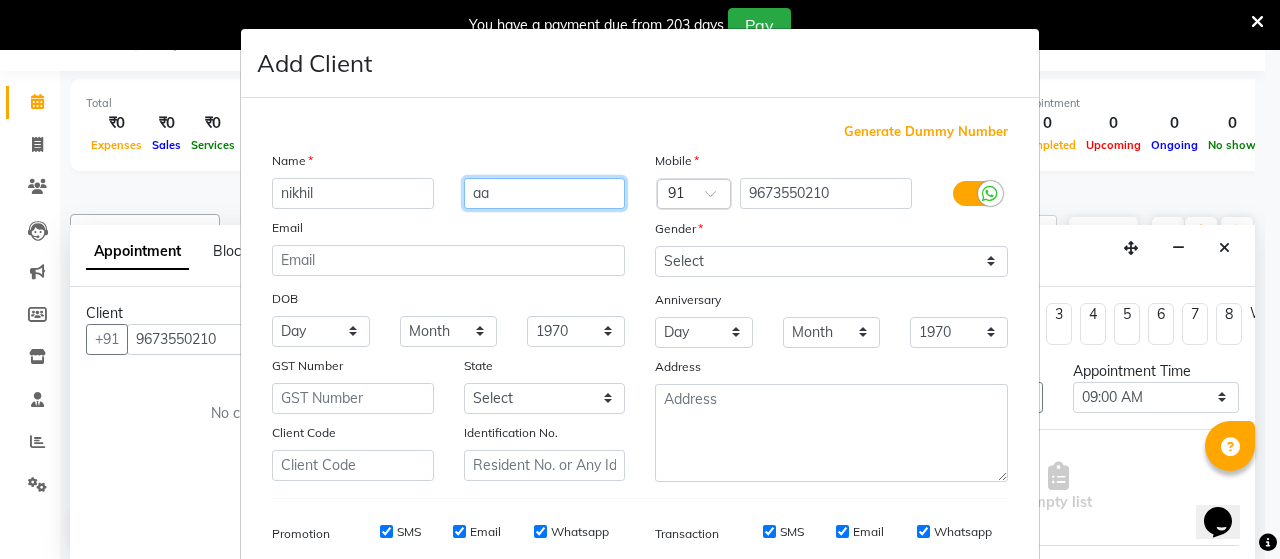 type on "aa" 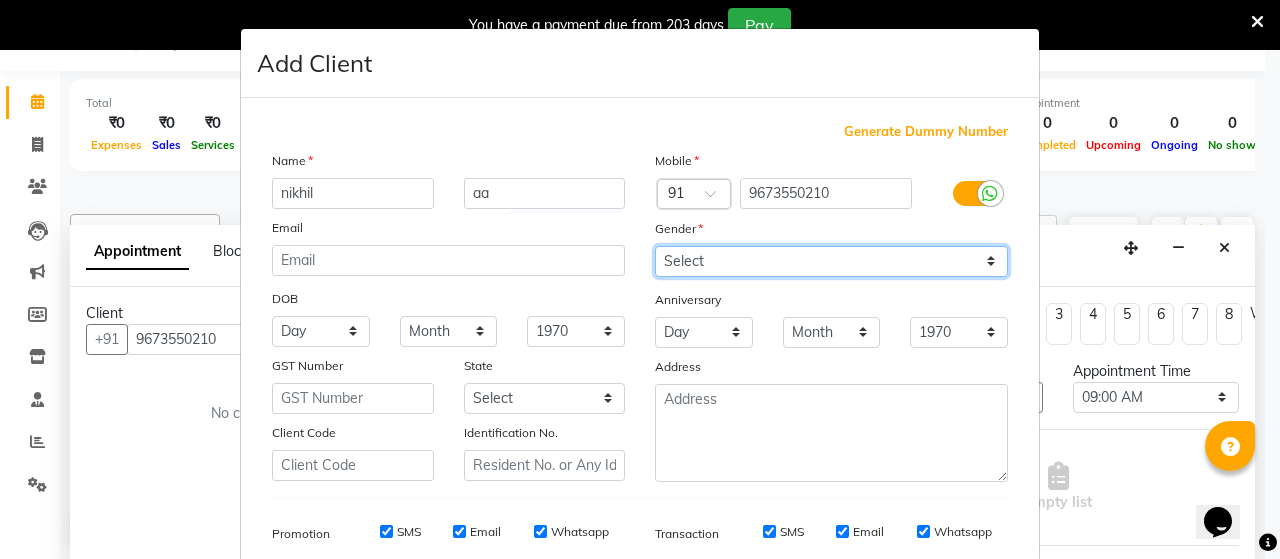 click on "Select [DEMOGRAPHIC_DATA] [DEMOGRAPHIC_DATA] Other Prefer Not To Say" at bounding box center (831, 261) 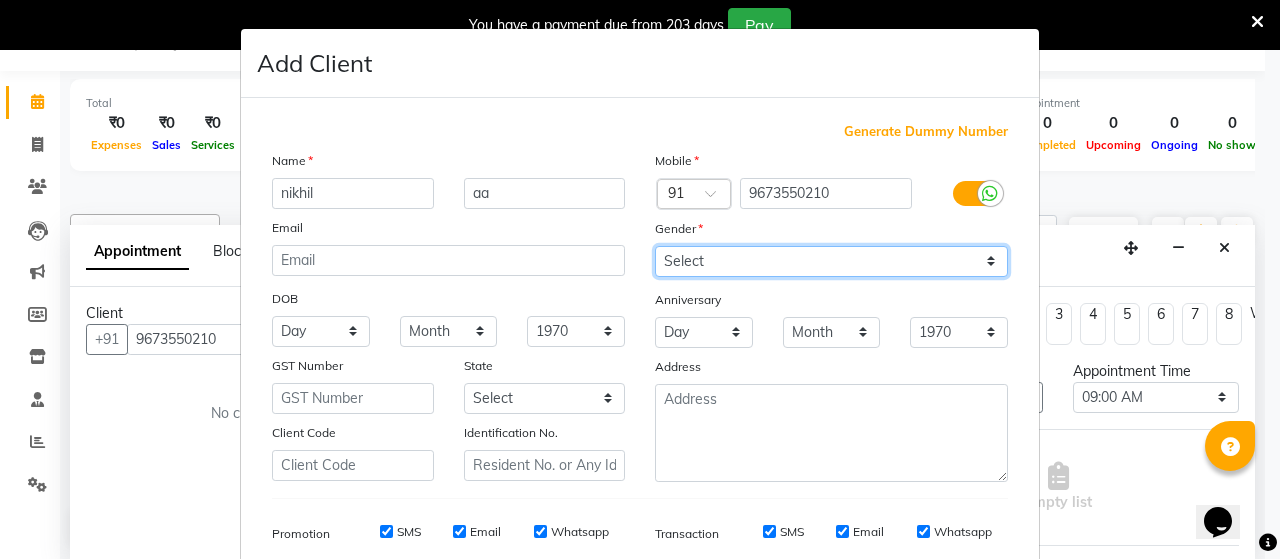 select on "[DEMOGRAPHIC_DATA]" 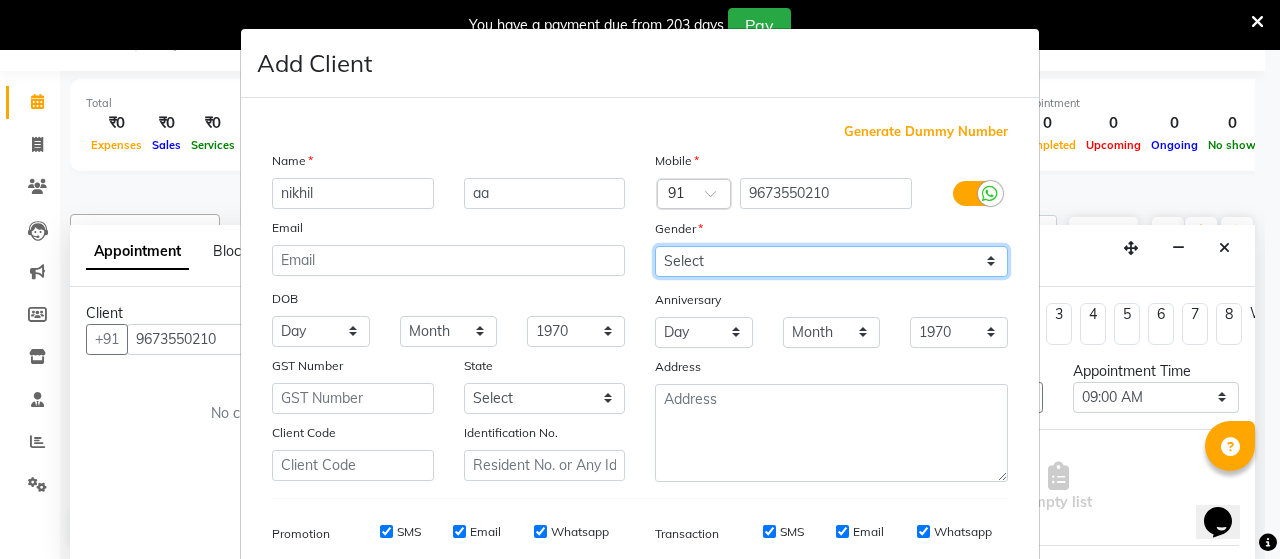 click on "Select [DEMOGRAPHIC_DATA] [DEMOGRAPHIC_DATA] Other Prefer Not To Say" at bounding box center (831, 261) 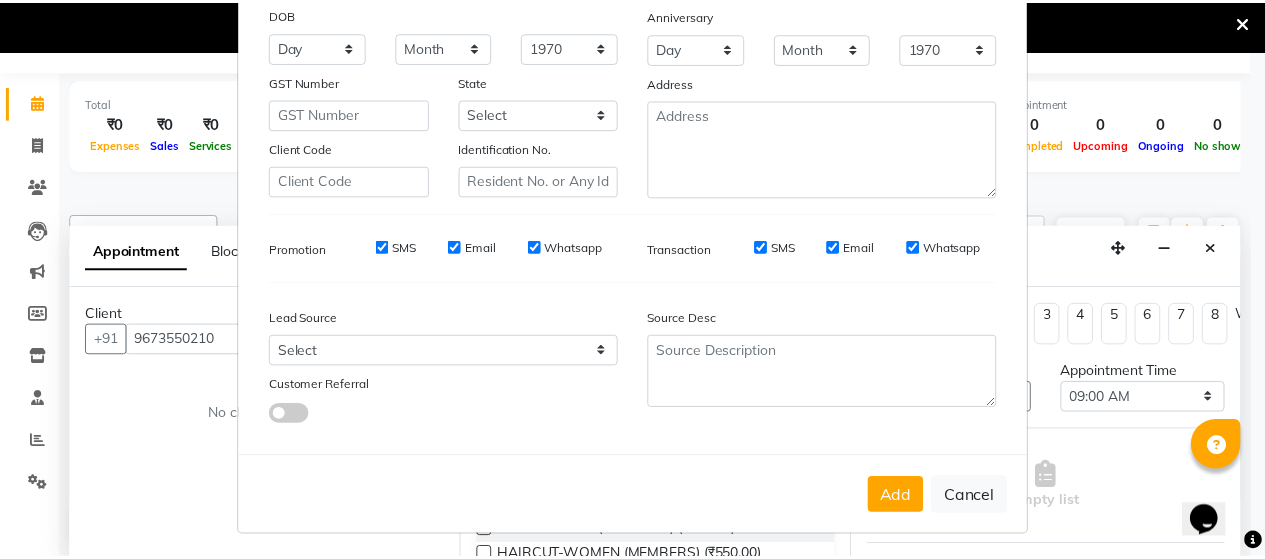scroll, scrollTop: 286, scrollLeft: 0, axis: vertical 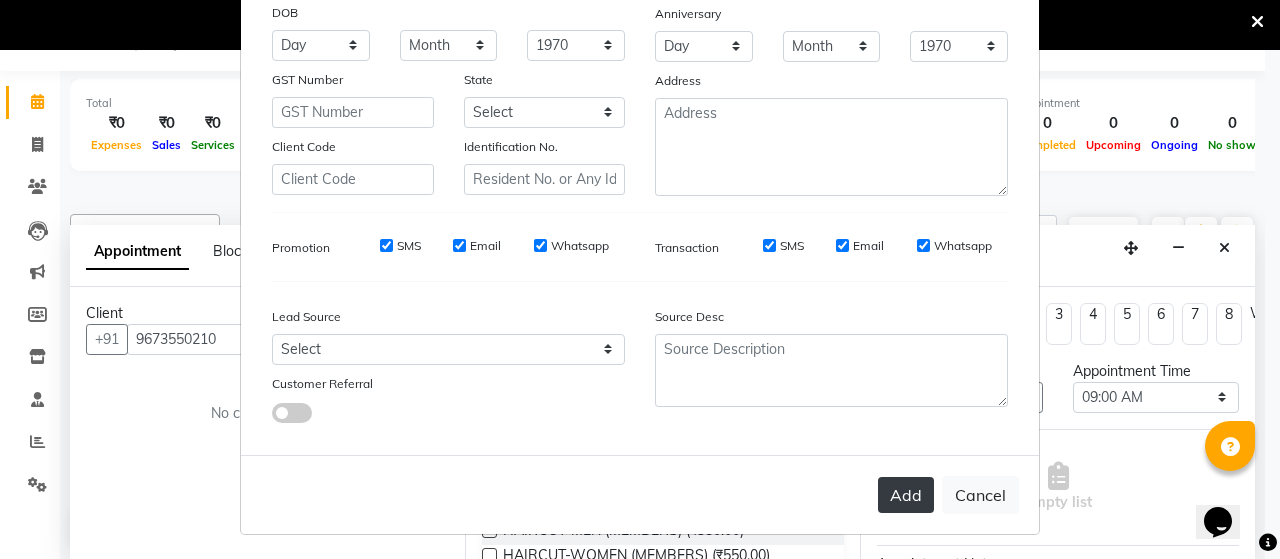 click on "Add" at bounding box center (906, 495) 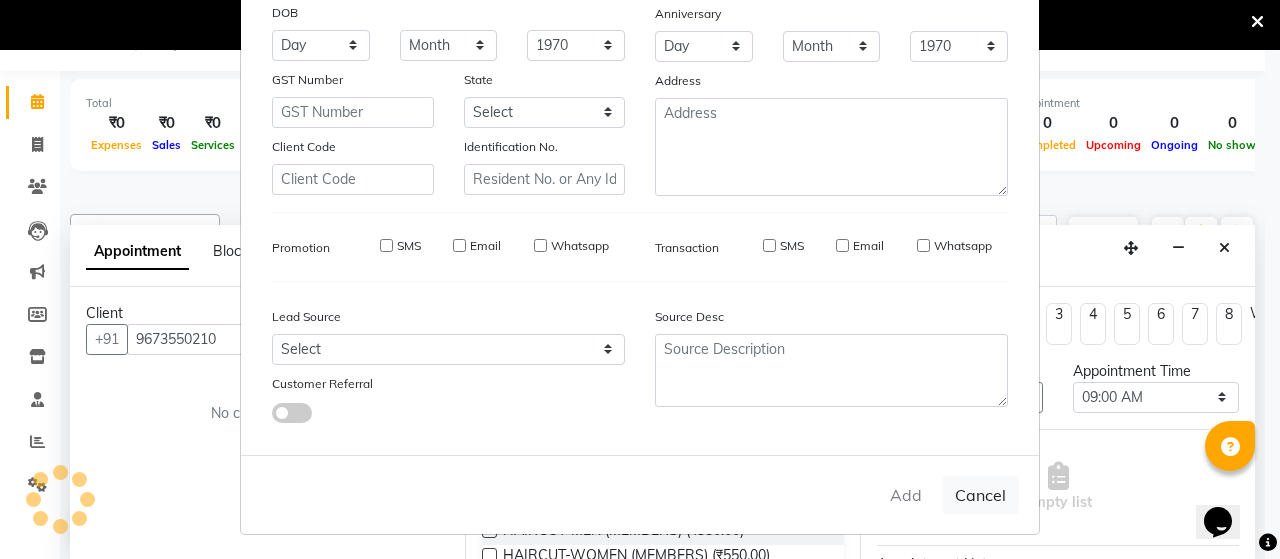 type 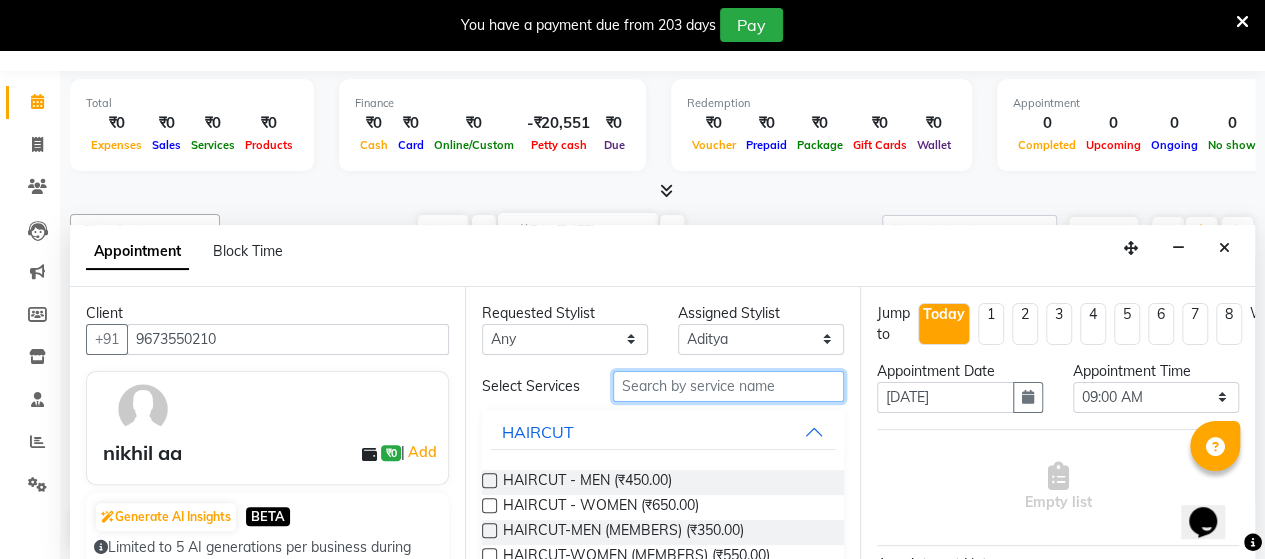 click at bounding box center [728, 386] 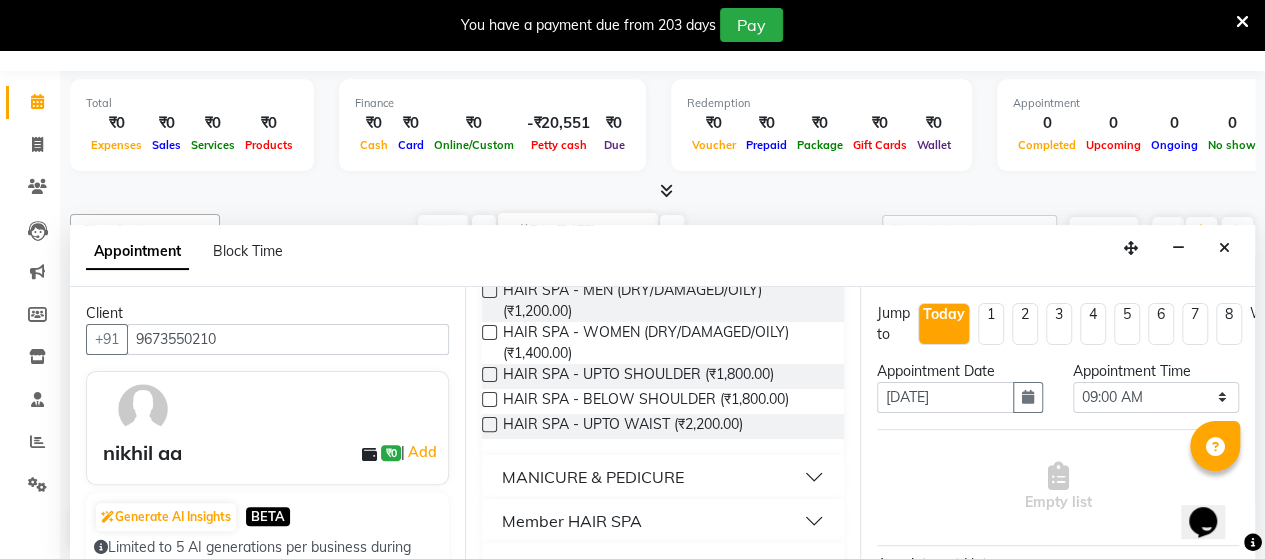 scroll, scrollTop: 242, scrollLeft: 0, axis: vertical 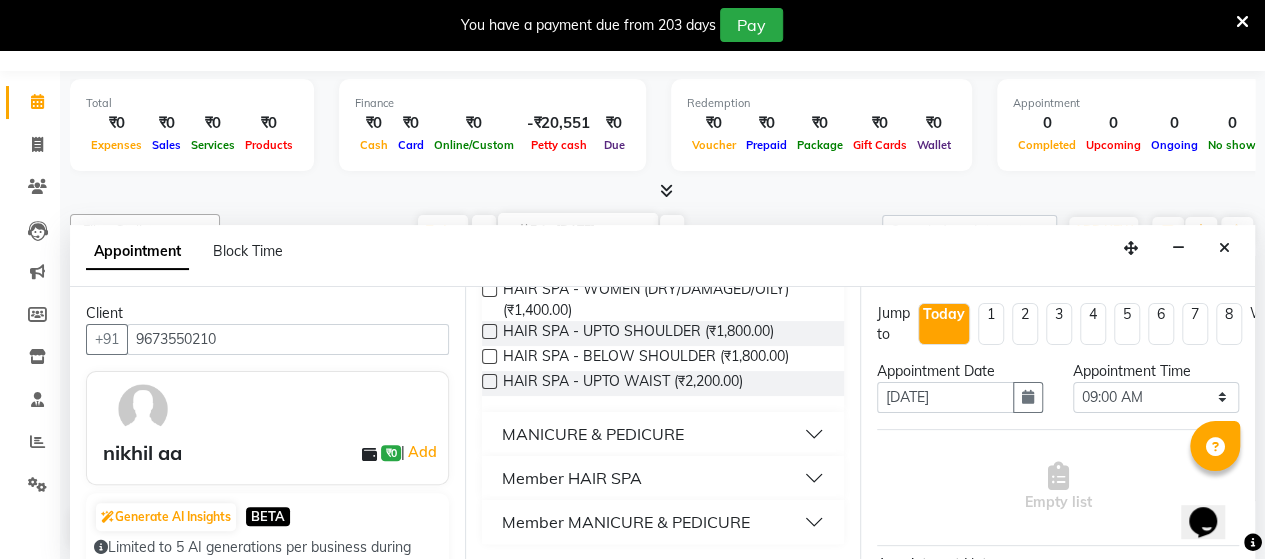type on "spa" 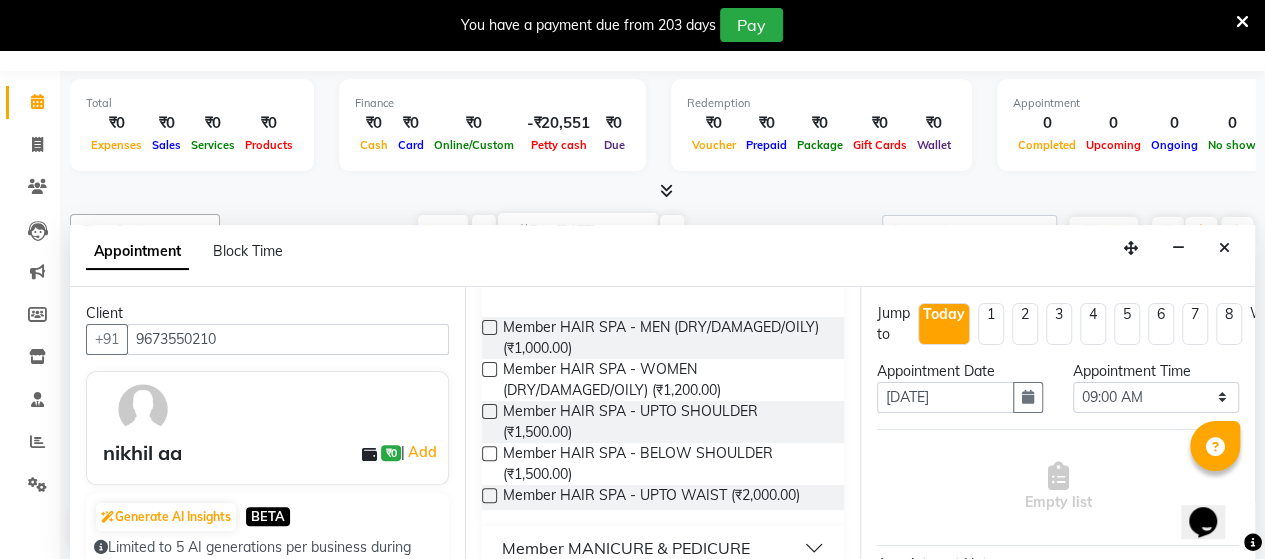 scroll, scrollTop: 468, scrollLeft: 0, axis: vertical 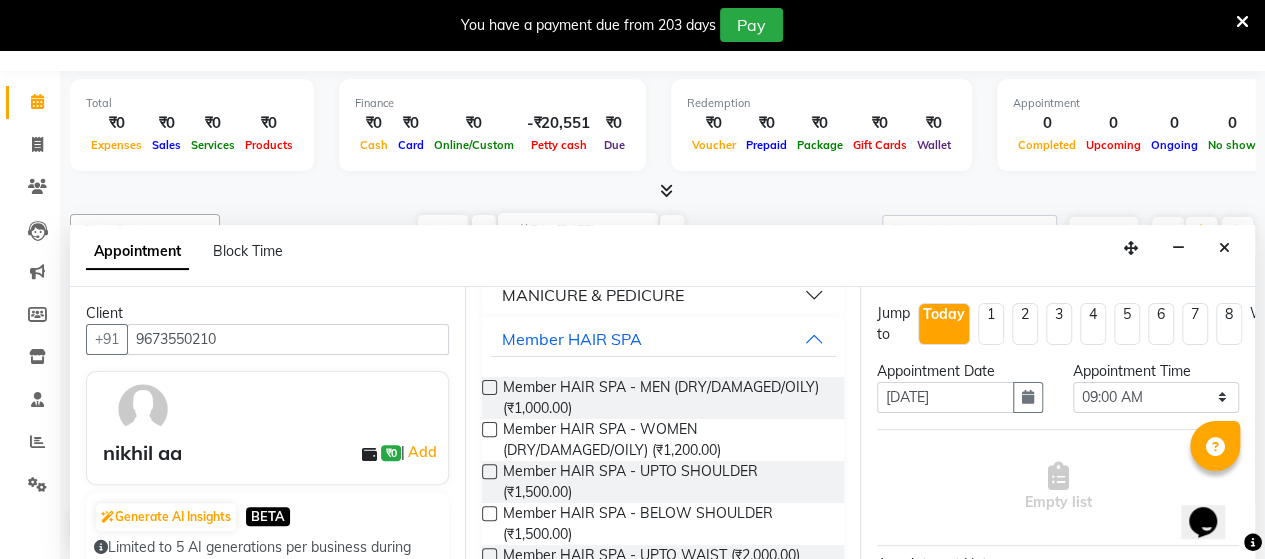 click at bounding box center [489, 387] 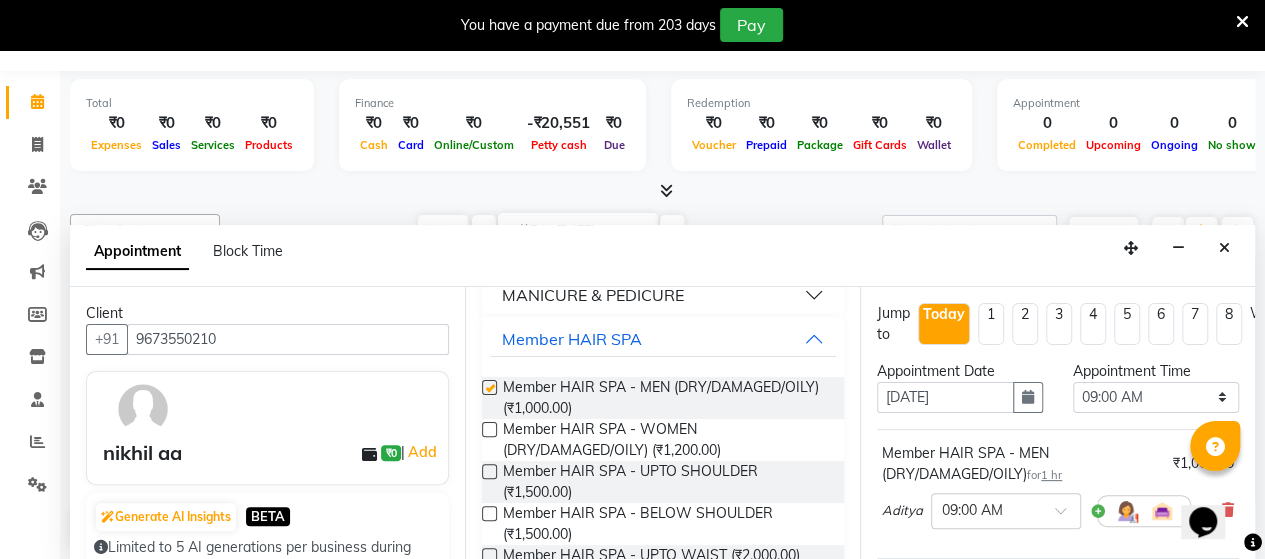 checkbox on "false" 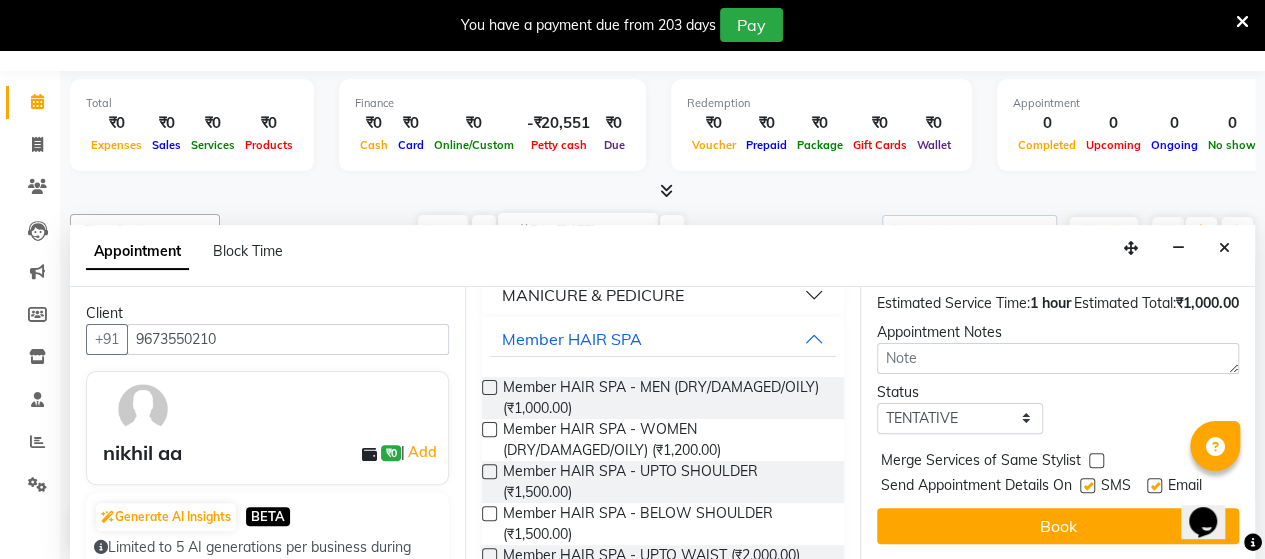 scroll, scrollTop: 308, scrollLeft: 0, axis: vertical 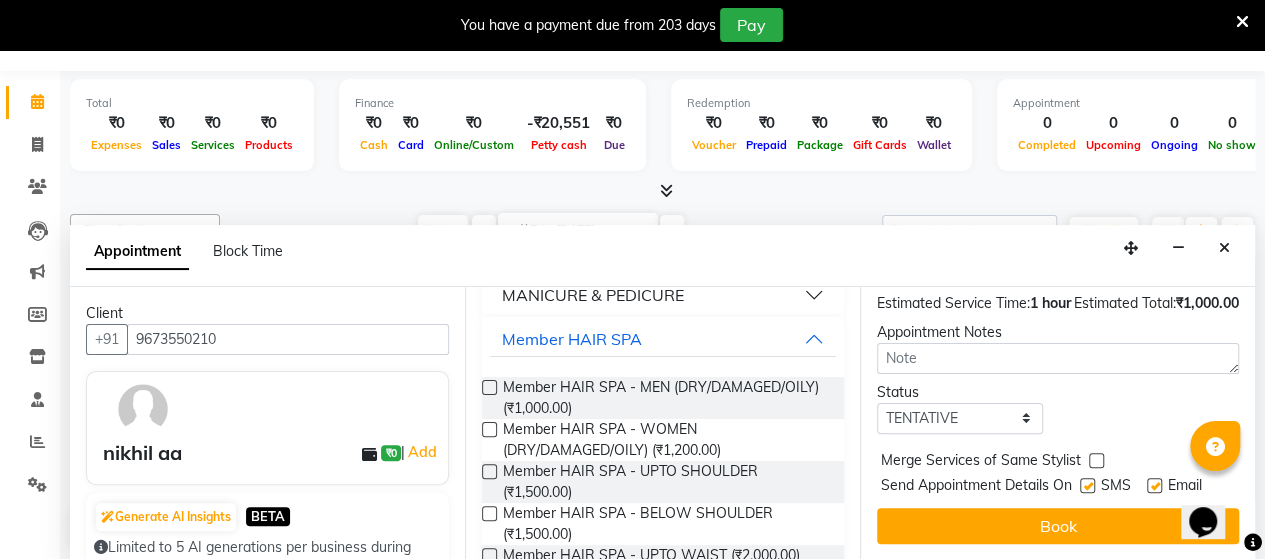 click at bounding box center [1087, 485] 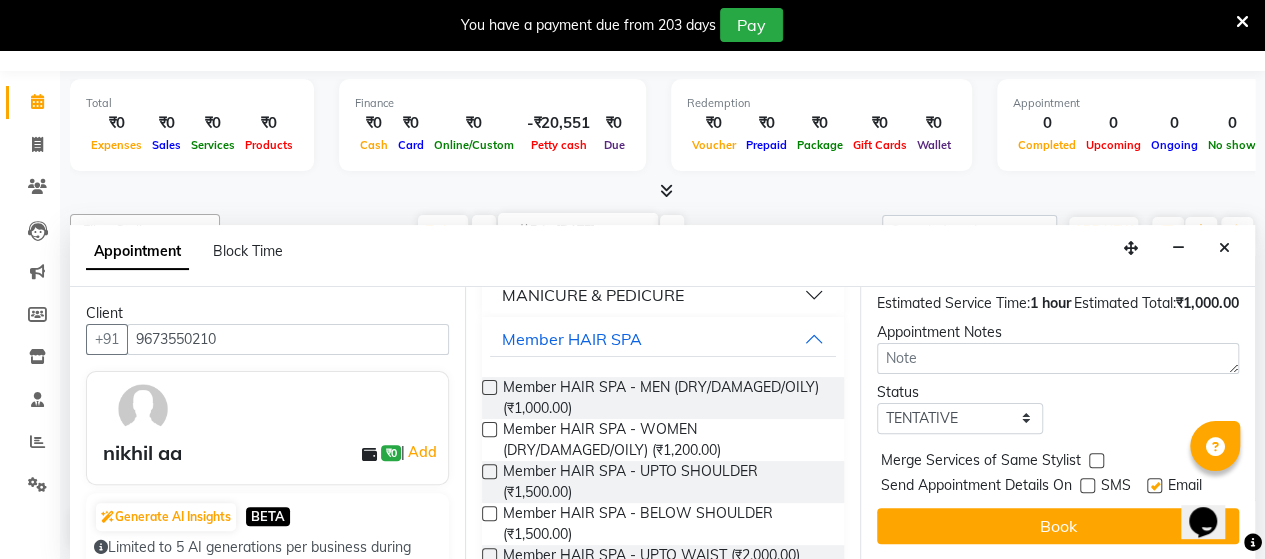 click at bounding box center [1154, 485] 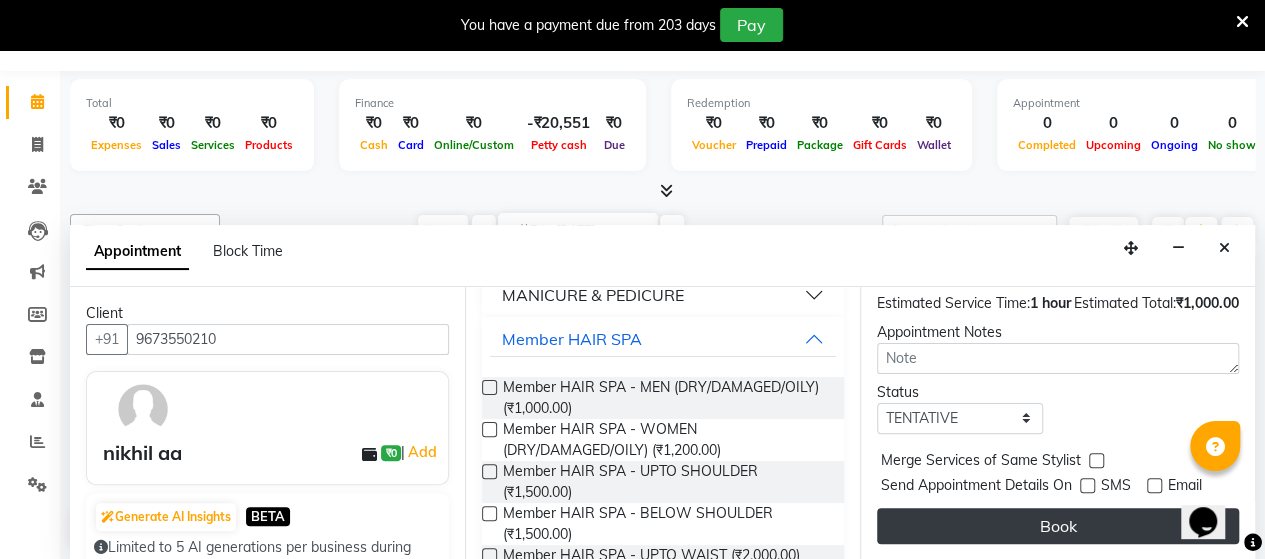 click on "Book" at bounding box center (1058, 526) 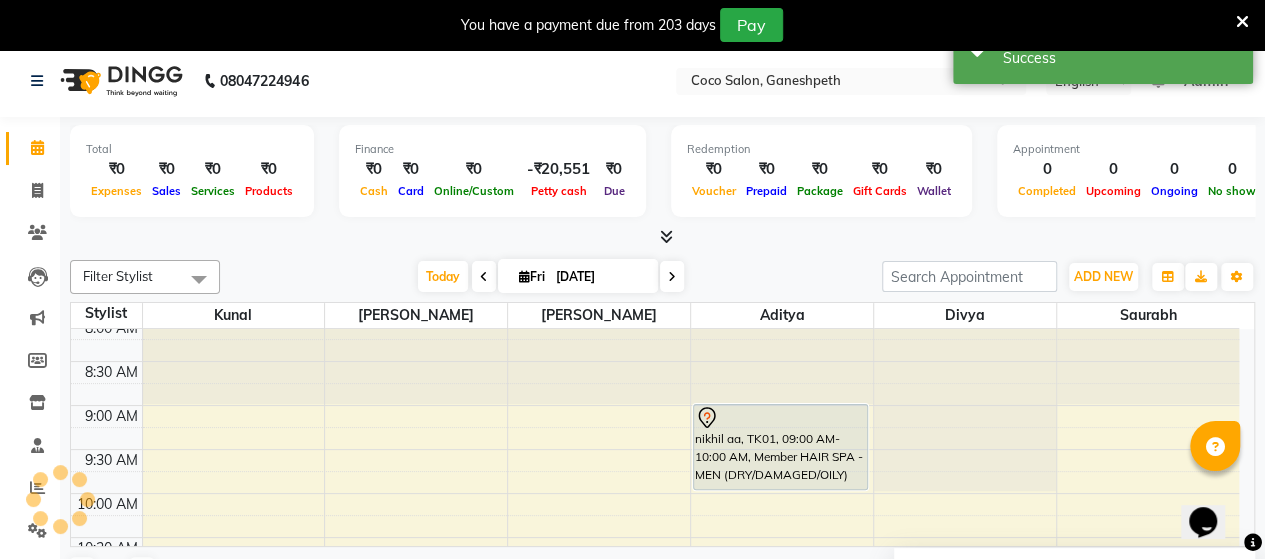scroll, scrollTop: 0, scrollLeft: 0, axis: both 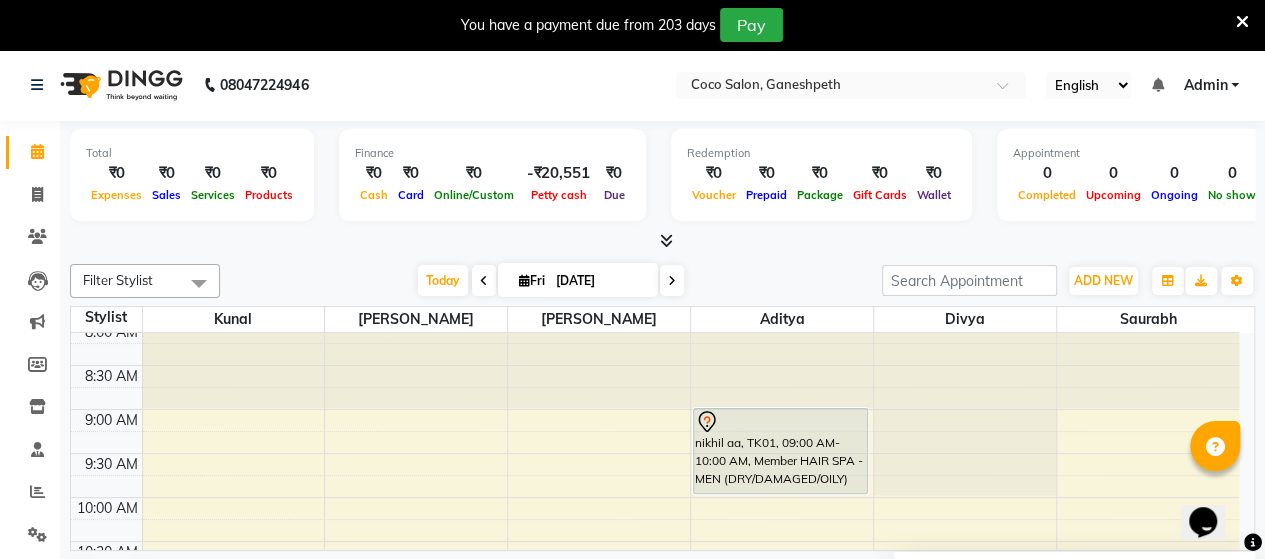 click on "nikhil aa, TK01, 09:00 AM-10:00 AM, Member HAIR SPA - MEN (DRY/DAMAGED/OILY)" at bounding box center (780, 451) 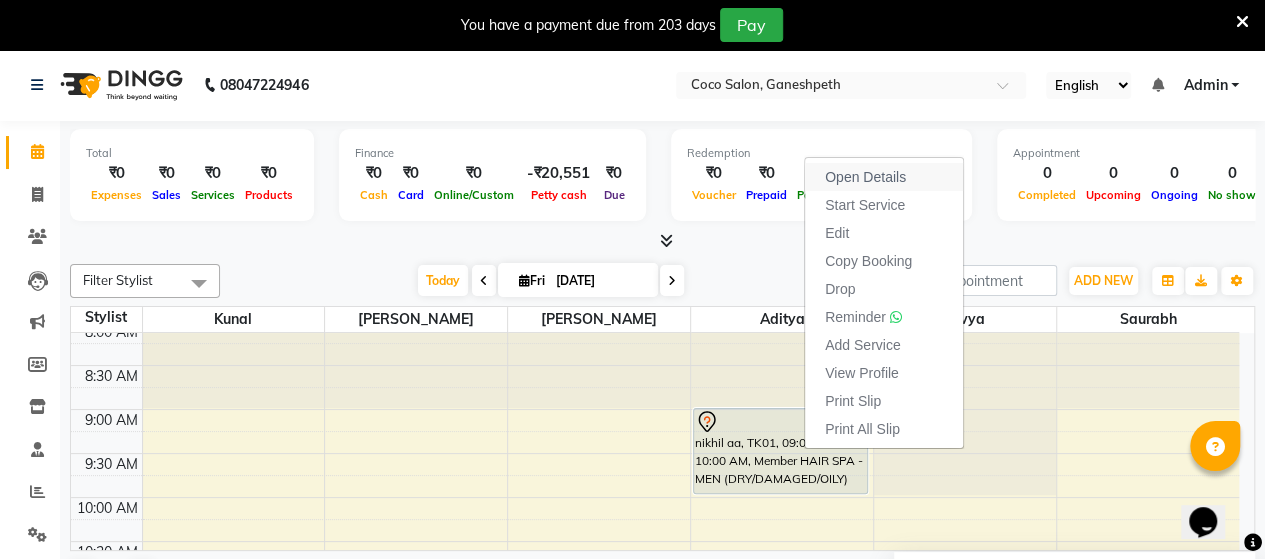 click on "Open Details" at bounding box center (865, 177) 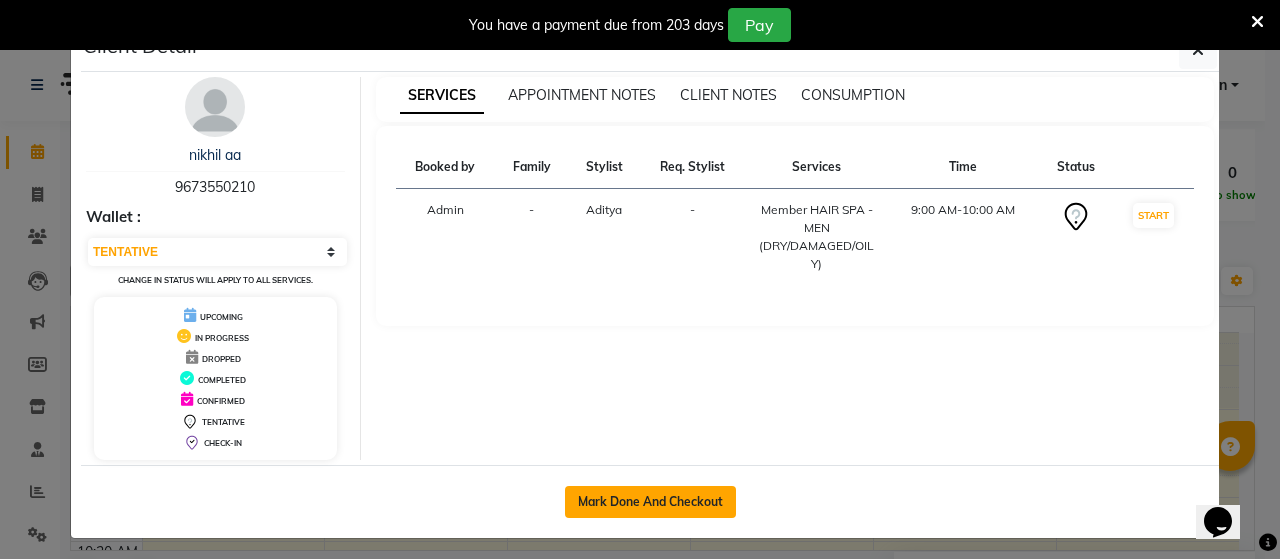 click on "Mark Done And Checkout" 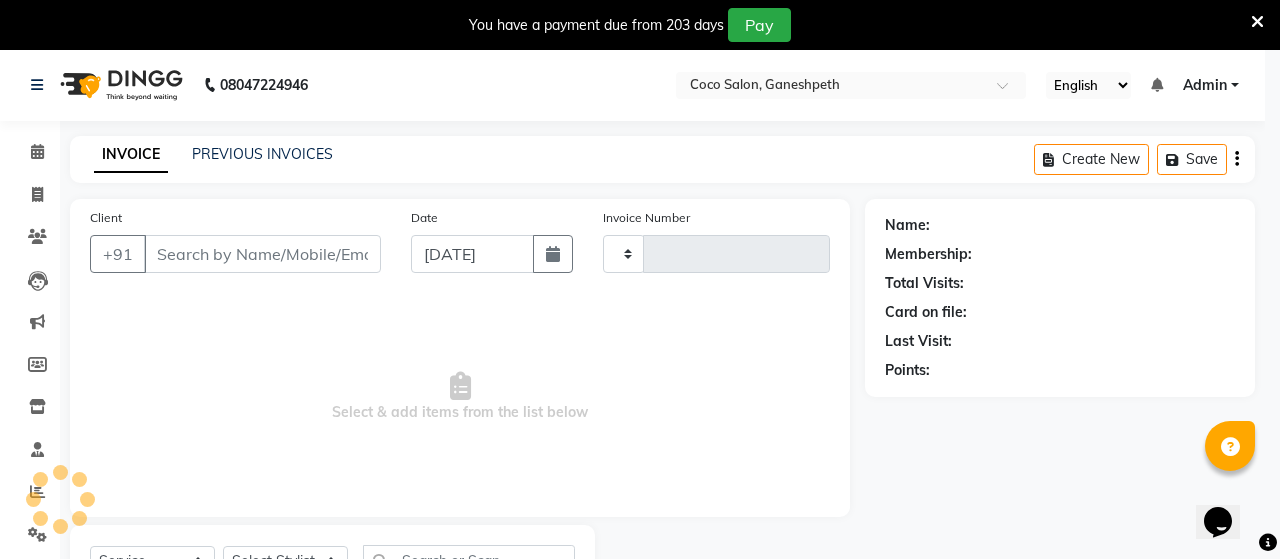type on "0411" 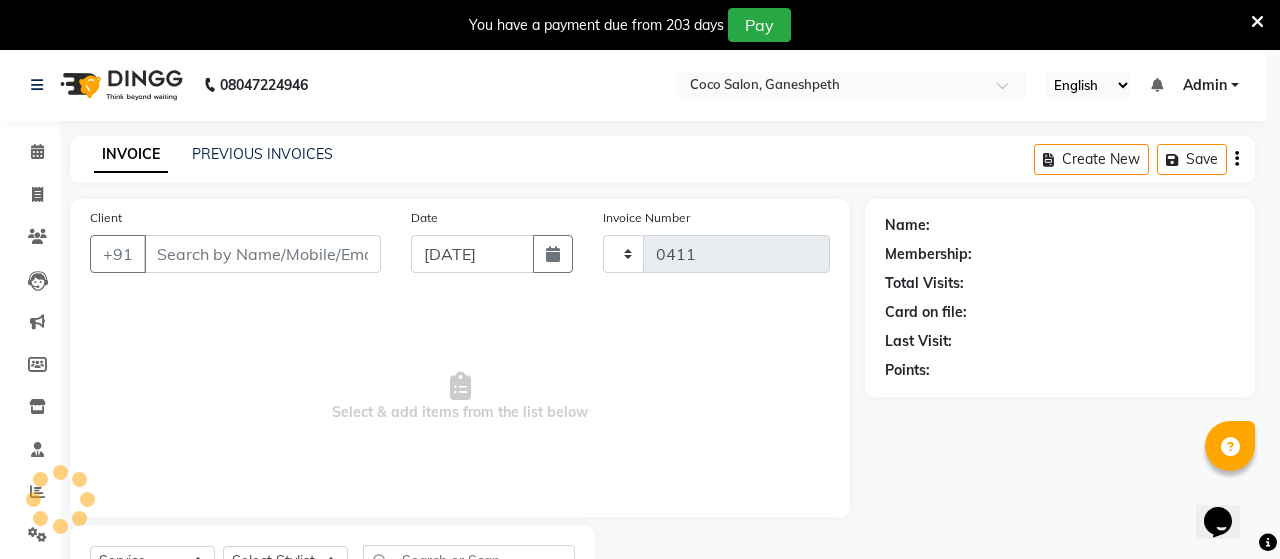 select on "6730" 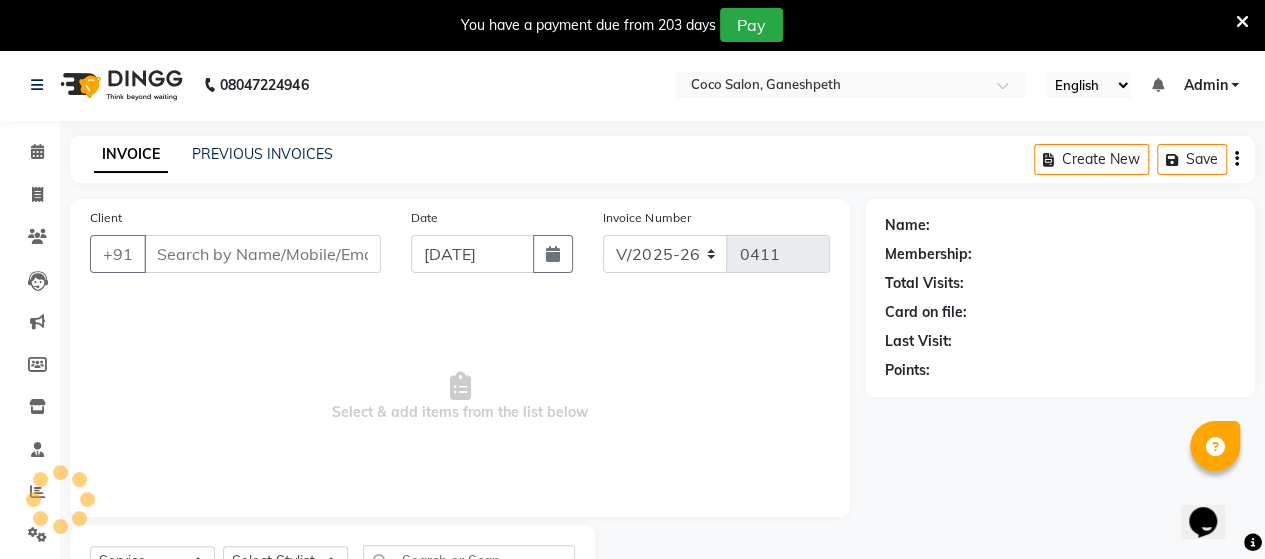 select on "G" 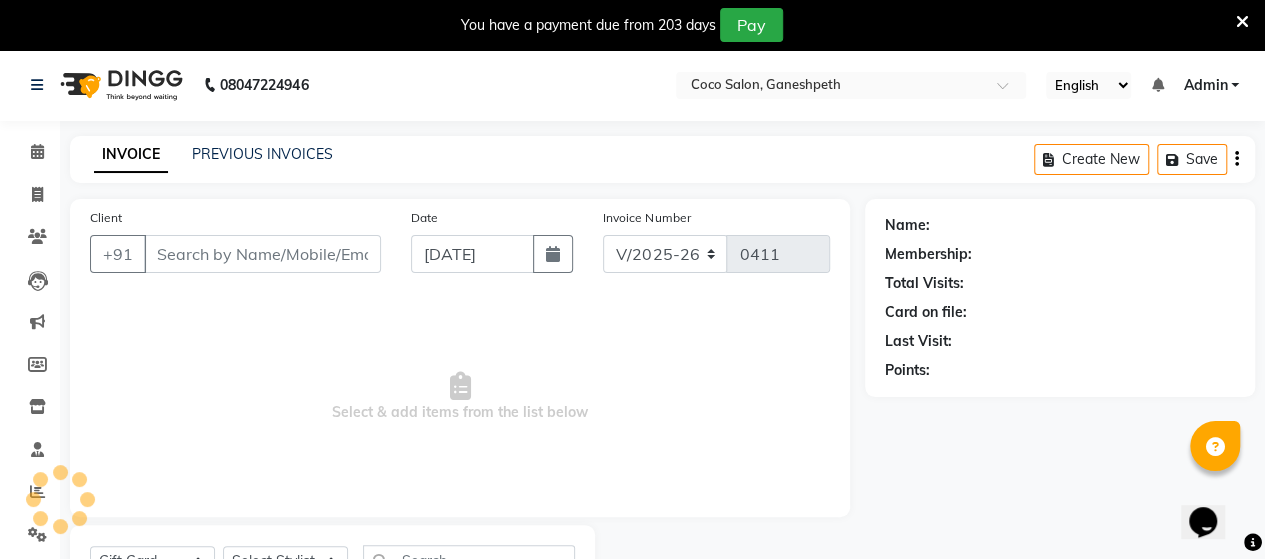 type on "9673550210" 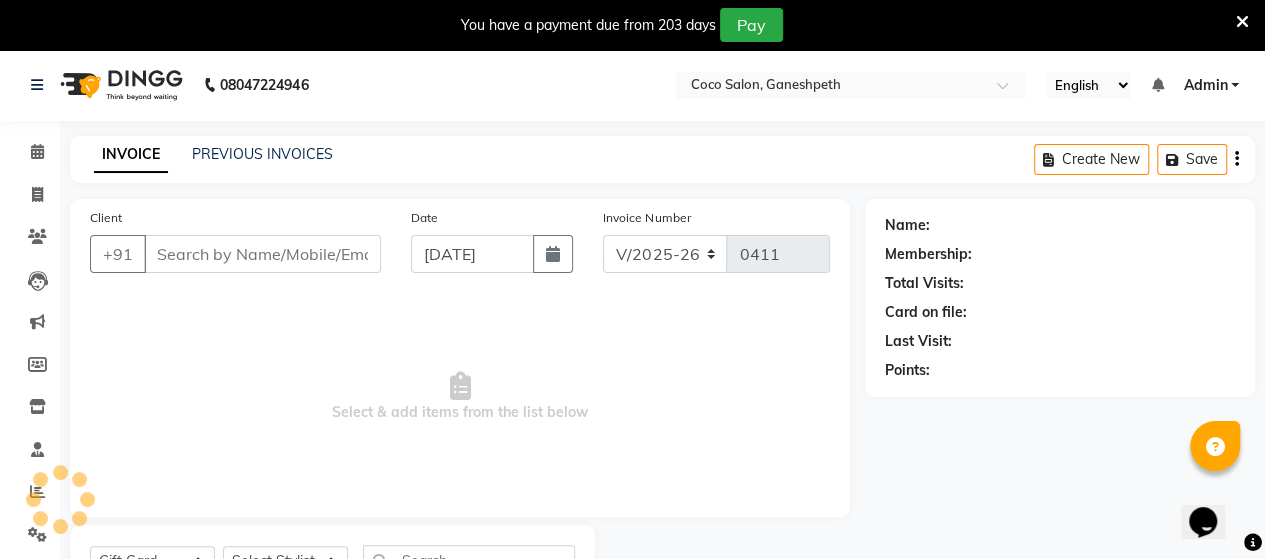 select on "58676" 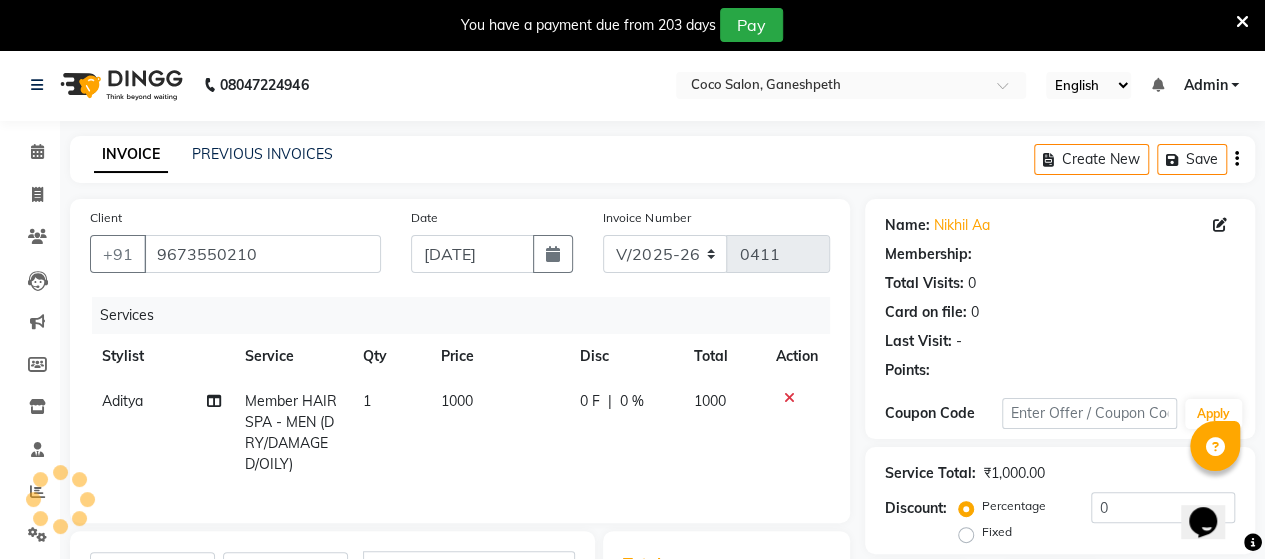 click on "1000" 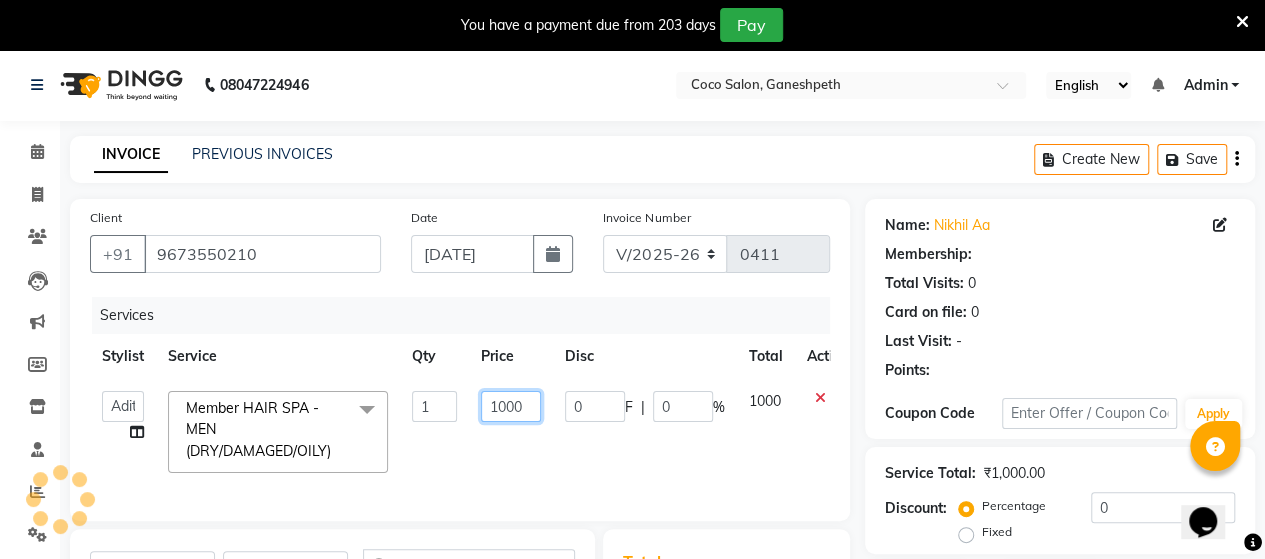 click on "1000" 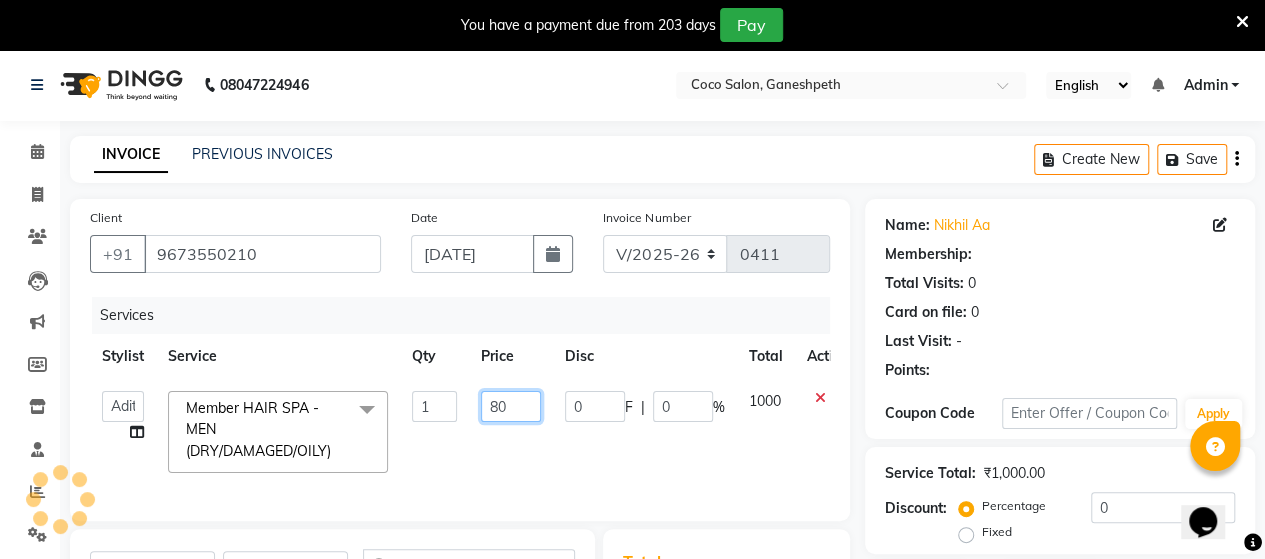 type on "800" 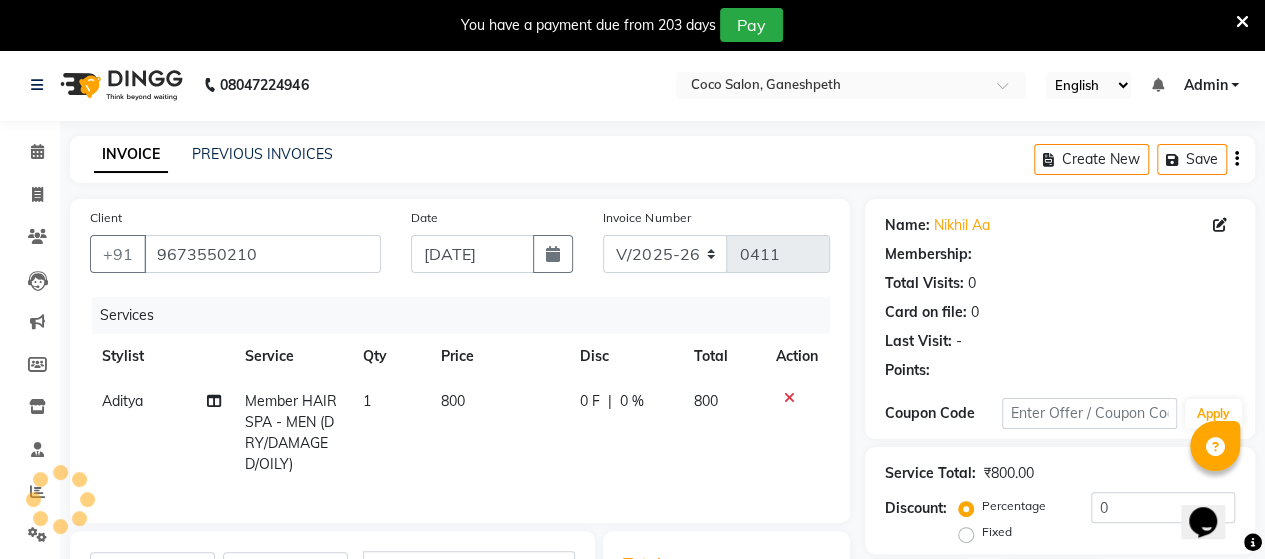 click on "800" 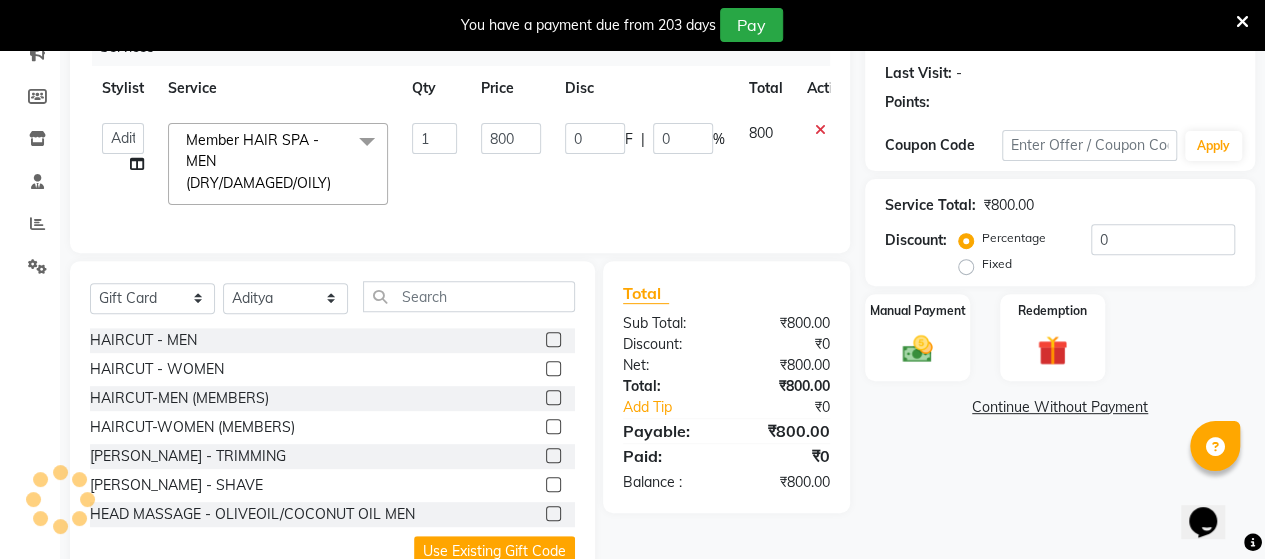 scroll, scrollTop: 320, scrollLeft: 0, axis: vertical 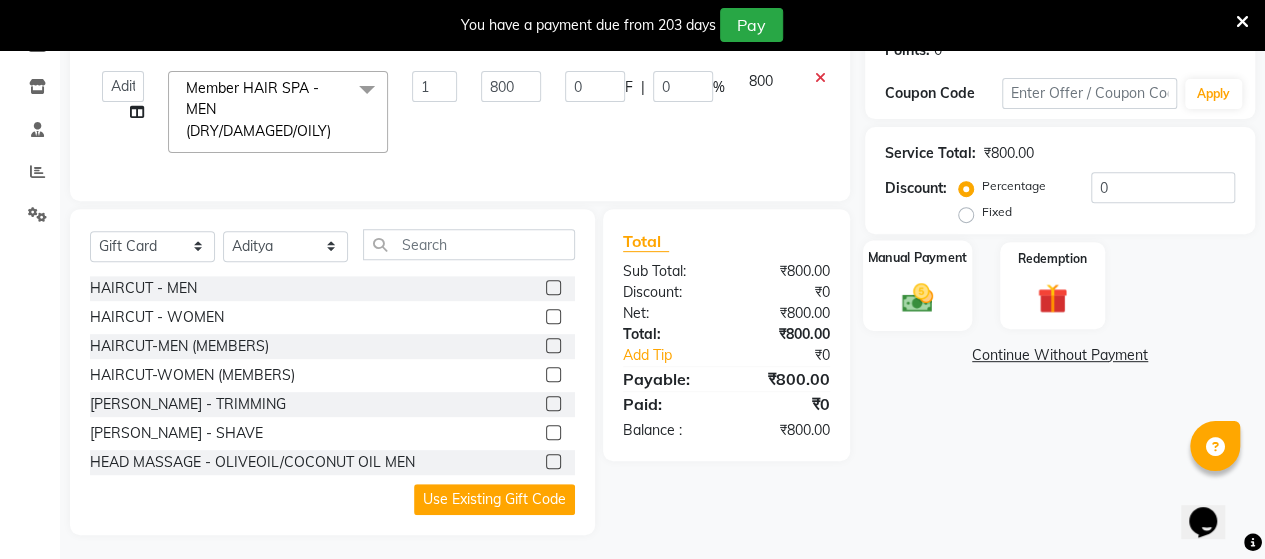 click 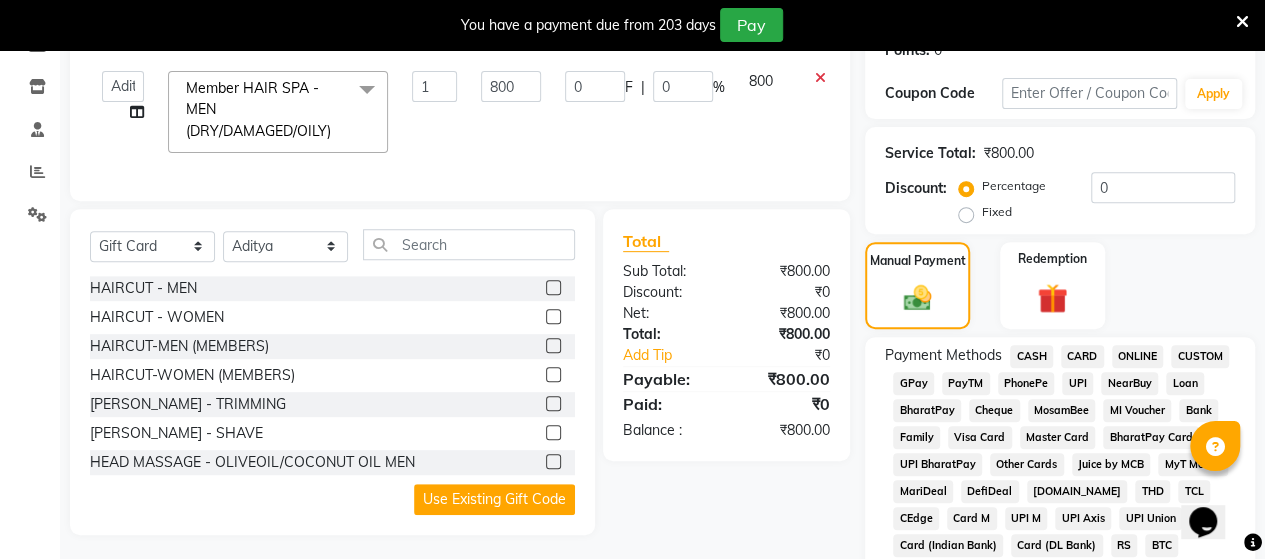 click on "UPI" 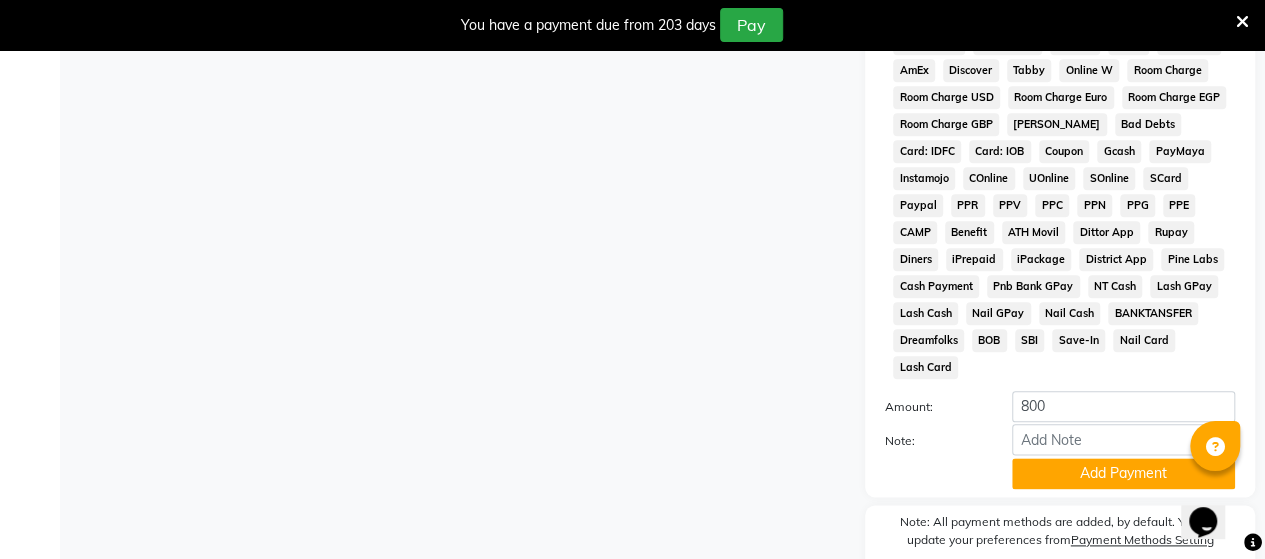 scroll, scrollTop: 982, scrollLeft: 0, axis: vertical 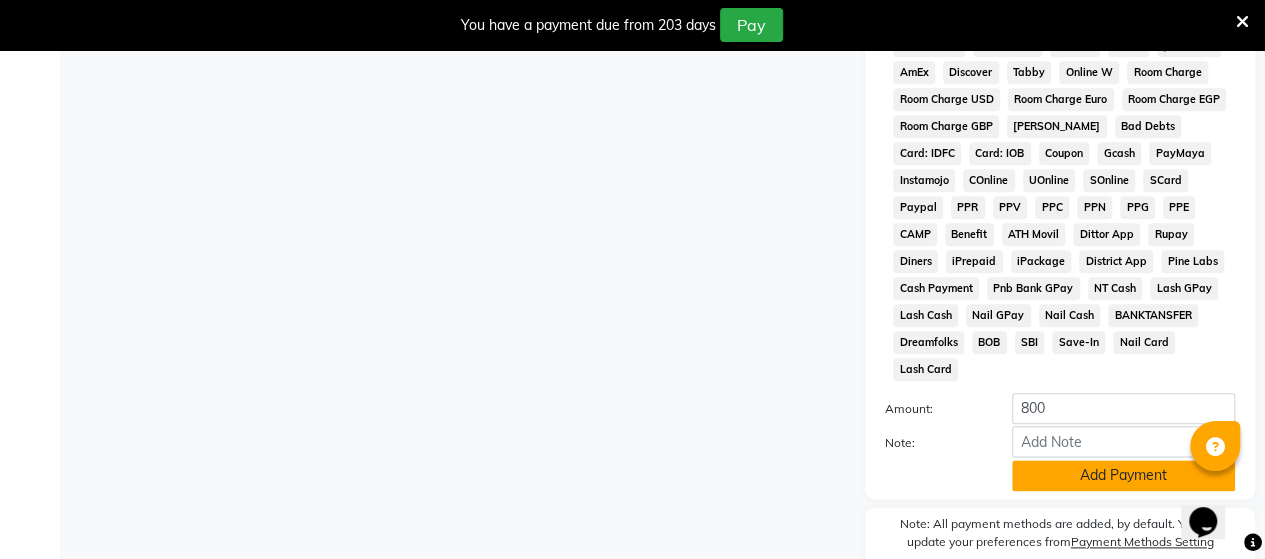 click on "Add Payment" 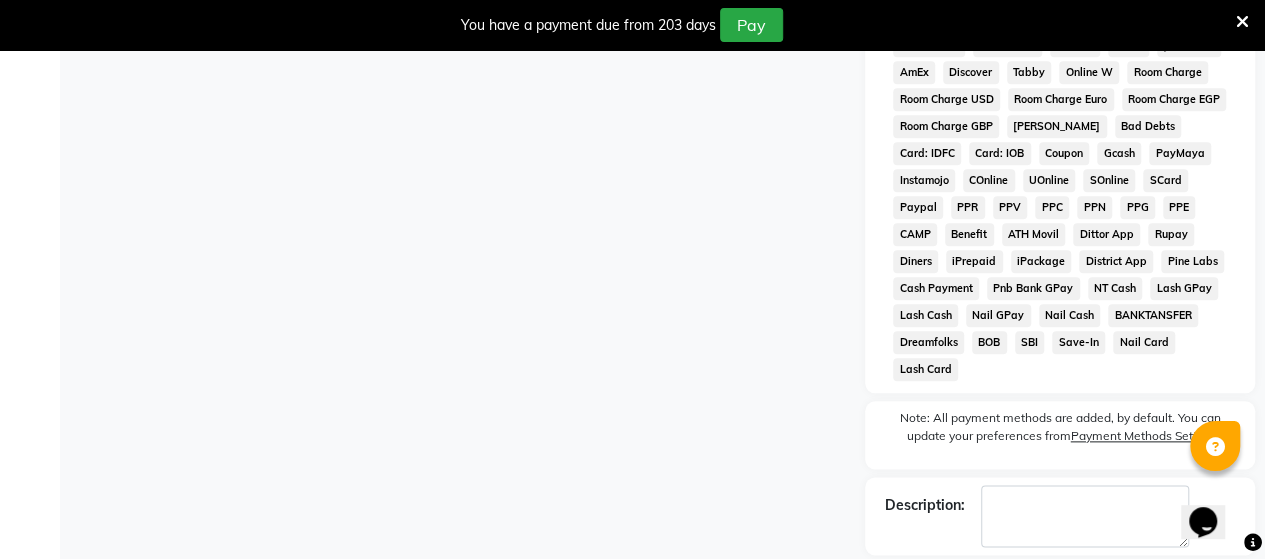 scroll, scrollTop: 1053, scrollLeft: 0, axis: vertical 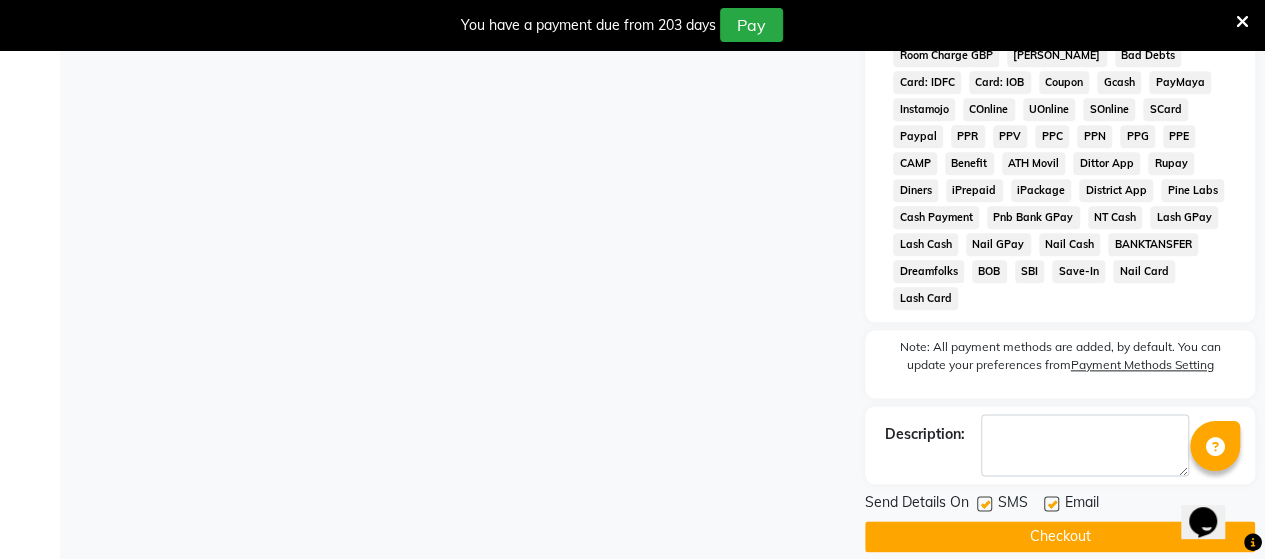 click 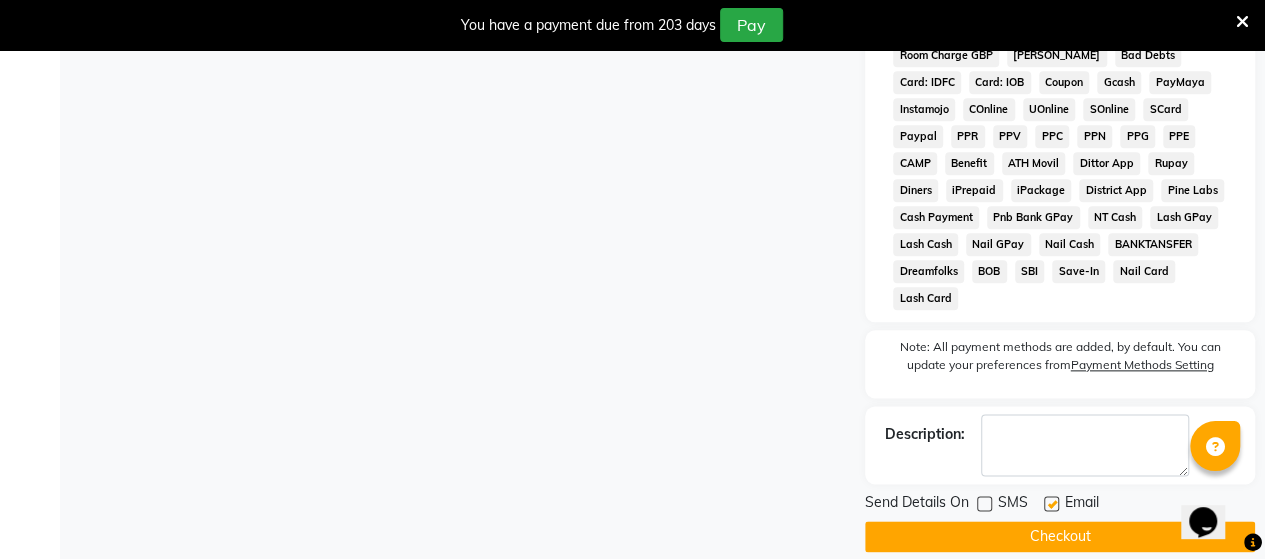 click 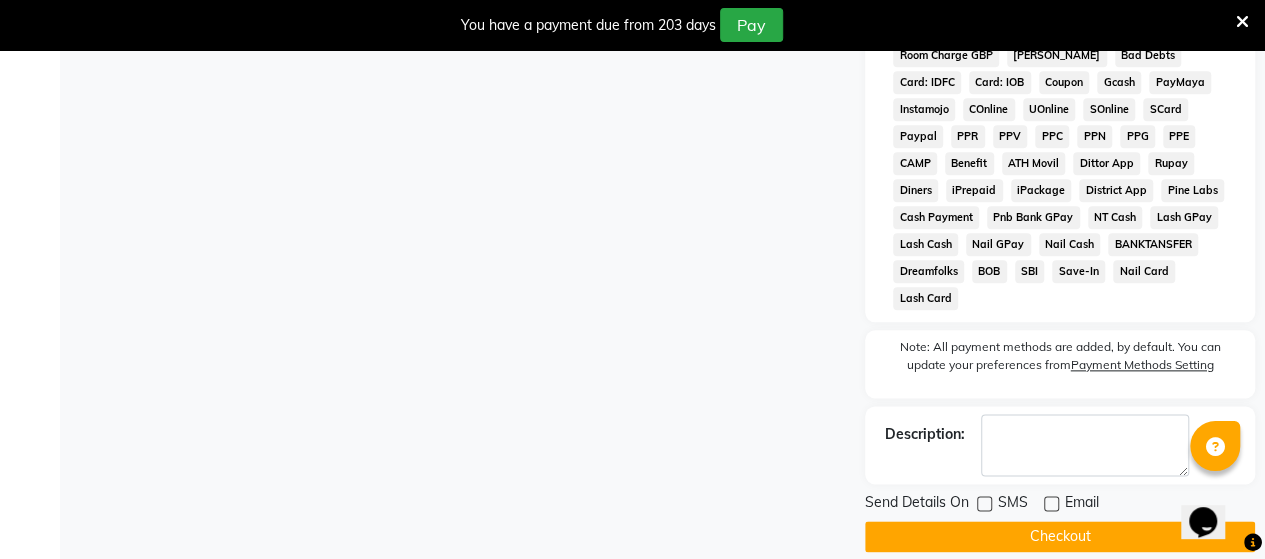 click on "Checkout" 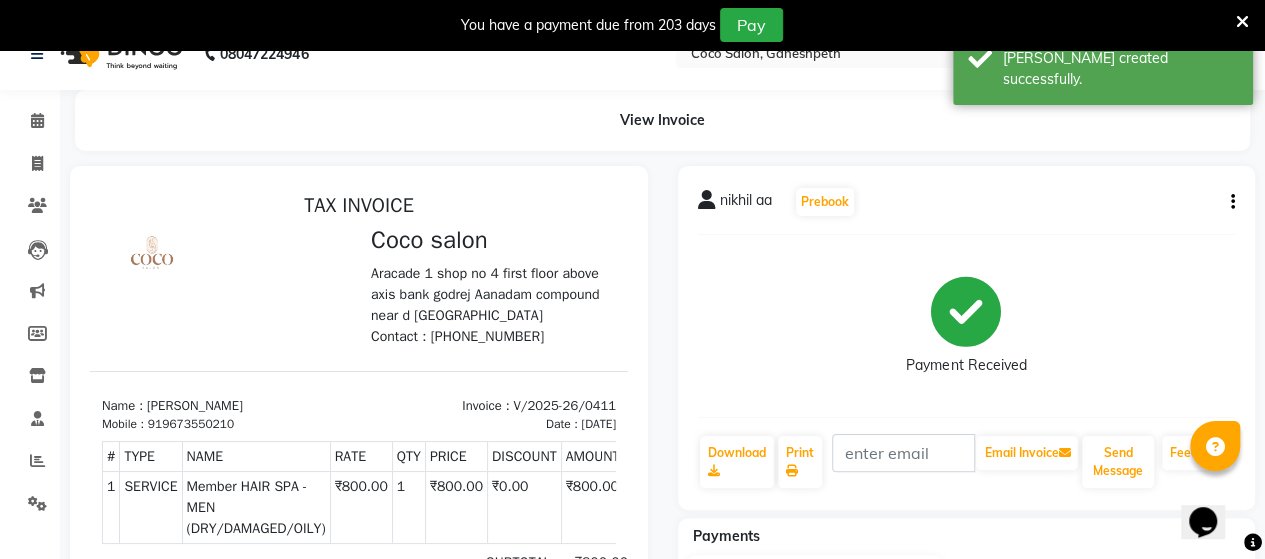 scroll, scrollTop: 0, scrollLeft: 0, axis: both 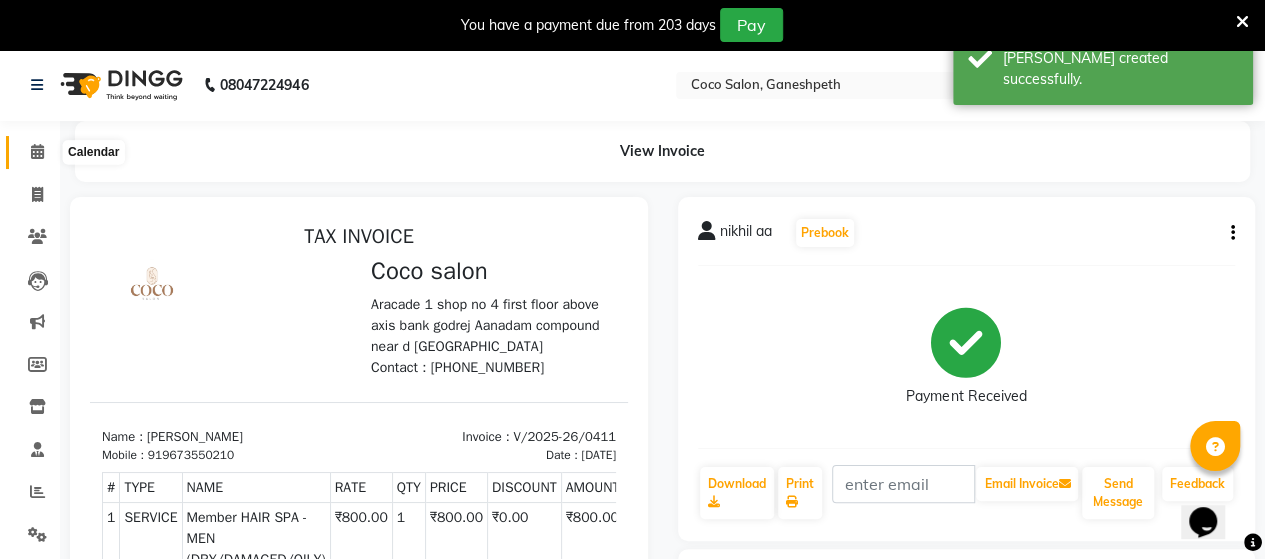 click 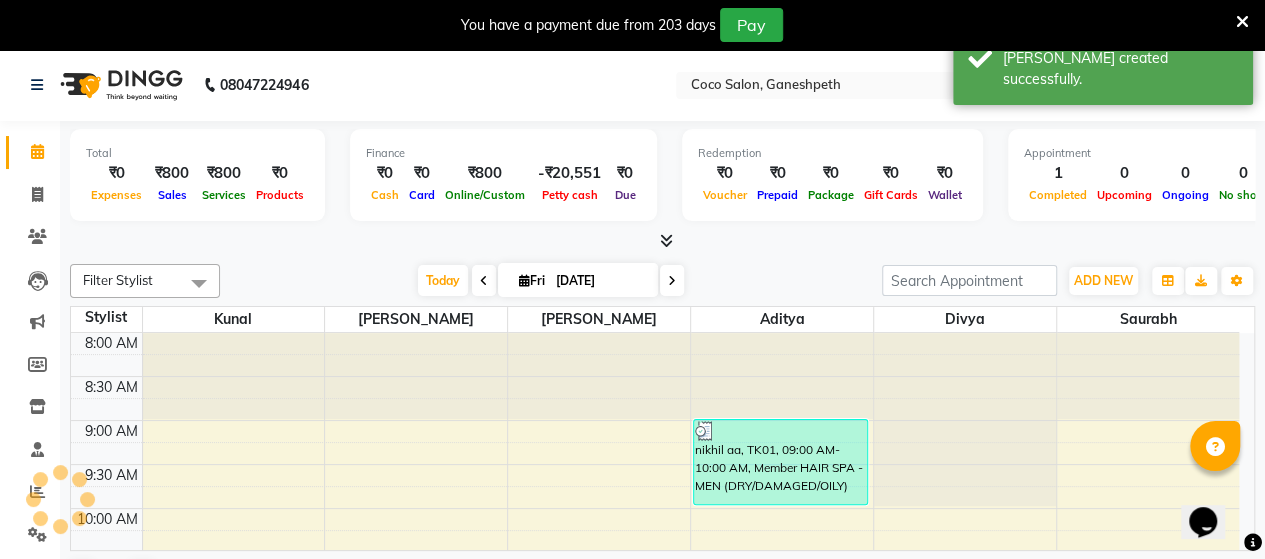 scroll, scrollTop: 0, scrollLeft: 0, axis: both 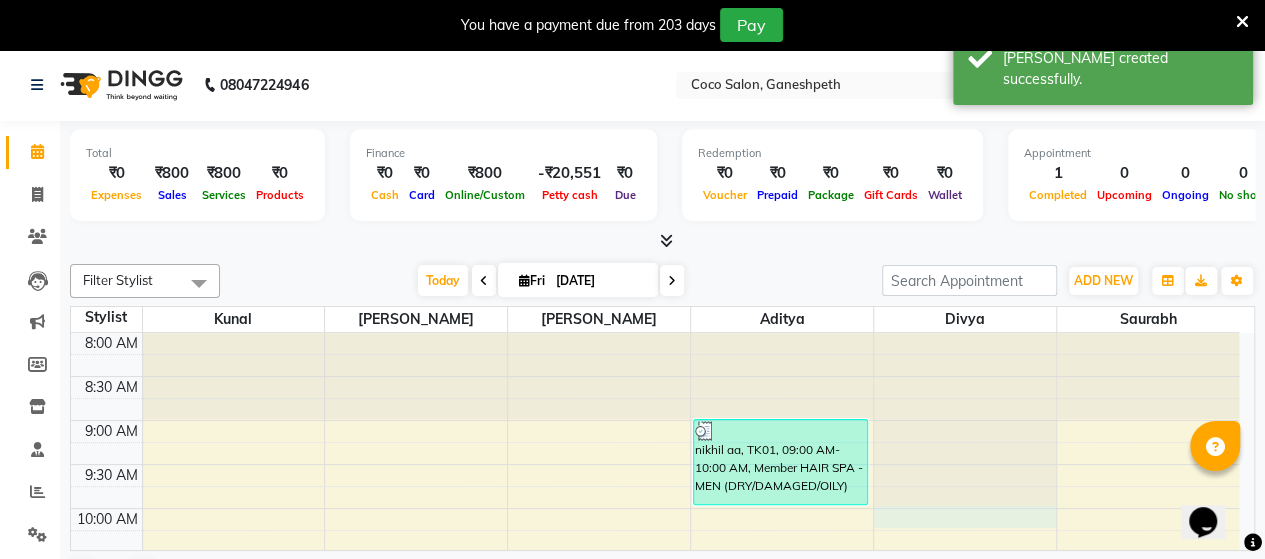 click on "8:00 AM 8:30 AM 9:00 AM 9:30 AM 10:00 AM 10:30 AM 11:00 AM 11:30 AM 12:00 PM 12:30 PM 1:00 PM 1:30 PM 2:00 PM 2:30 PM 3:00 PM 3:30 PM 4:00 PM 4:30 PM 5:00 PM 5:30 PM 6:00 PM 6:30 PM 7:00 PM 7:30 PM 8:00 PM 8:30 PM     nikhil aa, TK01, 09:00 AM-10:00 AM, Member HAIR SPA - MEN (DRY/DAMAGED/OILY)" at bounding box center (655, 904) 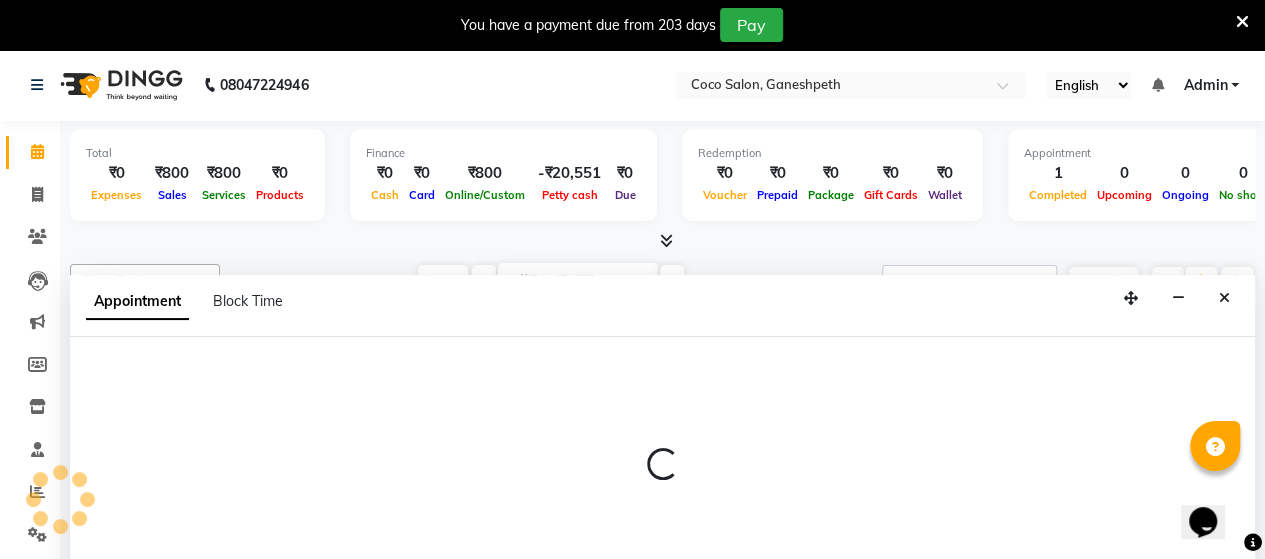 select on "83018" 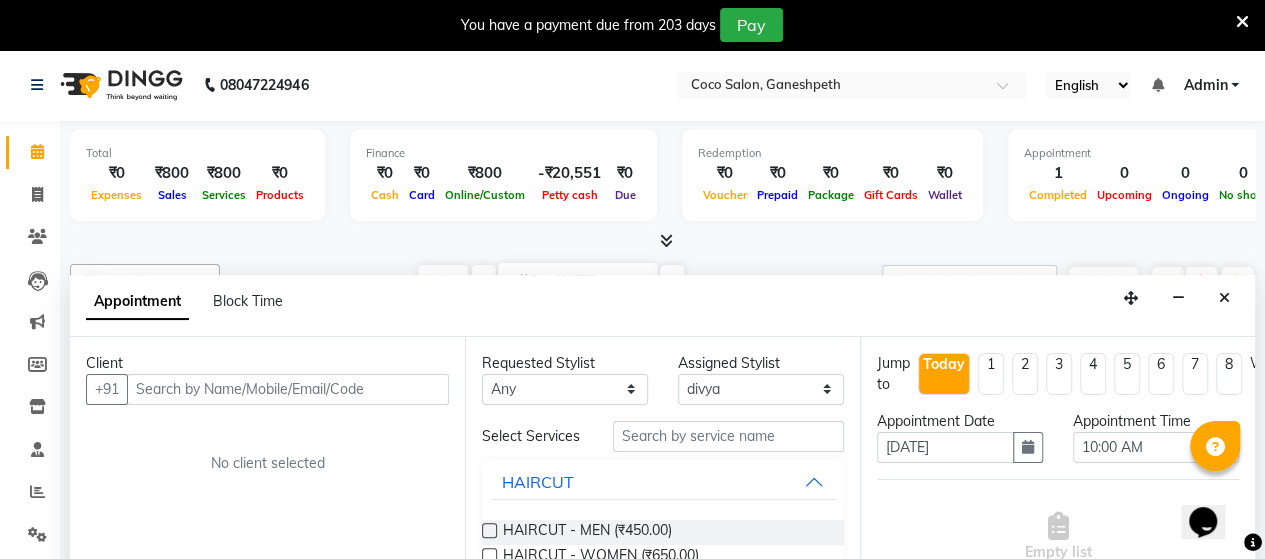 scroll, scrollTop: 50, scrollLeft: 0, axis: vertical 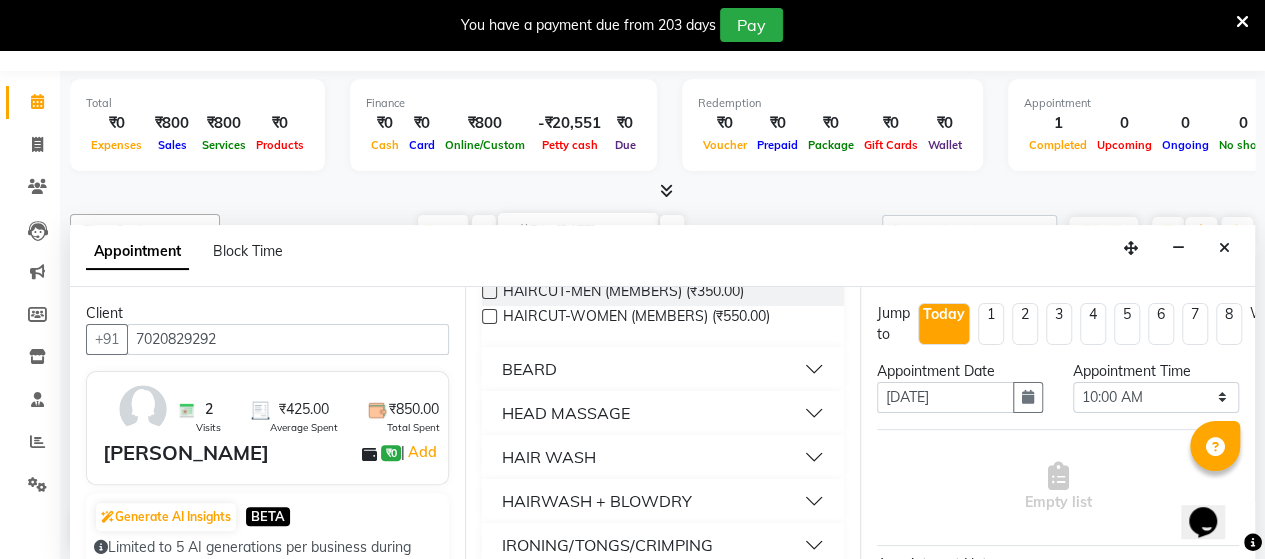 type on "7020829292" 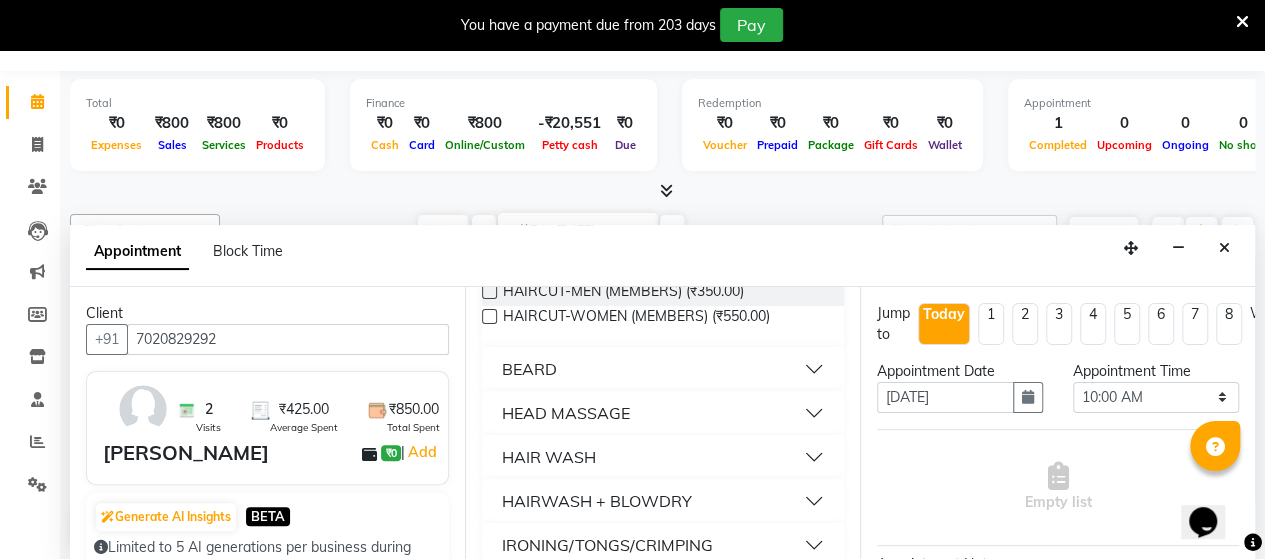 click at bounding box center (489, 316) 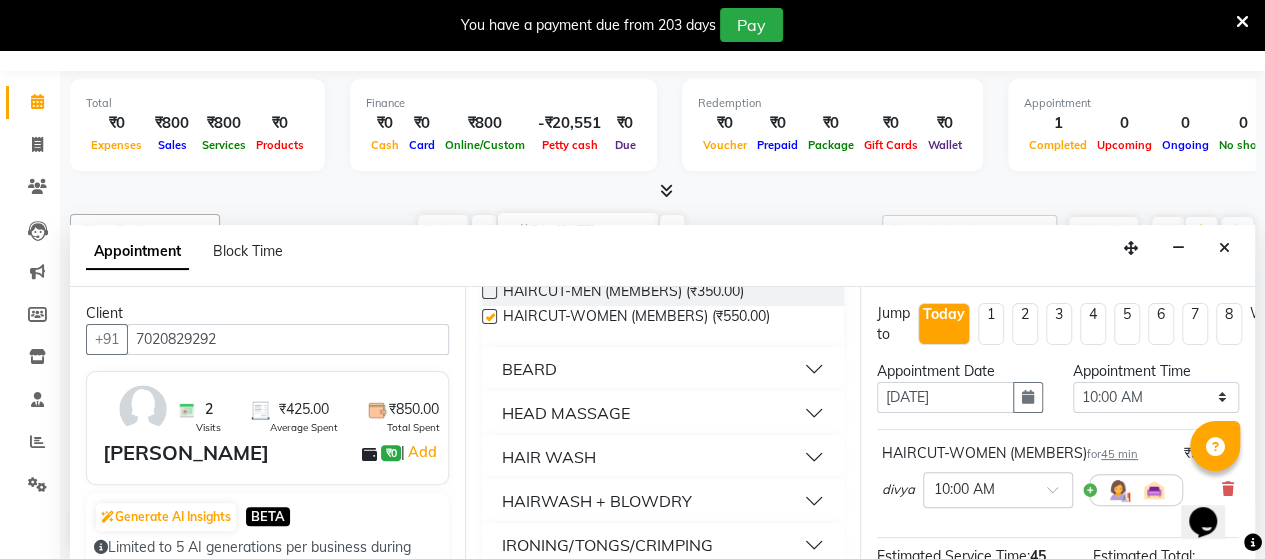 checkbox on "false" 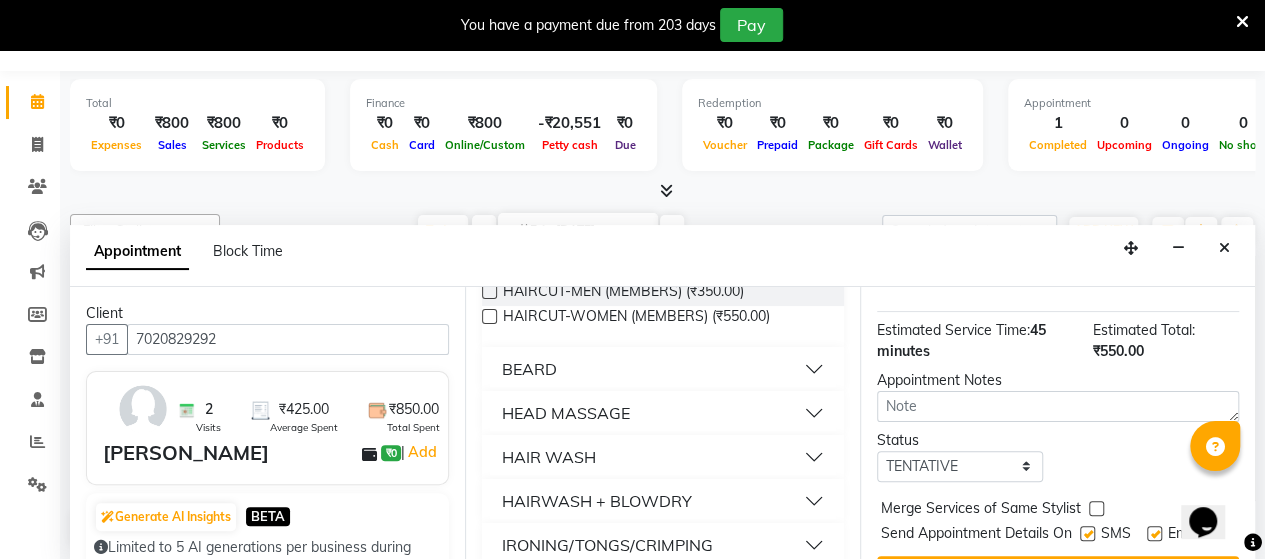 scroll, scrollTop: 287, scrollLeft: 0, axis: vertical 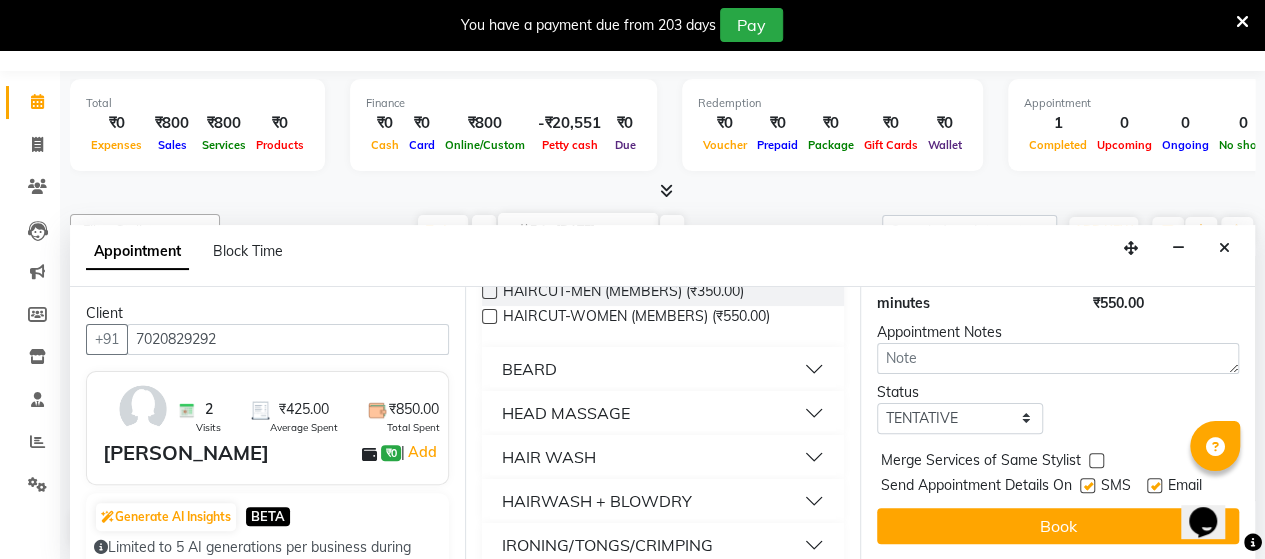 click at bounding box center (1087, 485) 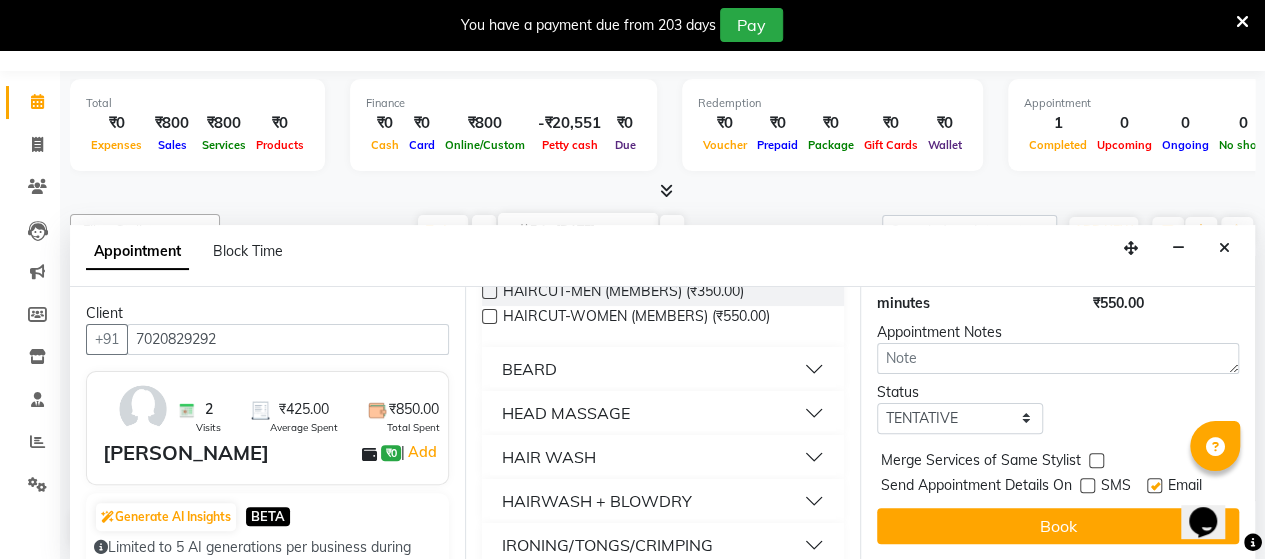 click at bounding box center (1154, 485) 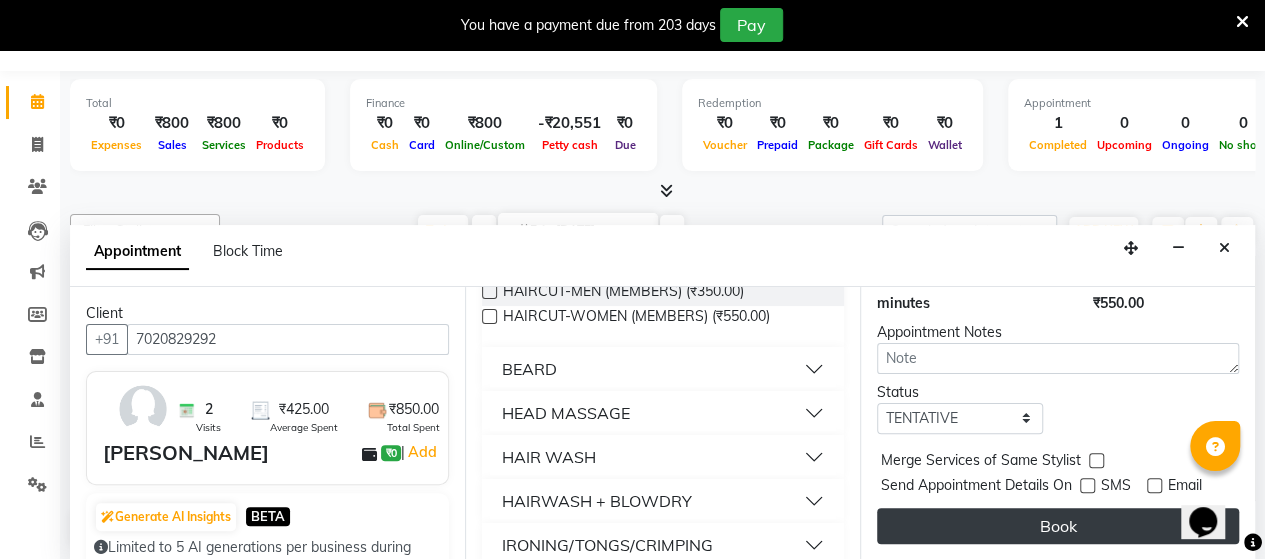 click on "Book" at bounding box center (1058, 526) 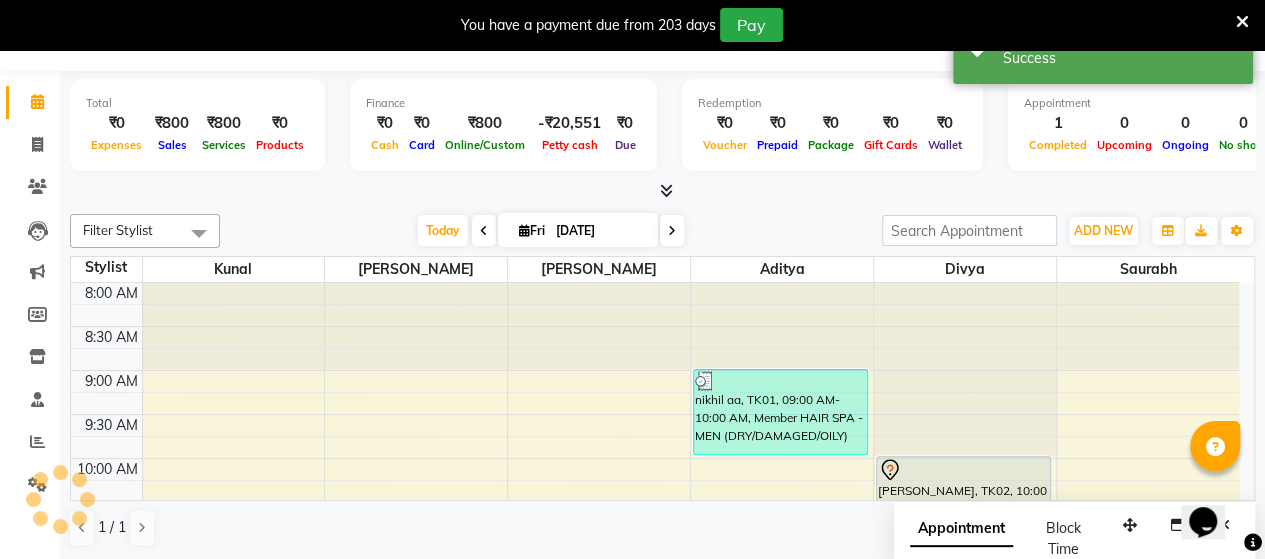 scroll, scrollTop: 0, scrollLeft: 0, axis: both 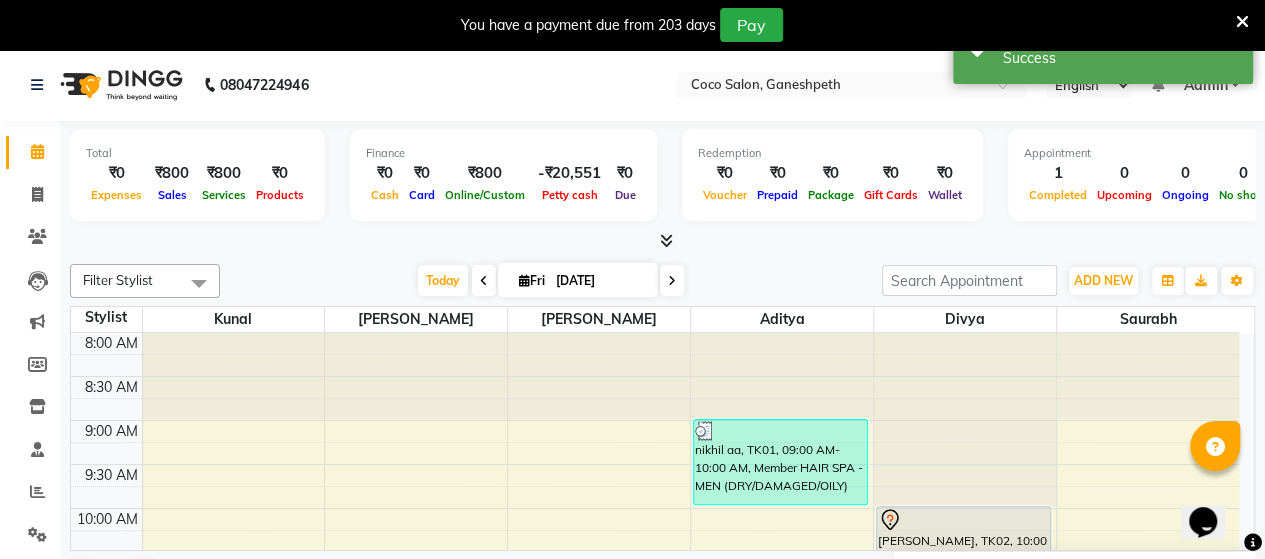 click at bounding box center (963, 520) 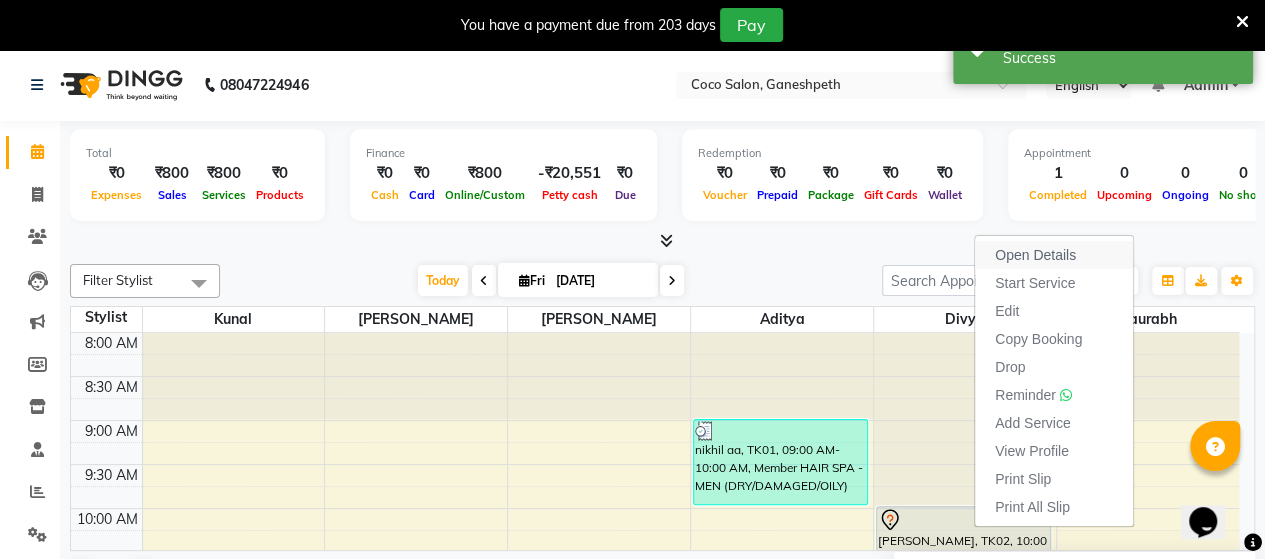 click on "Open Details" at bounding box center (1035, 255) 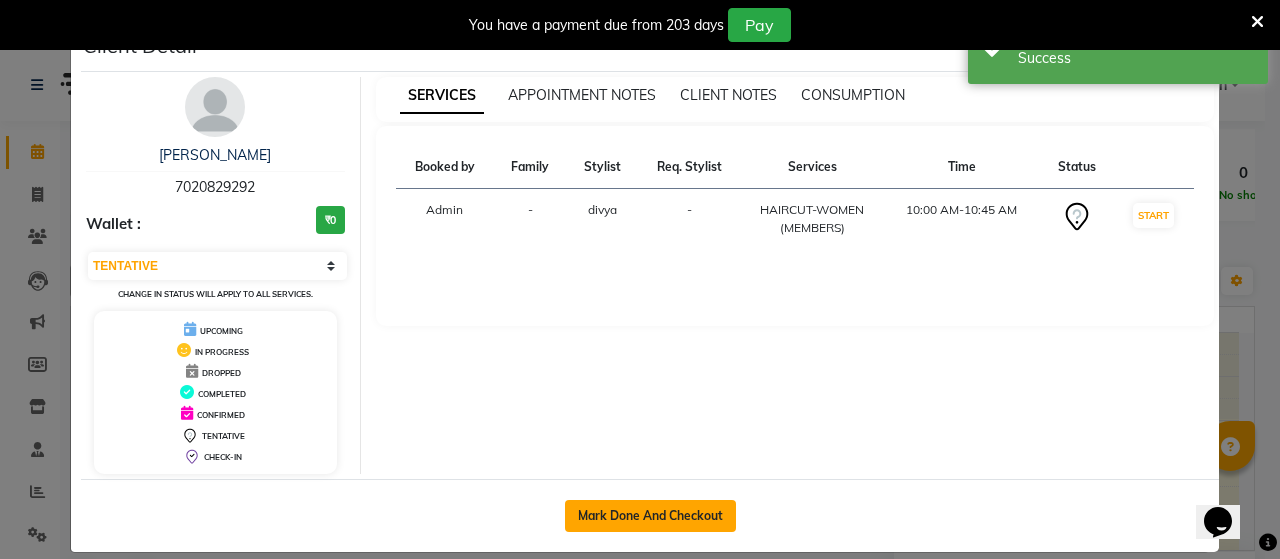 click on "Mark Done And Checkout" 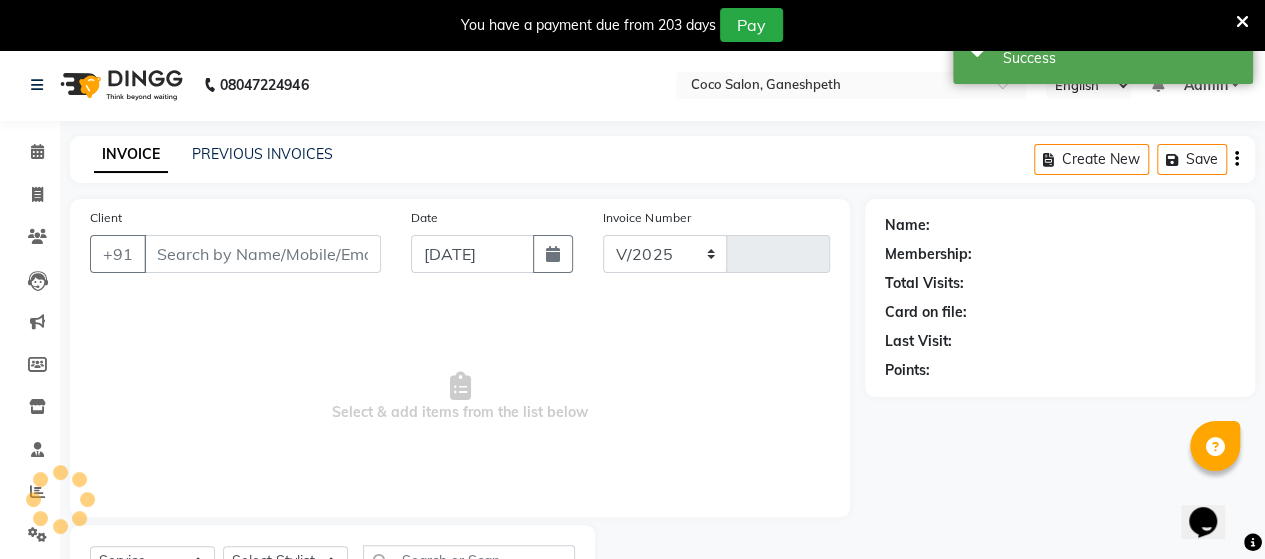 select on "6730" 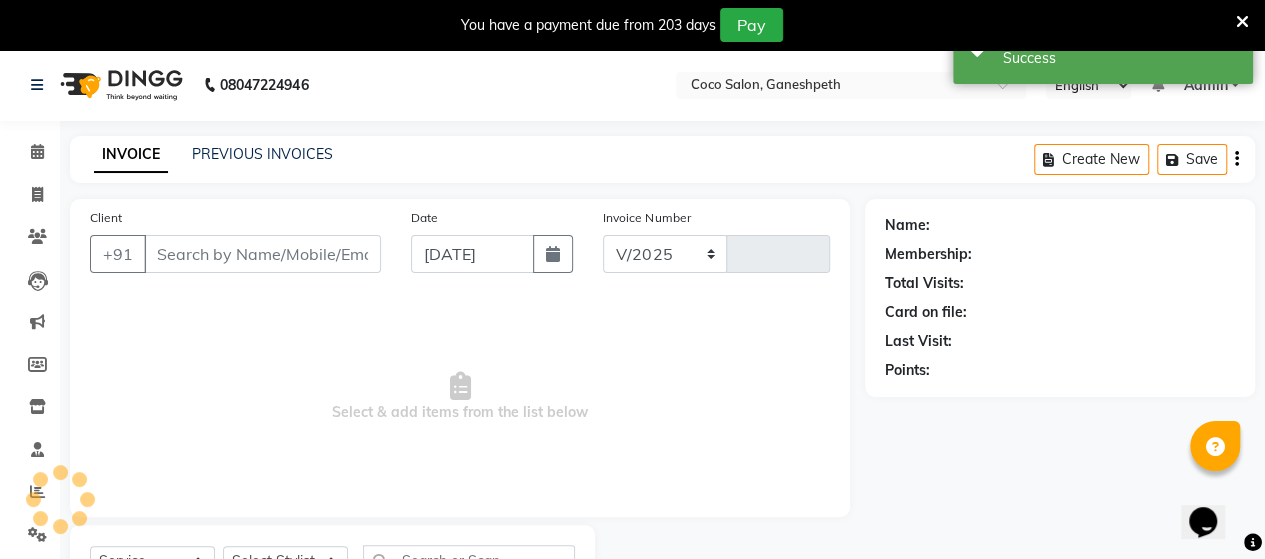 type on "0412" 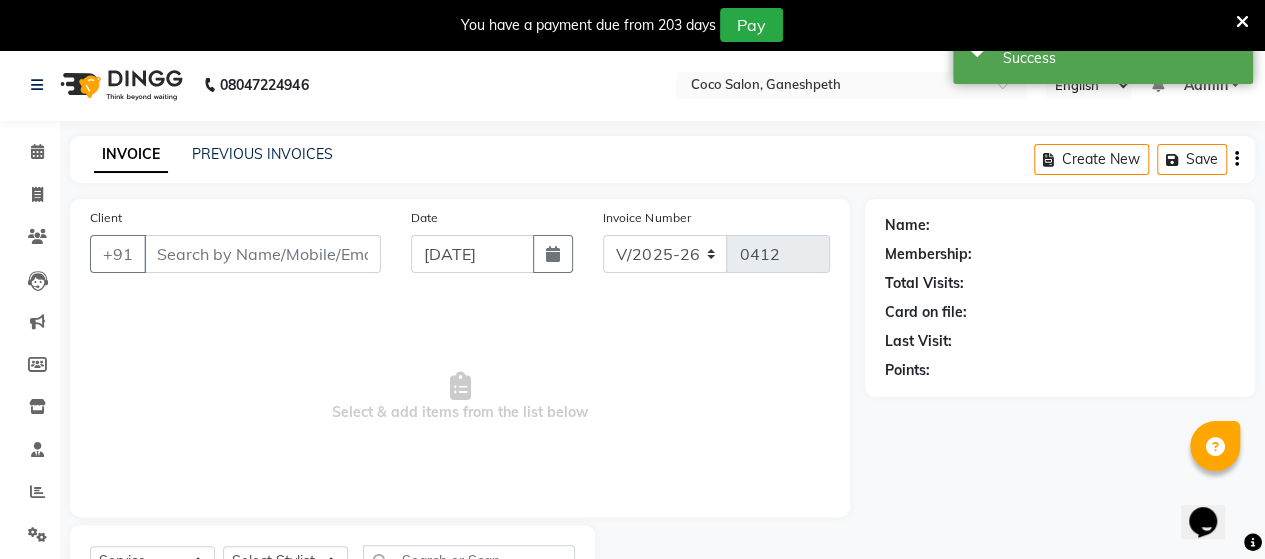 select on "G" 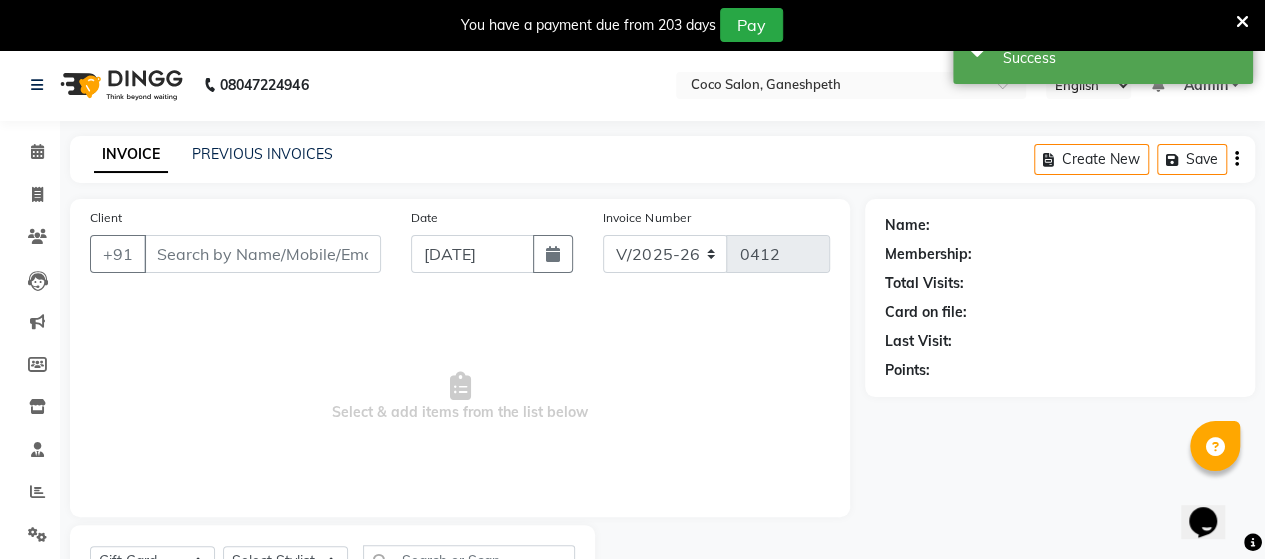 type on "7020829292" 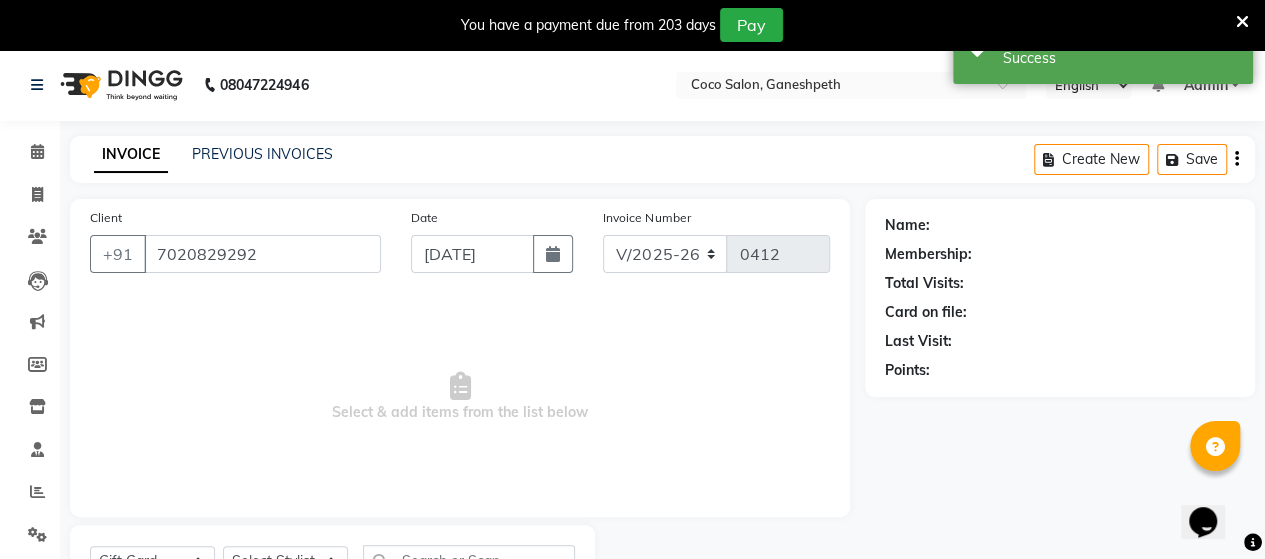 select on "83018" 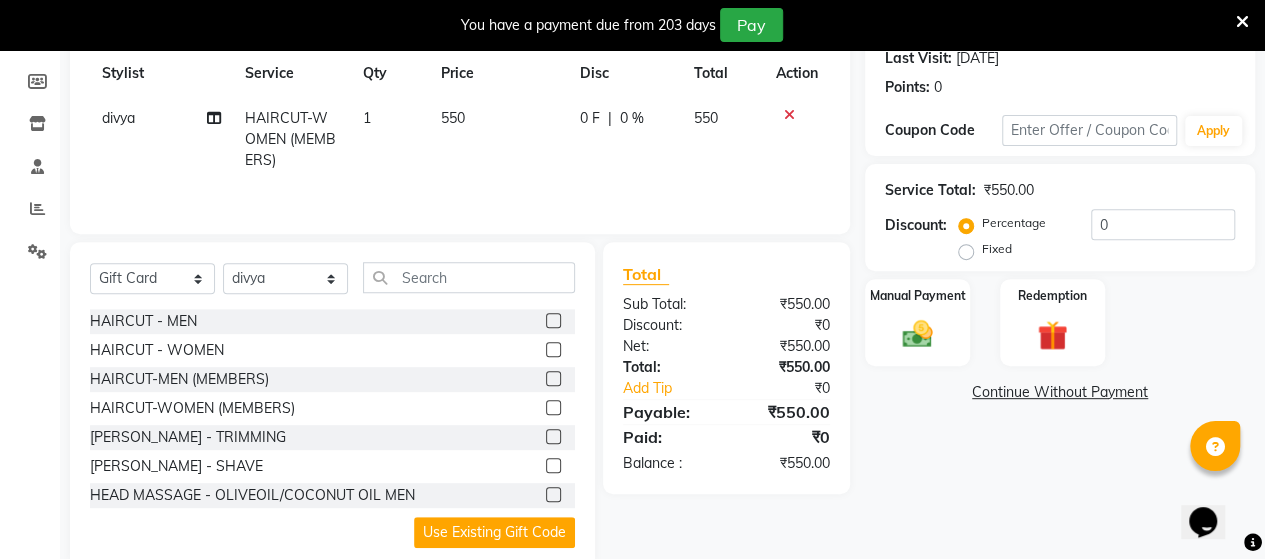 scroll, scrollTop: 320, scrollLeft: 0, axis: vertical 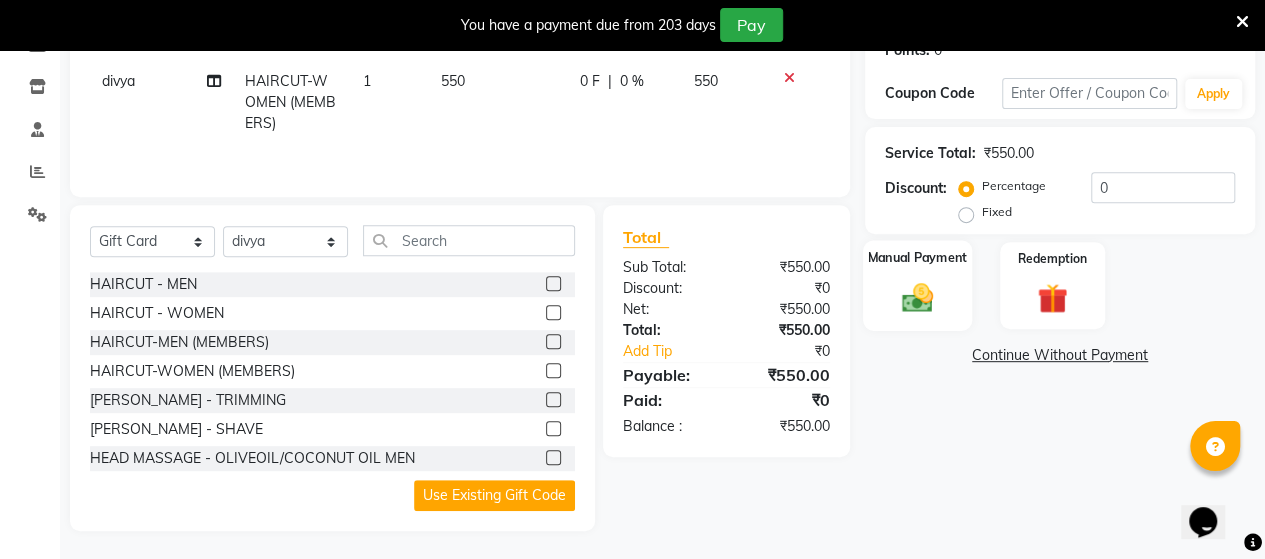 click 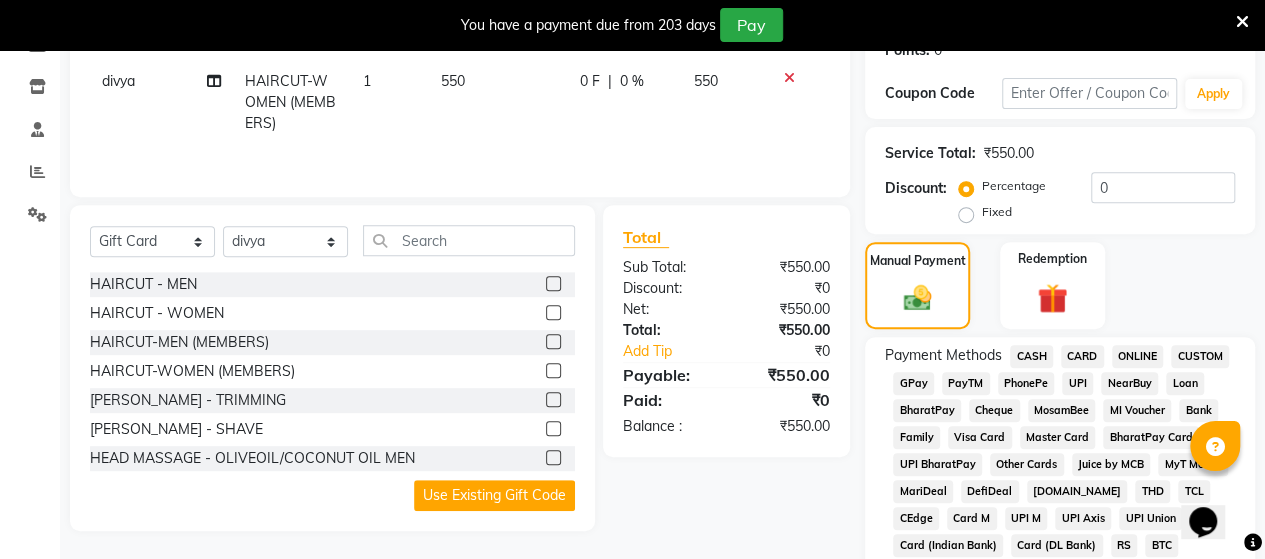 click on "CASH" 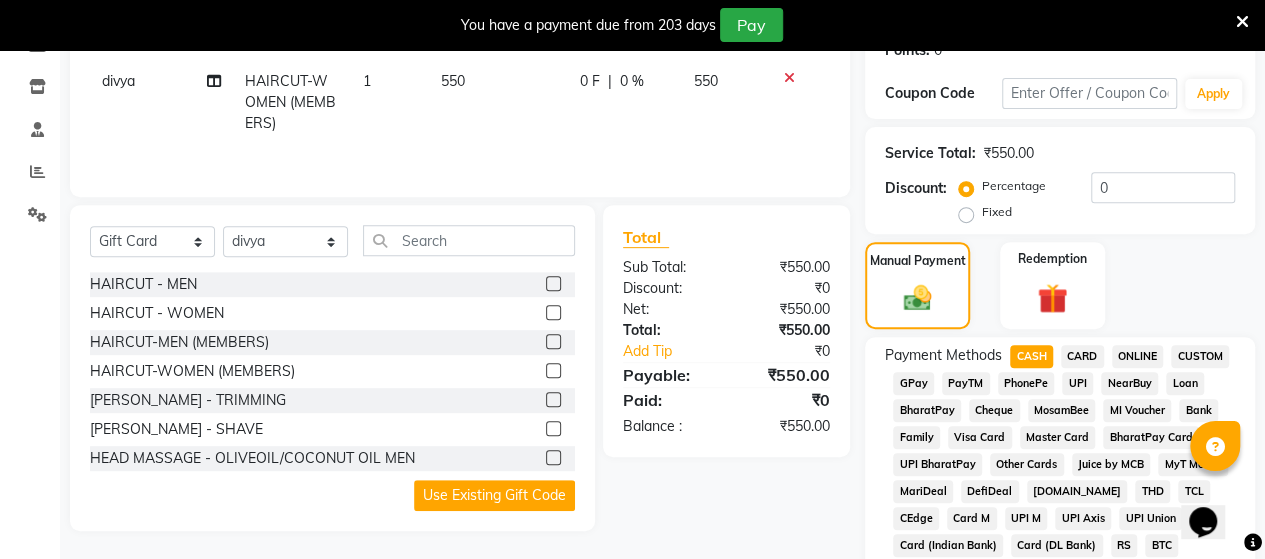 scroll, scrollTop: 1047, scrollLeft: 0, axis: vertical 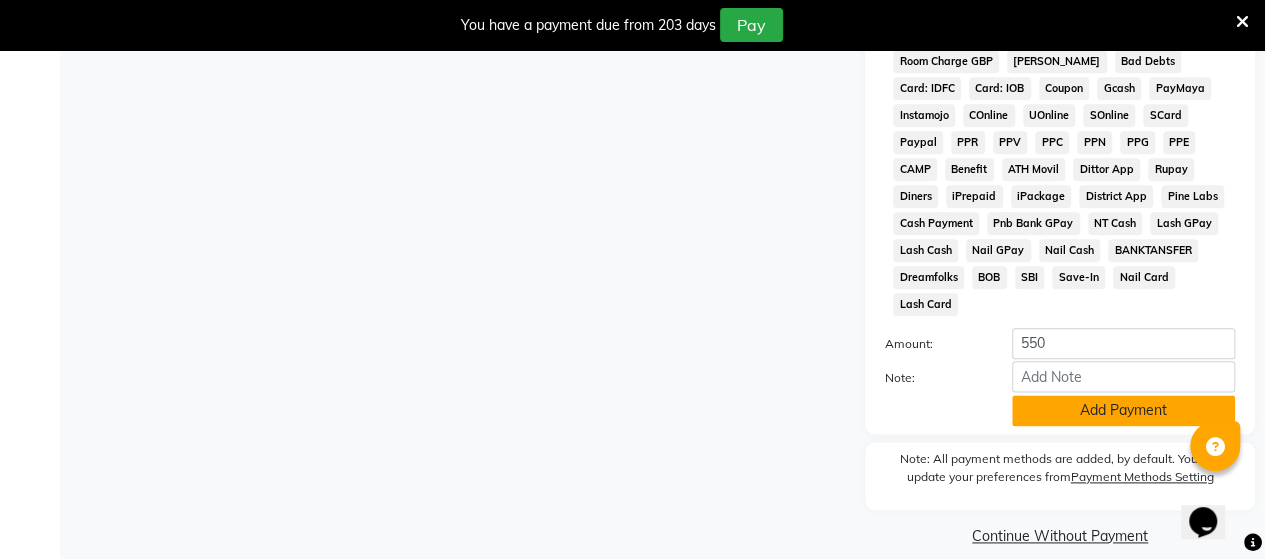 click on "Add Payment" 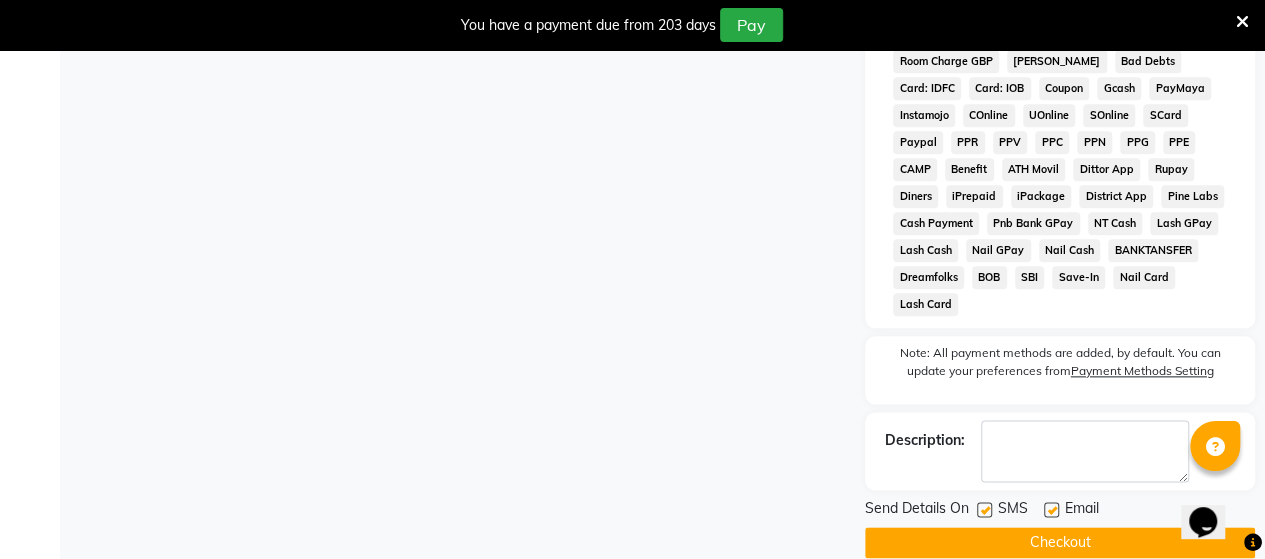click 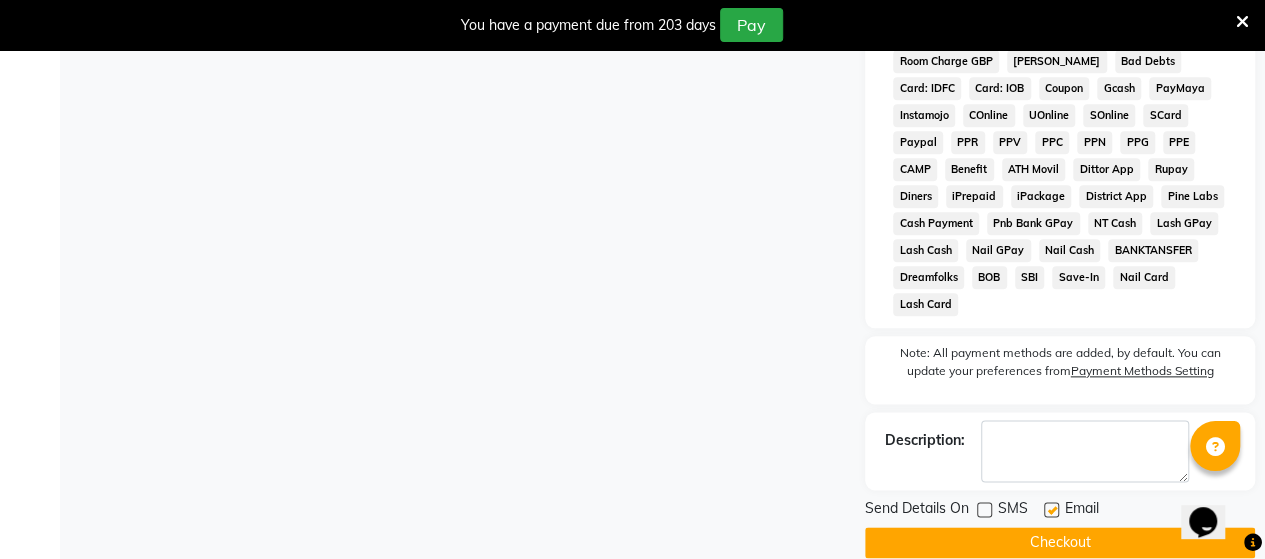 click 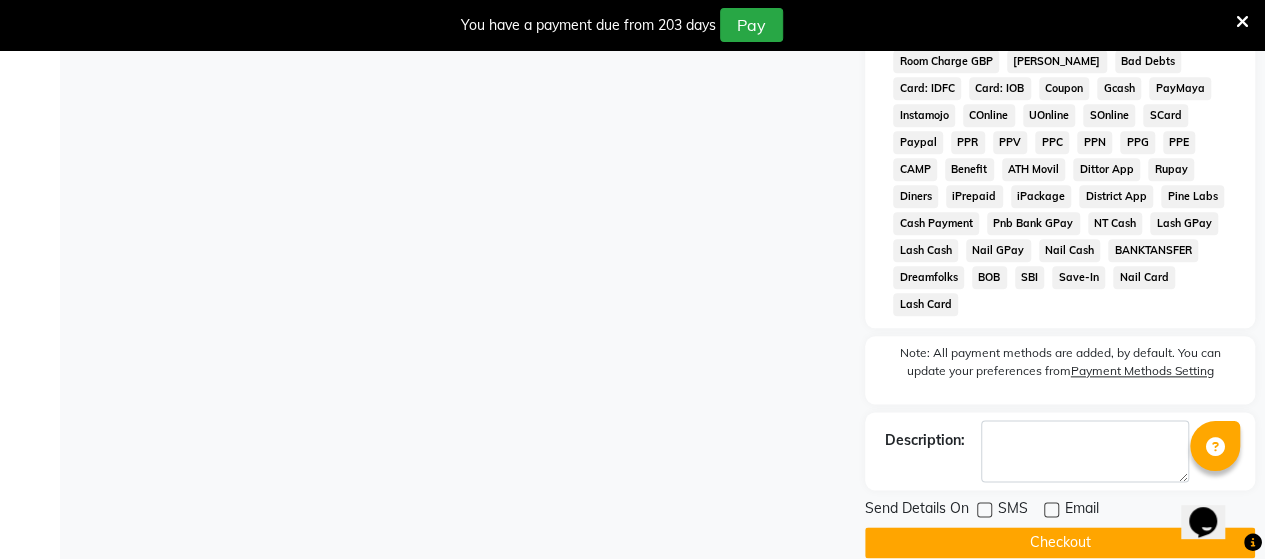 click on "Checkout" 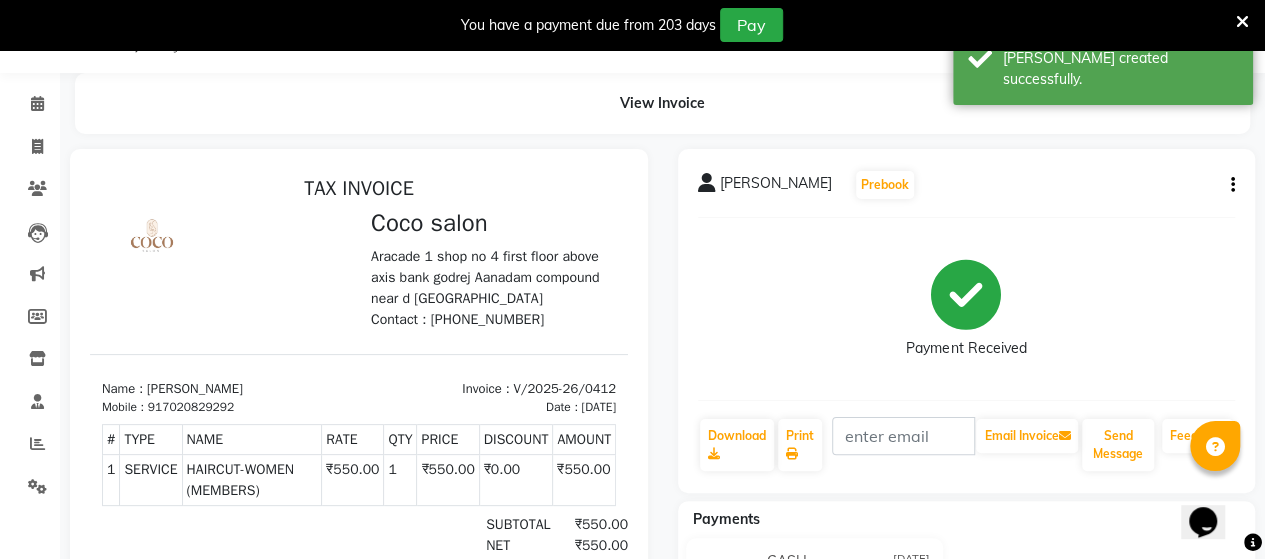 scroll, scrollTop: 0, scrollLeft: 0, axis: both 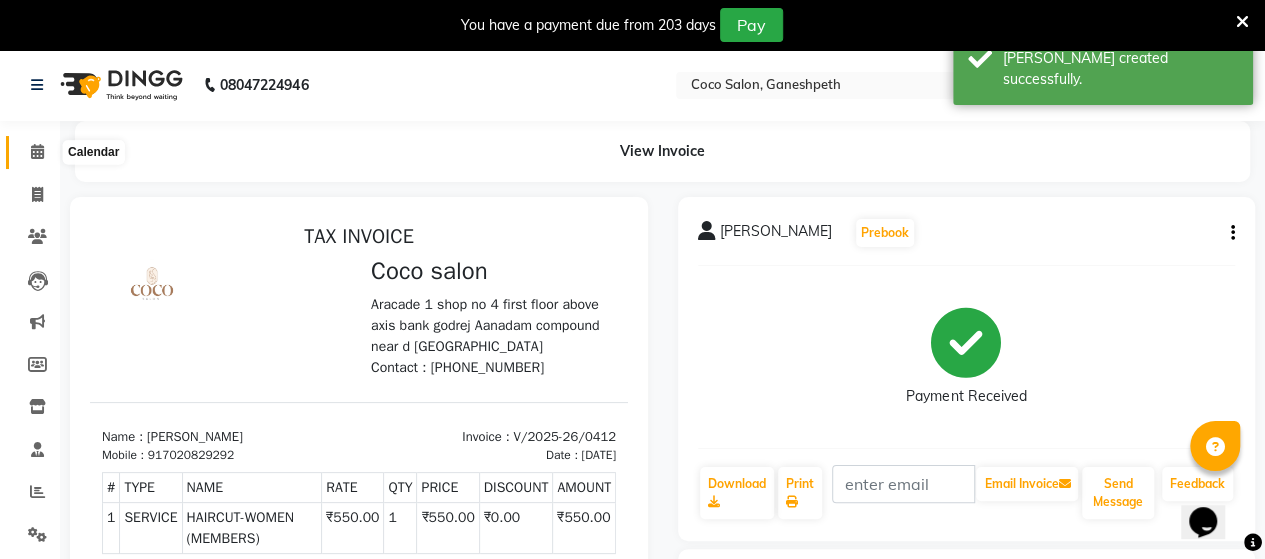 click 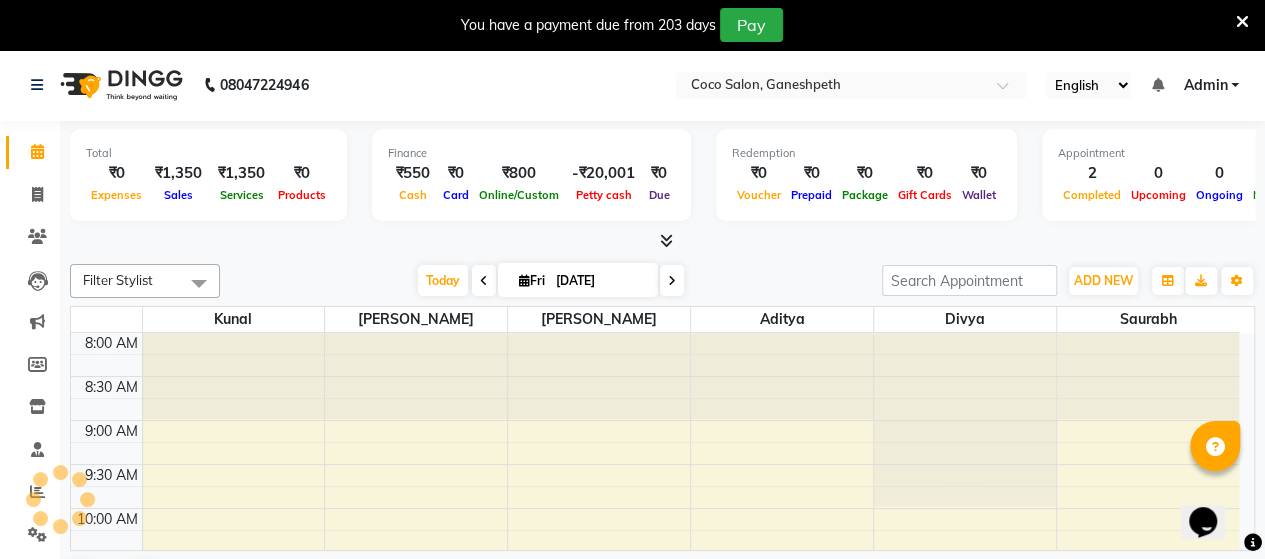 scroll, scrollTop: 0, scrollLeft: 0, axis: both 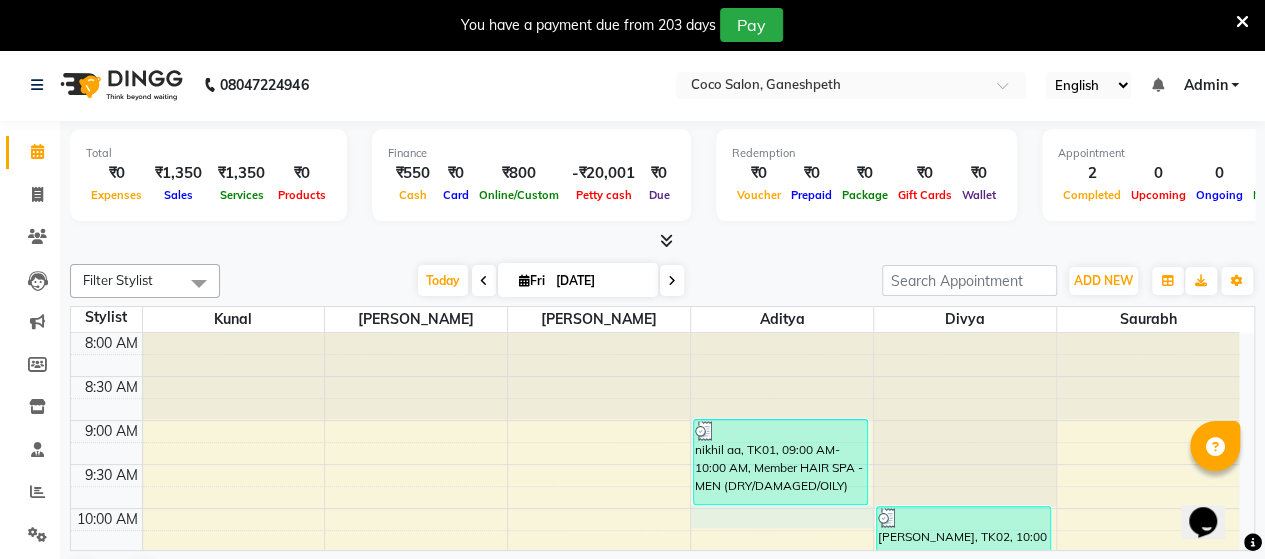 click on "8:00 AM 8:30 AM 9:00 AM 9:30 AM 10:00 AM 10:30 AM 11:00 AM 11:30 AM 12:00 PM 12:30 PM 1:00 PM 1:30 PM 2:00 PM 2:30 PM 3:00 PM 3:30 PM 4:00 PM 4:30 PM 5:00 PM 5:30 PM 6:00 PM 6:30 PM 7:00 PM 7:30 PM 8:00 PM 8:30 PM     nikhil aa, TK01, 09:00 AM-10:00 AM, Member HAIR SPA - MEN (DRY/DAMAGED/OILY)     [PERSON_NAME], TK02, 10:00 AM-10:45 AM, HAIRCUT-WOMEN (MEMBERS)" at bounding box center [655, 904] 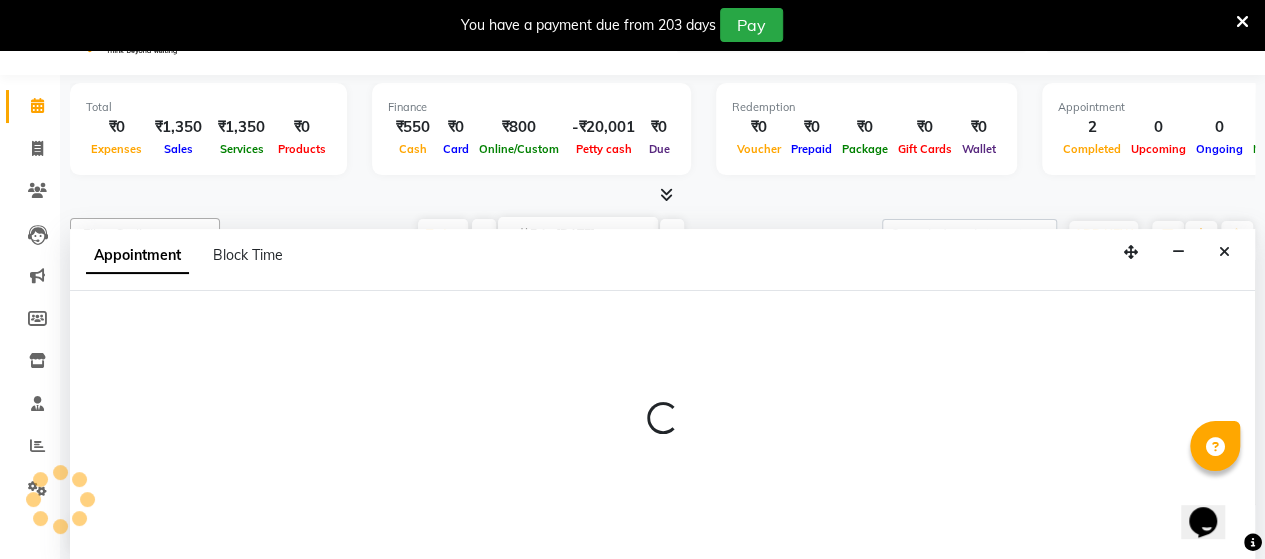 scroll, scrollTop: 50, scrollLeft: 0, axis: vertical 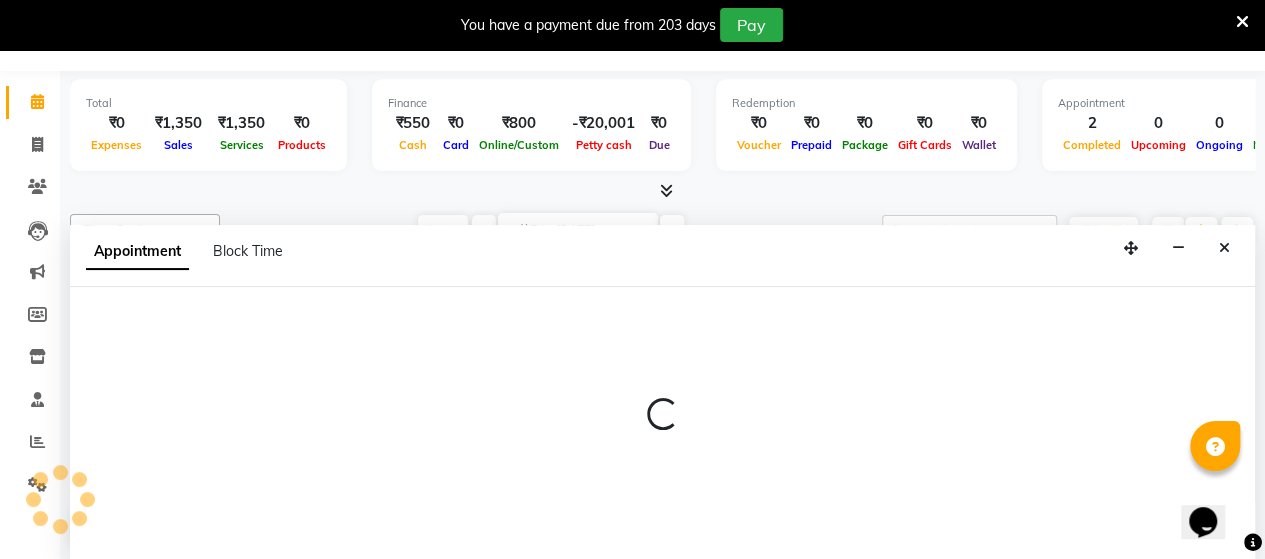 select on "58676" 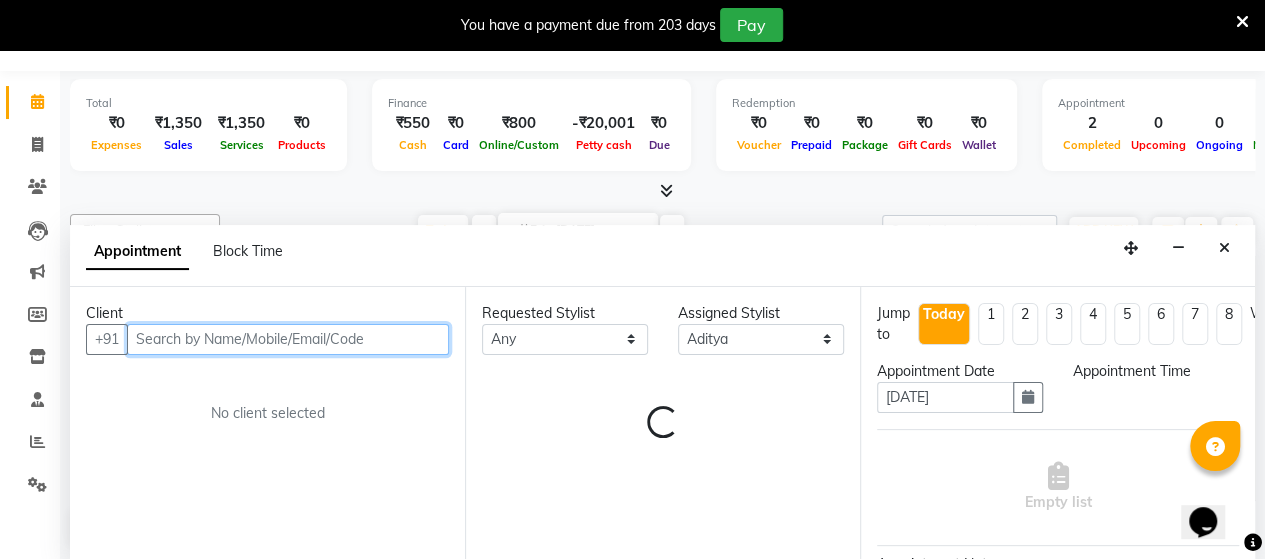 select on "600" 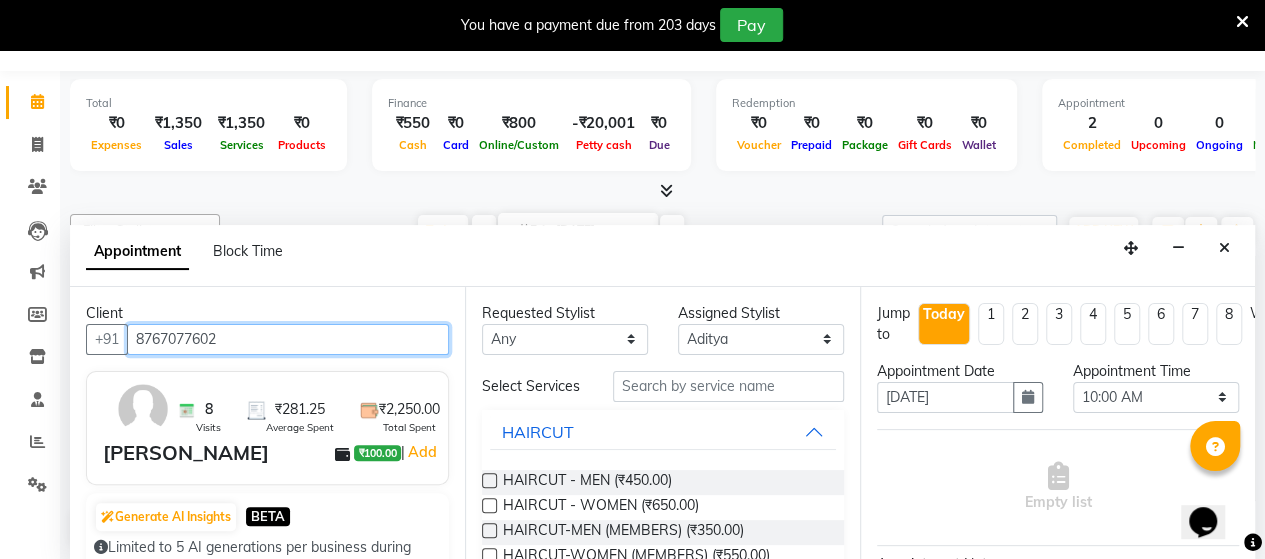 type on "8767077602" 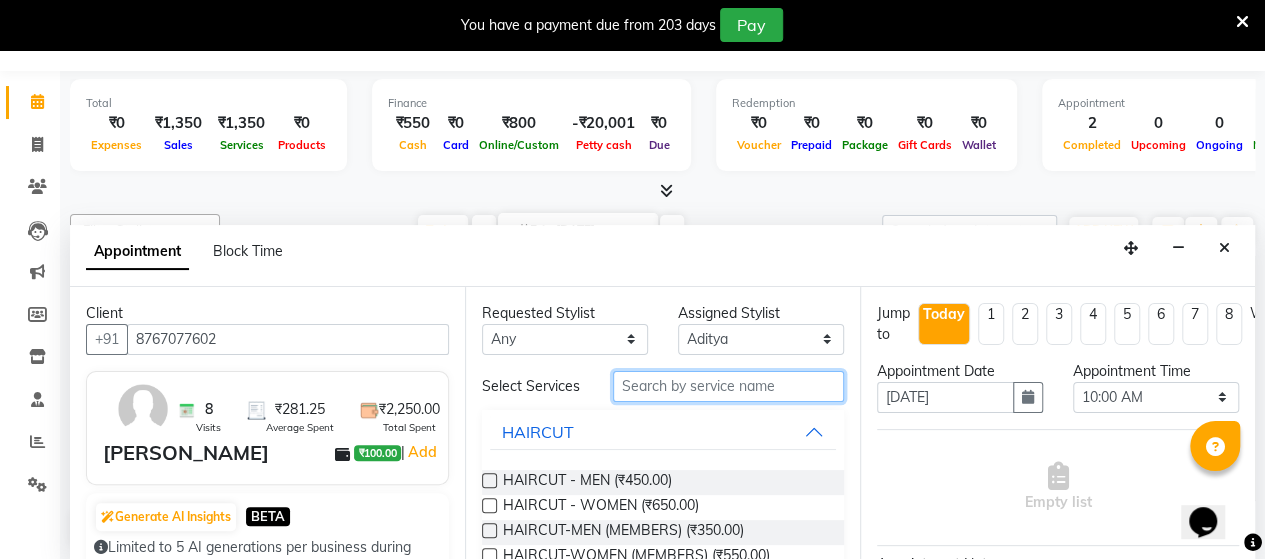 click at bounding box center (728, 386) 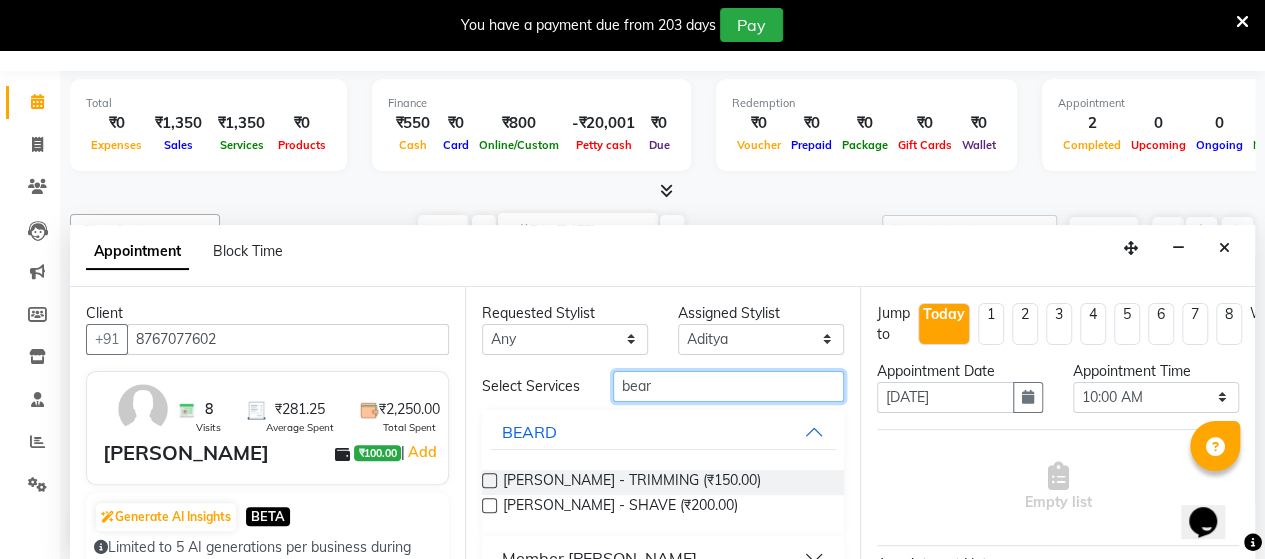 type on "bear" 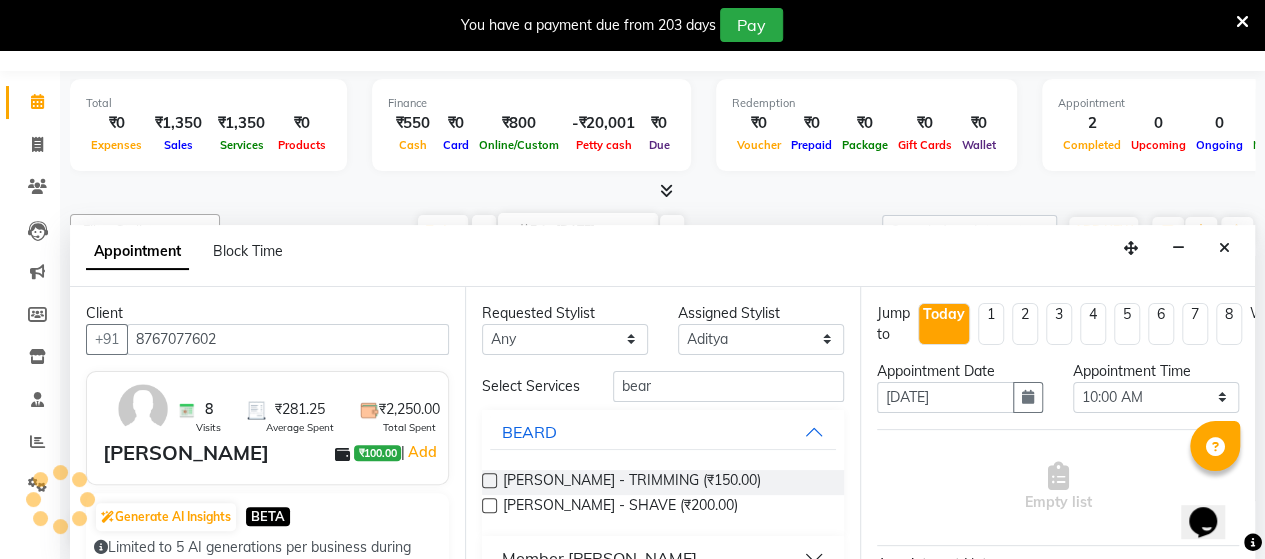 click at bounding box center [489, 505] 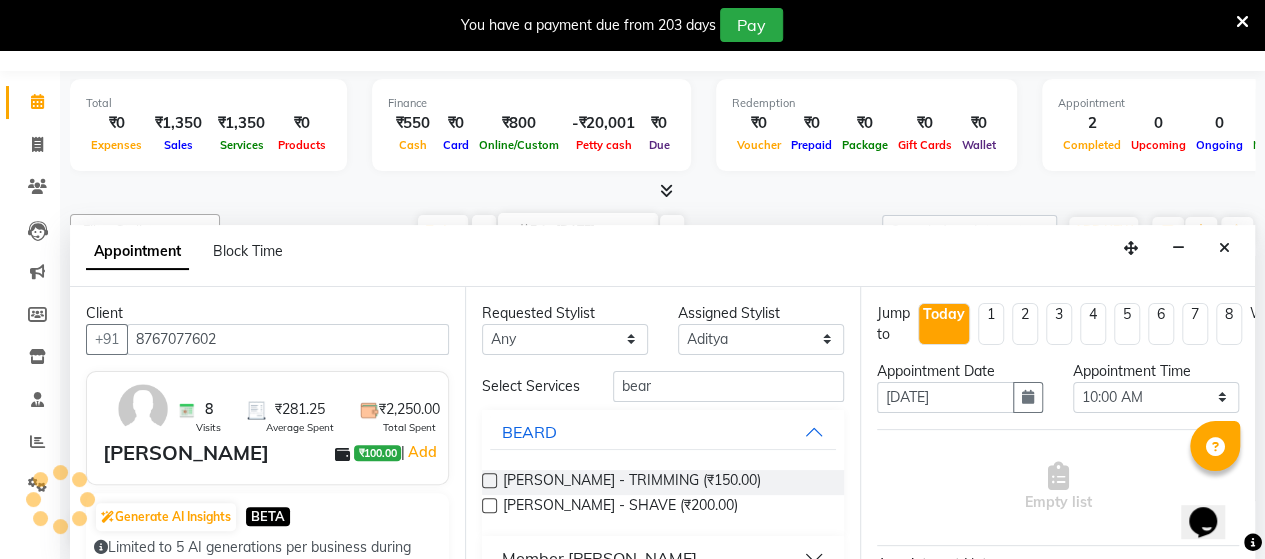 click at bounding box center (488, 507) 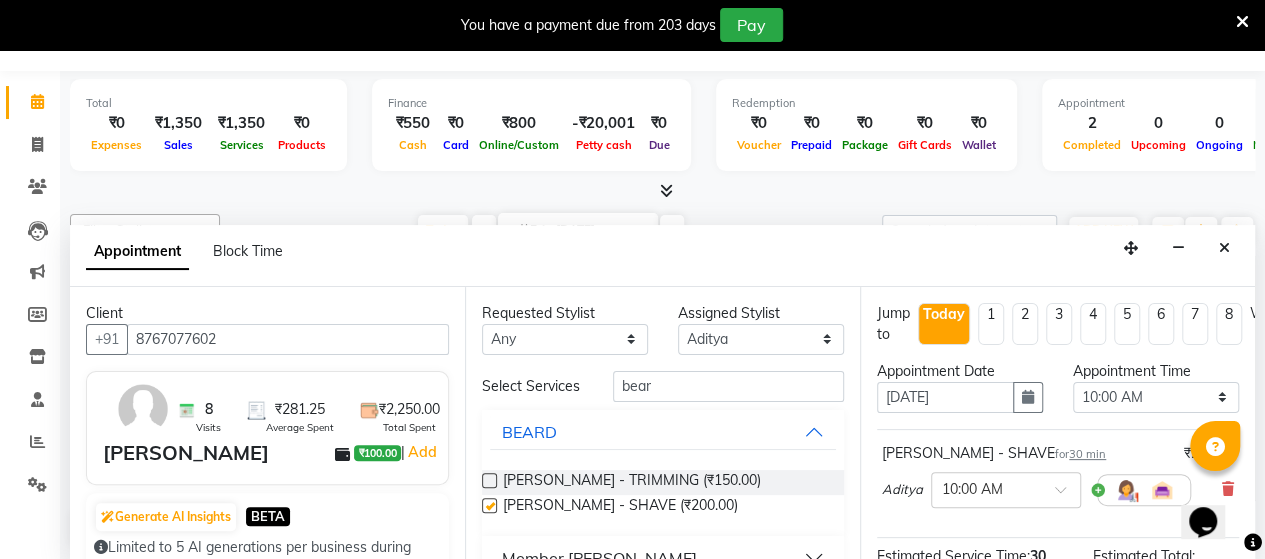checkbox on "false" 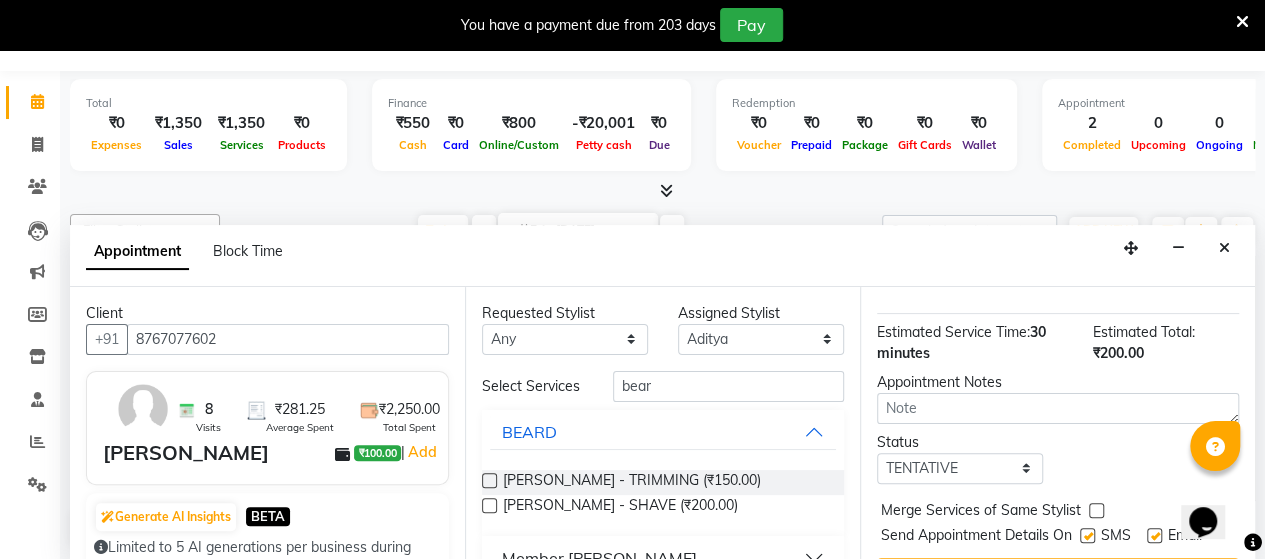 scroll, scrollTop: 287, scrollLeft: 0, axis: vertical 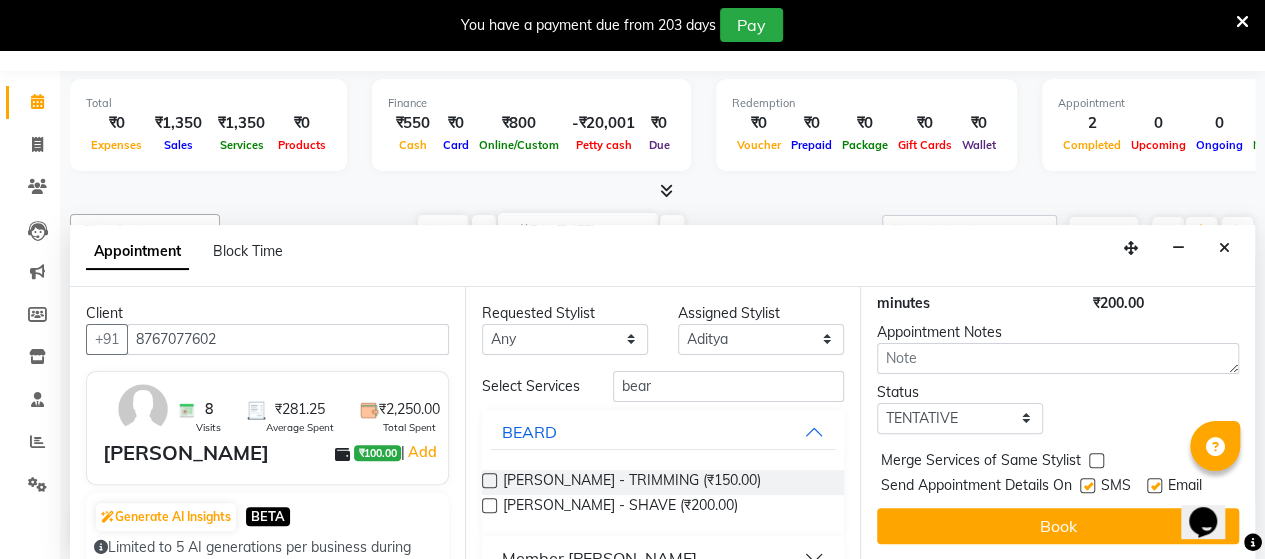 click at bounding box center [1087, 485] 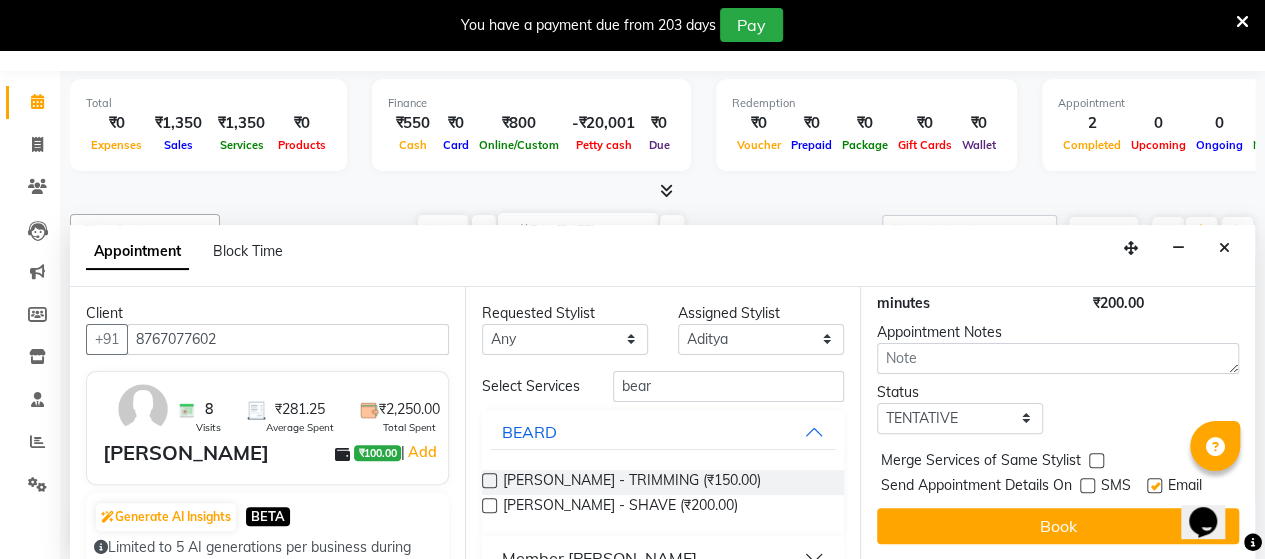 click at bounding box center (1154, 485) 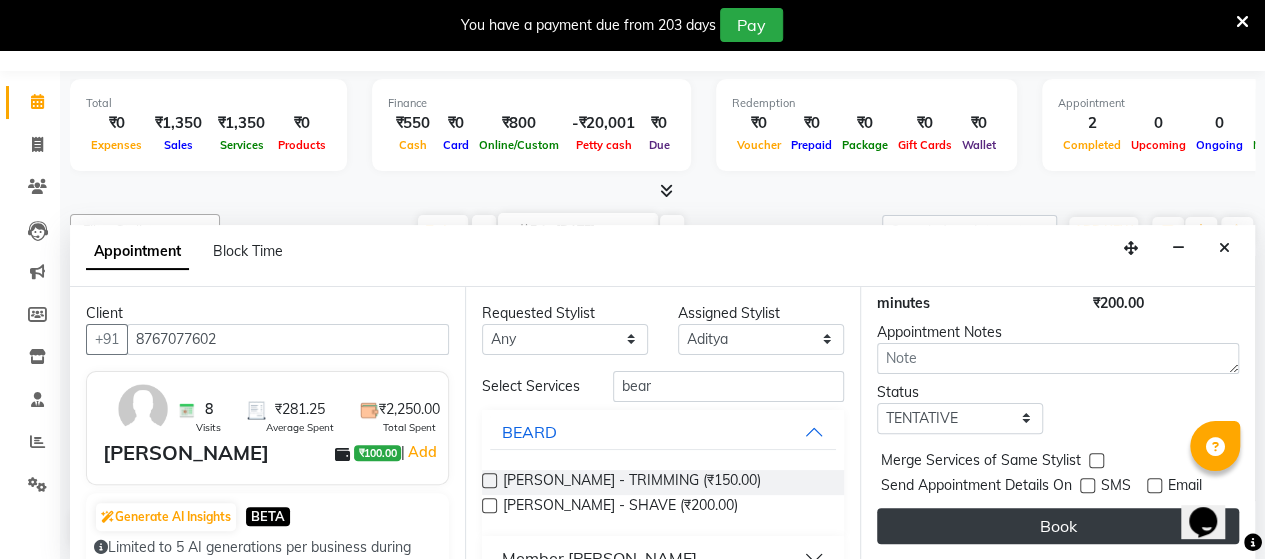 click on "Book" at bounding box center [1058, 526] 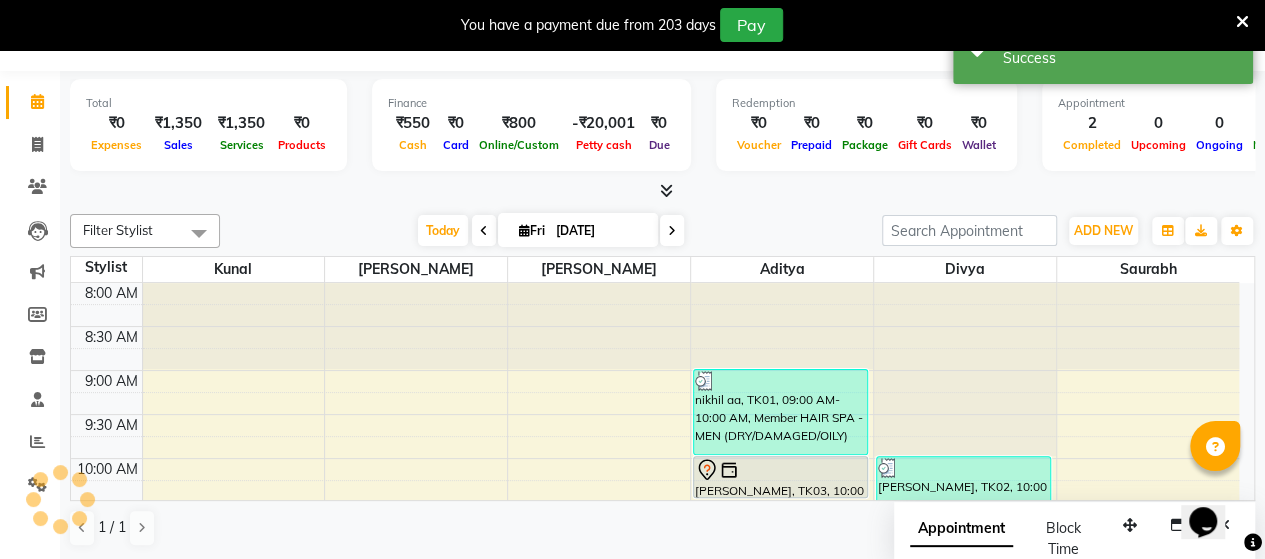 scroll, scrollTop: 0, scrollLeft: 0, axis: both 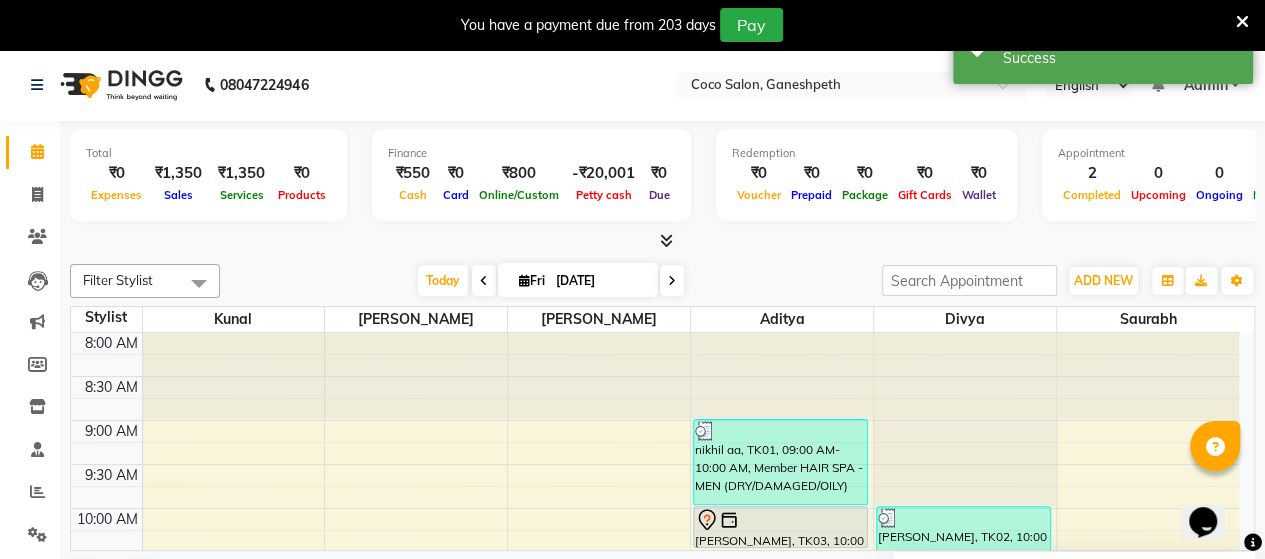 click at bounding box center (780, 520) 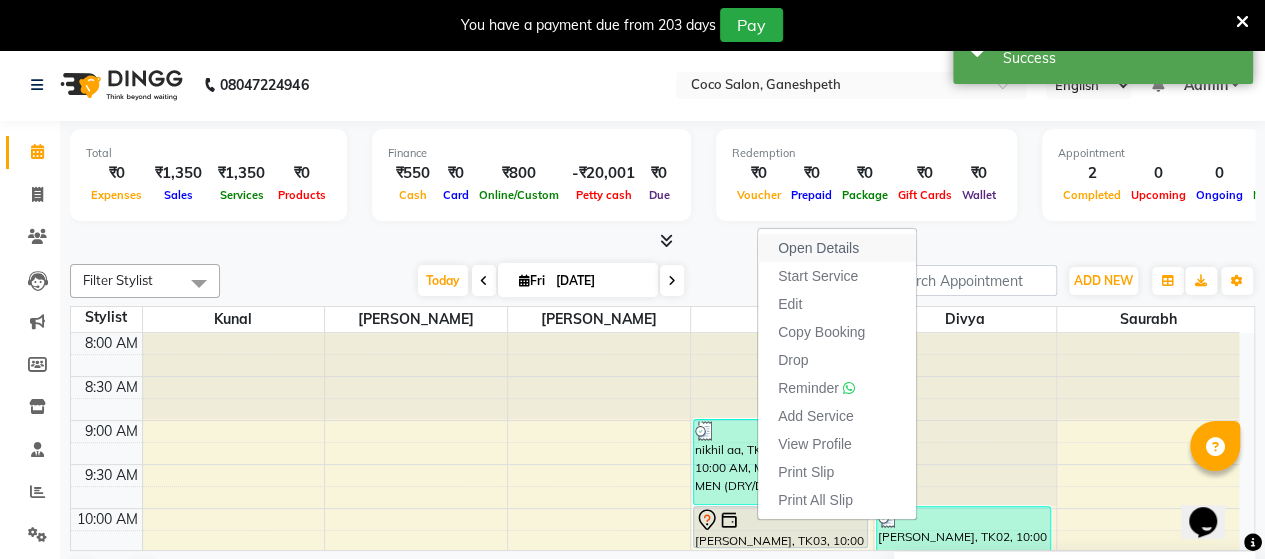 click on "Open Details" at bounding box center (818, 248) 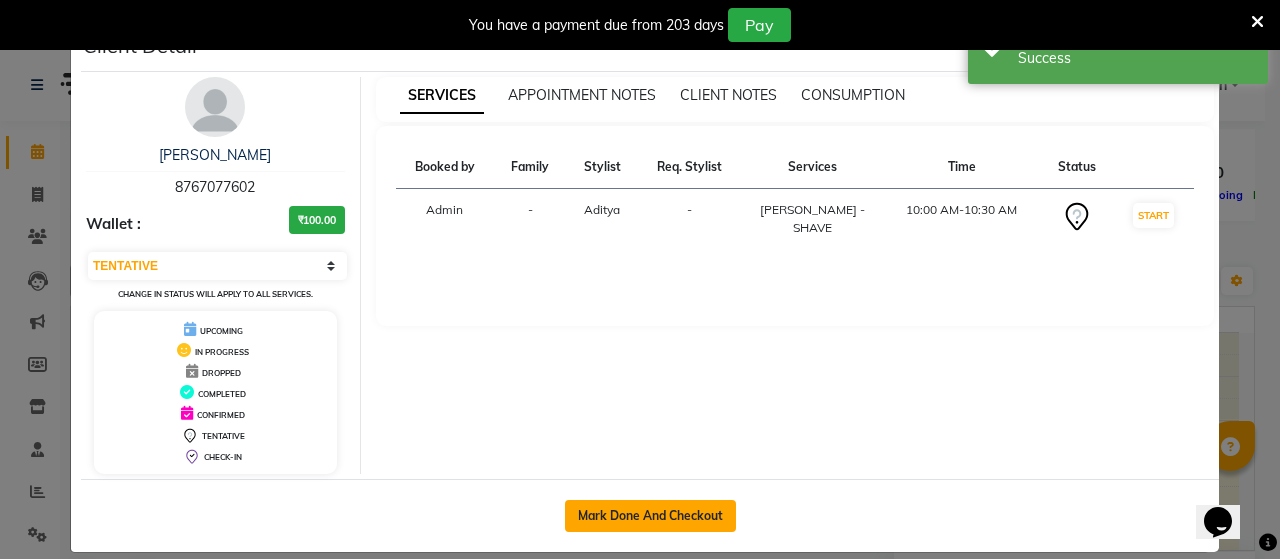 click on "Mark Done And Checkout" 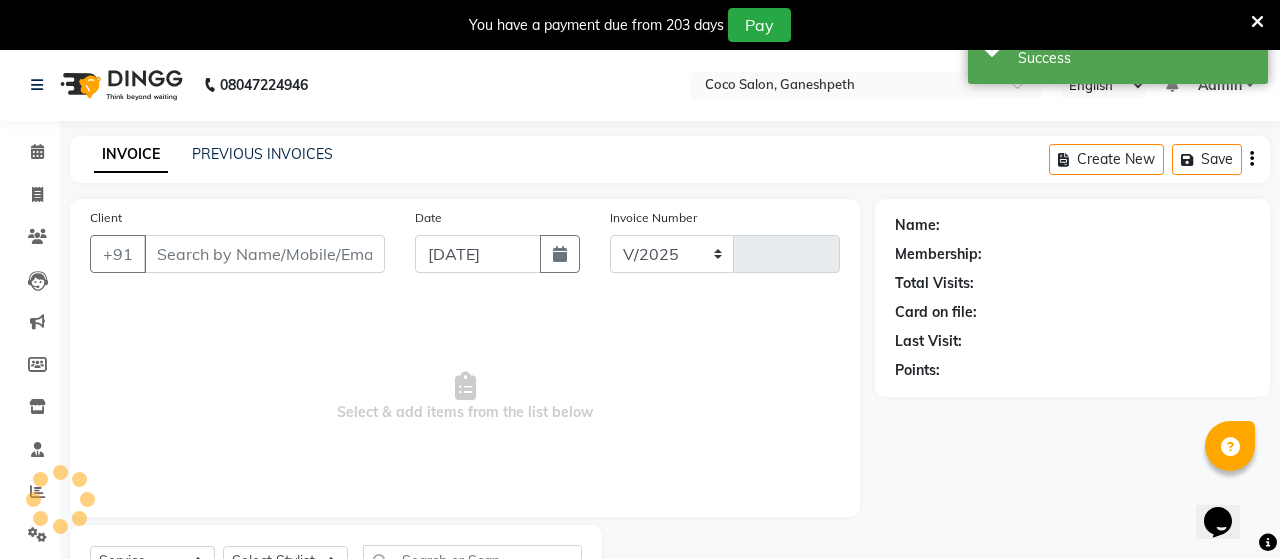 select on "6730" 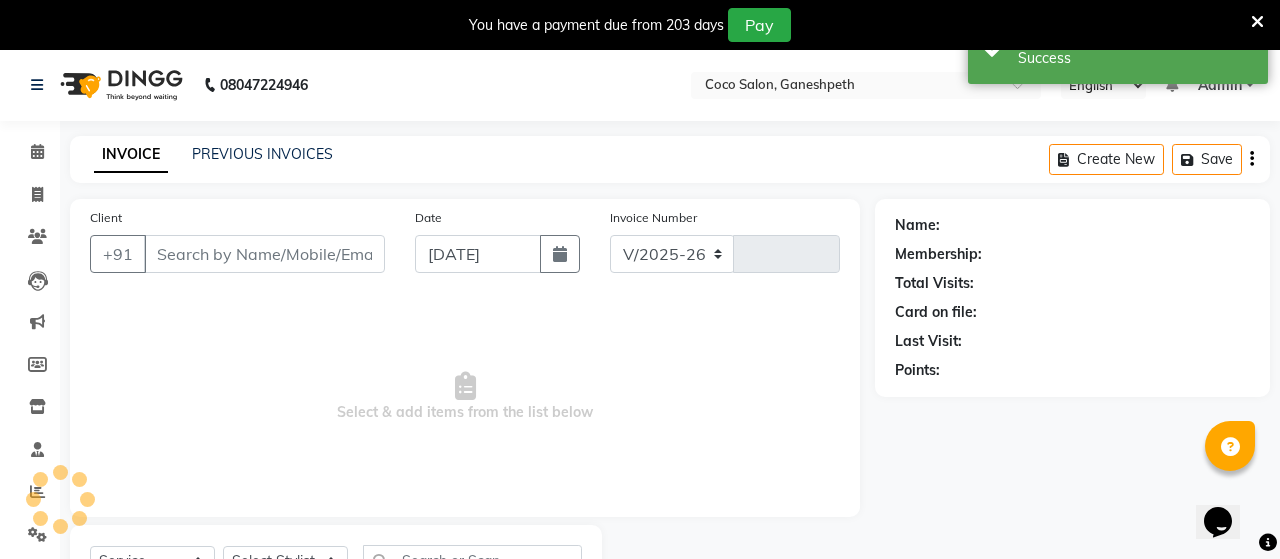 type on "0413" 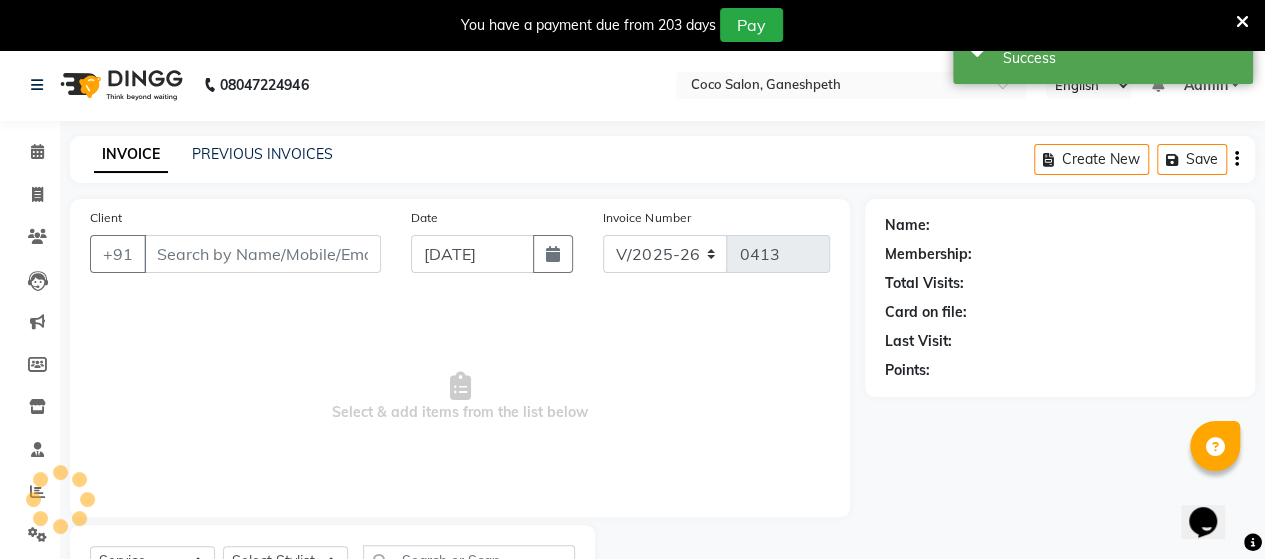 select on "G" 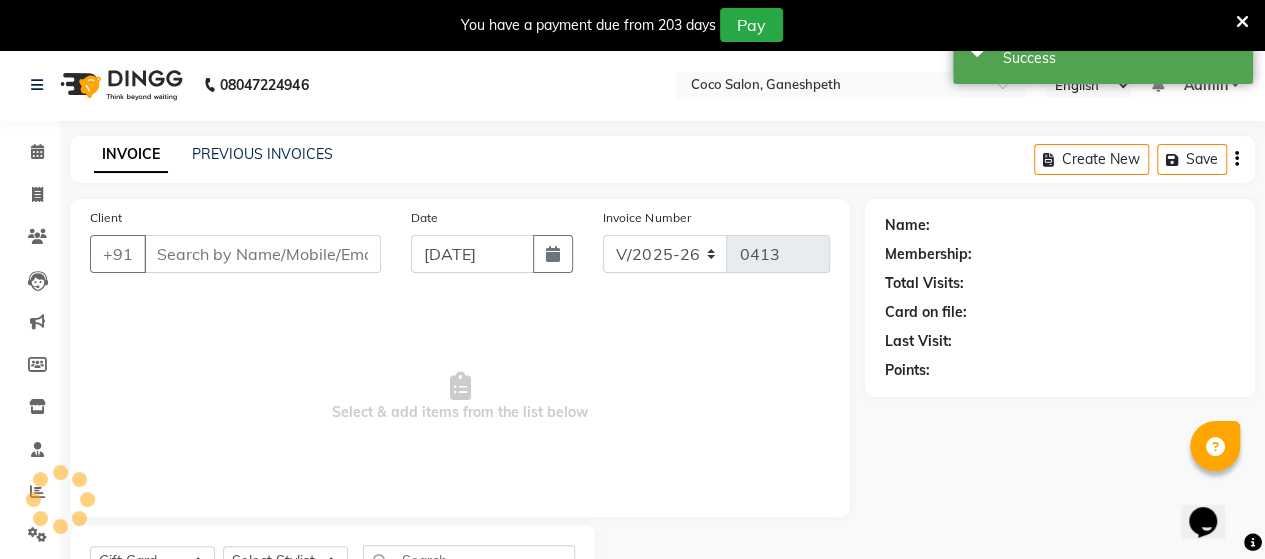 type on "8767077602" 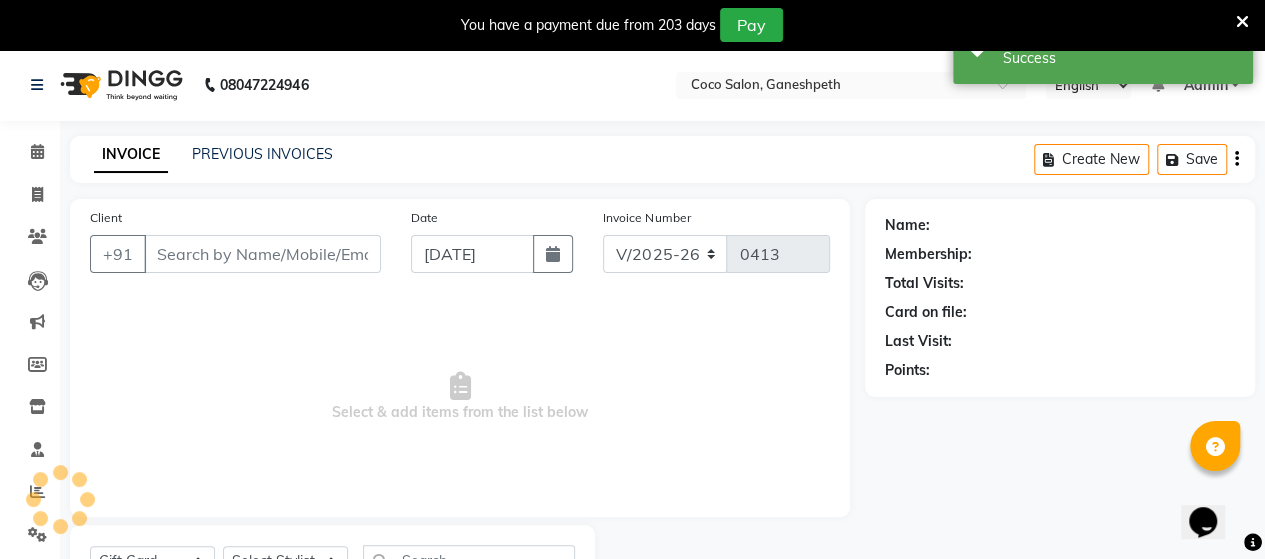 select on "58676" 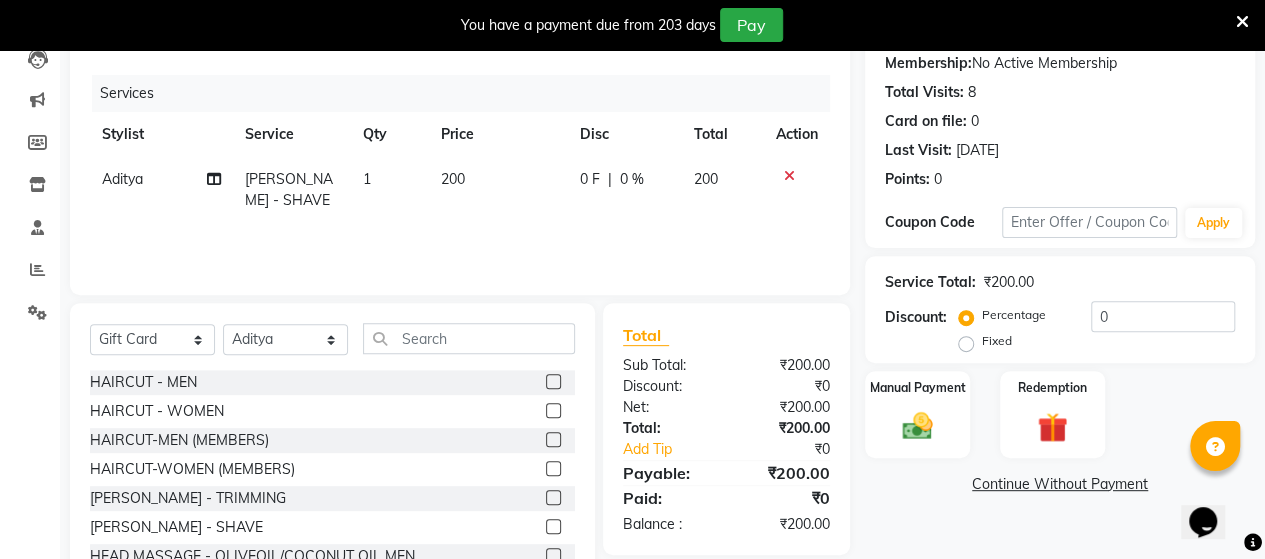 scroll, scrollTop: 257, scrollLeft: 0, axis: vertical 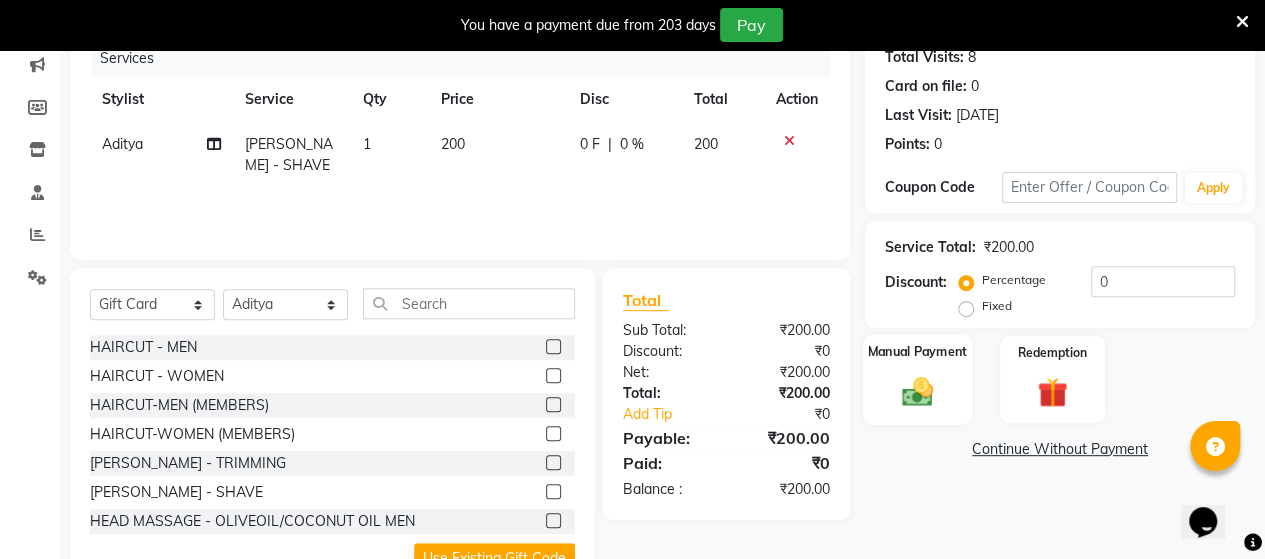 click 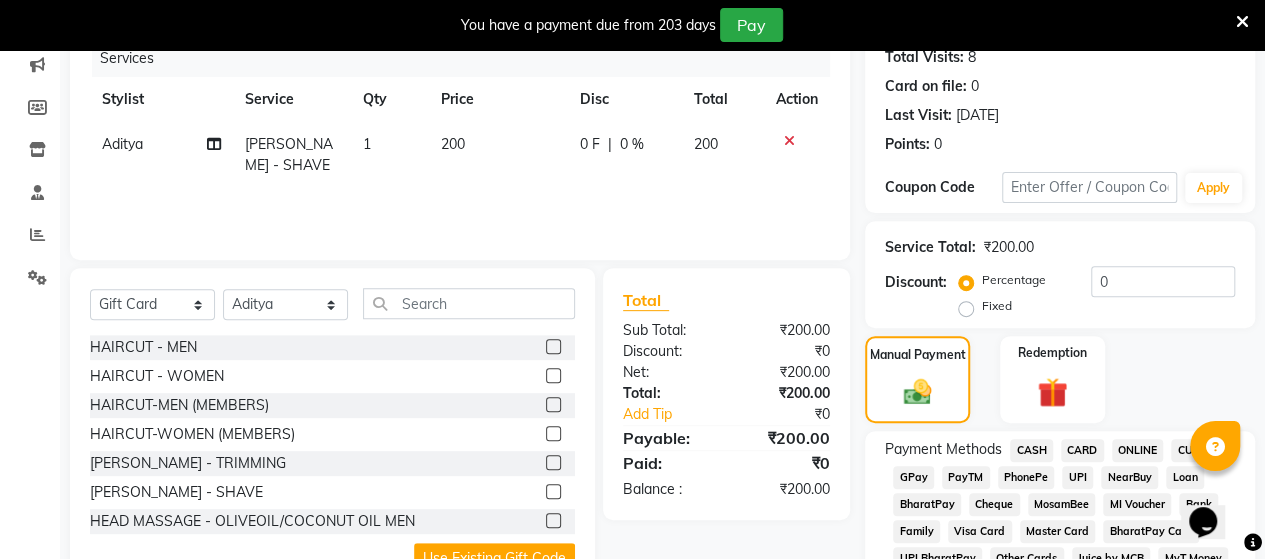 click on "UPI" 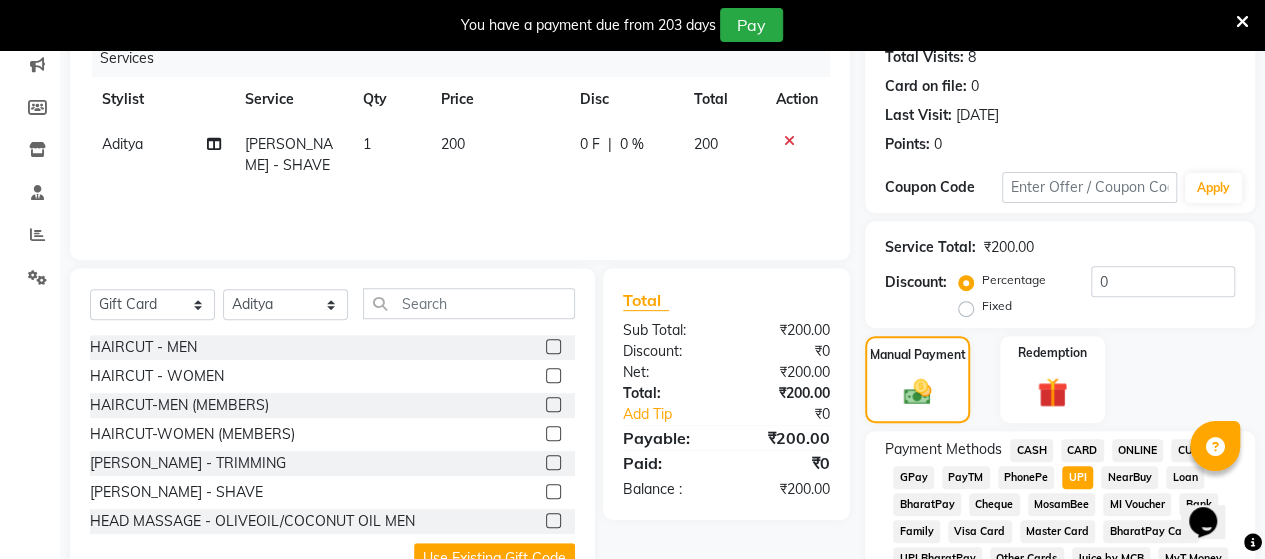 scroll, scrollTop: 1078, scrollLeft: 0, axis: vertical 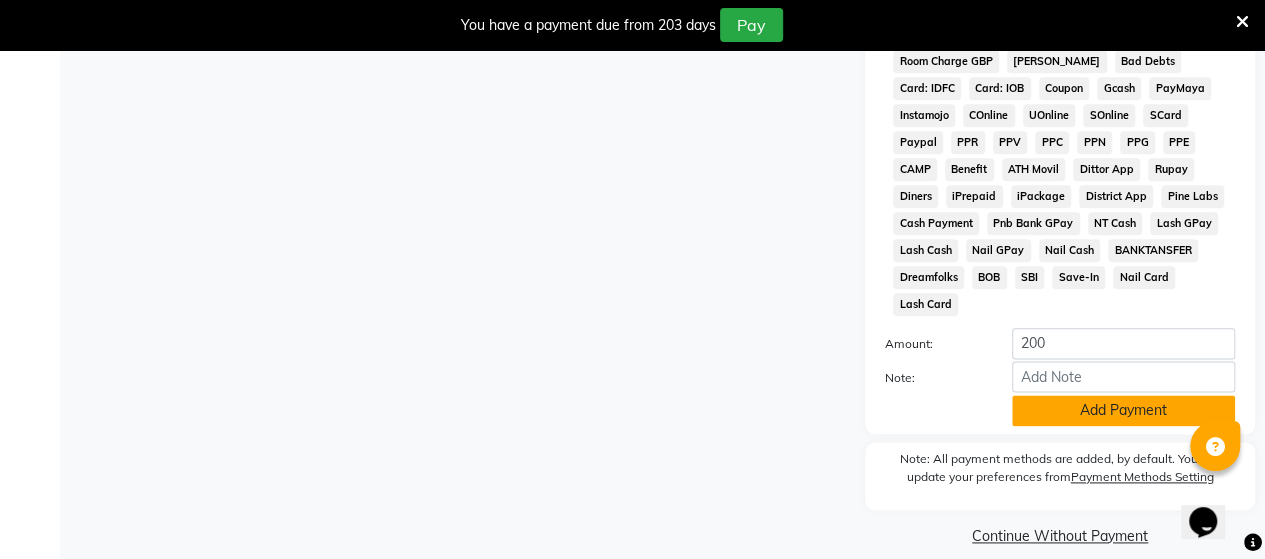 click on "Add Payment" 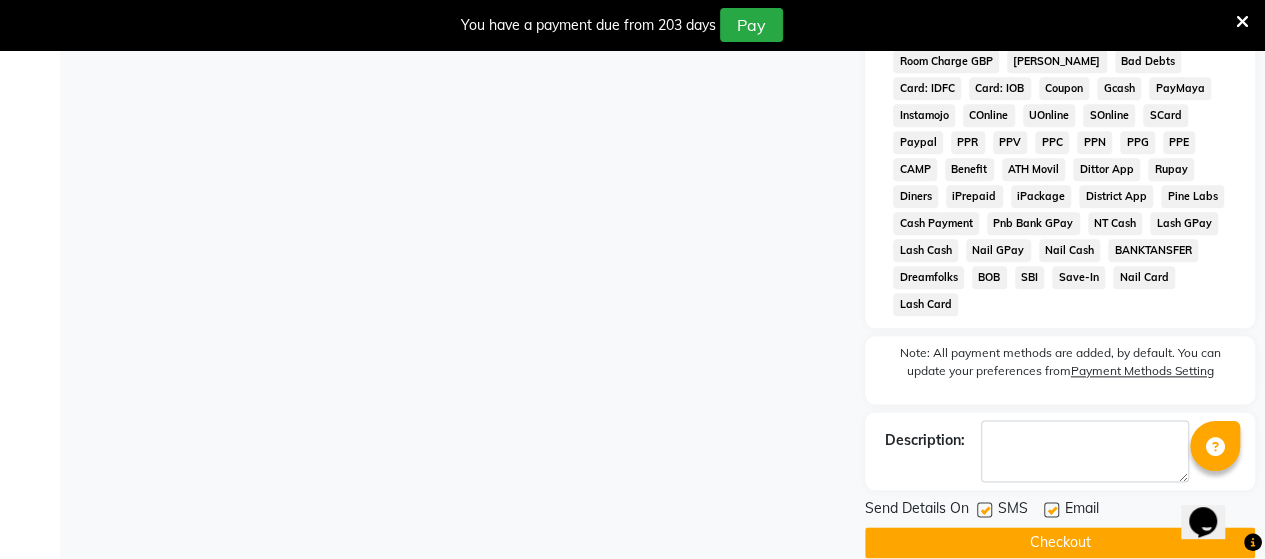 click 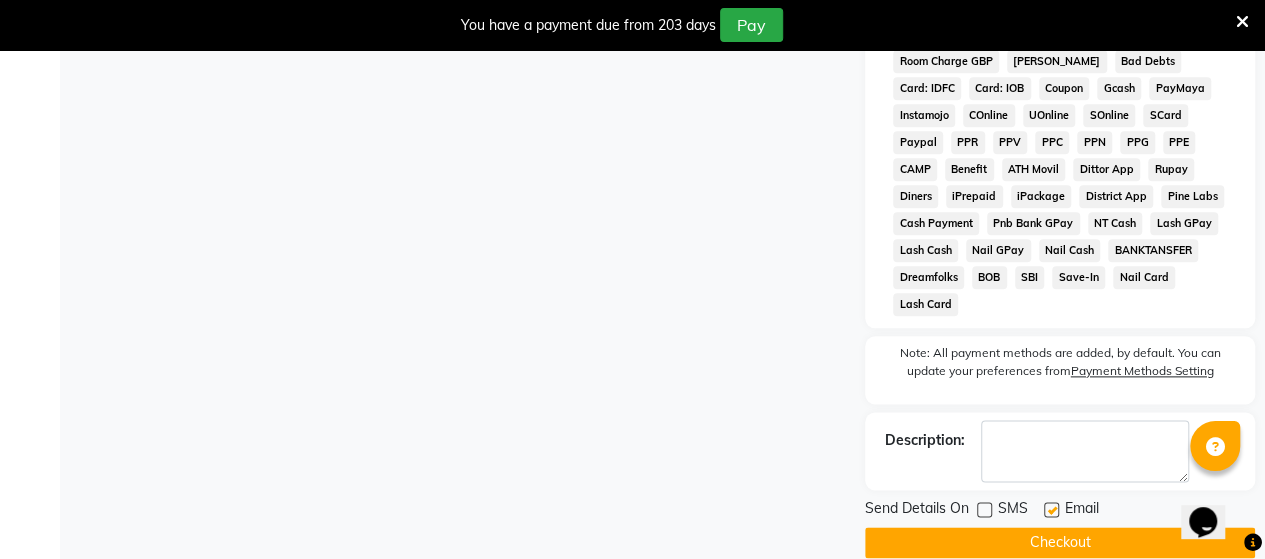 click 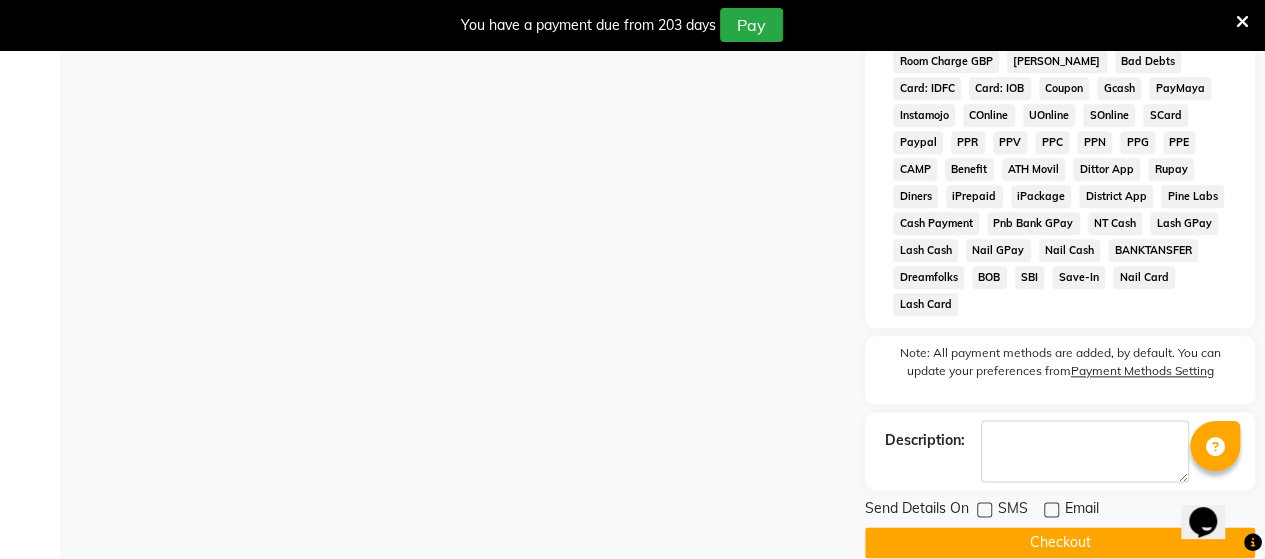 click on "Checkout" 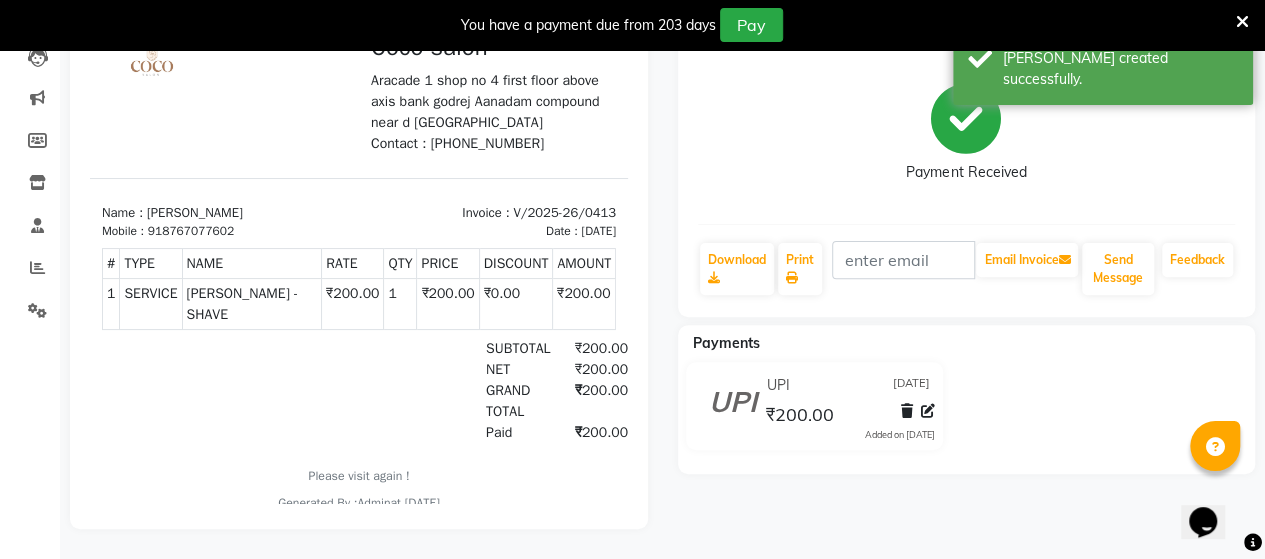 scroll, scrollTop: 0, scrollLeft: 0, axis: both 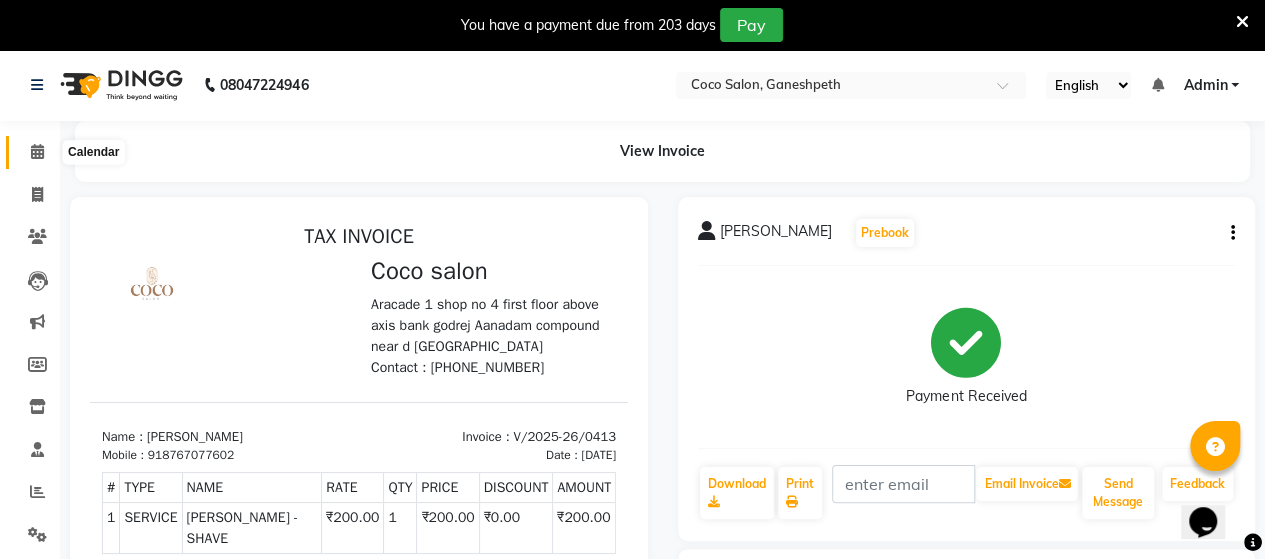 click 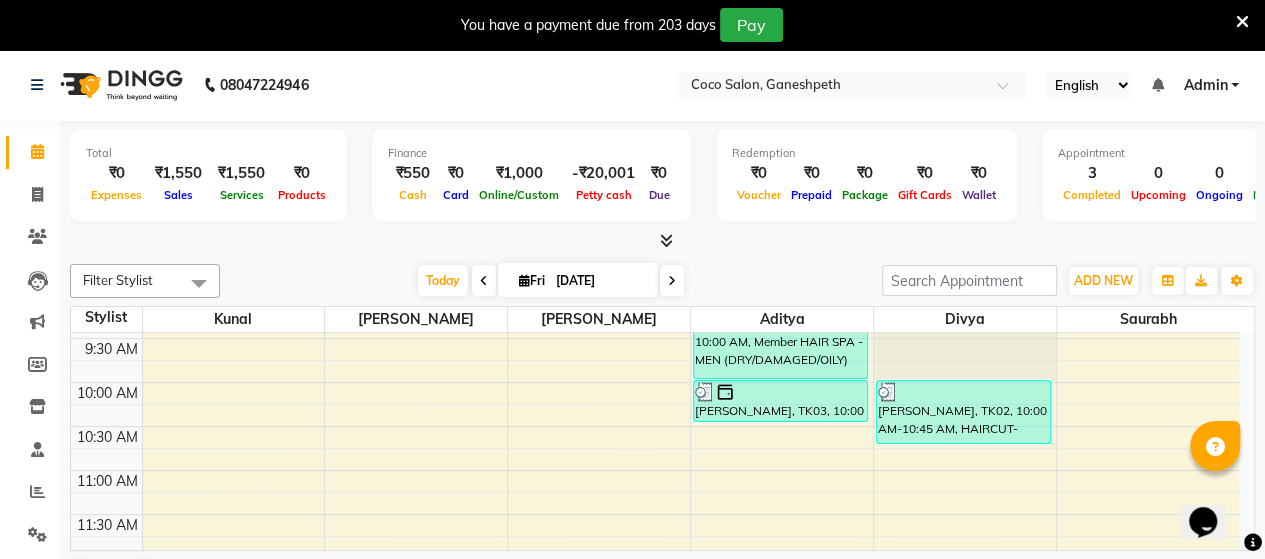 scroll, scrollTop: 130, scrollLeft: 0, axis: vertical 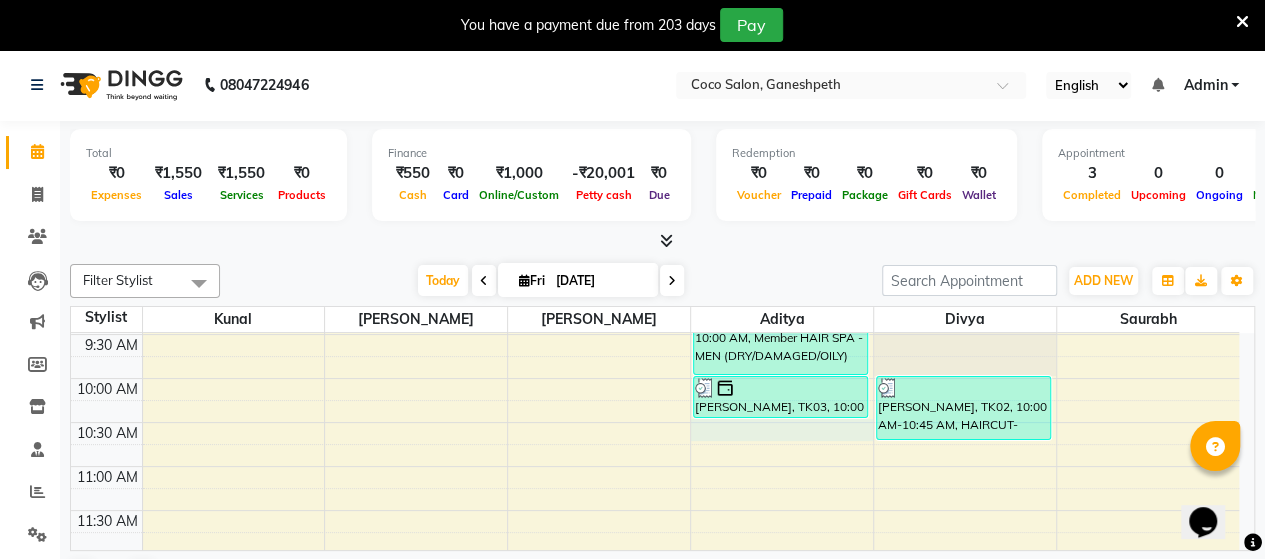 click on "8:00 AM 8:30 AM 9:00 AM 9:30 AM 10:00 AM 10:30 AM 11:00 AM 11:30 AM 12:00 PM 12:30 PM 1:00 PM 1:30 PM 2:00 PM 2:30 PM 3:00 PM 3:30 PM 4:00 PM 4:30 PM 5:00 PM 5:30 PM 6:00 PM 6:30 PM 7:00 PM 7:30 PM 8:00 PM 8:30 PM     nikhil aa, TK01, 09:00 AM-10:00 AM, Member HAIR SPA - MEN (DRY/DAMAGED/OILY)     [PERSON_NAME], TK03, 10:00 AM-10:30 AM, [PERSON_NAME] - SHAVE     [PERSON_NAME], TK02, 10:00 AM-10:45 AM, HAIRCUT-WOMEN (MEMBERS)" at bounding box center (655, 774) 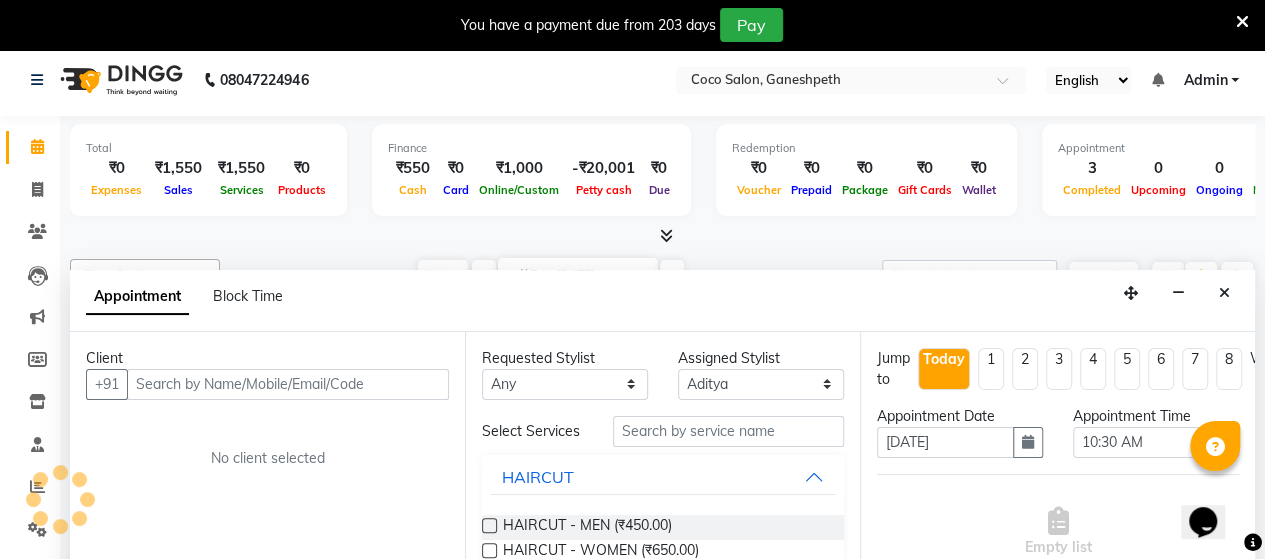 scroll, scrollTop: 50, scrollLeft: 0, axis: vertical 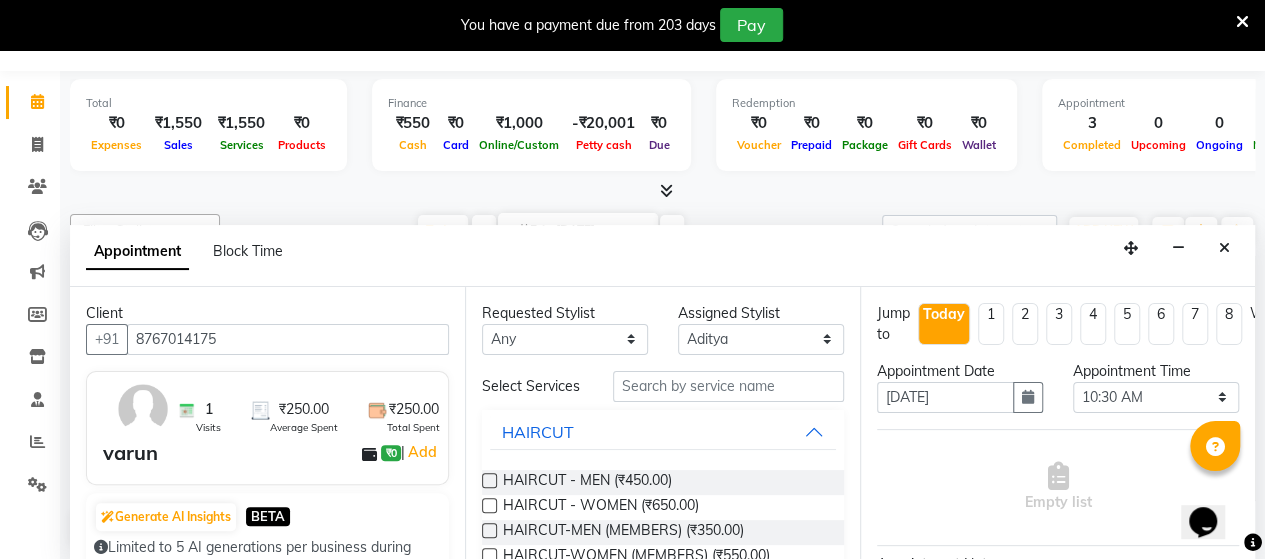 type on "8767014175" 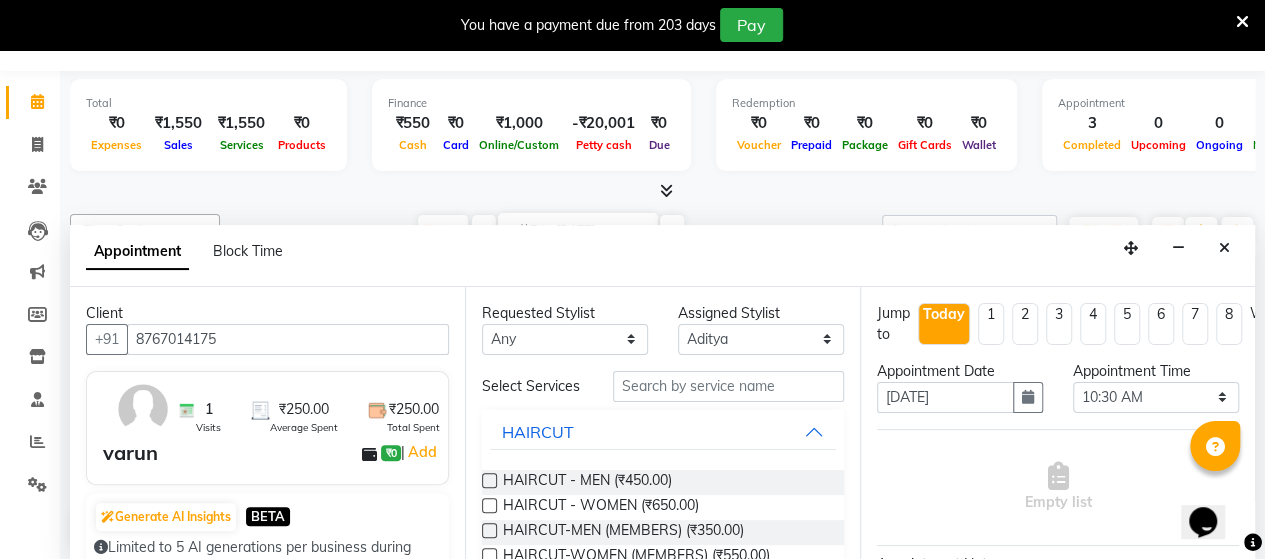 click at bounding box center (489, 530) 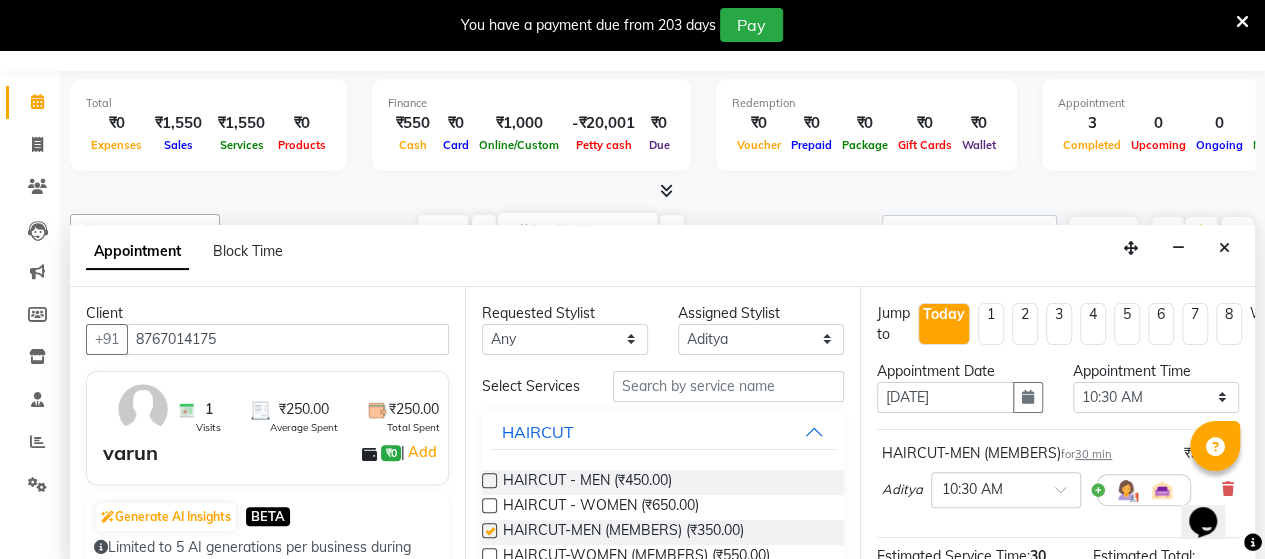 checkbox on "false" 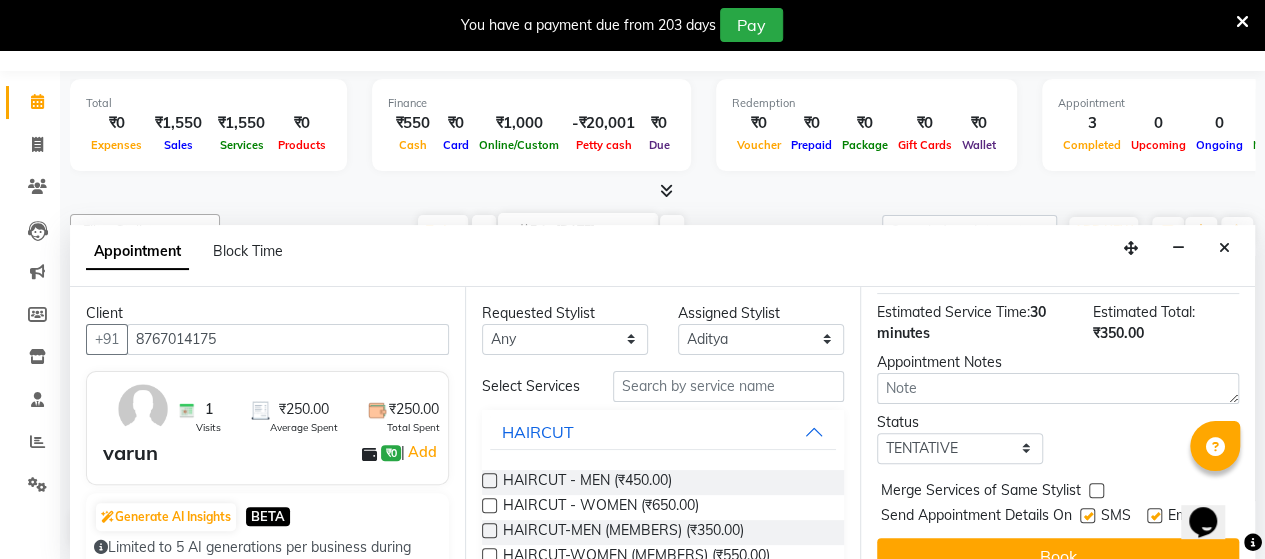 scroll, scrollTop: 287, scrollLeft: 0, axis: vertical 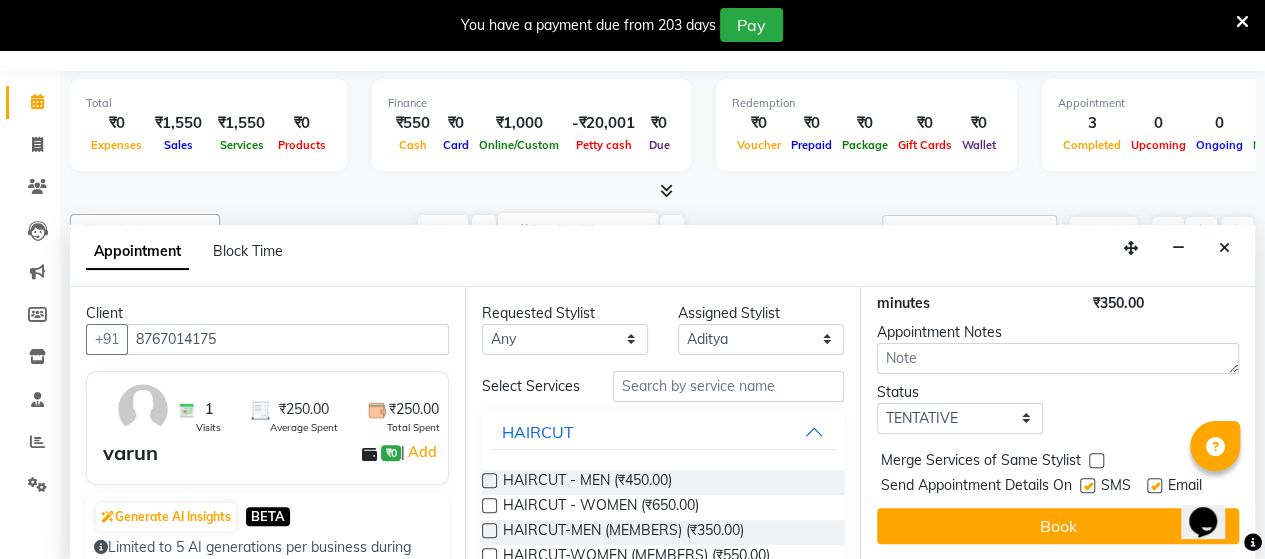click at bounding box center (1087, 485) 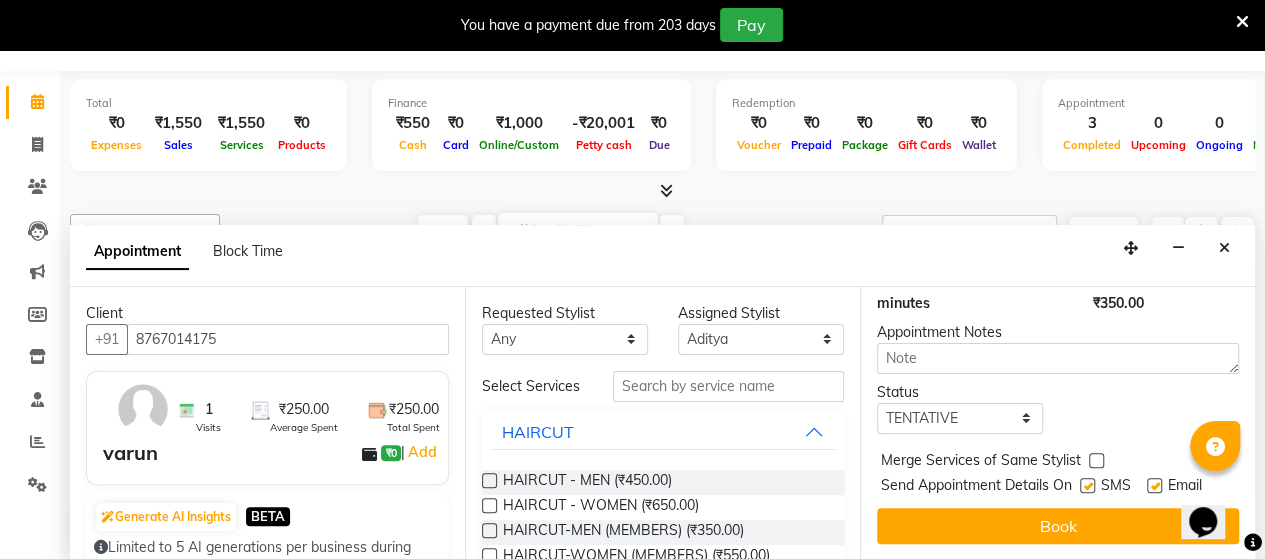 click at bounding box center (1086, 487) 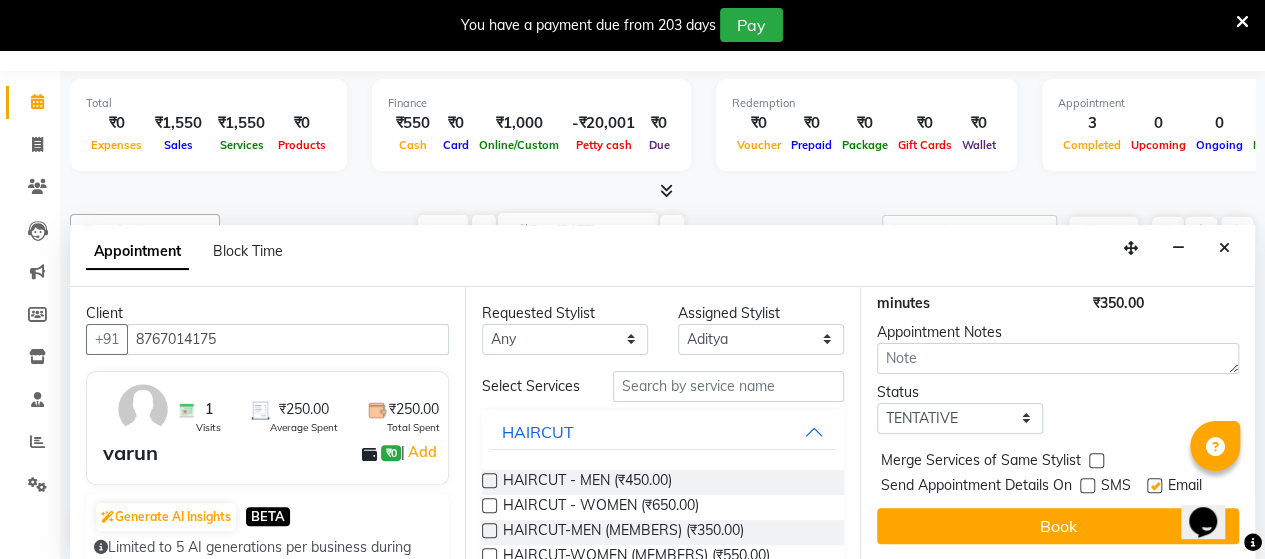 click at bounding box center [1154, 485] 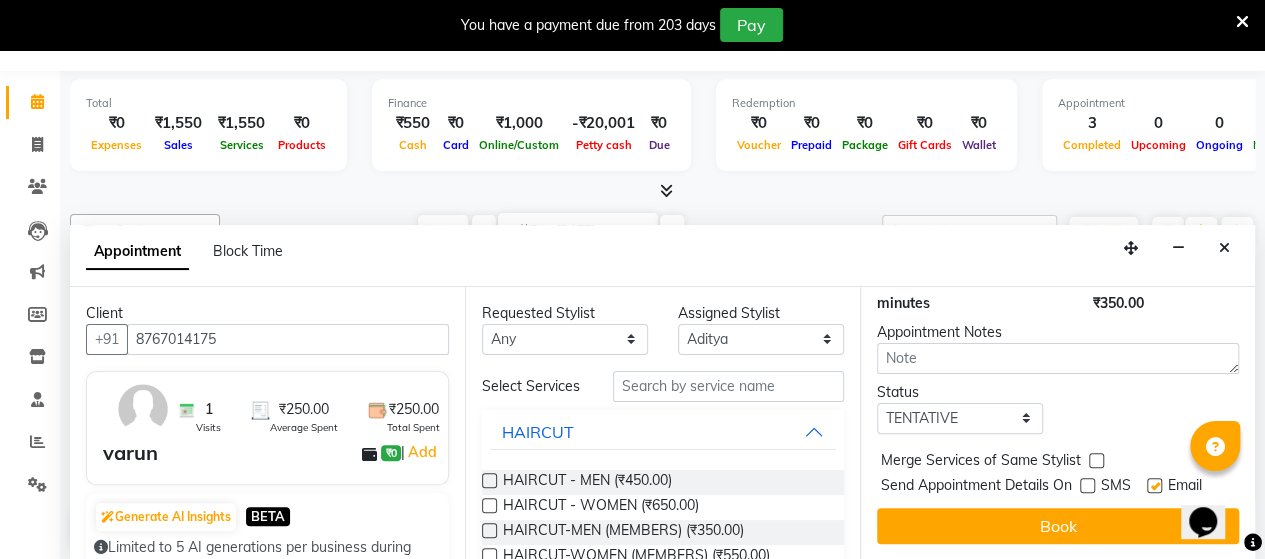 click at bounding box center [1153, 487] 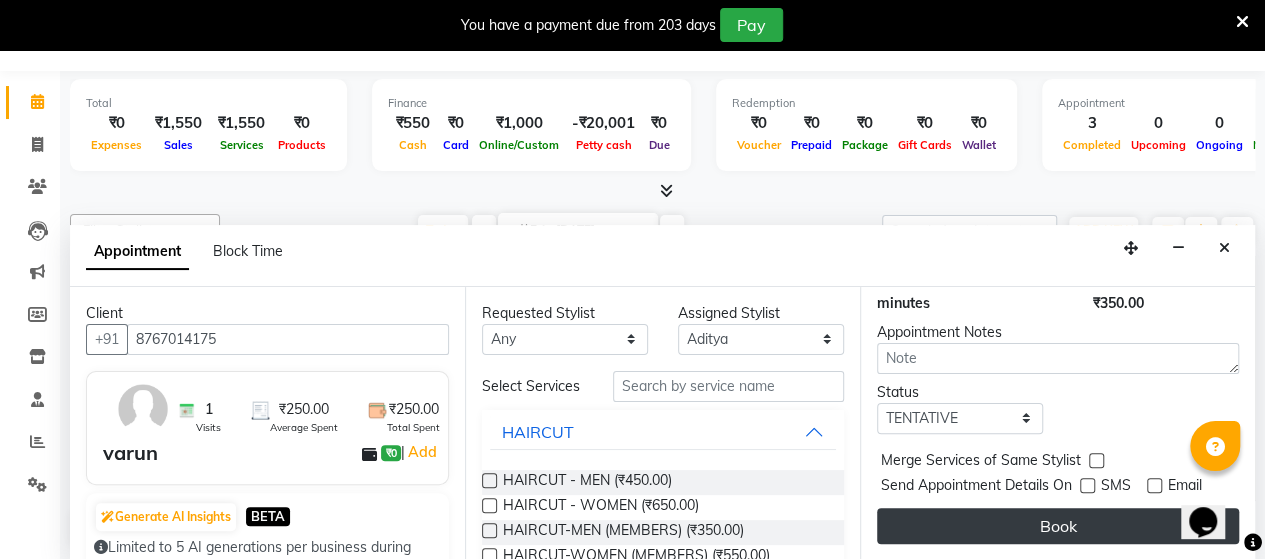 click on "Book" at bounding box center (1058, 526) 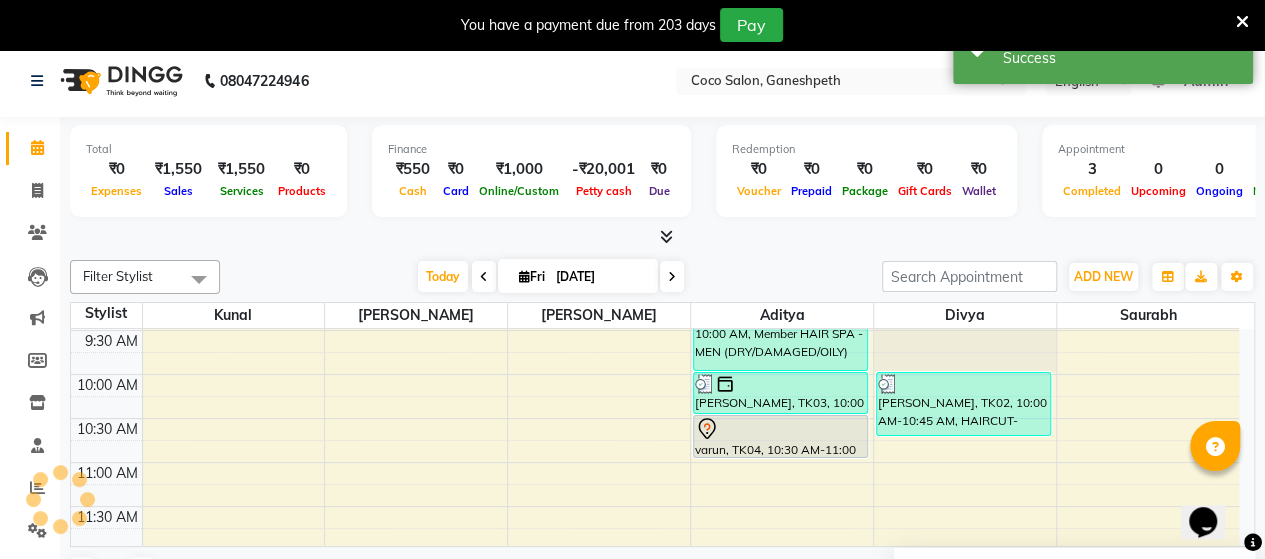scroll, scrollTop: 0, scrollLeft: 0, axis: both 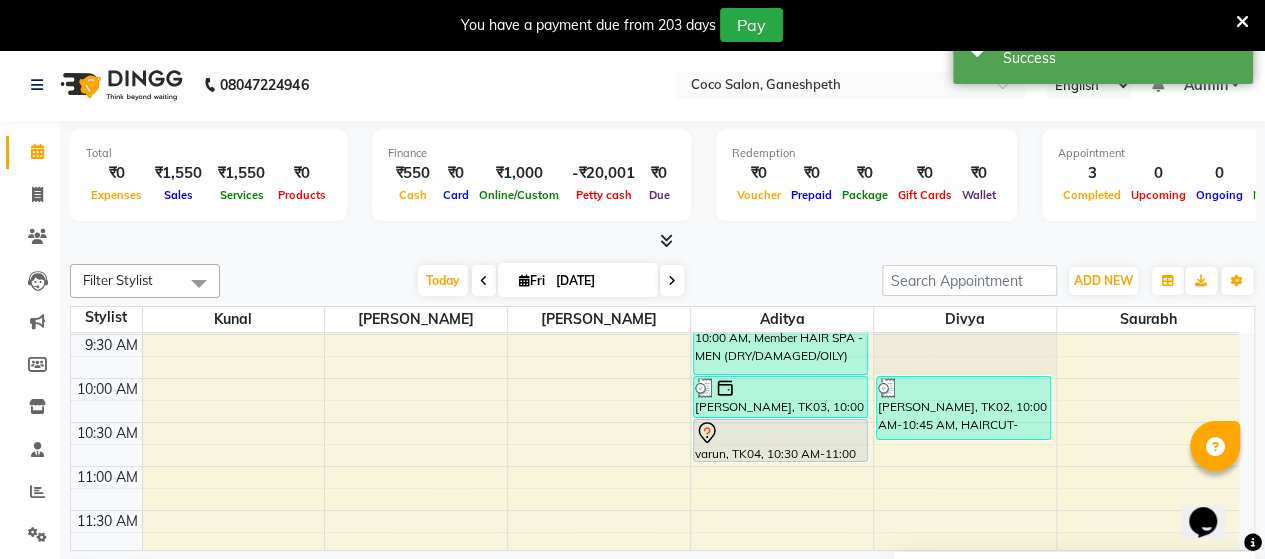click at bounding box center [780, 433] 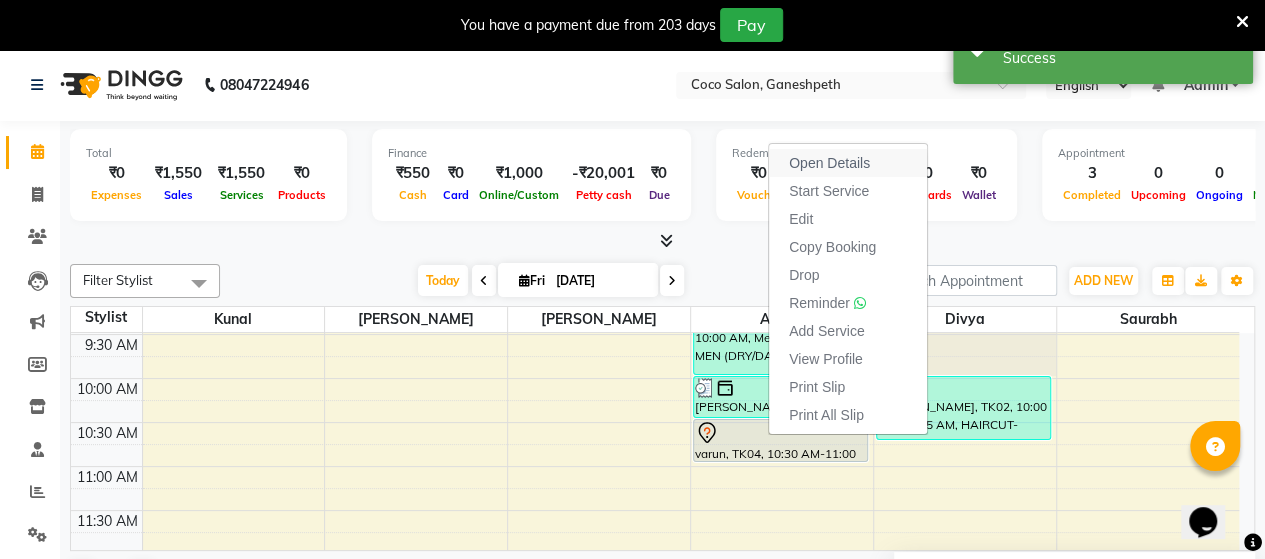 click on "Open Details" at bounding box center (829, 163) 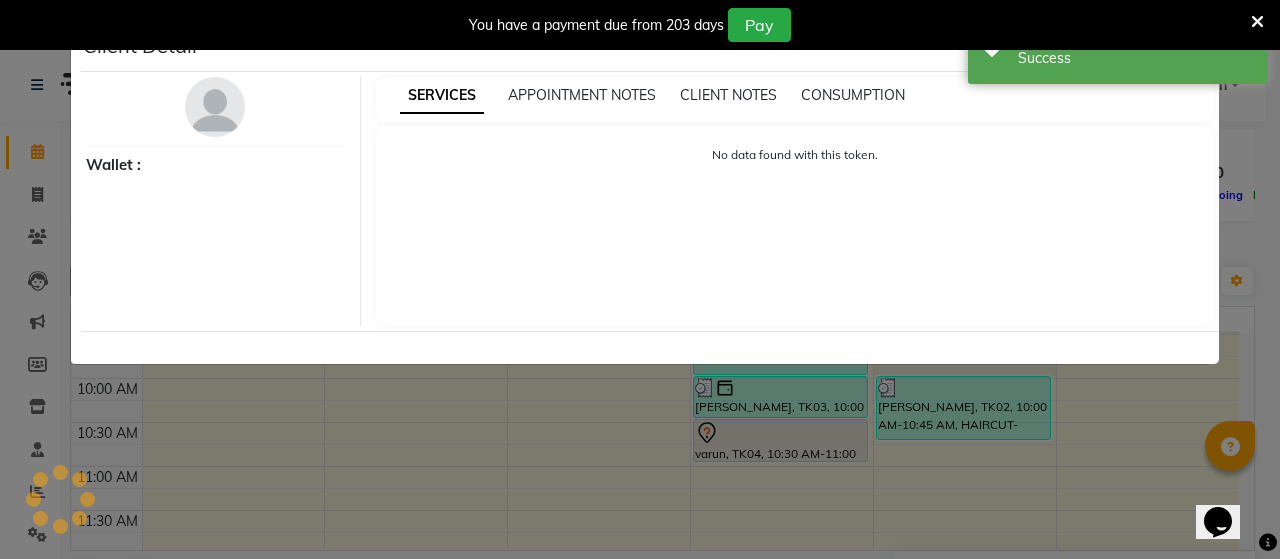 select on "7" 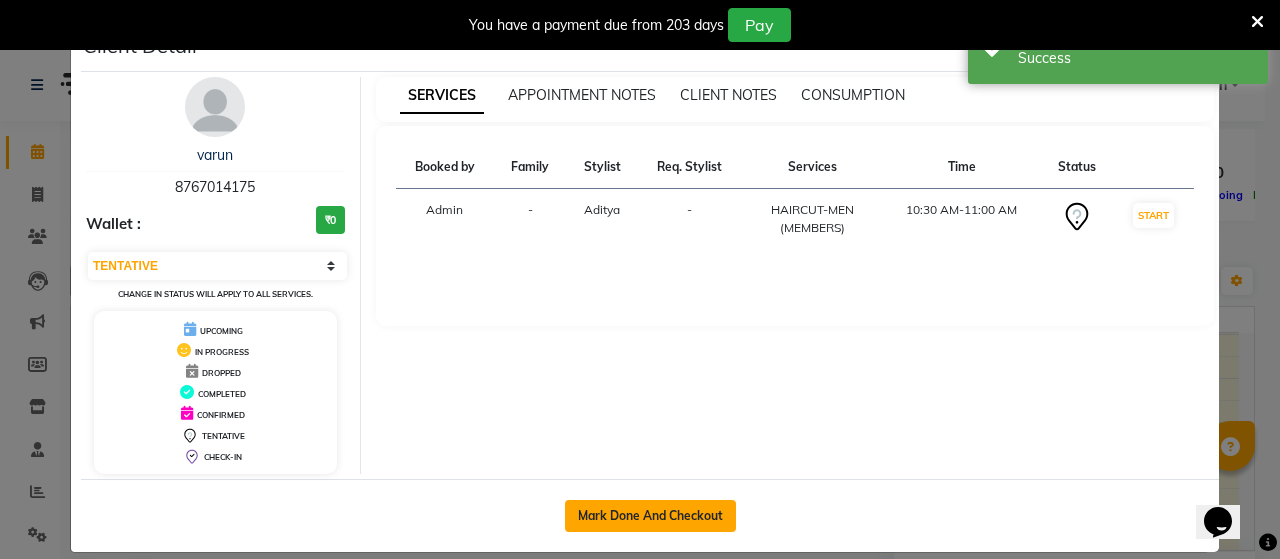 click on "Mark Done And Checkout" 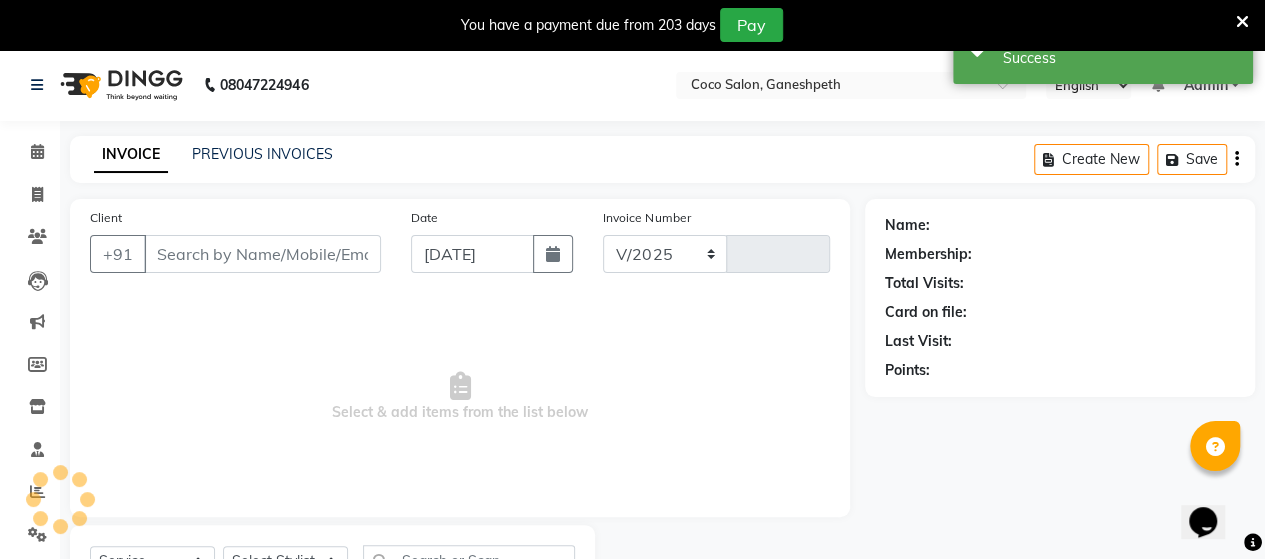 select on "6730" 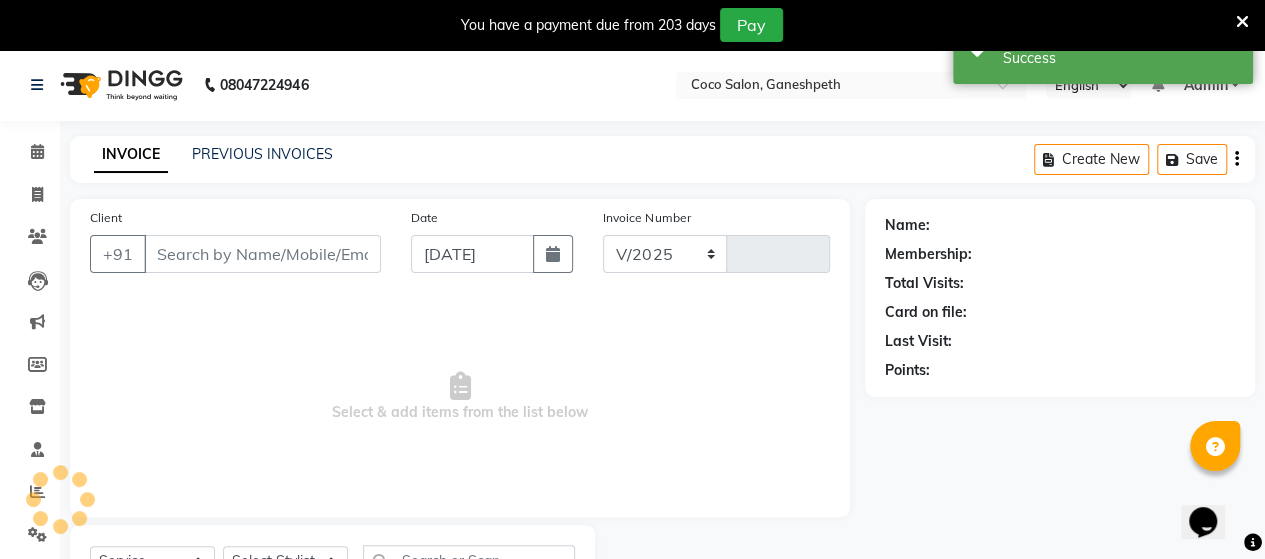 type on "0414" 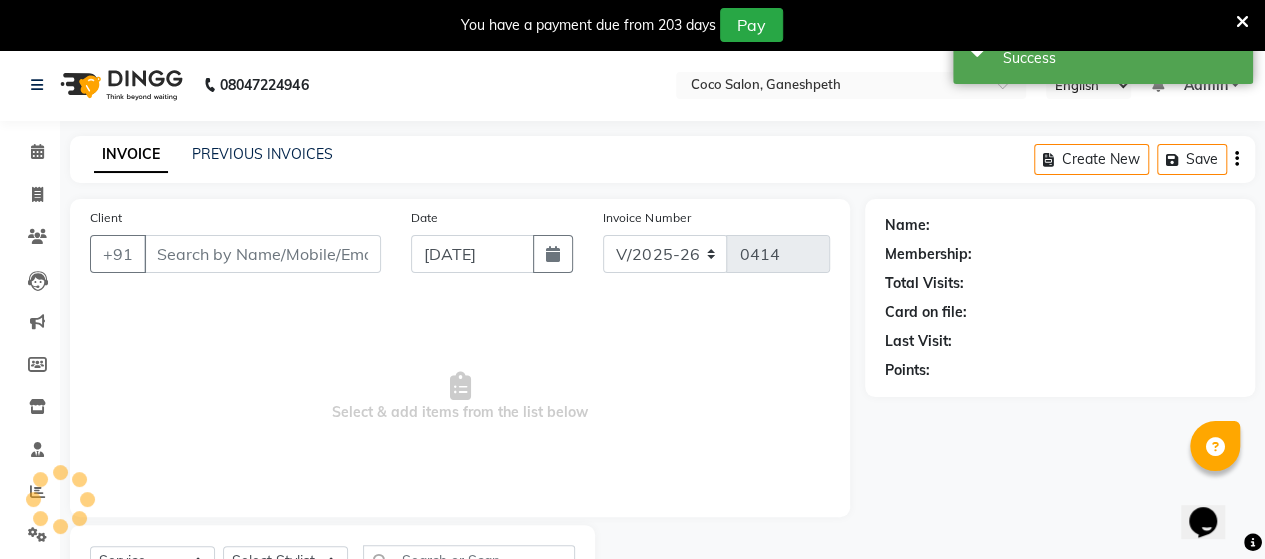 select on "G" 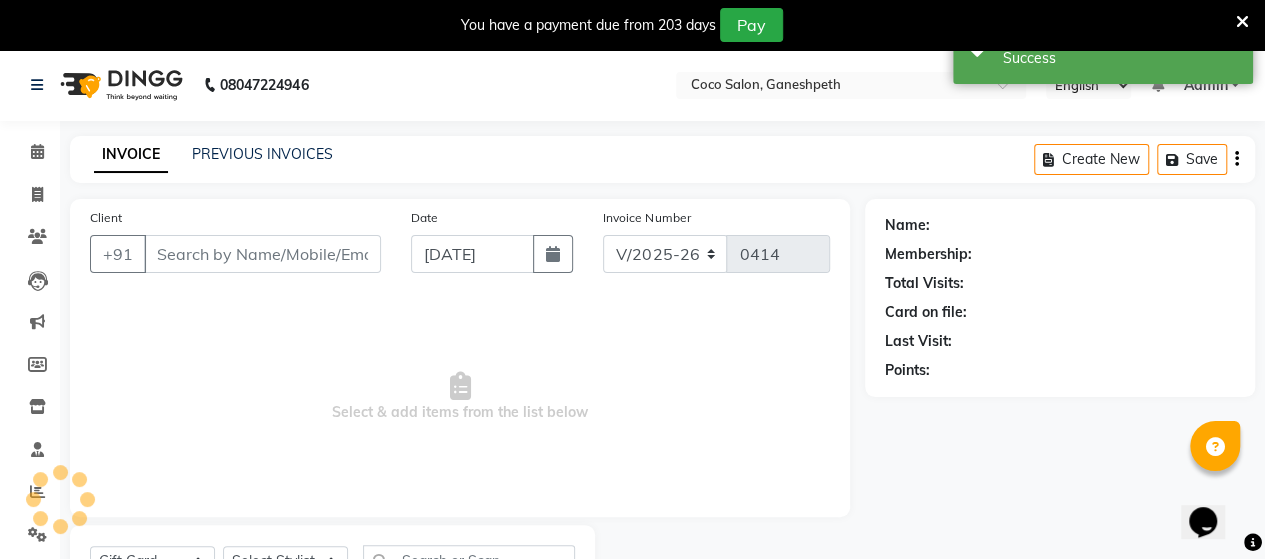 type on "8767014175" 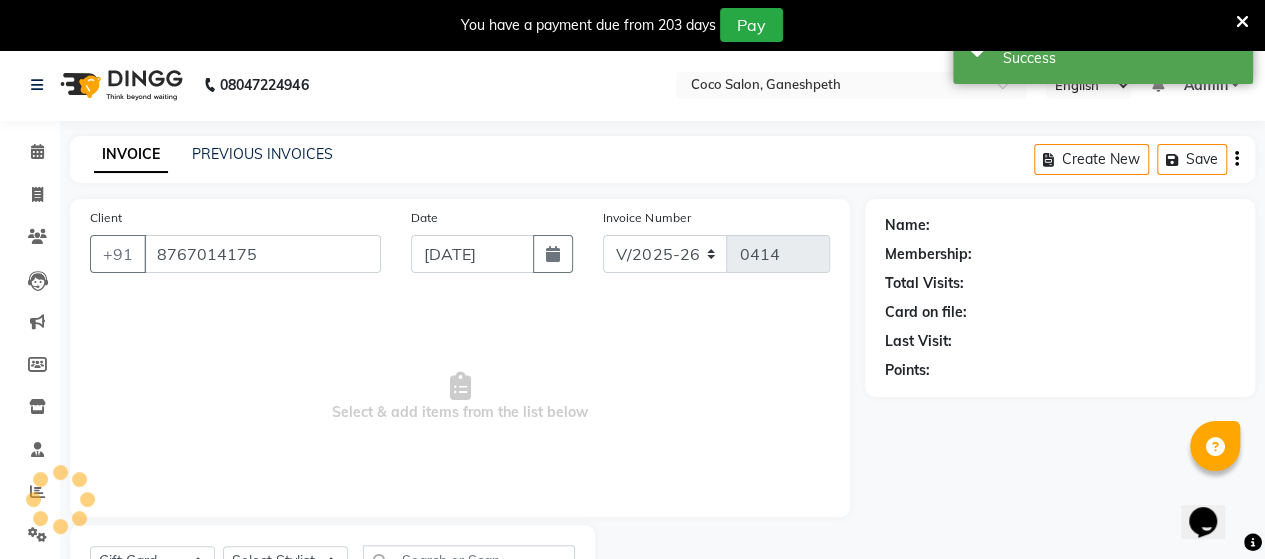 select on "58676" 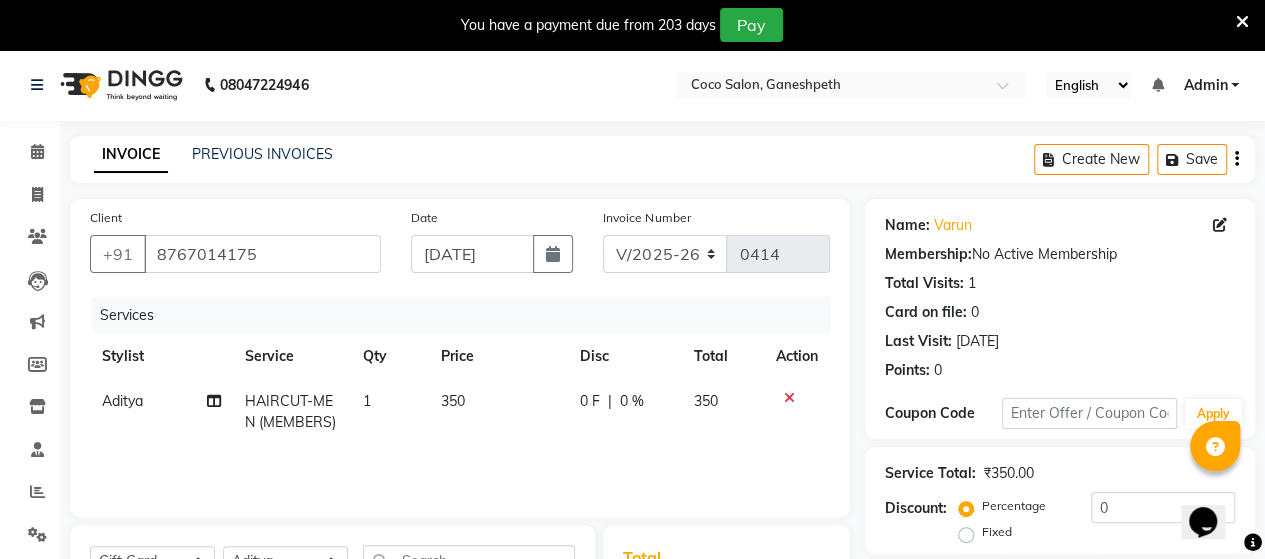 scroll, scrollTop: 320, scrollLeft: 0, axis: vertical 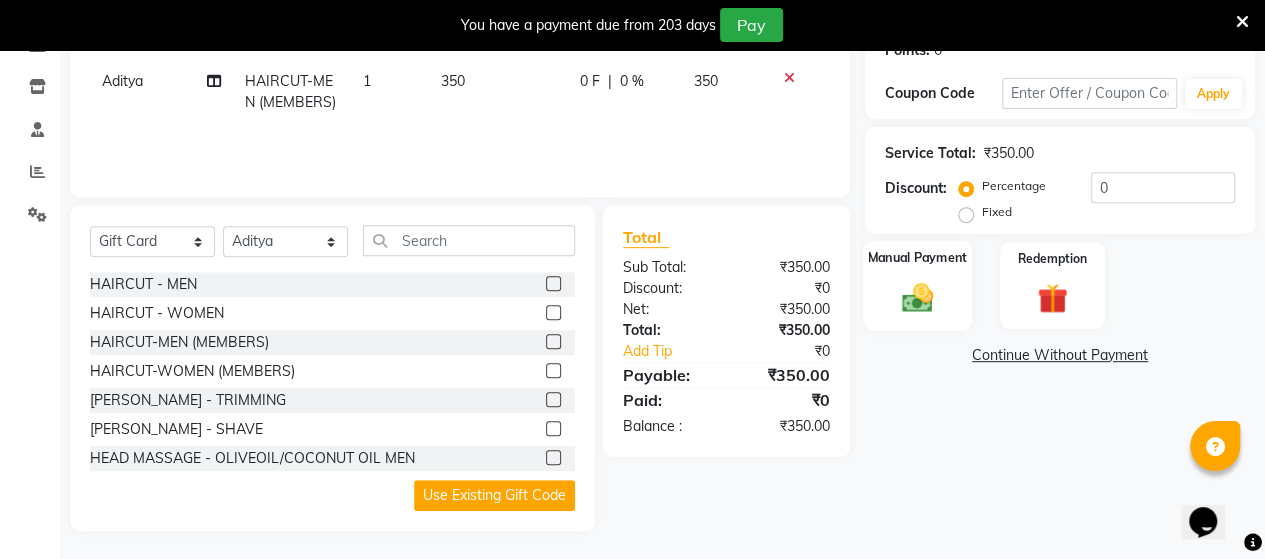 click 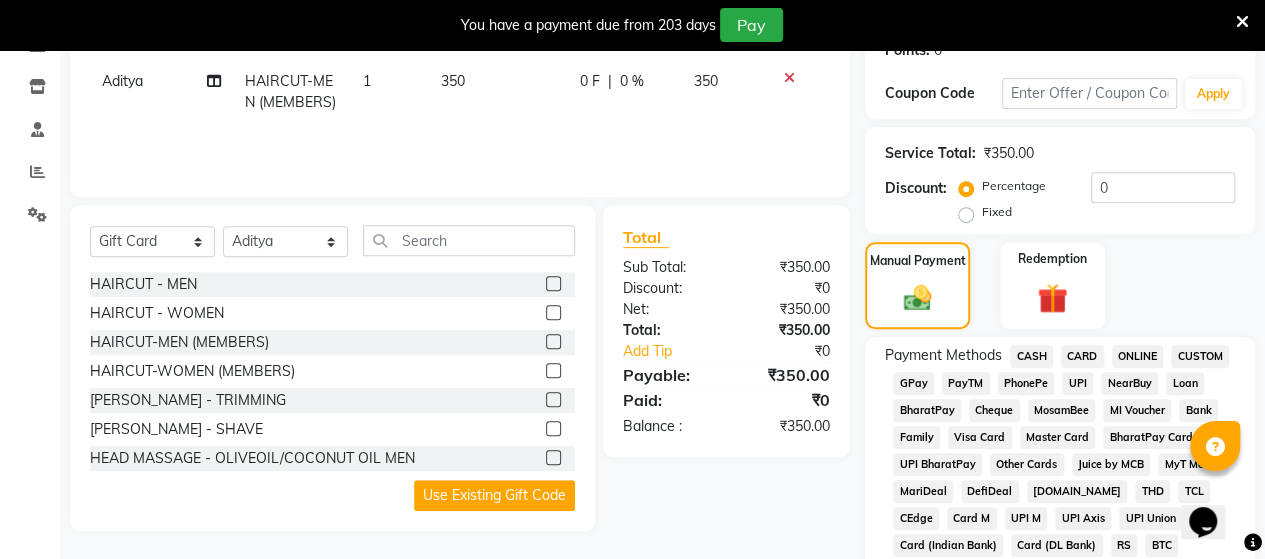 click on "CASH" 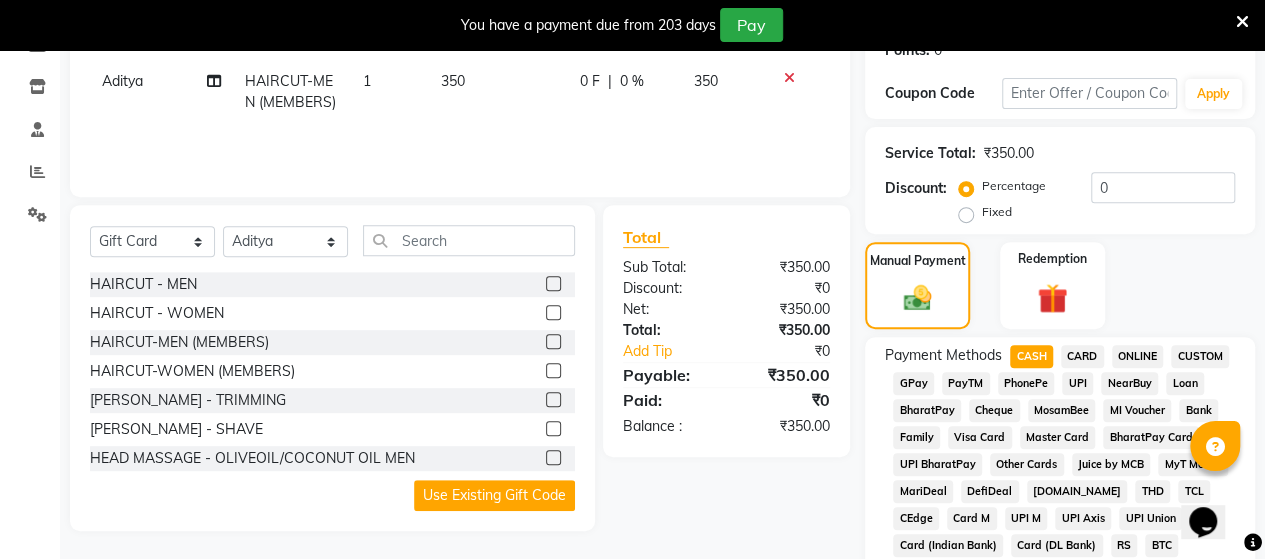 scroll, scrollTop: 1047, scrollLeft: 0, axis: vertical 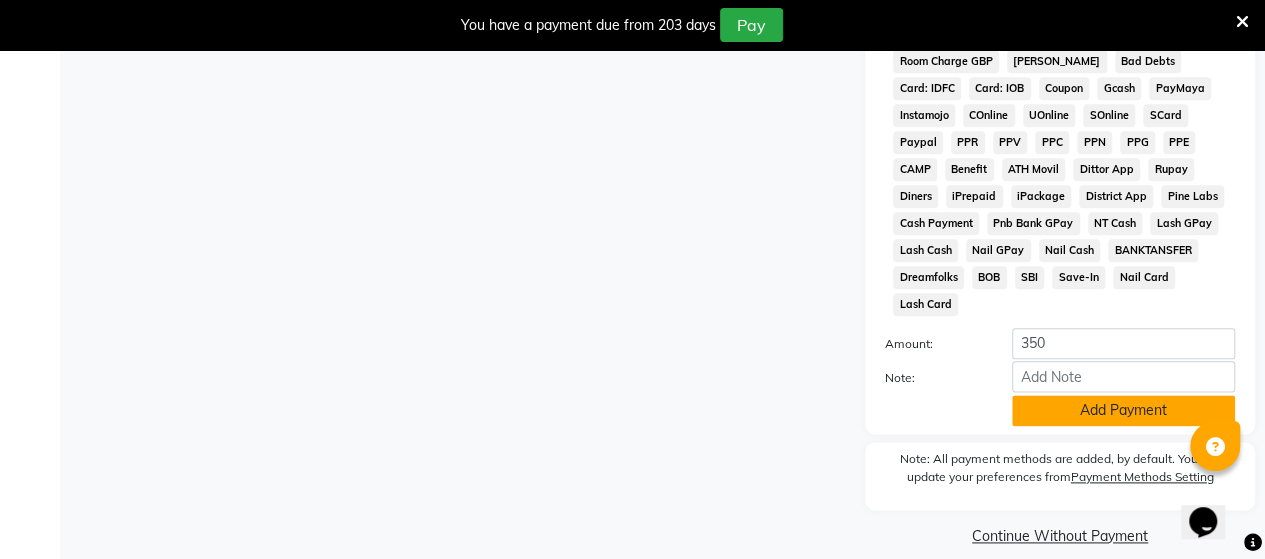 click on "Add Payment" 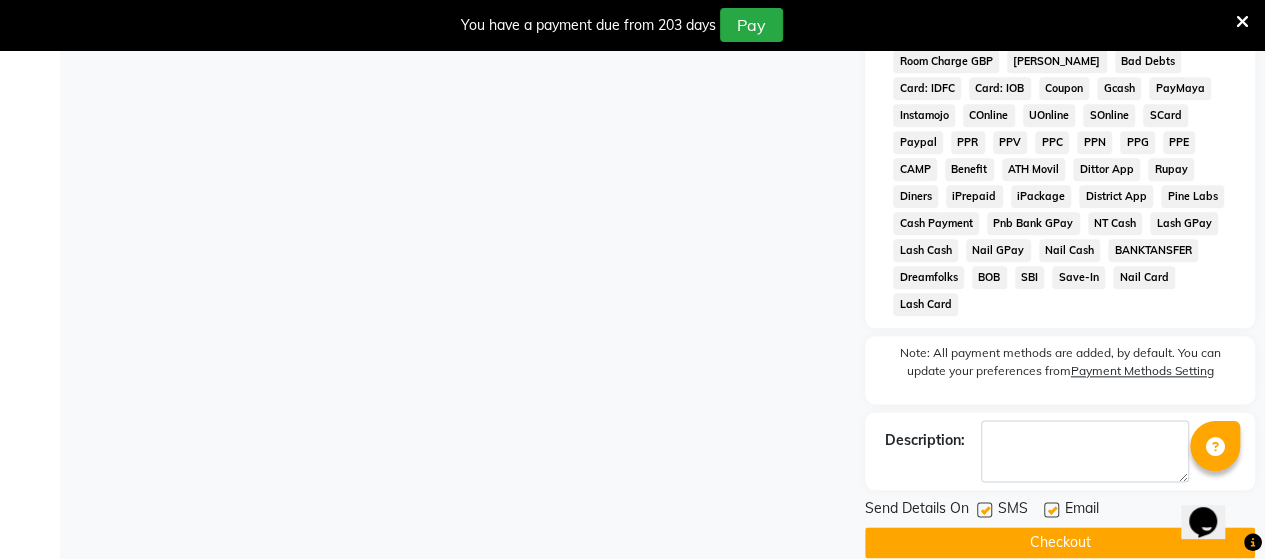 click 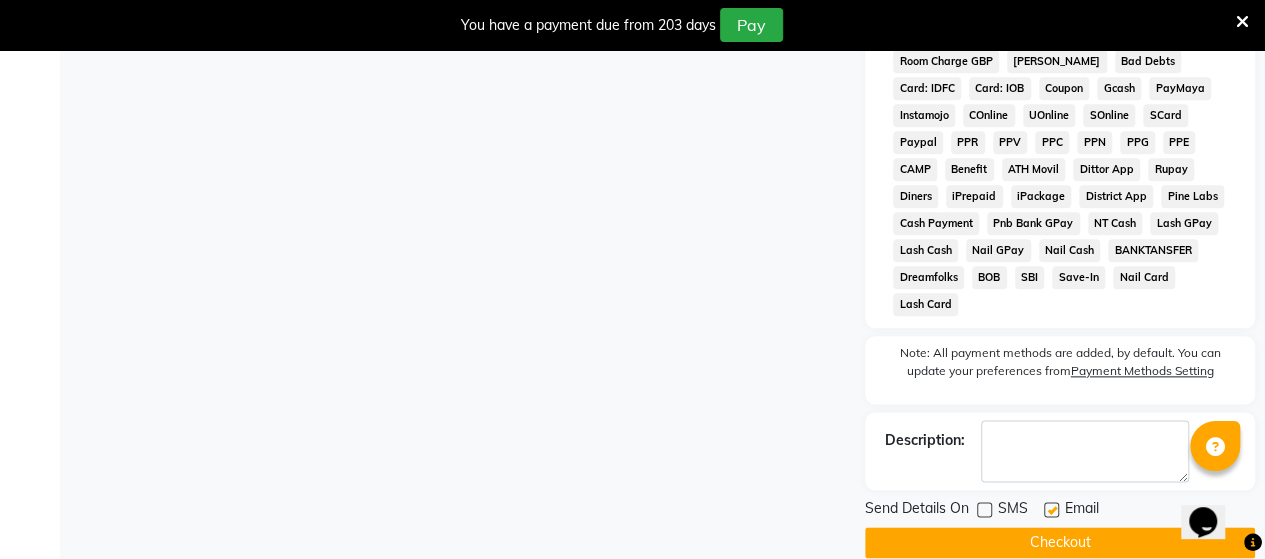 click 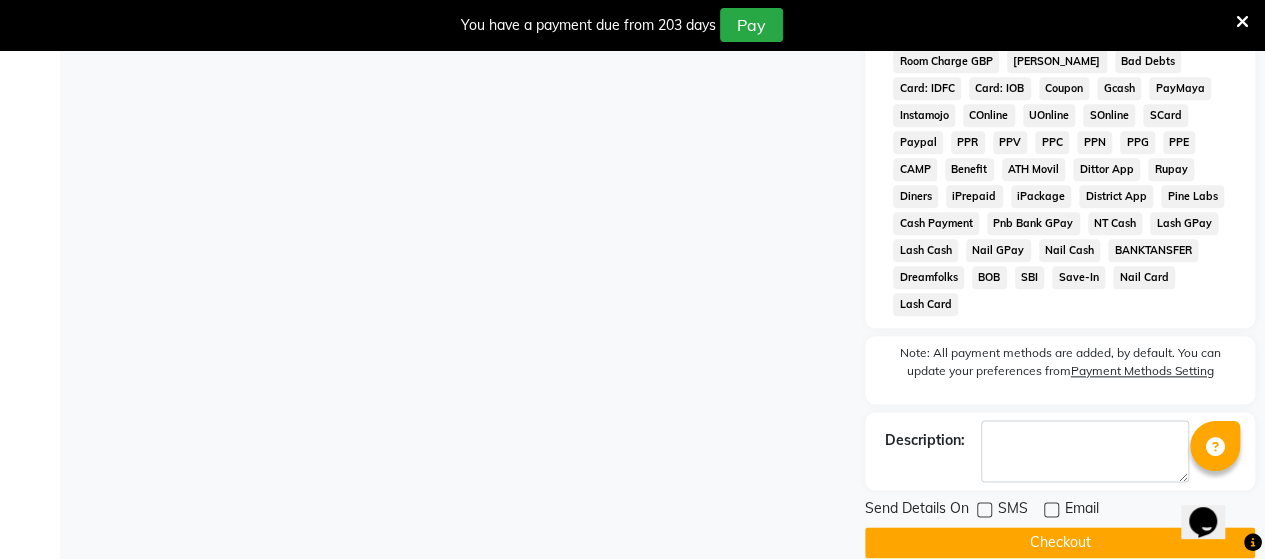 click on "Checkout" 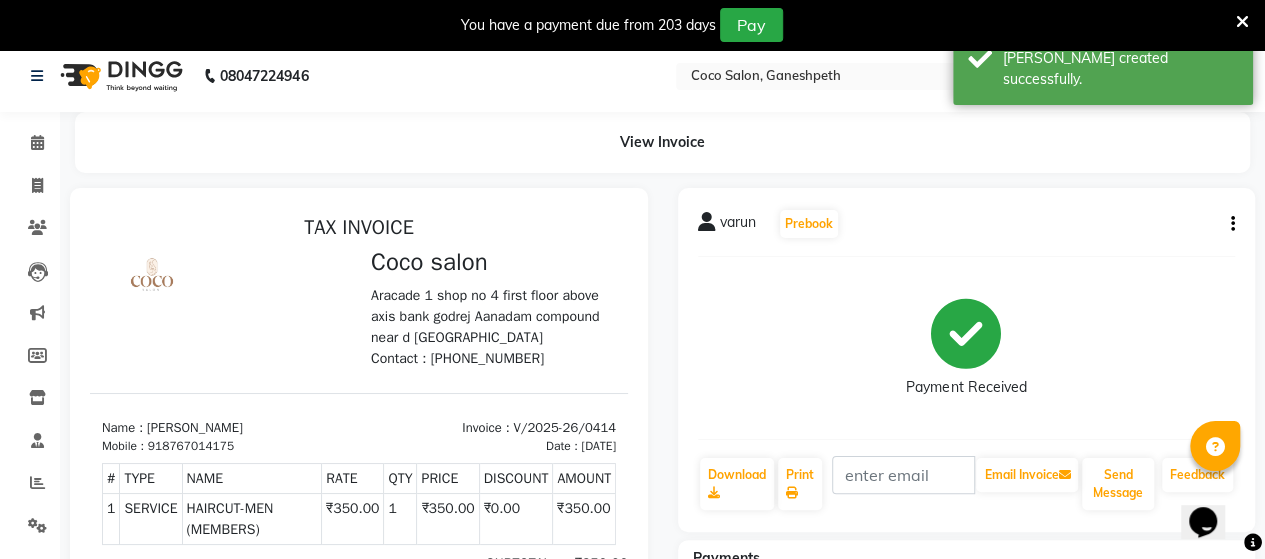 scroll, scrollTop: 0, scrollLeft: 0, axis: both 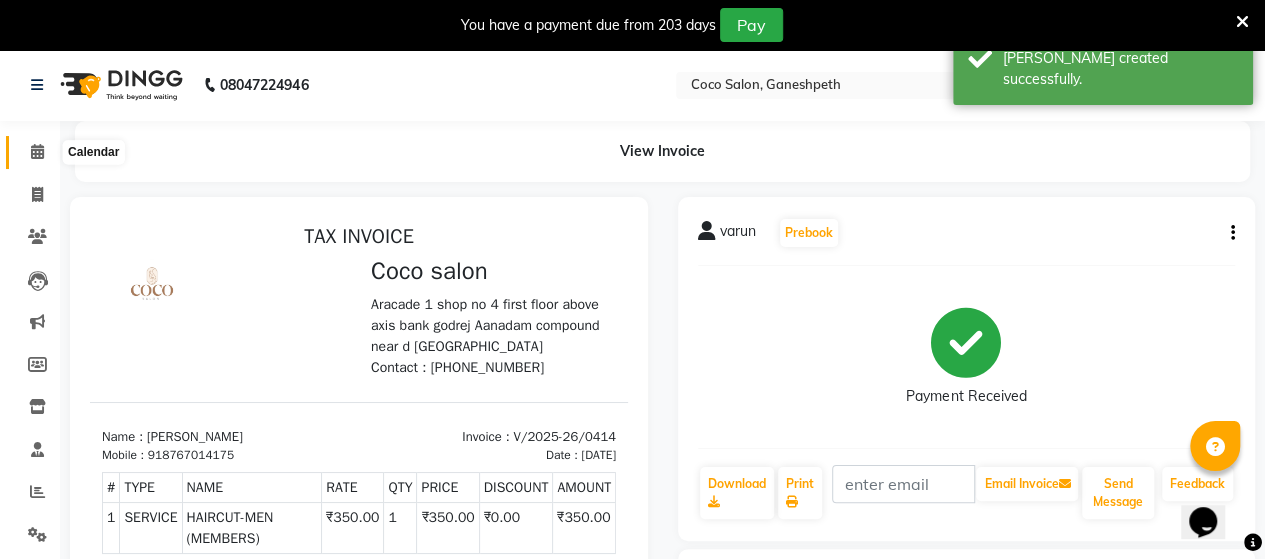 click 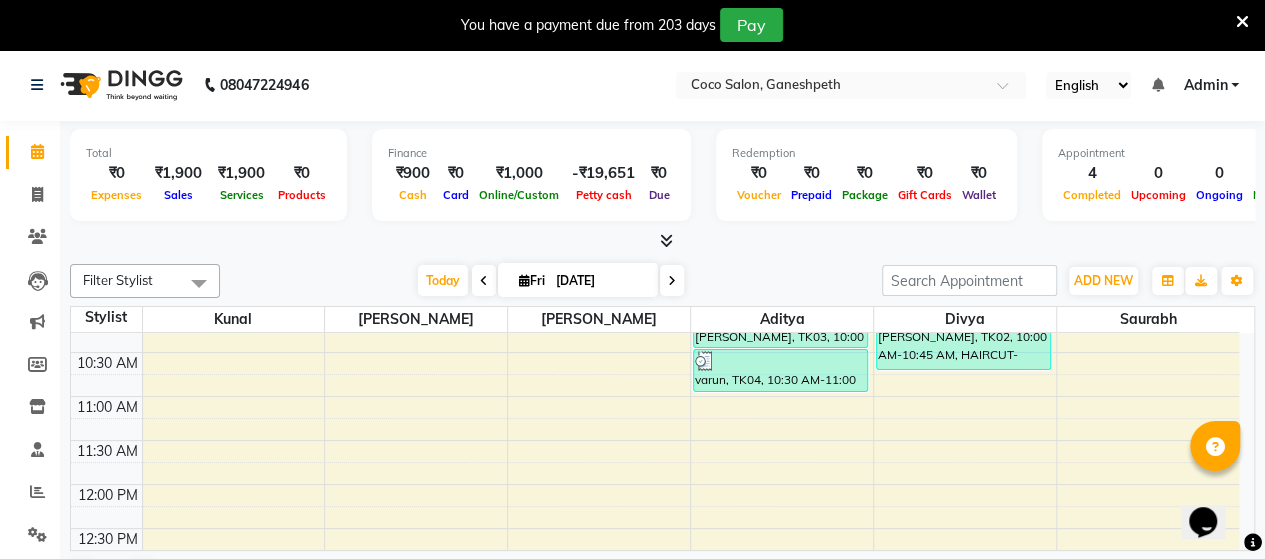 scroll, scrollTop: 167, scrollLeft: 0, axis: vertical 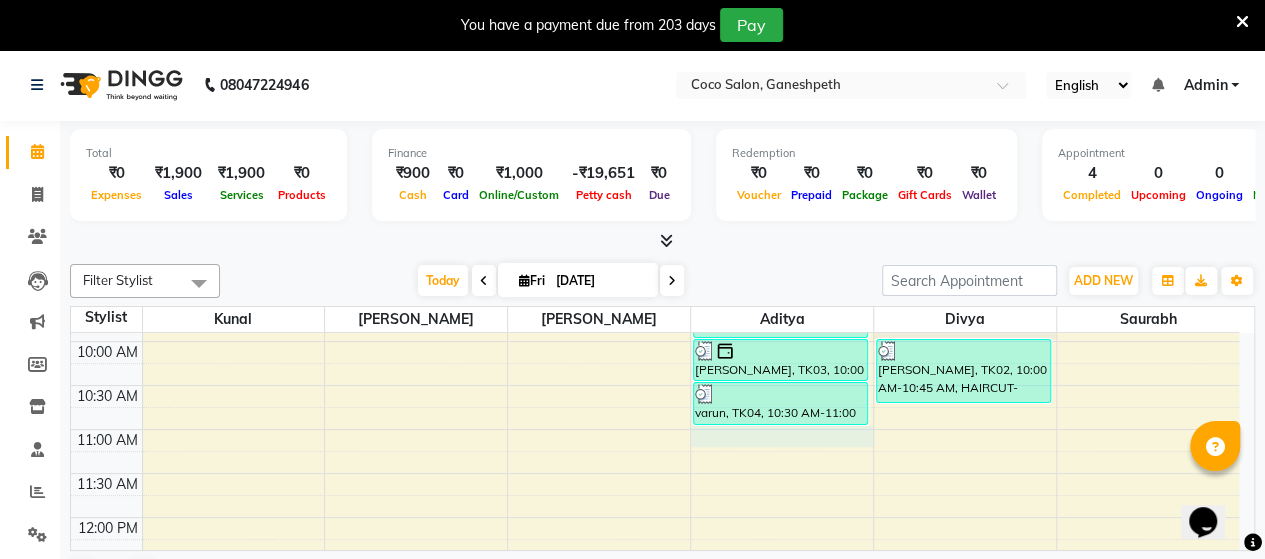 click on "8:00 AM 8:30 AM 9:00 AM 9:30 AM 10:00 AM 10:30 AM 11:00 AM 11:30 AM 12:00 PM 12:30 PM 1:00 PM 1:30 PM 2:00 PM 2:30 PM 3:00 PM 3:30 PM 4:00 PM 4:30 PM 5:00 PM 5:30 PM 6:00 PM 6:30 PM 7:00 PM 7:30 PM 8:00 PM 8:30 PM     nikhil aa, TK01, 09:00 AM-10:00 AM, Member HAIR SPA - MEN (DRY/DAMAGED/OILY)     [PERSON_NAME], TK03, 10:00 AM-10:30 AM, [PERSON_NAME] - SHAVE     varun, TK04, 10:30 AM-11:00 AM, HAIRCUT-MEN (MEMBERS)     [PERSON_NAME], TK02, 10:00 AM-10:45 AM, HAIRCUT-WOMEN (MEMBERS)" at bounding box center [655, 737] 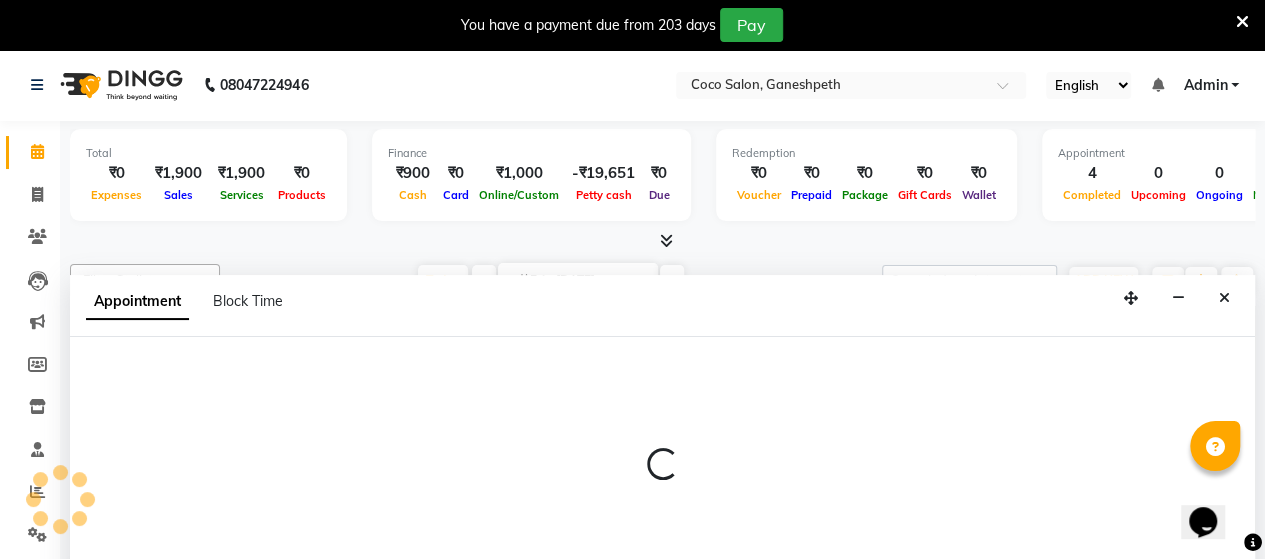 select on "58676" 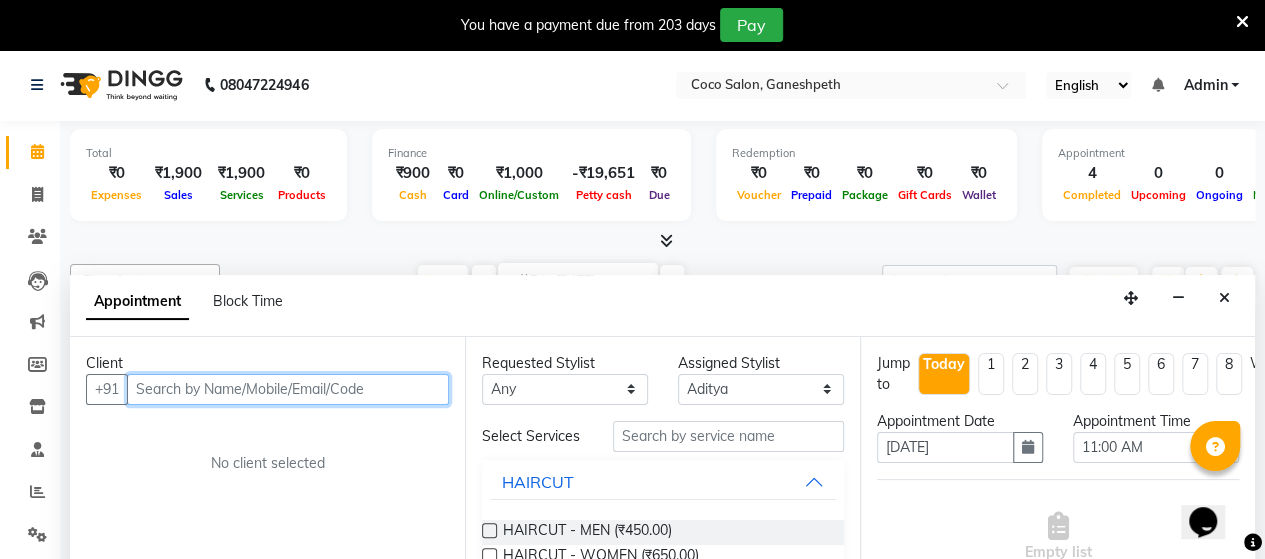 scroll, scrollTop: 50, scrollLeft: 0, axis: vertical 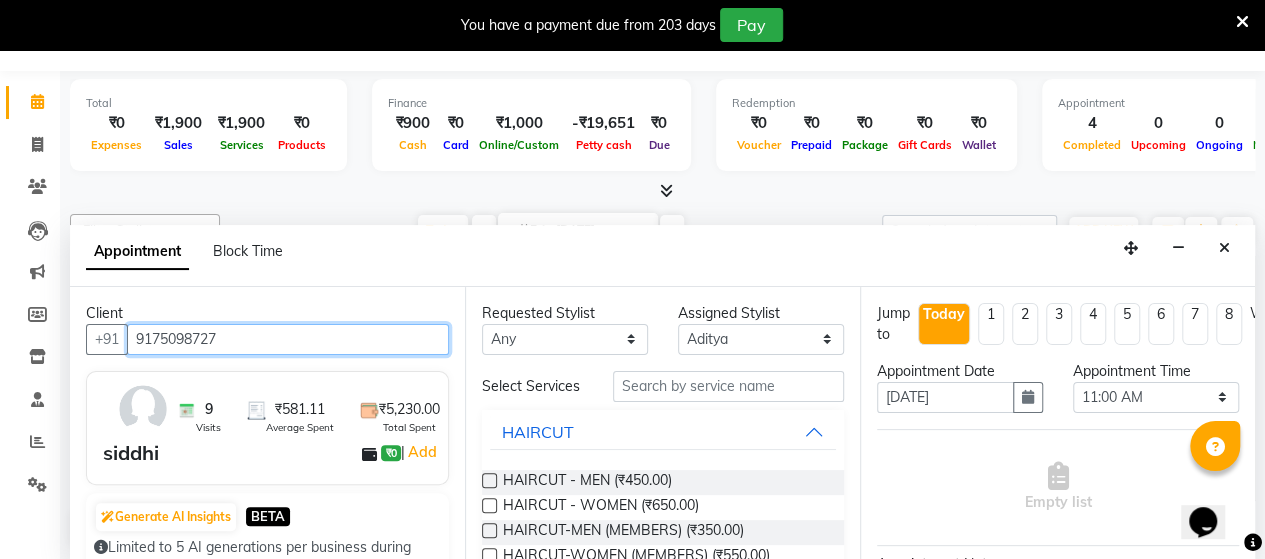 type on "9175098727" 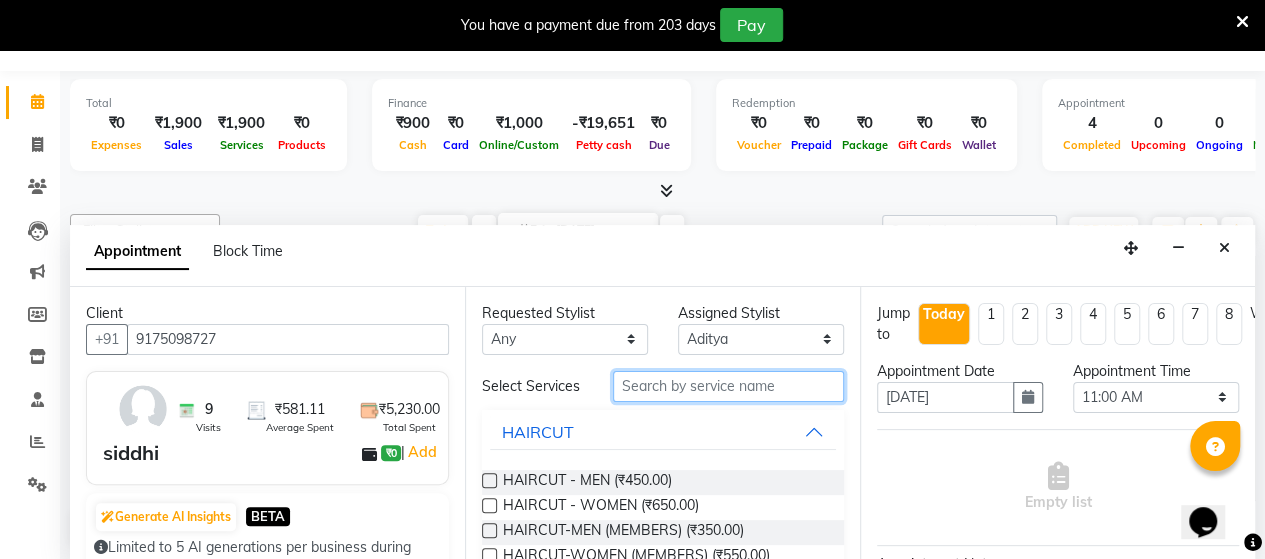 click at bounding box center [728, 386] 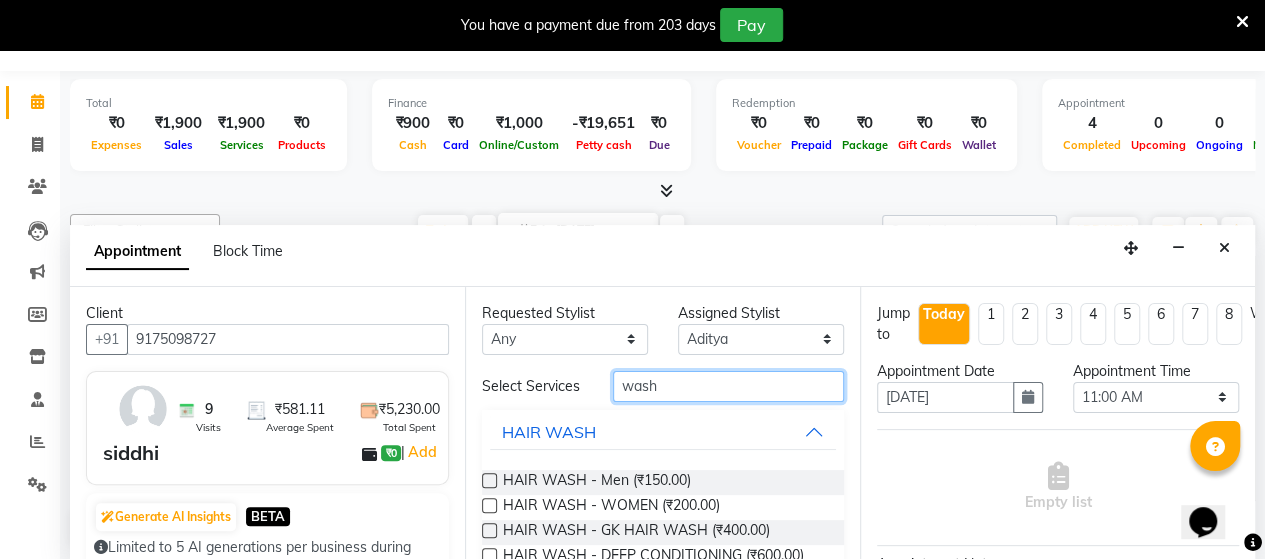 type on "wash" 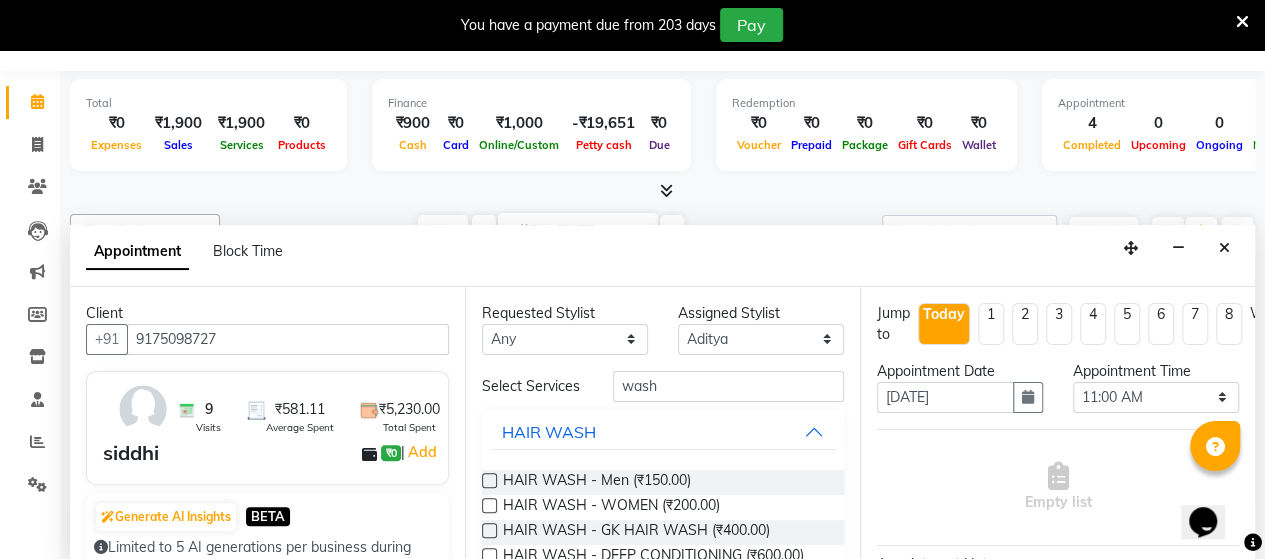 click at bounding box center [489, 505] 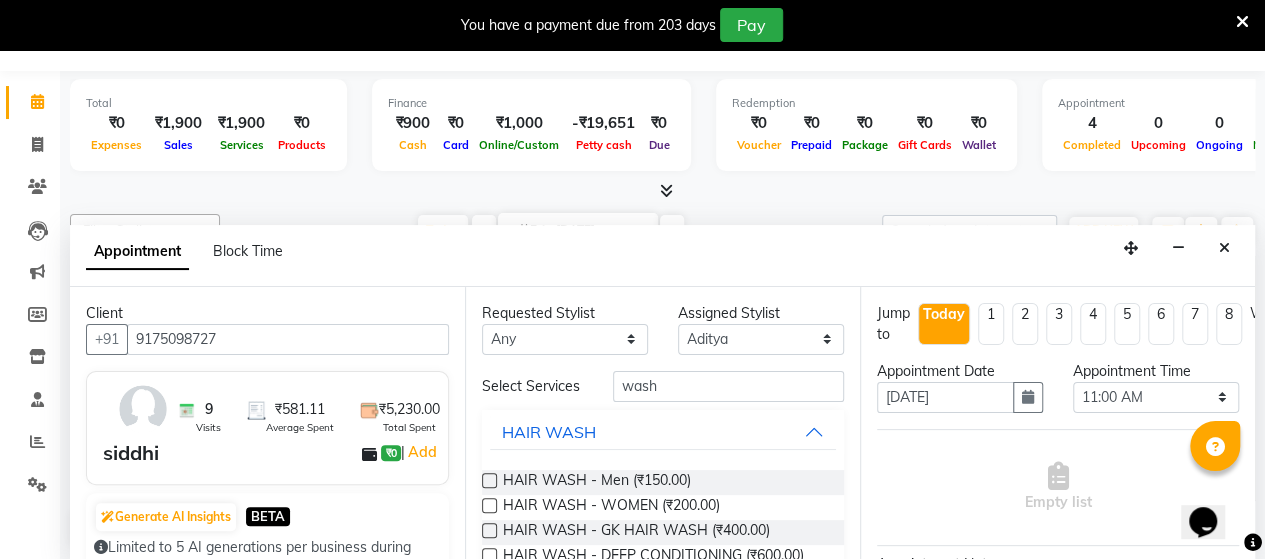 click at bounding box center (488, 507) 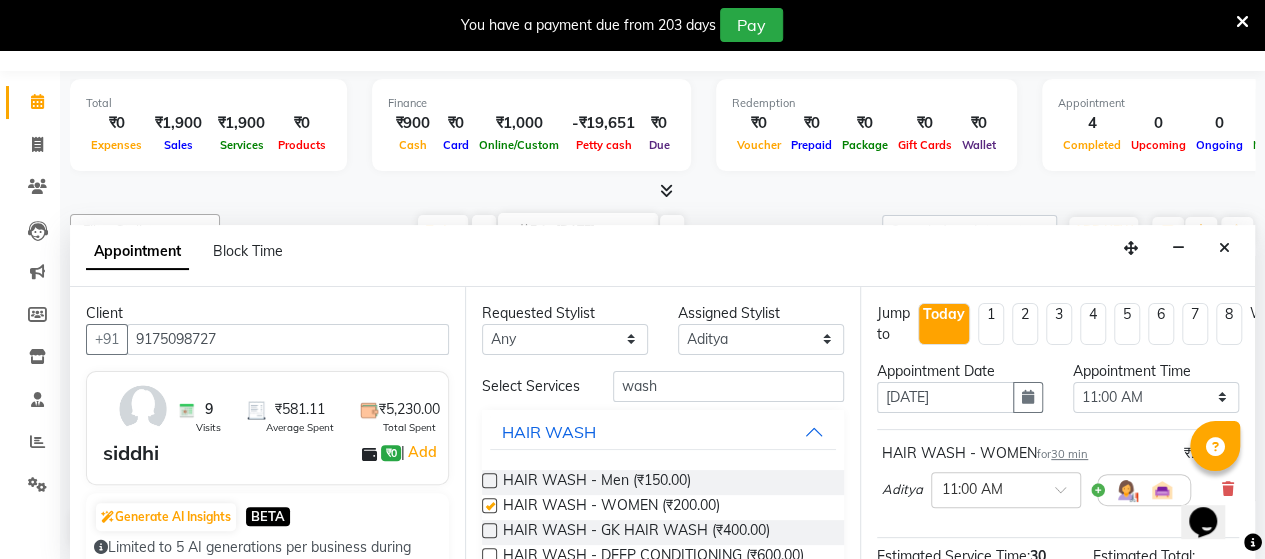 checkbox on "false" 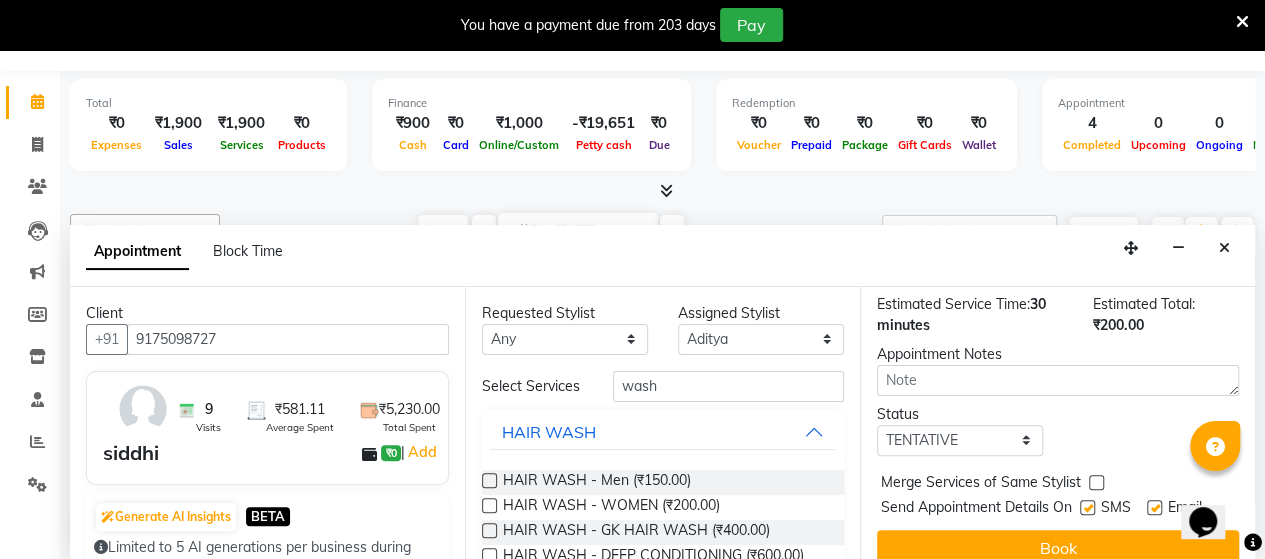 scroll, scrollTop: 287, scrollLeft: 0, axis: vertical 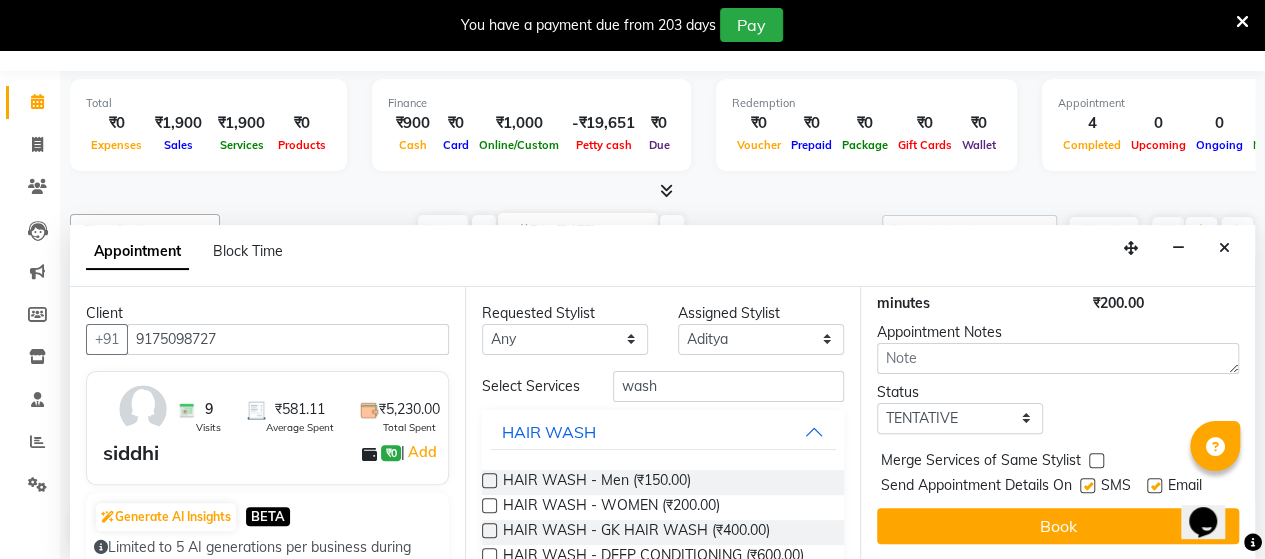 drag, startPoint x: 1244, startPoint y: 368, endPoint x: 57, endPoint y: 33, distance: 1233.367 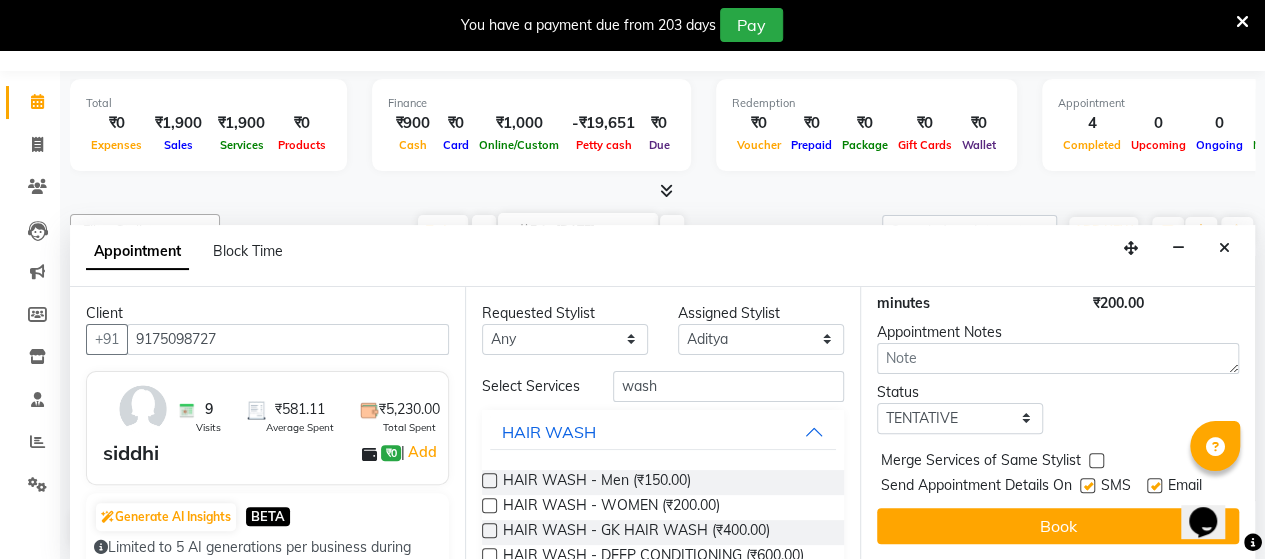 click at bounding box center [1087, 485] 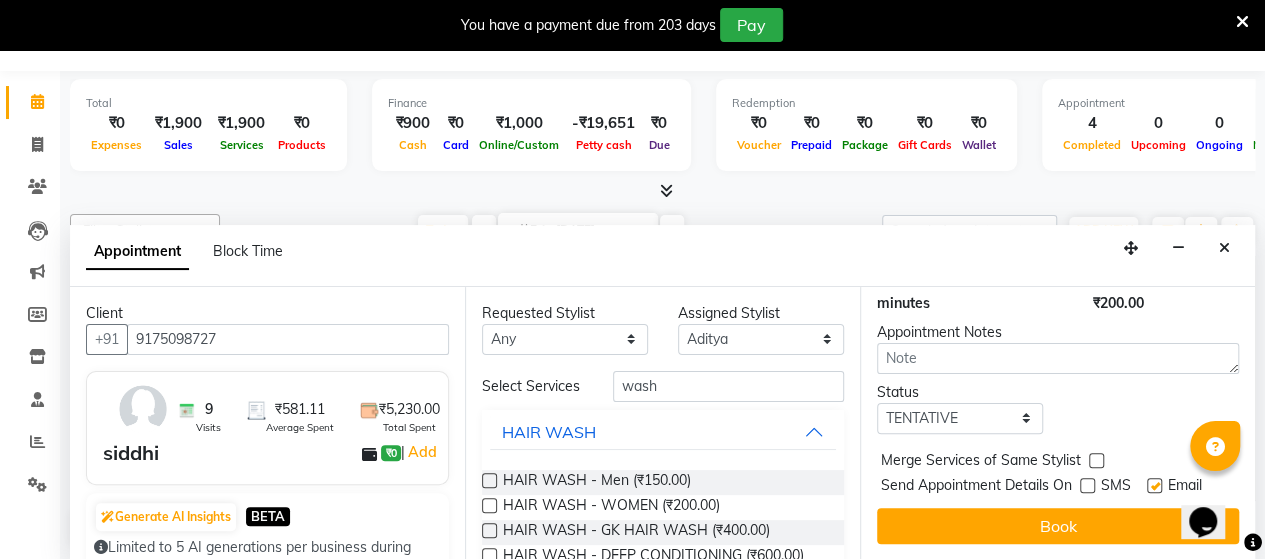 click at bounding box center [1154, 485] 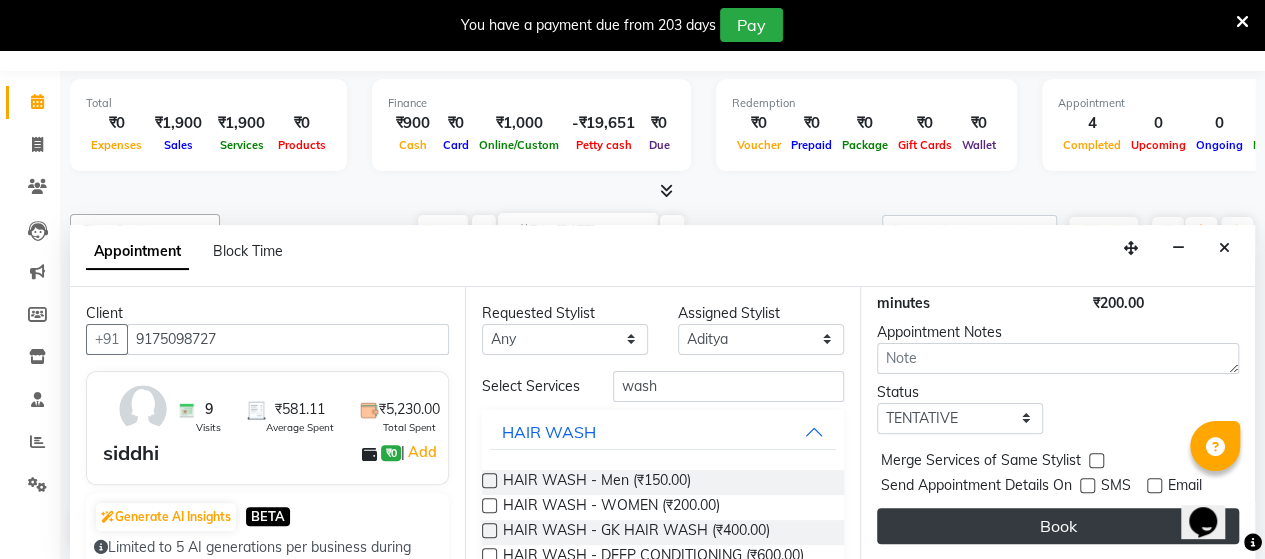 click on "Book" at bounding box center [1058, 526] 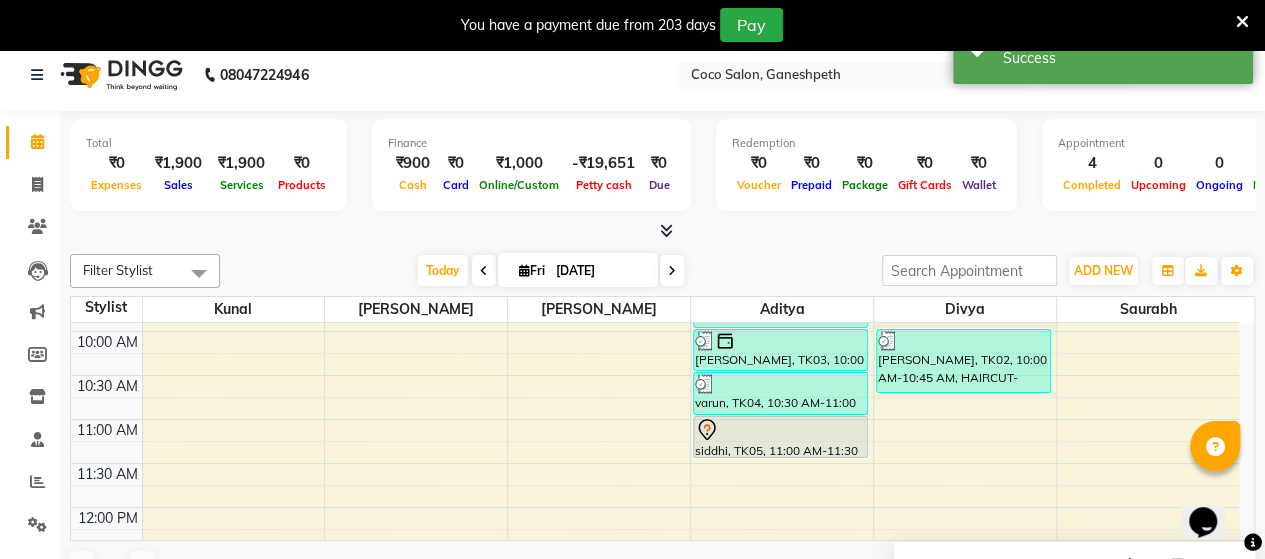 scroll, scrollTop: 0, scrollLeft: 0, axis: both 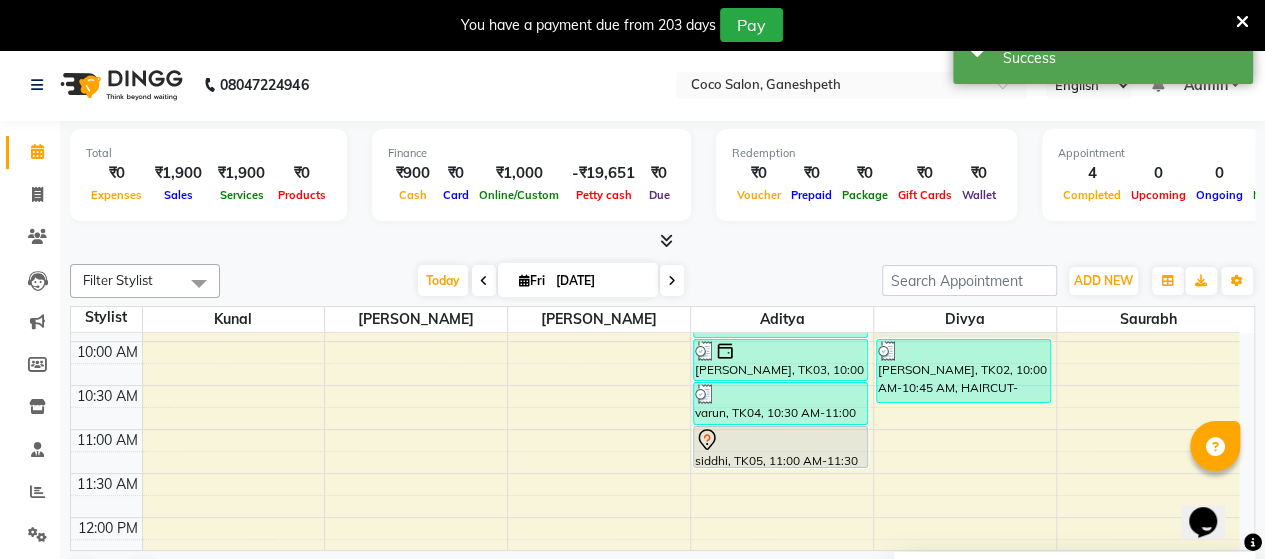 click at bounding box center [780, 440] 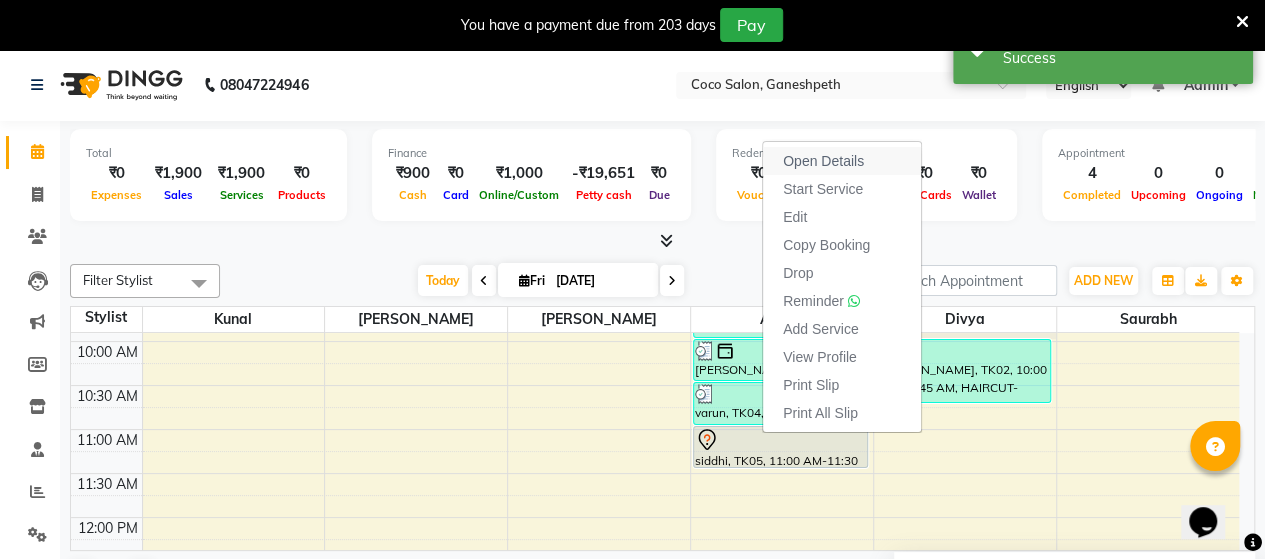 click on "Open Details" at bounding box center [823, 161] 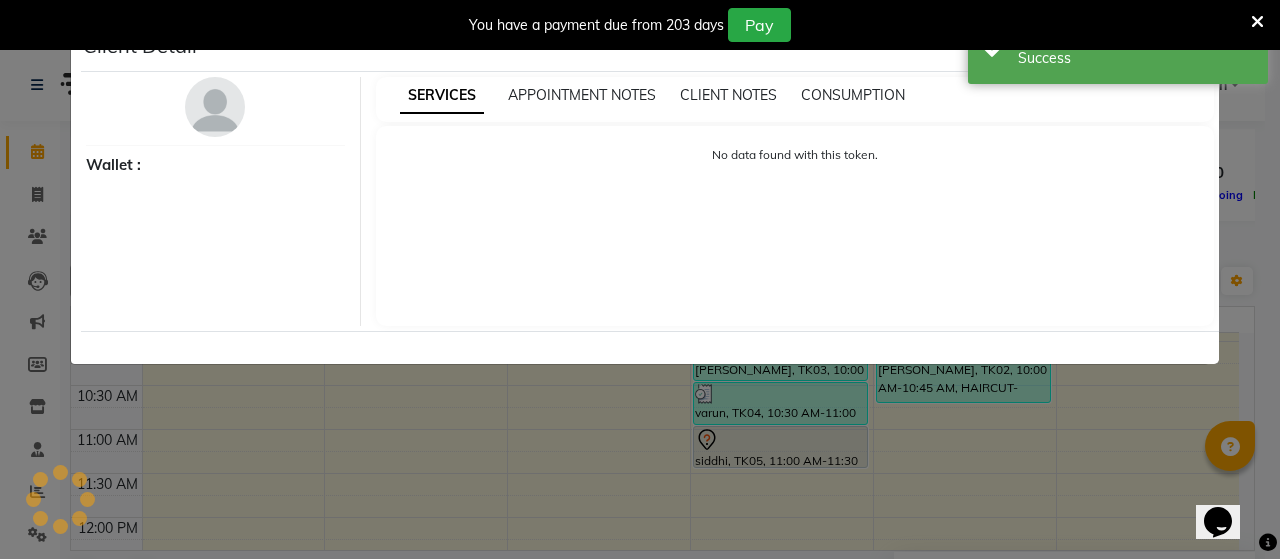 select on "7" 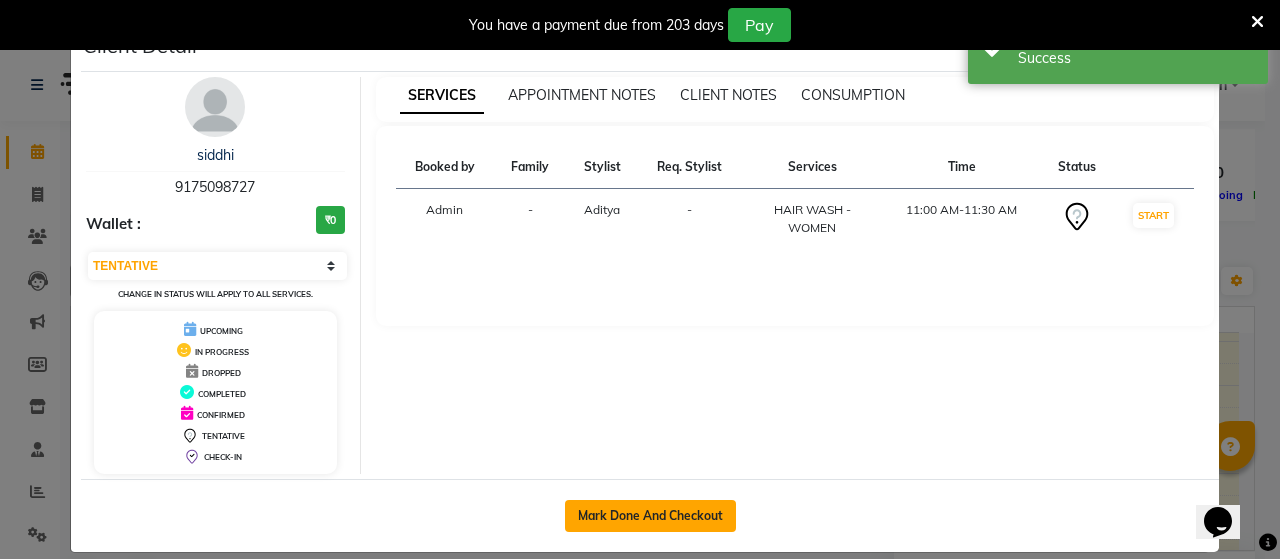 click on "Mark Done And Checkout" 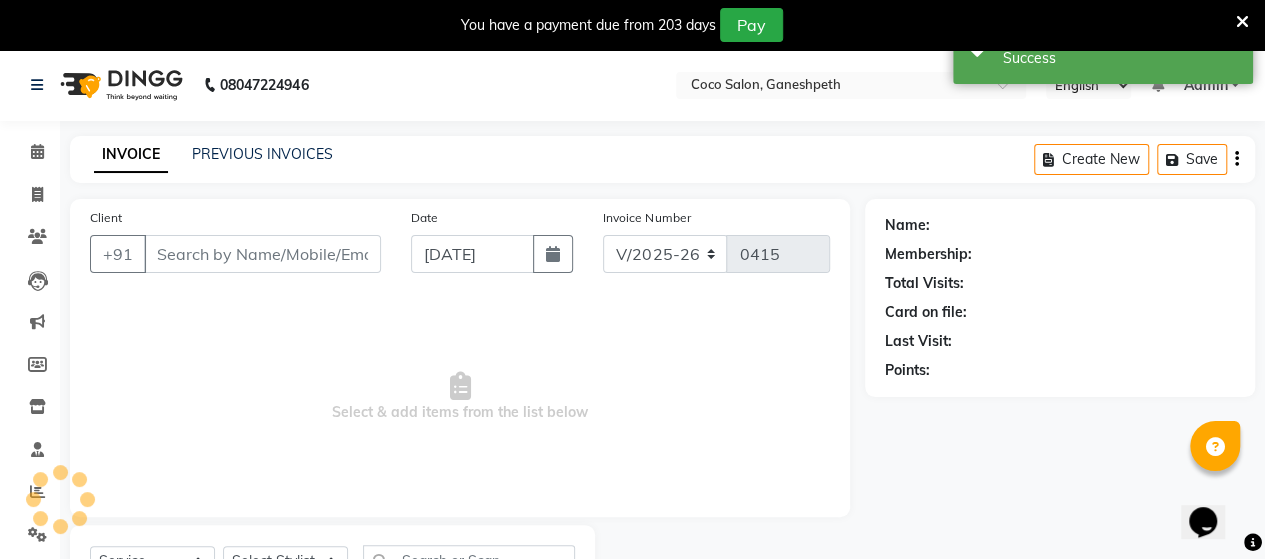 select on "G" 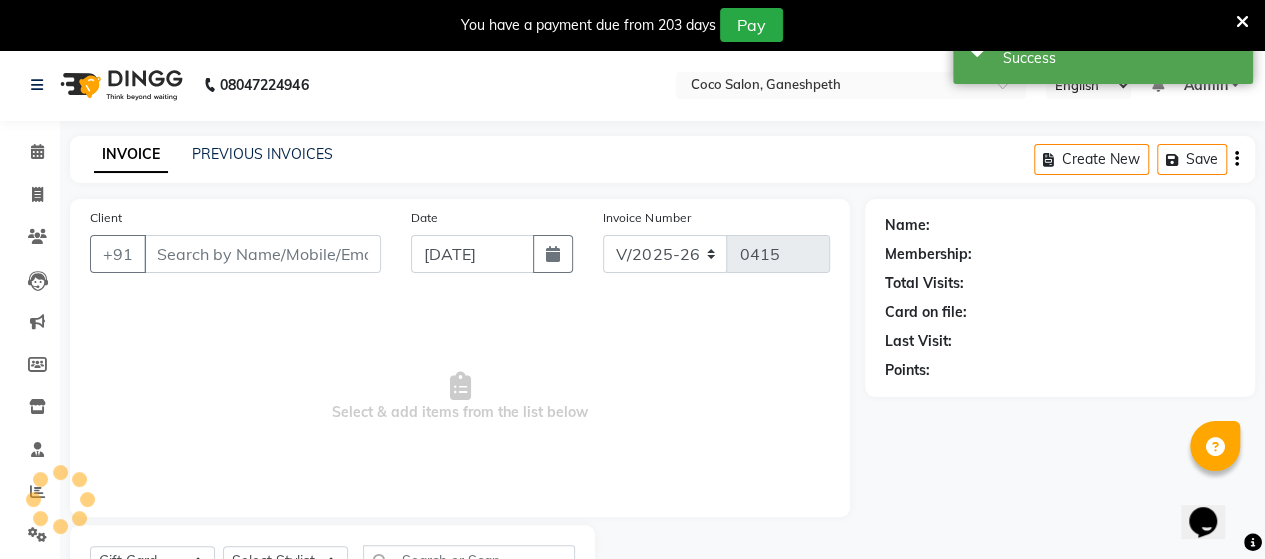 type on "9175098727" 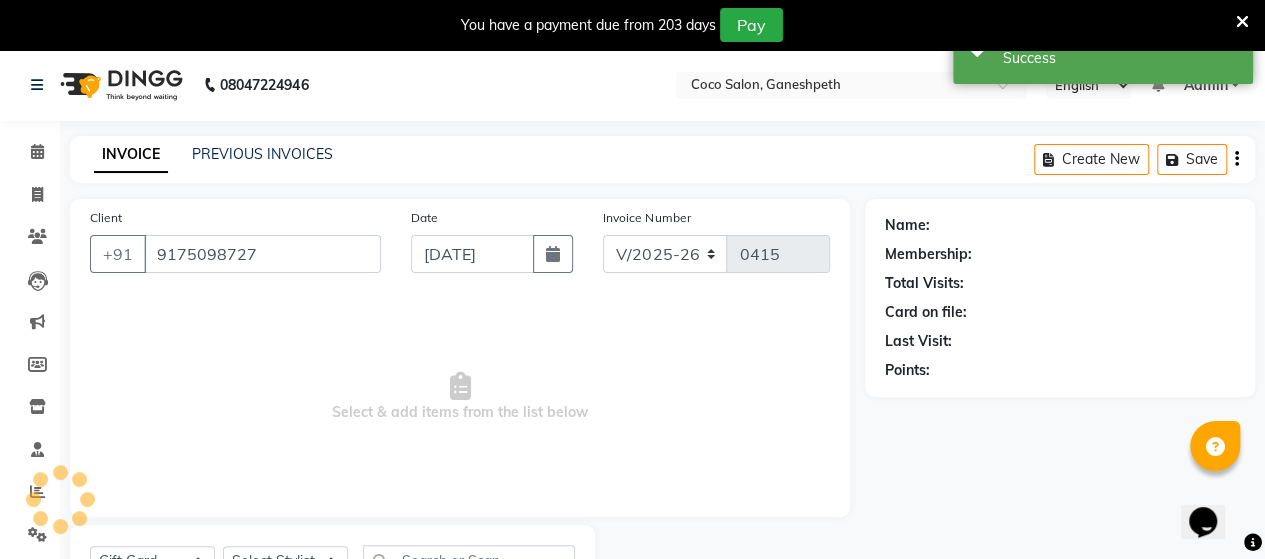 select on "58676" 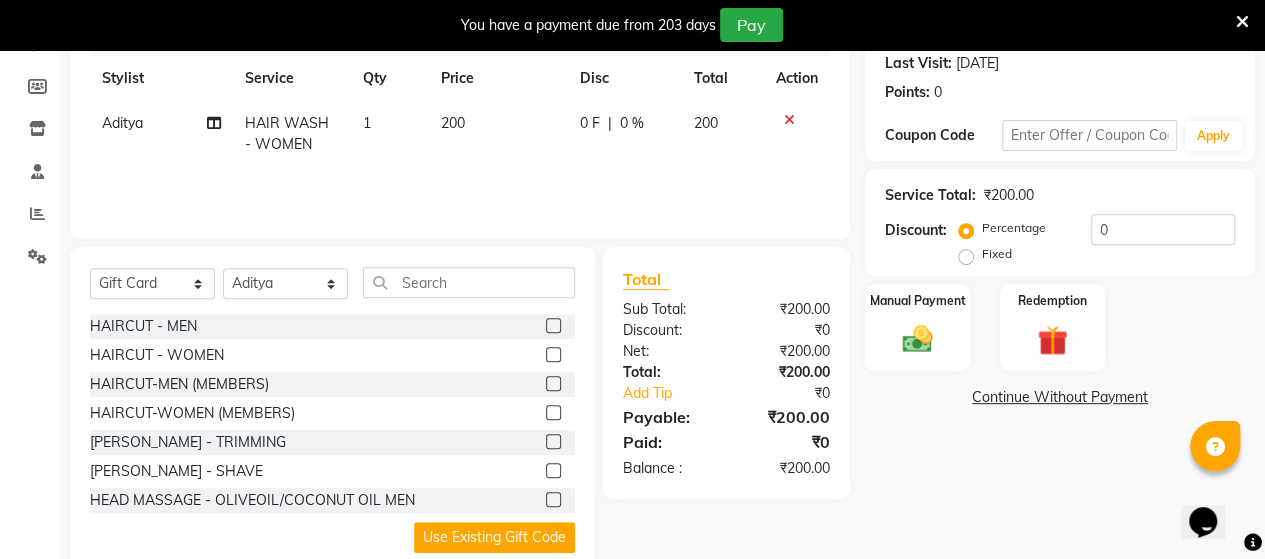 scroll, scrollTop: 298, scrollLeft: 0, axis: vertical 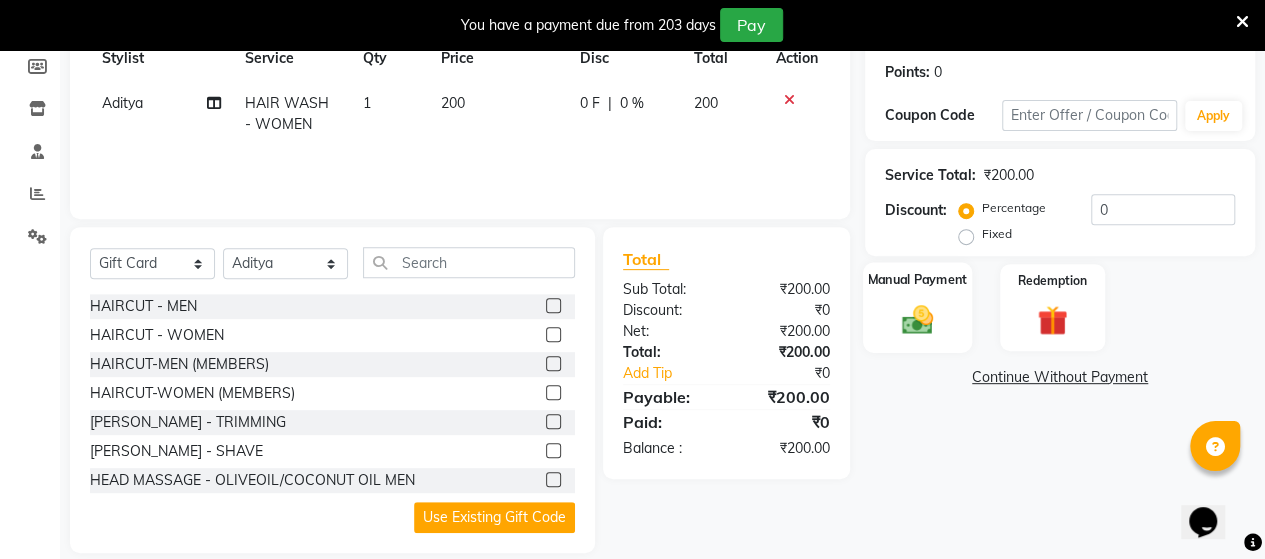 click 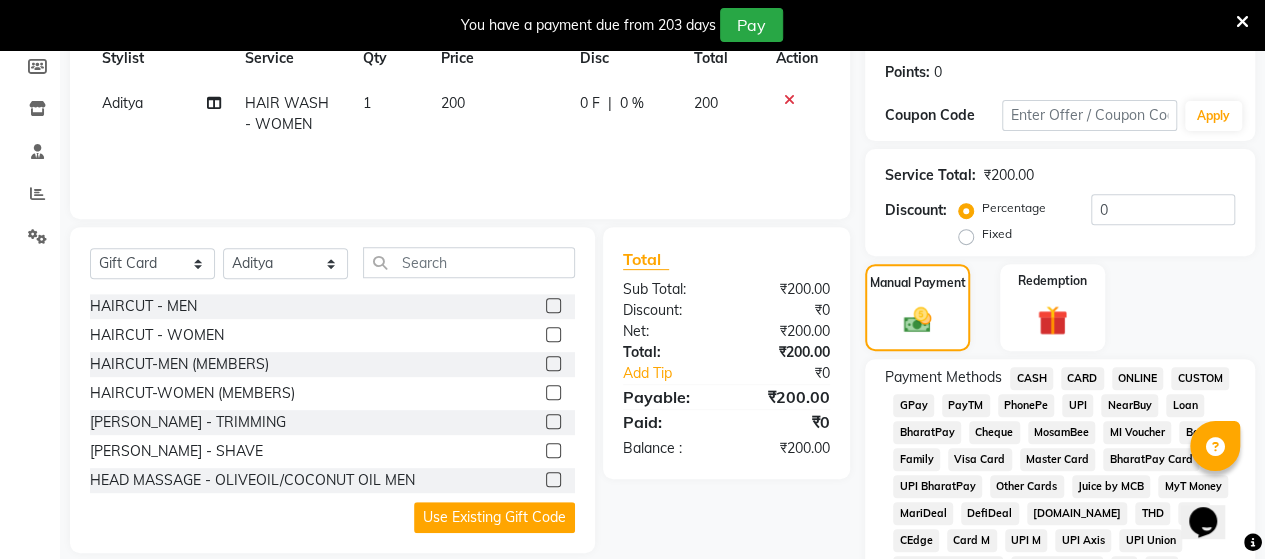 click on "UPI" 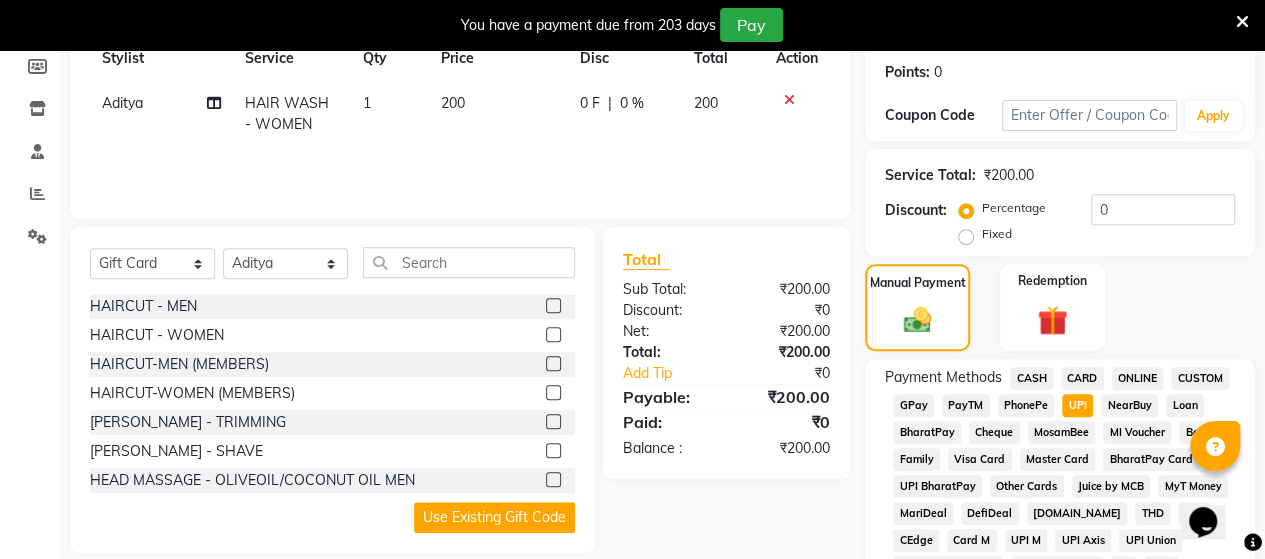 scroll, scrollTop: 1047, scrollLeft: 0, axis: vertical 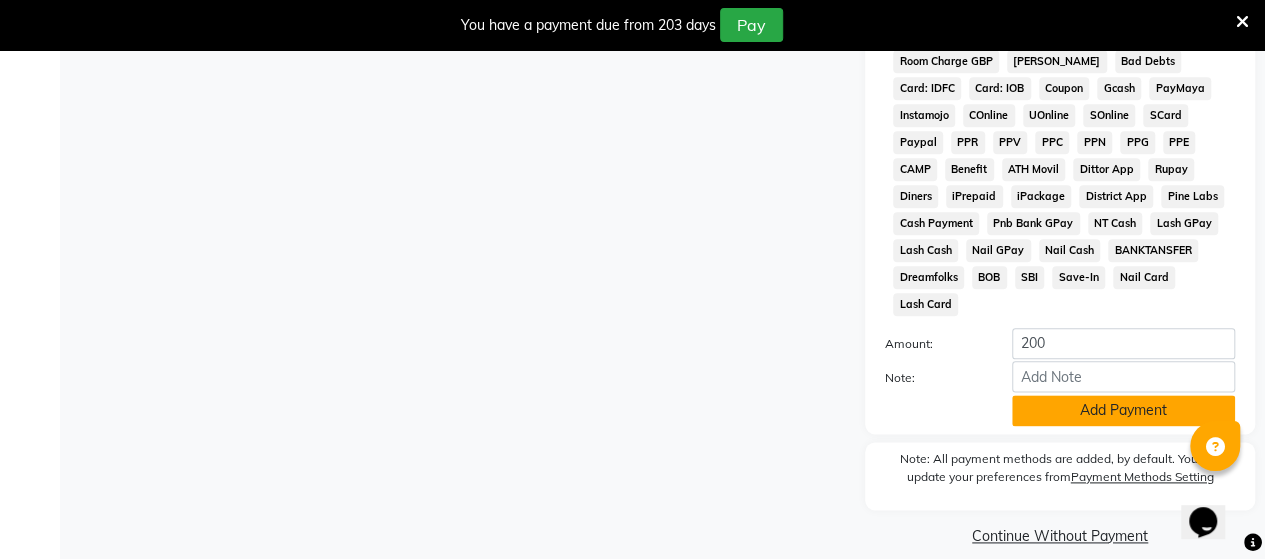 click on "Add Payment" 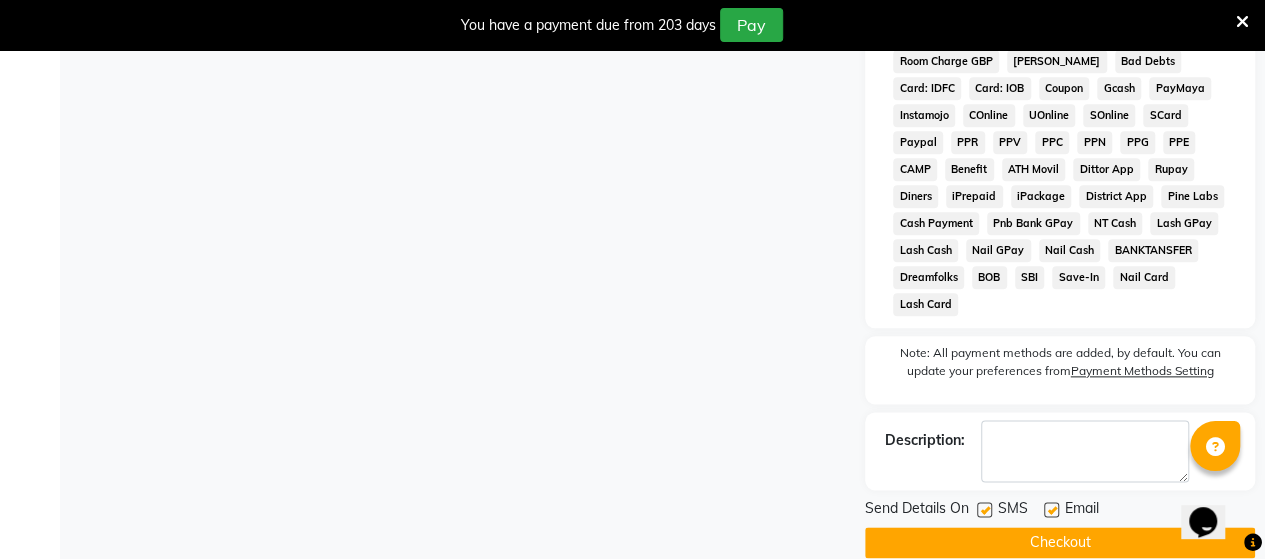 click 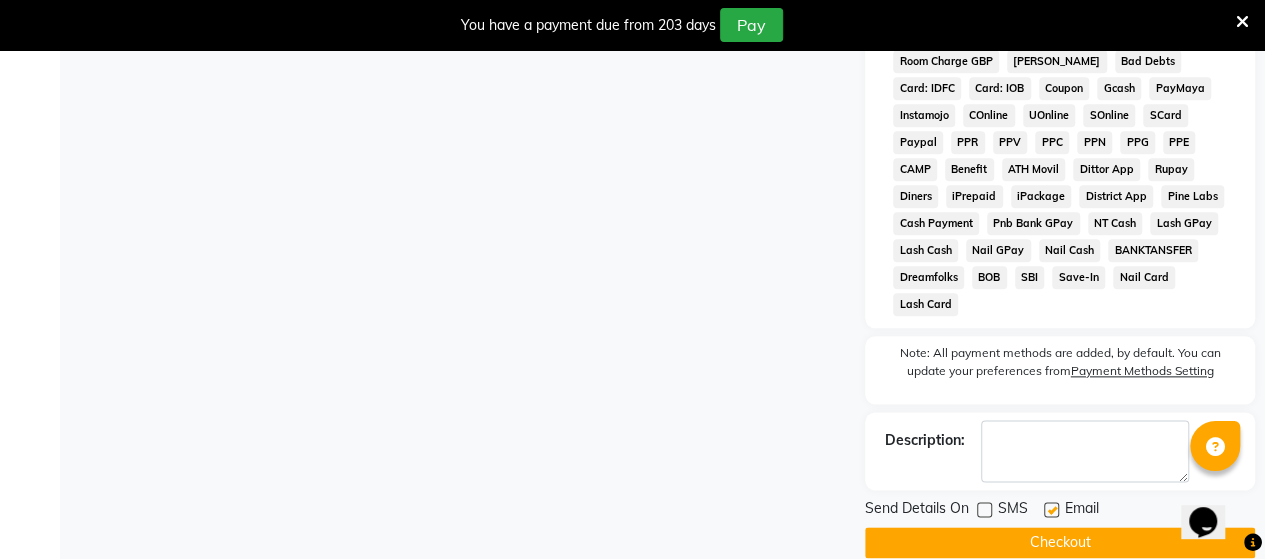 click 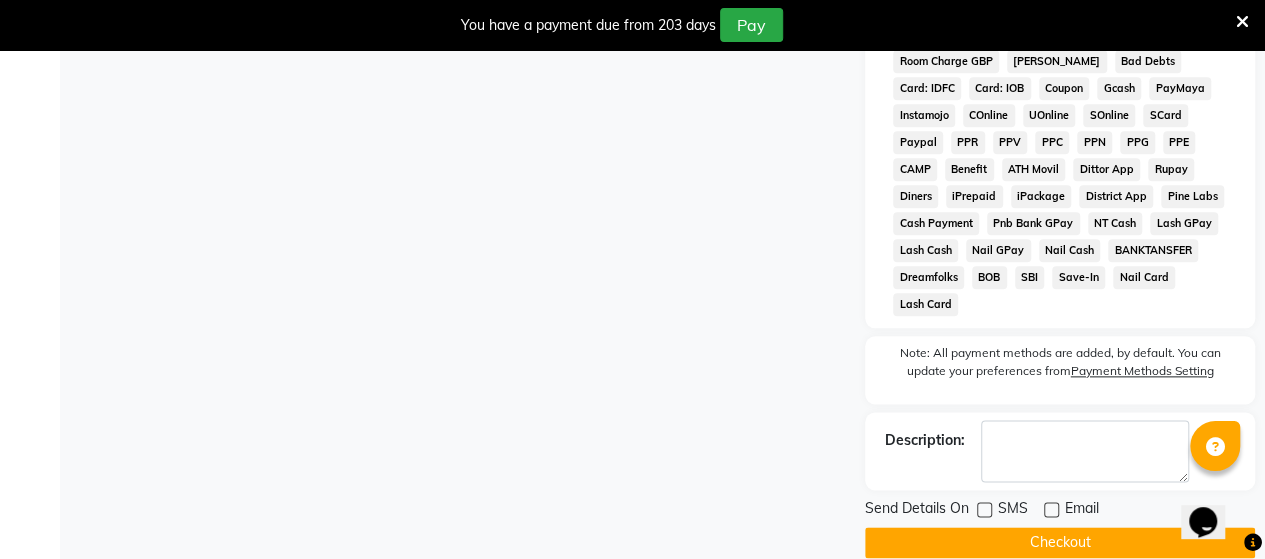 click on "Checkout" 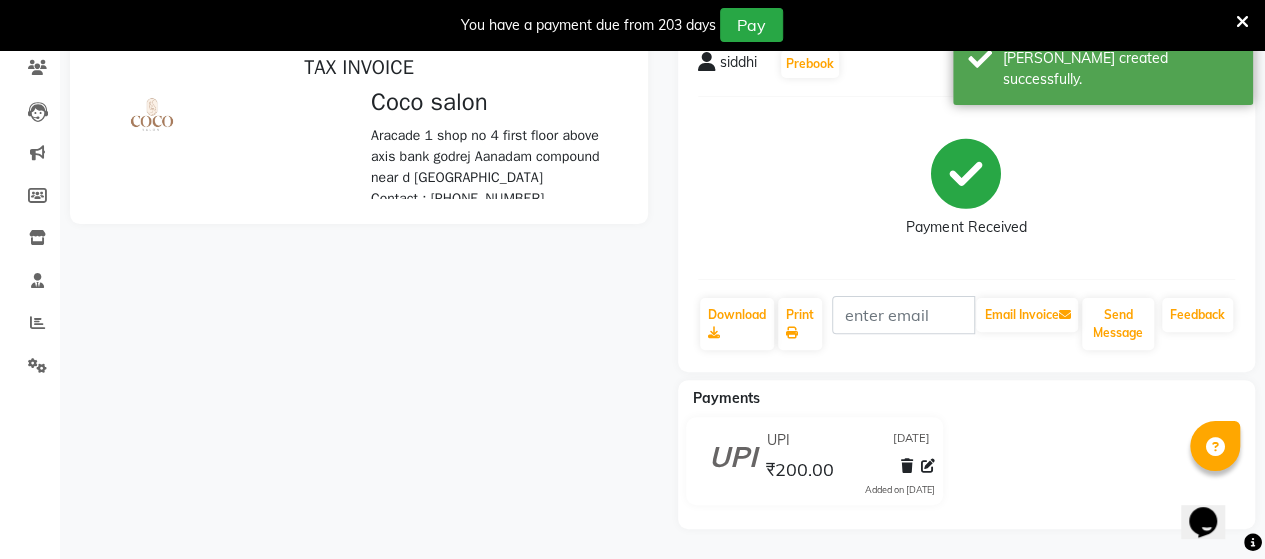 scroll, scrollTop: 0, scrollLeft: 0, axis: both 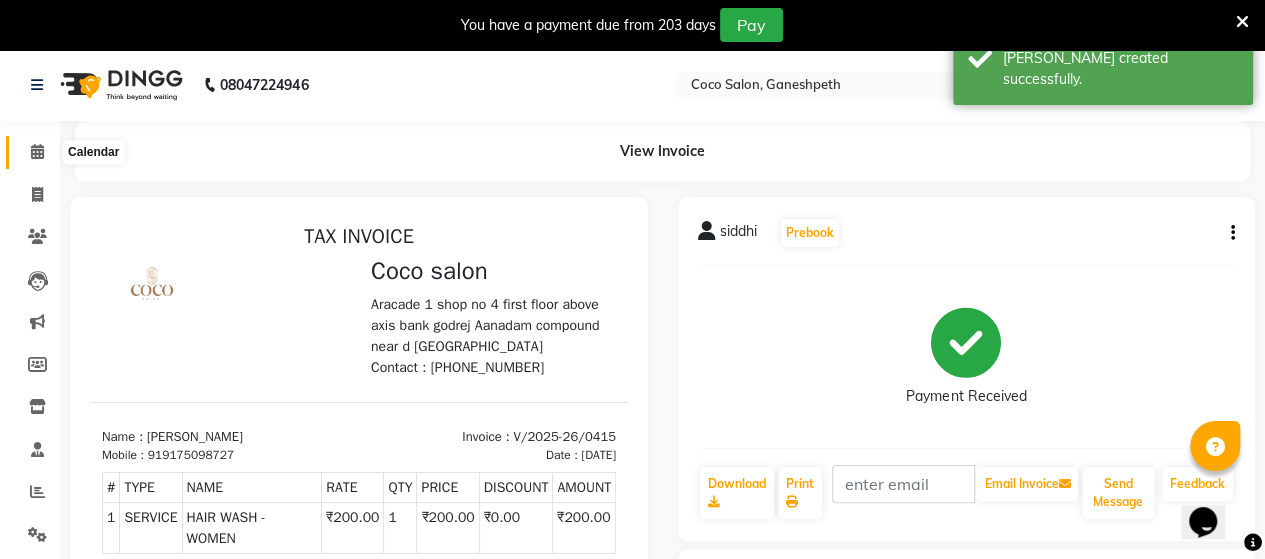 click 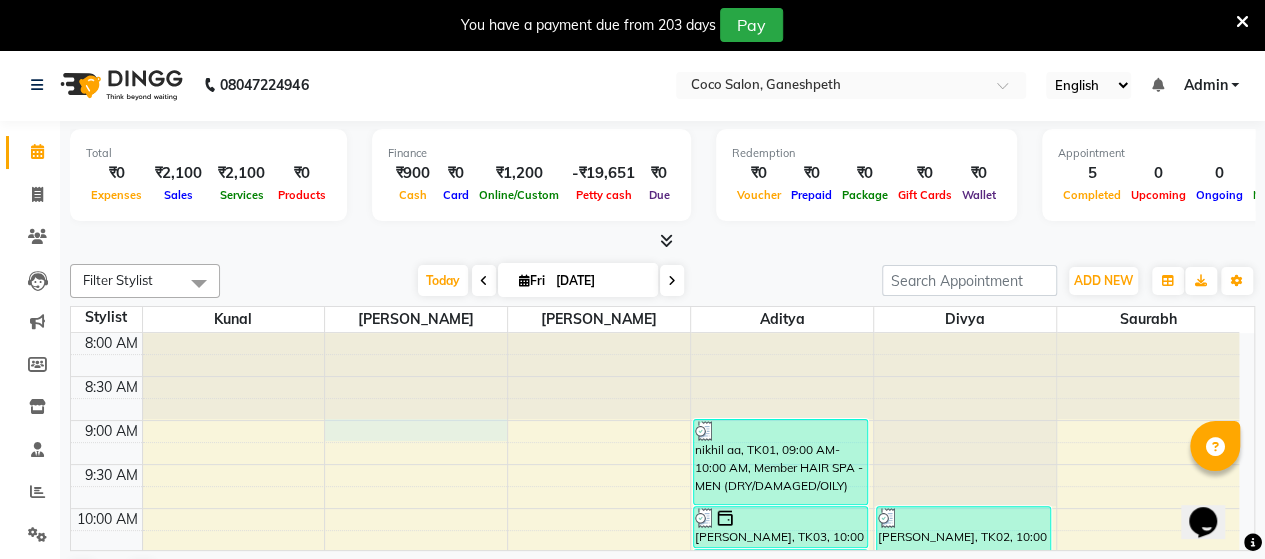 click on "8:00 AM 8:30 AM 9:00 AM 9:30 AM 10:00 AM 10:30 AM 11:00 AM 11:30 AM 12:00 PM 12:30 PM 1:00 PM 1:30 PM 2:00 PM 2:30 PM 3:00 PM 3:30 PM 4:00 PM 4:30 PM 5:00 PM 5:30 PM 6:00 PM 6:30 PM 7:00 PM 7:30 PM 8:00 PM 8:30 PM     nikhil aa, TK01, 09:00 AM-10:00 AM, Member HAIR SPA - MEN (DRY/DAMAGED/OILY)     [PERSON_NAME], TK03, 10:00 AM-10:30 AM, [PERSON_NAME] - SHAVE     varun, TK04, 10:30 AM-11:00 AM, HAIRCUT-MEN (MEMBERS)     siddhi, TK05, 11:00 AM-11:30 AM, HAIR WASH - WOMEN     [PERSON_NAME], TK02, 10:00 AM-10:45 AM, HAIRCUT-WOMEN (MEMBERS)" at bounding box center (655, 904) 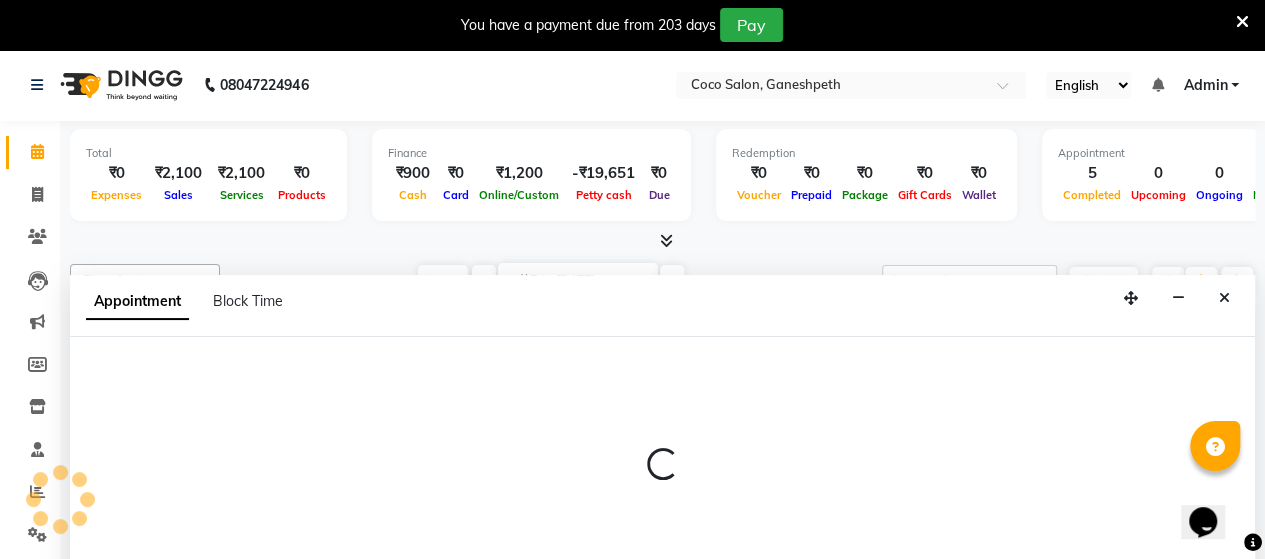 select on "52538" 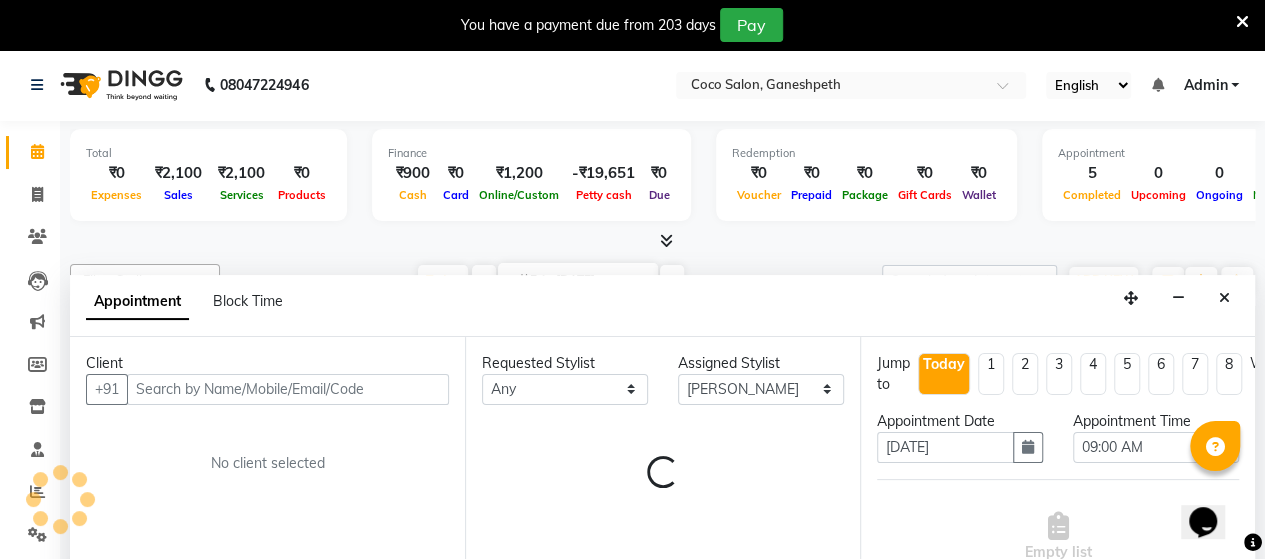 scroll, scrollTop: 50, scrollLeft: 0, axis: vertical 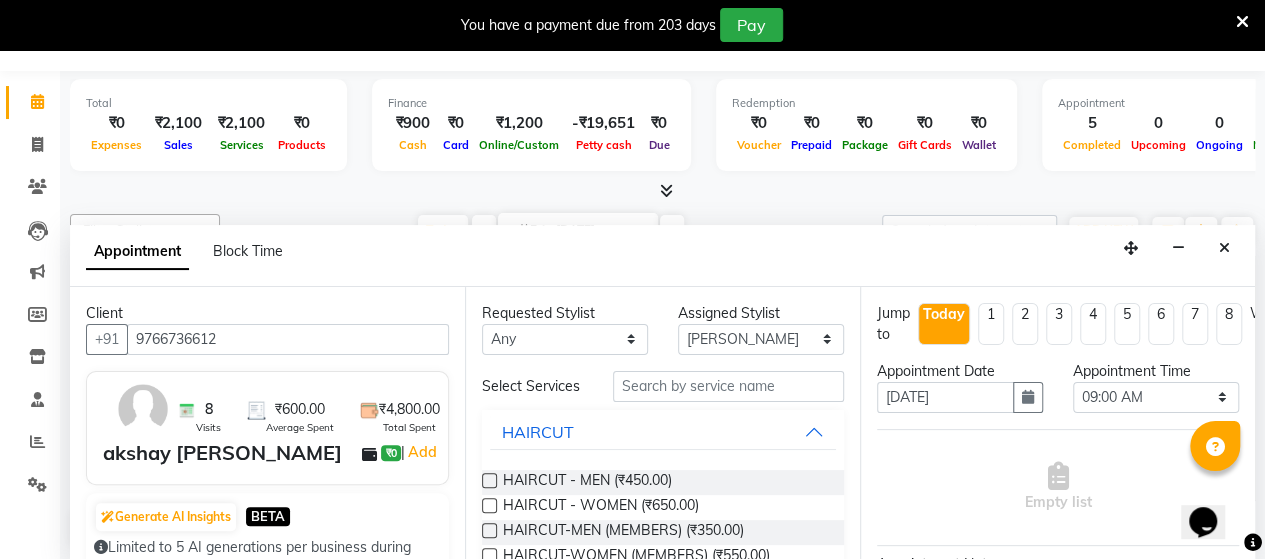 type on "9766736612" 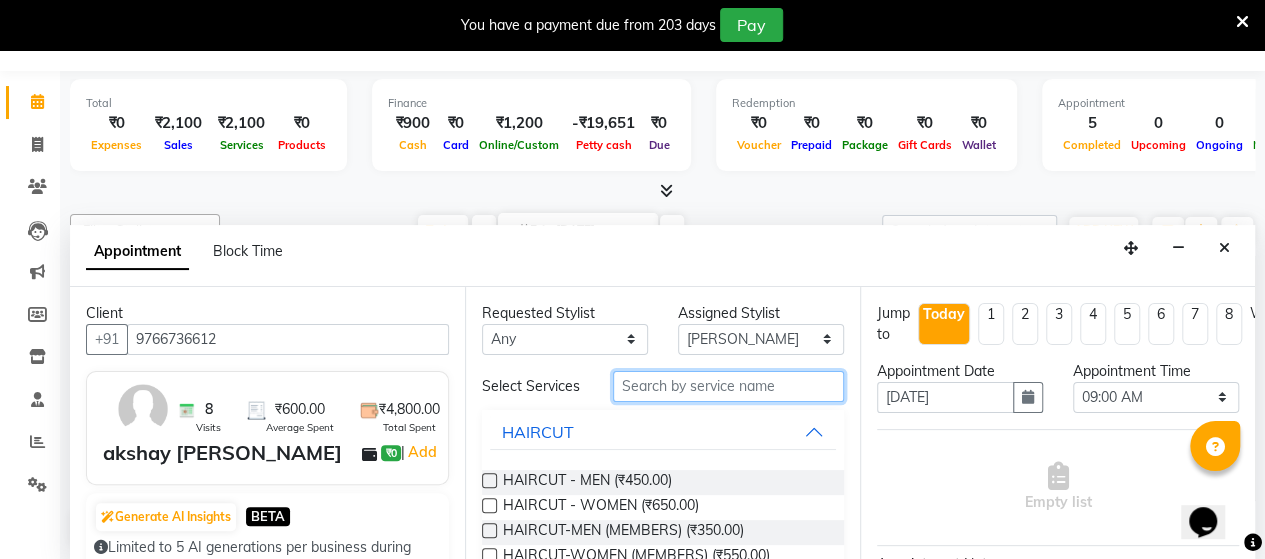 click at bounding box center [728, 386] 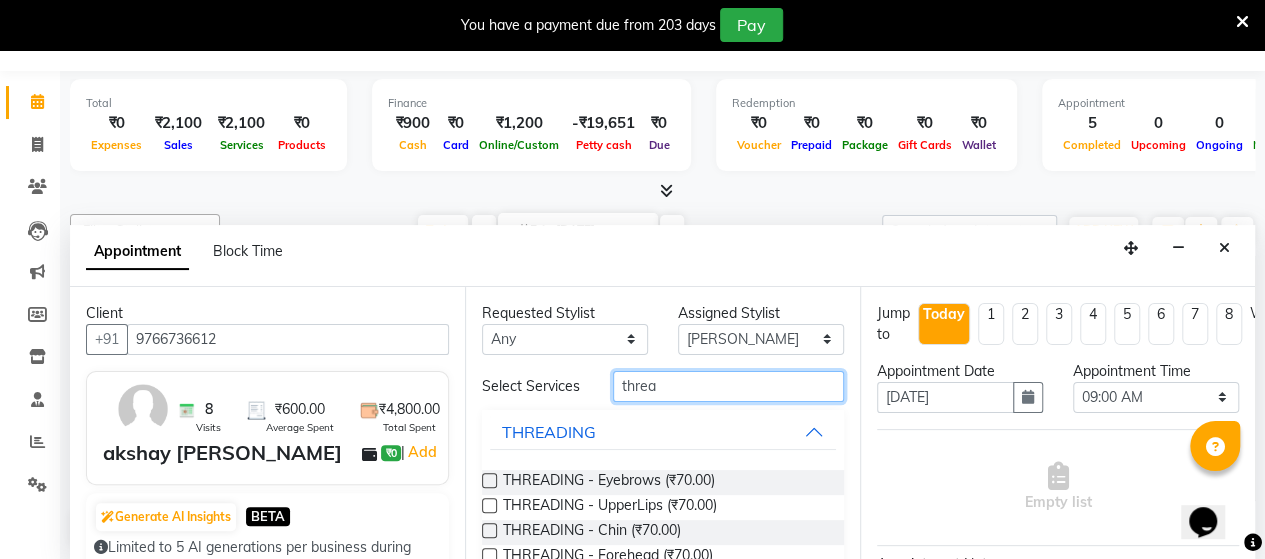 scroll, scrollTop: 96, scrollLeft: 0, axis: vertical 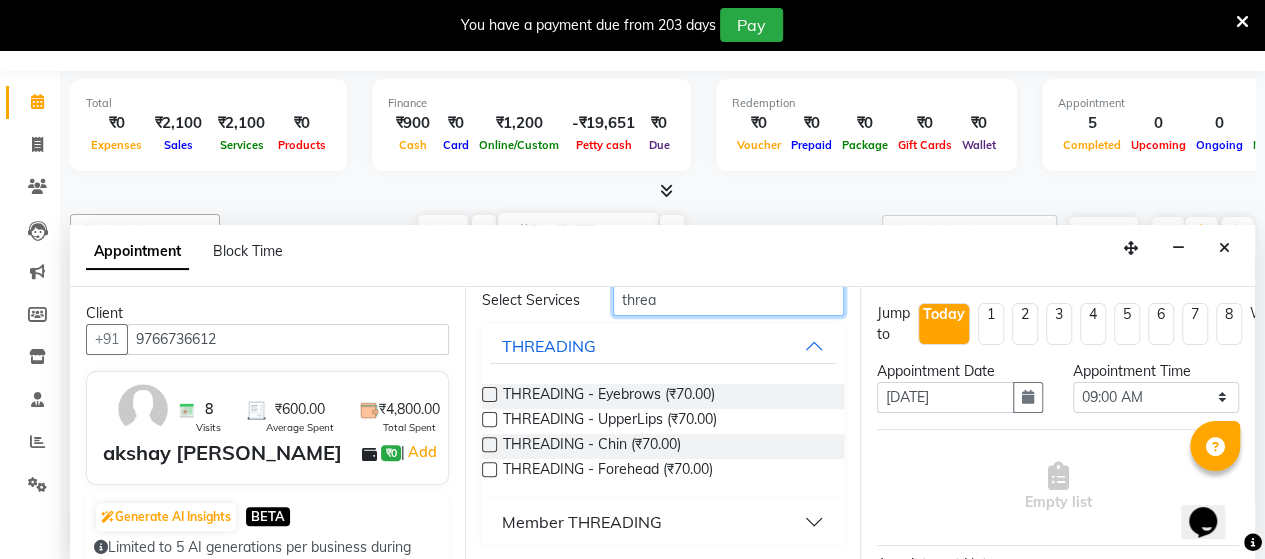 type on "threa" 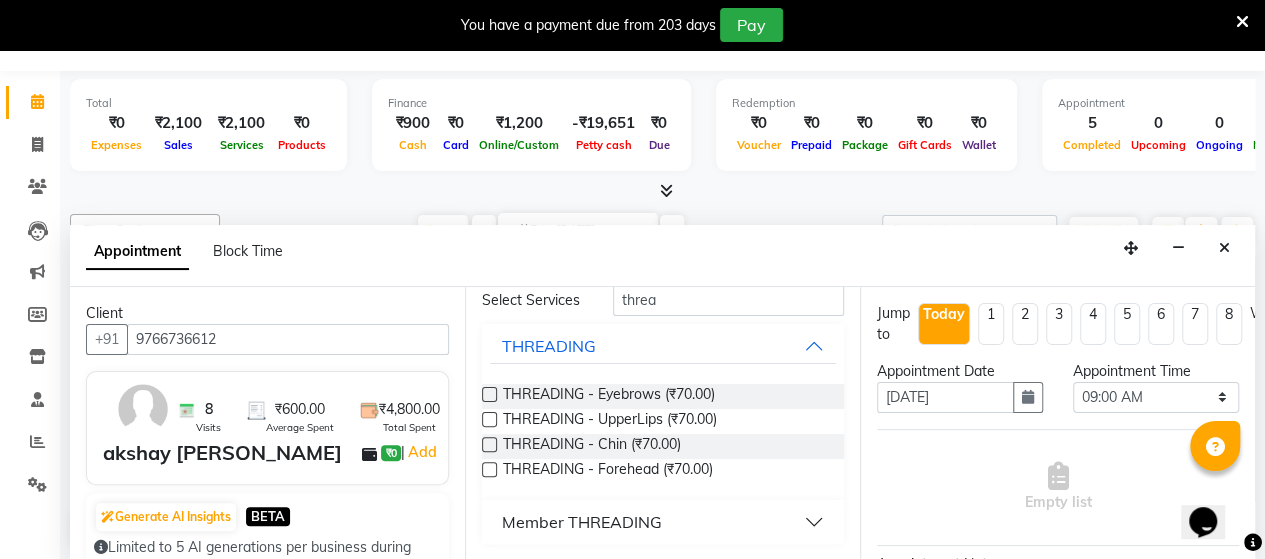 click on "Member THREADING" at bounding box center [663, 522] 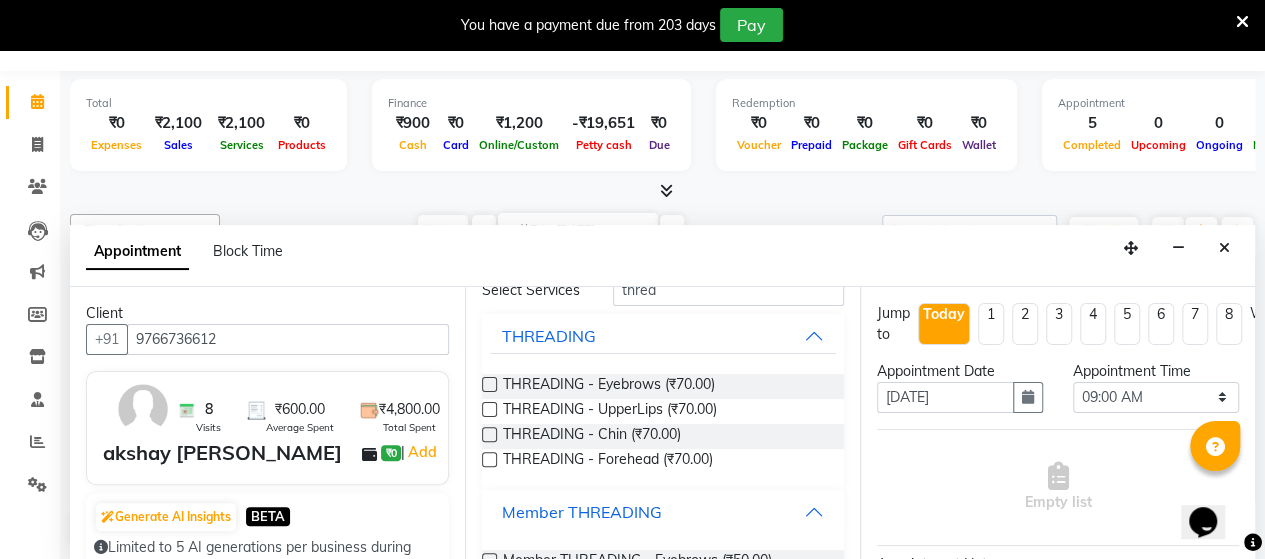 scroll, scrollTop: 228, scrollLeft: 0, axis: vertical 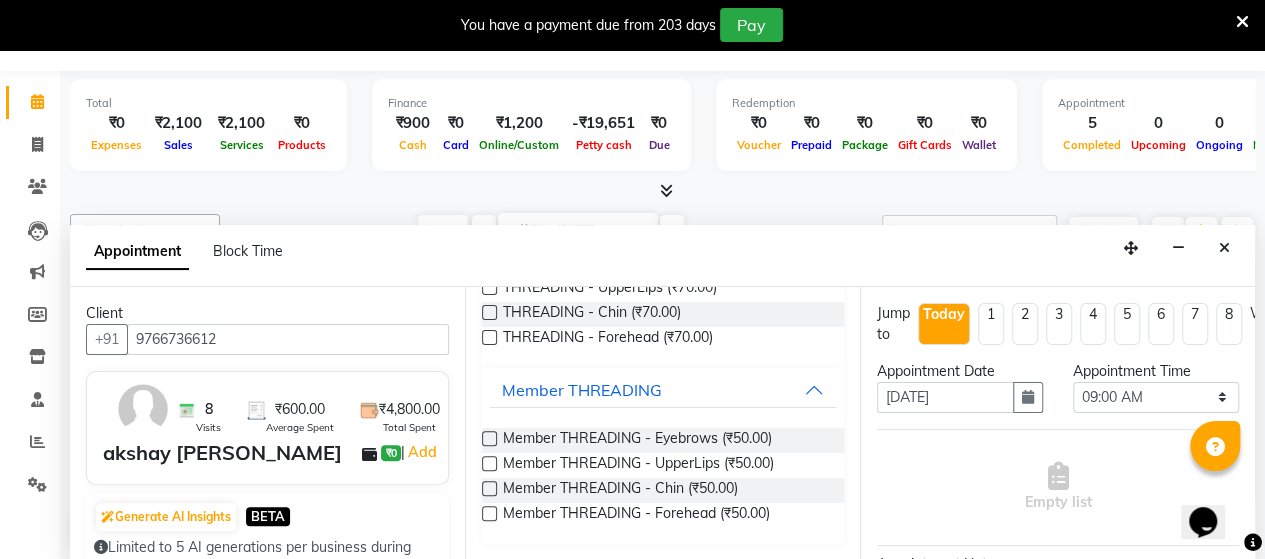 click at bounding box center [489, 438] 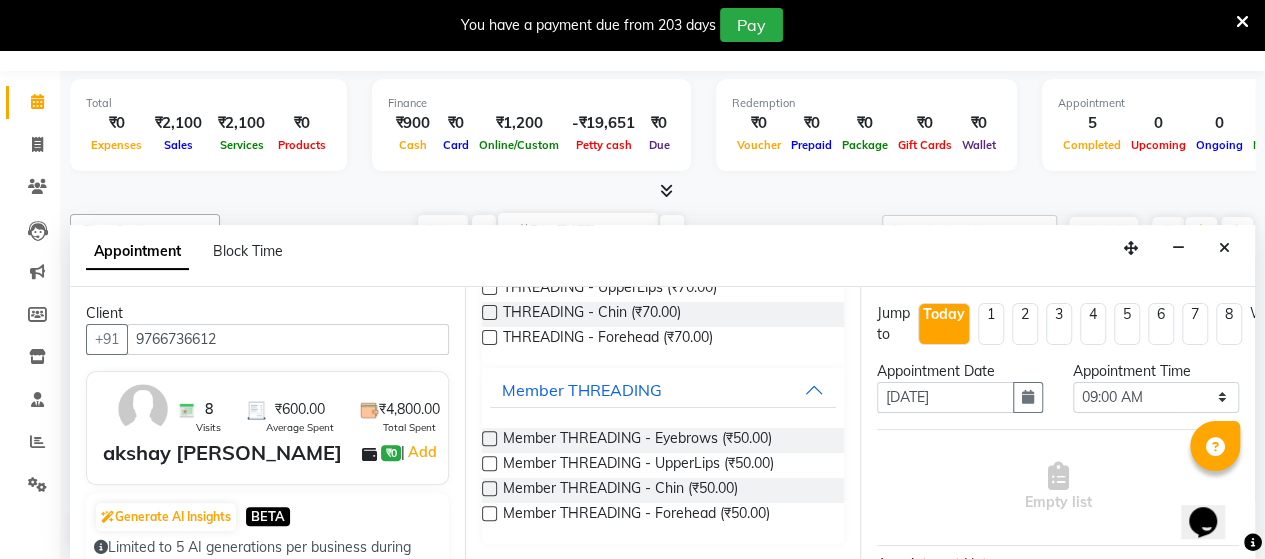 click at bounding box center [488, 440] 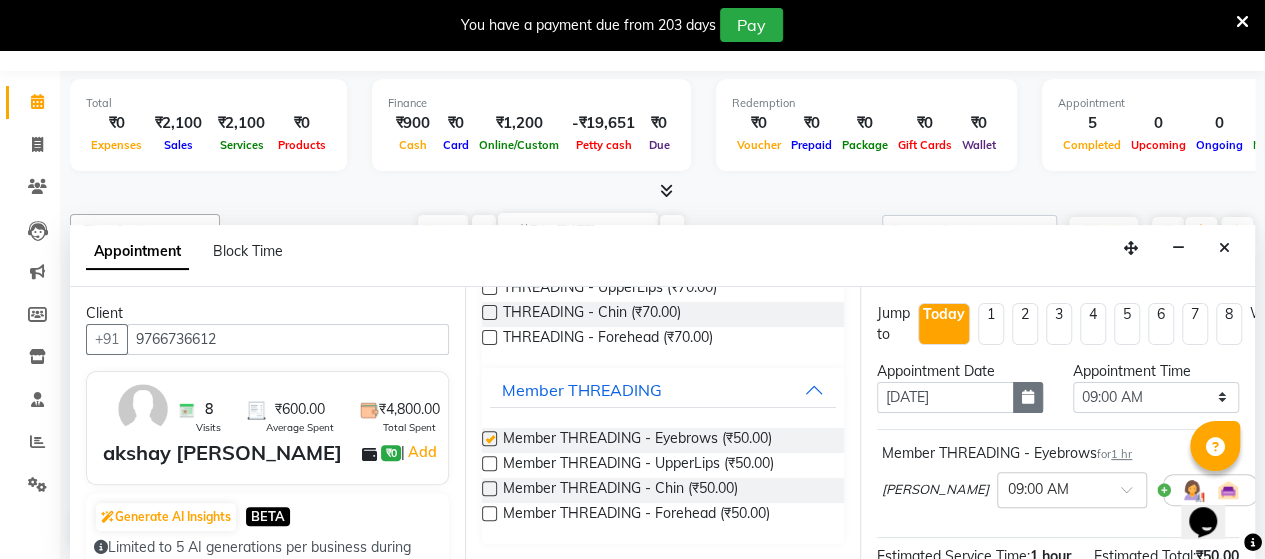 checkbox on "false" 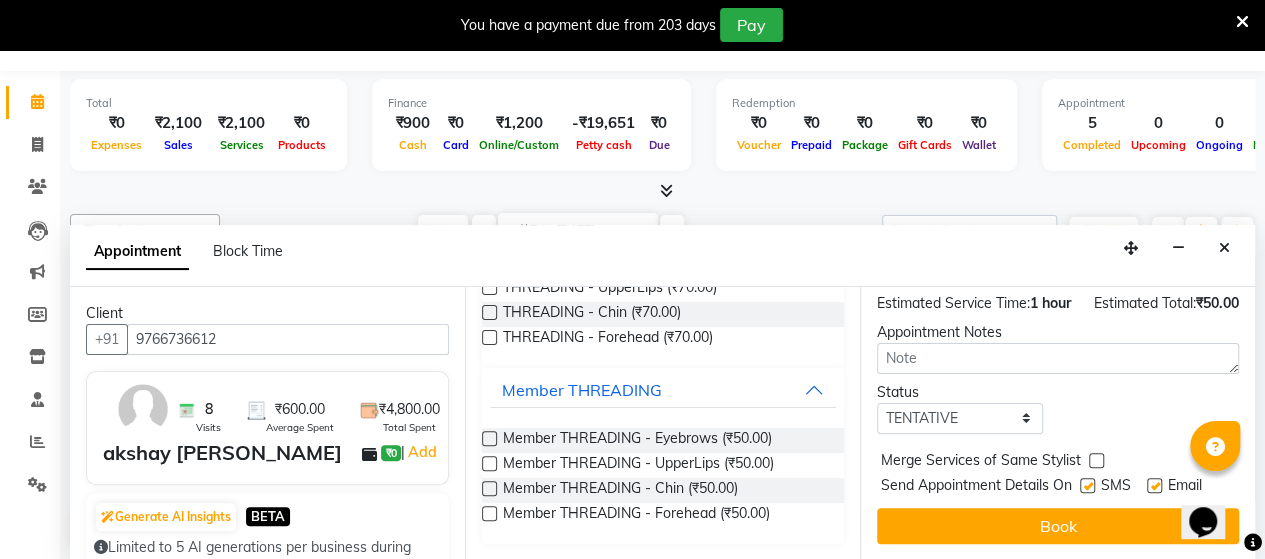 scroll, scrollTop: 287, scrollLeft: 0, axis: vertical 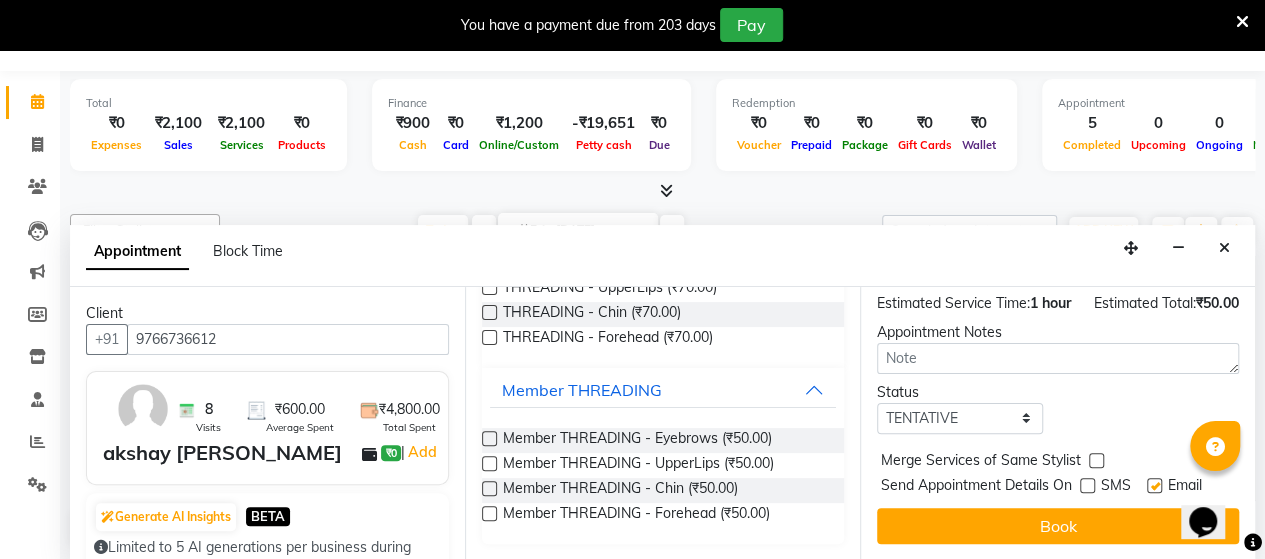 click at bounding box center [1154, 485] 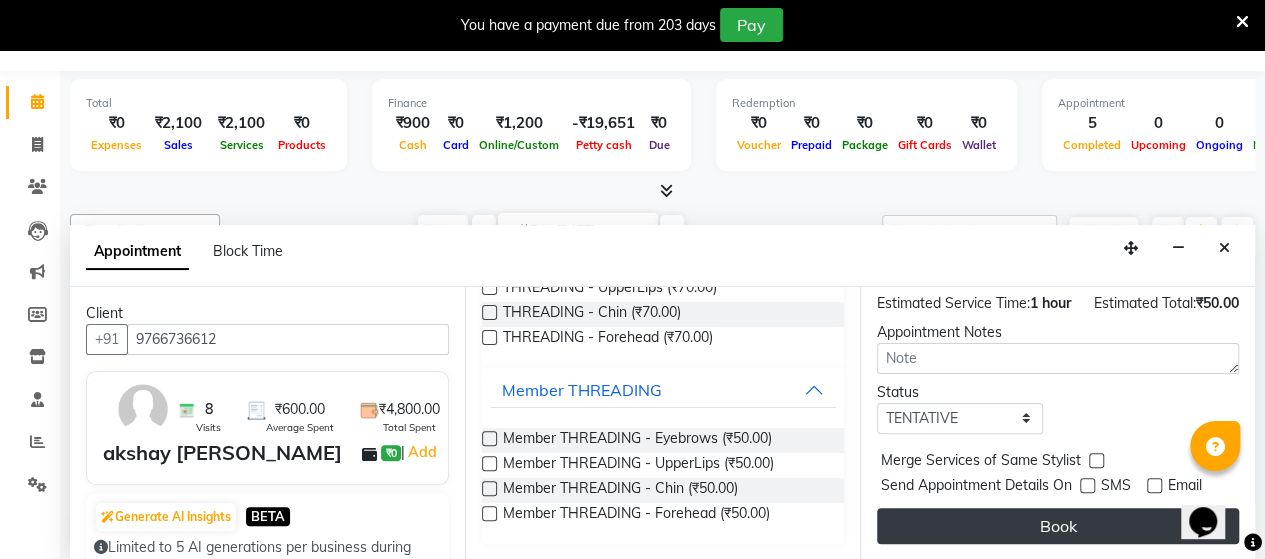 click on "Book" at bounding box center [1058, 526] 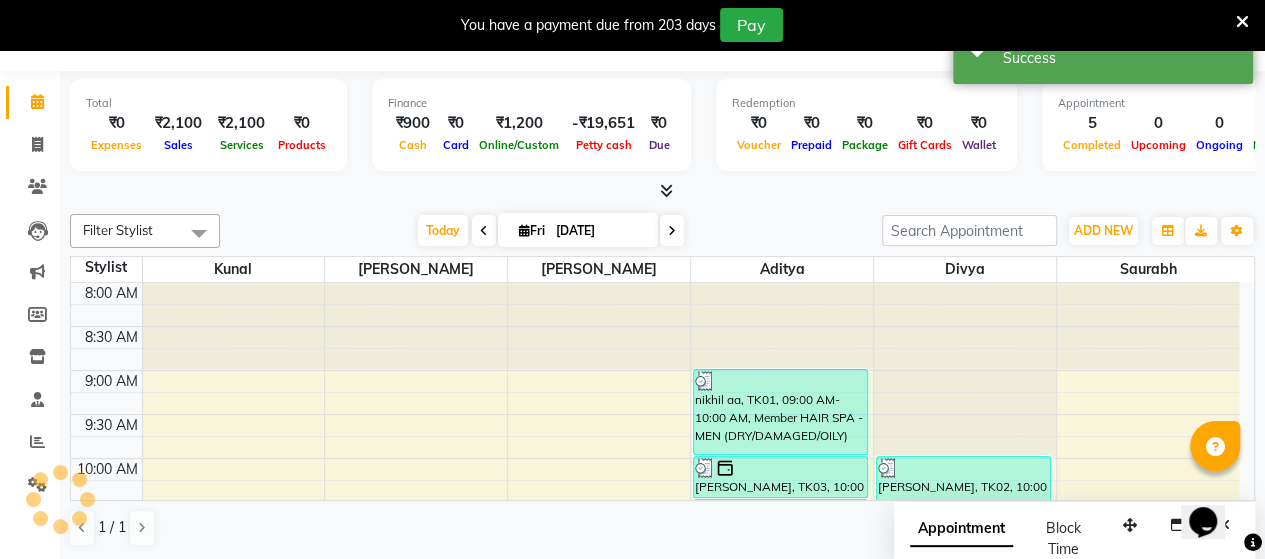 scroll, scrollTop: 0, scrollLeft: 0, axis: both 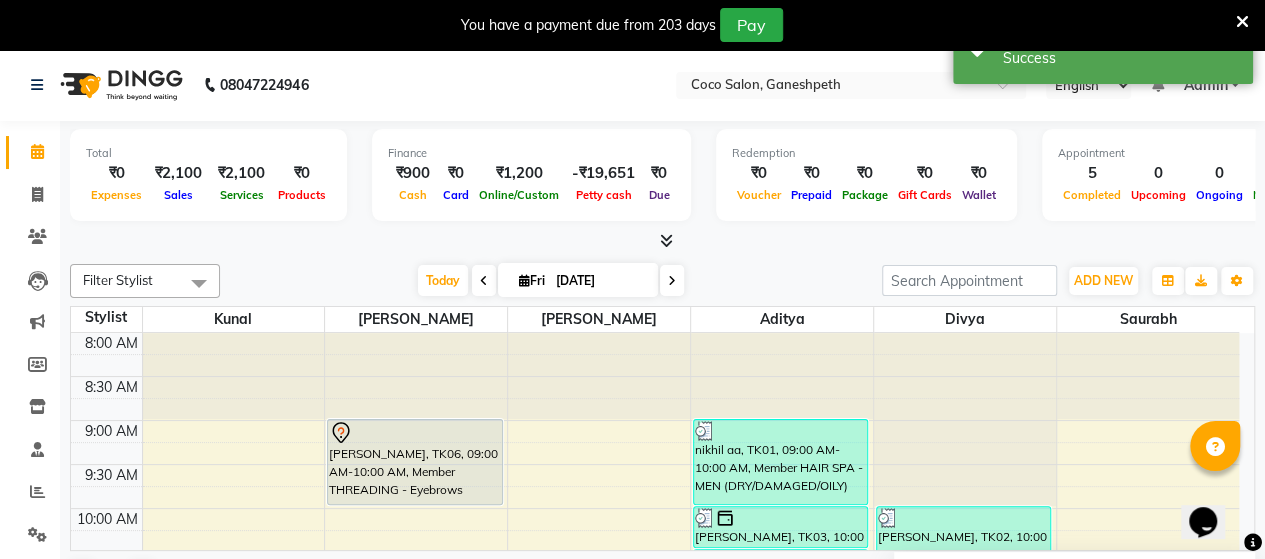 click on "[PERSON_NAME], TK06, 09:00 AM-10:00 AM, Member THREADING - Eyebrows" at bounding box center [414, 462] 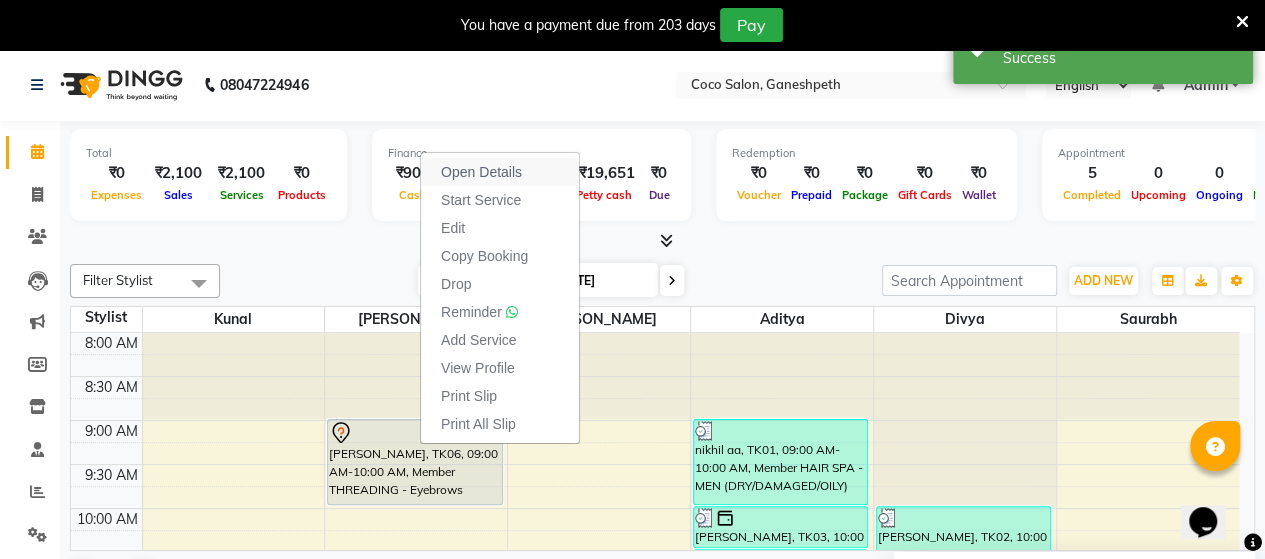 click on "Open Details" at bounding box center (481, 172) 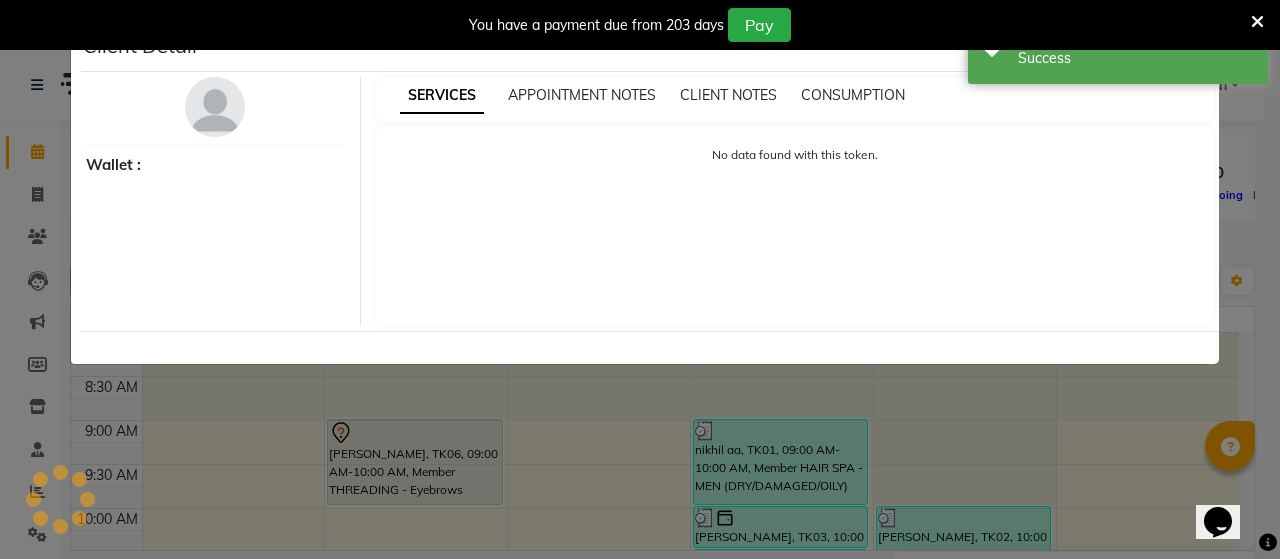 select on "7" 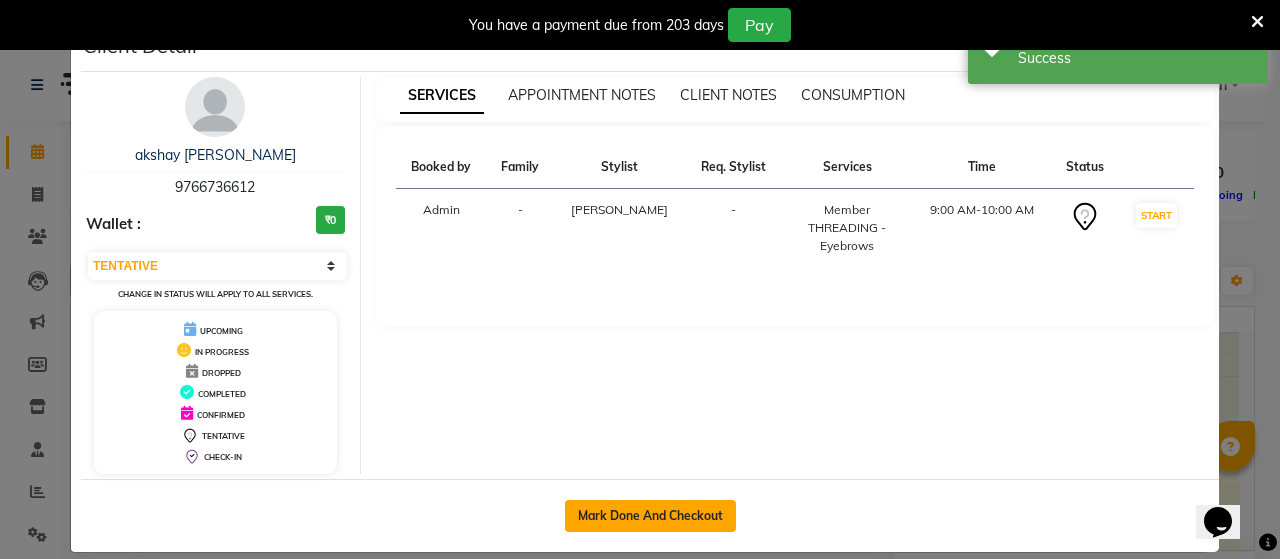 click on "Mark Done And Checkout" 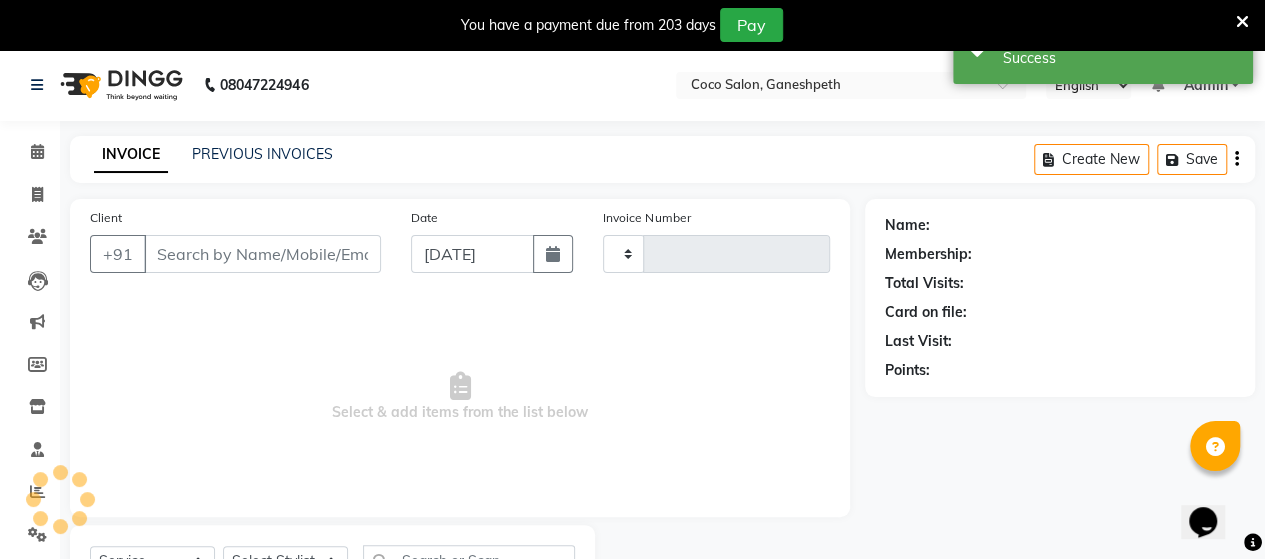 type on "0416" 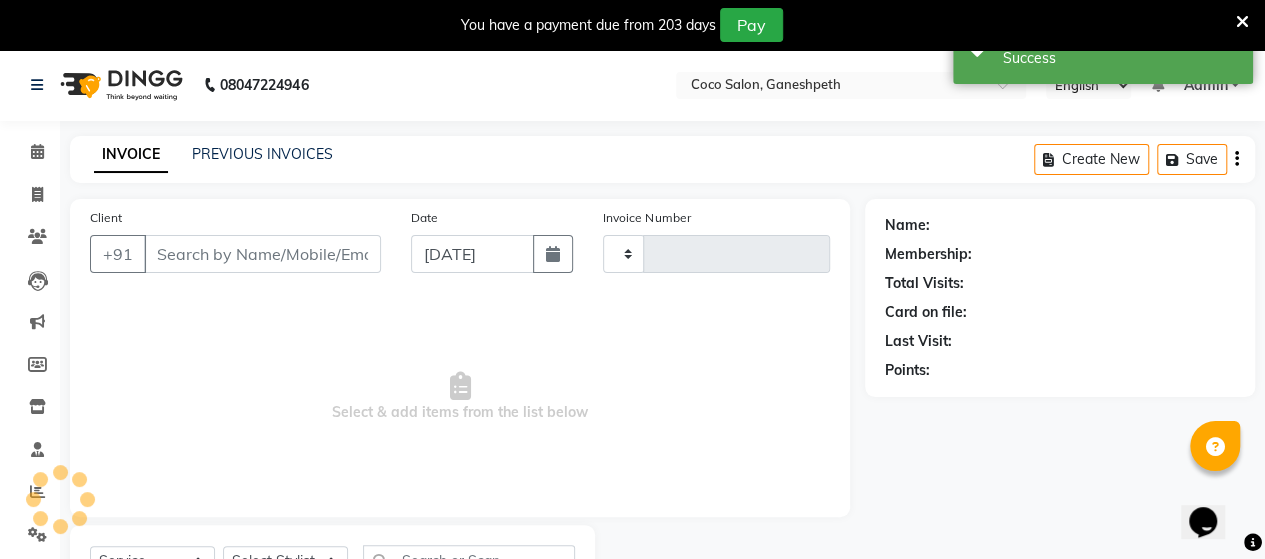select on "6730" 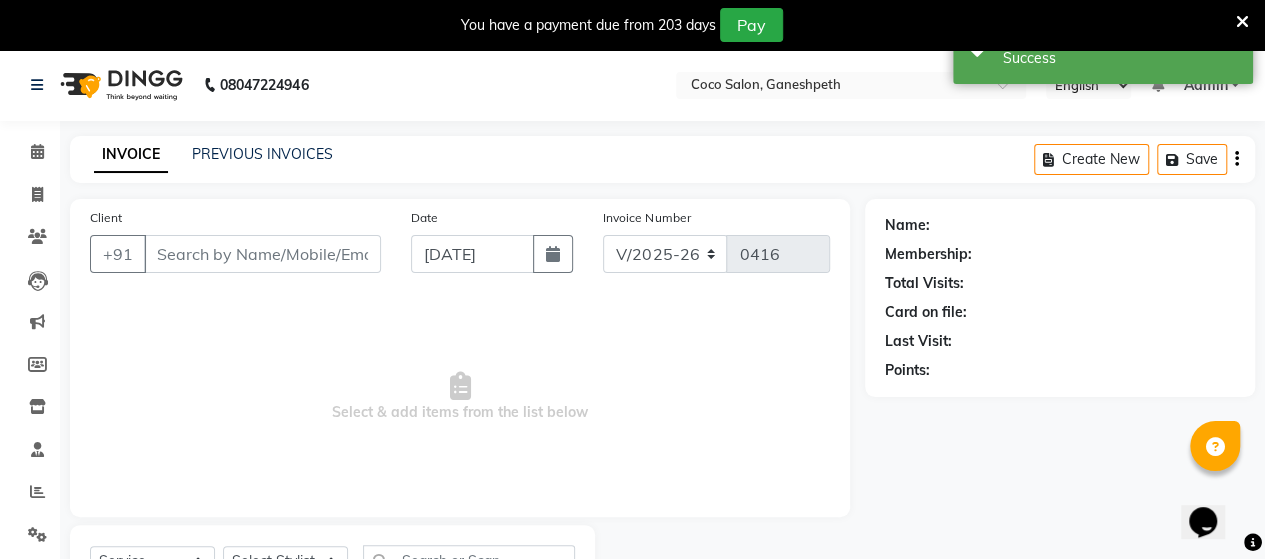 select on "G" 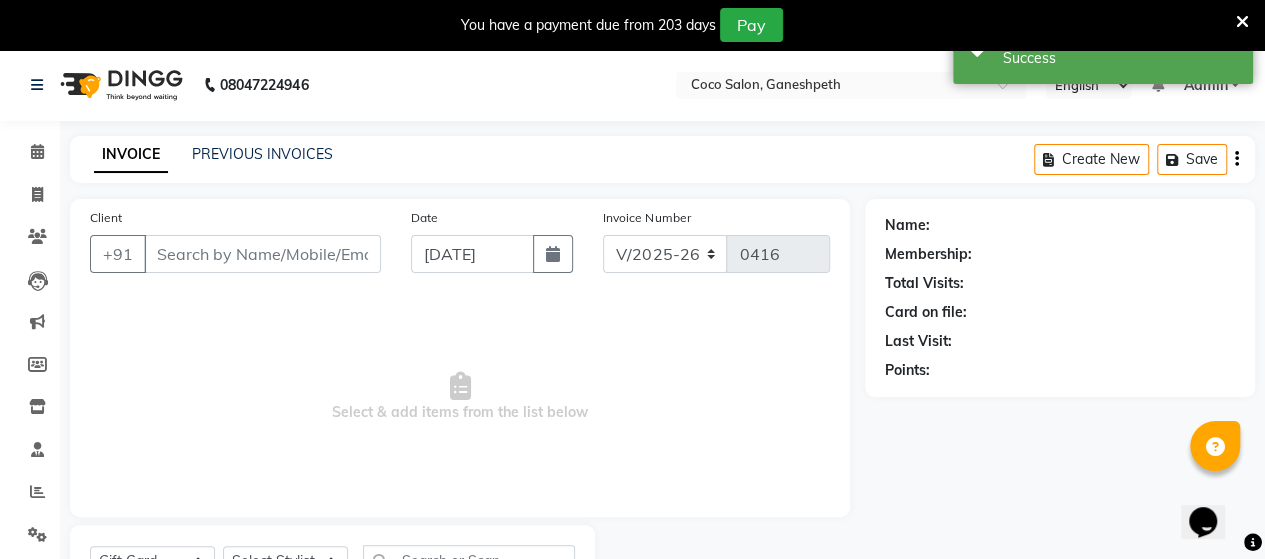 type on "9766736612" 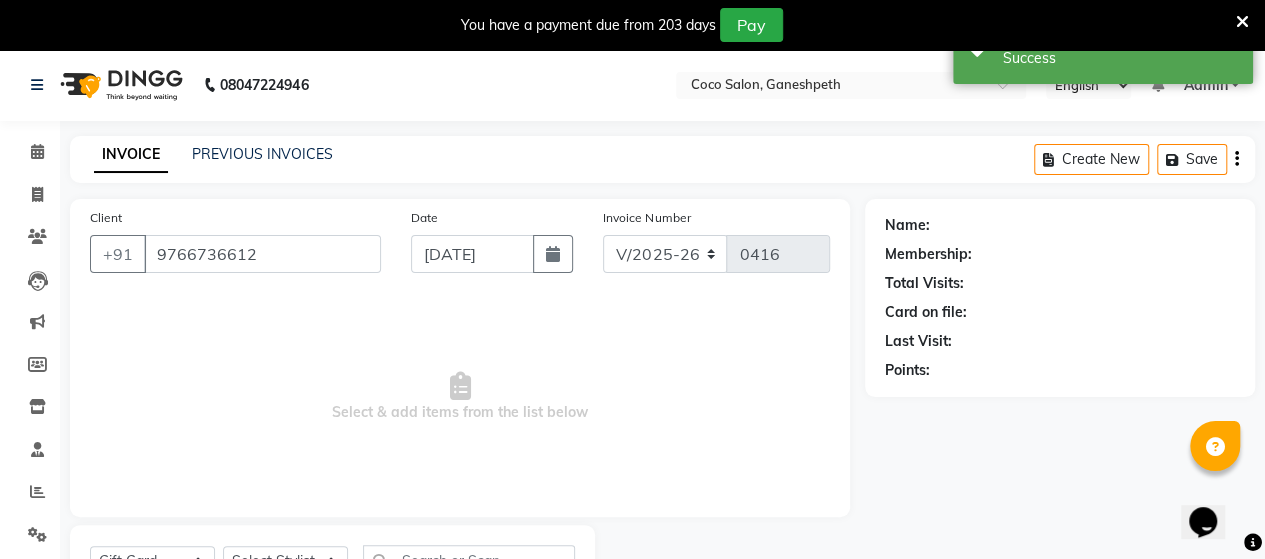 select on "52538" 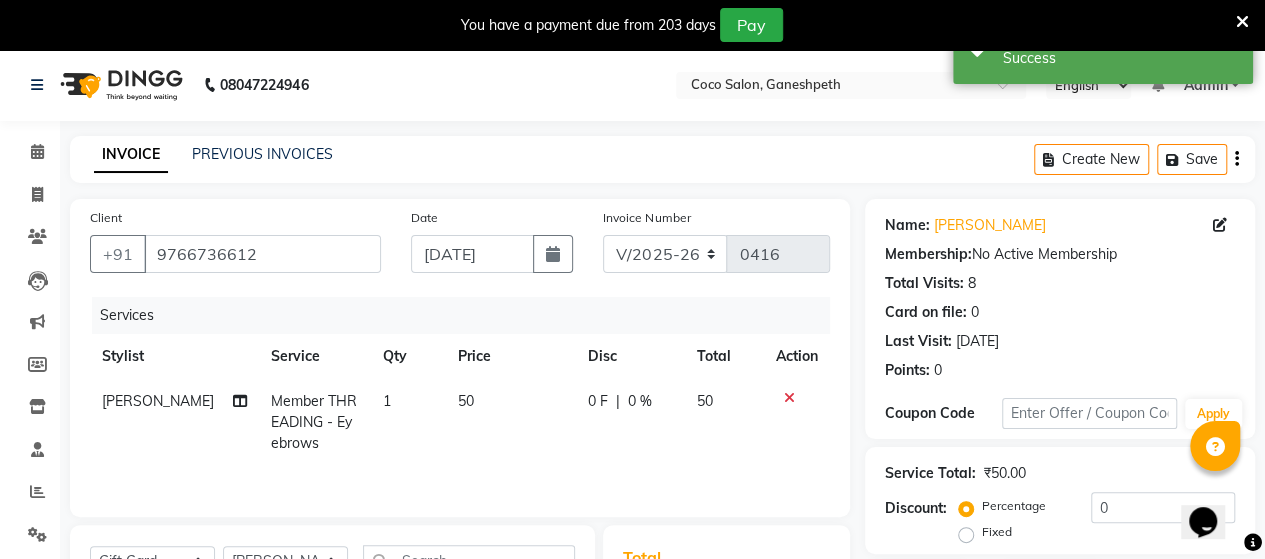scroll, scrollTop: 320, scrollLeft: 0, axis: vertical 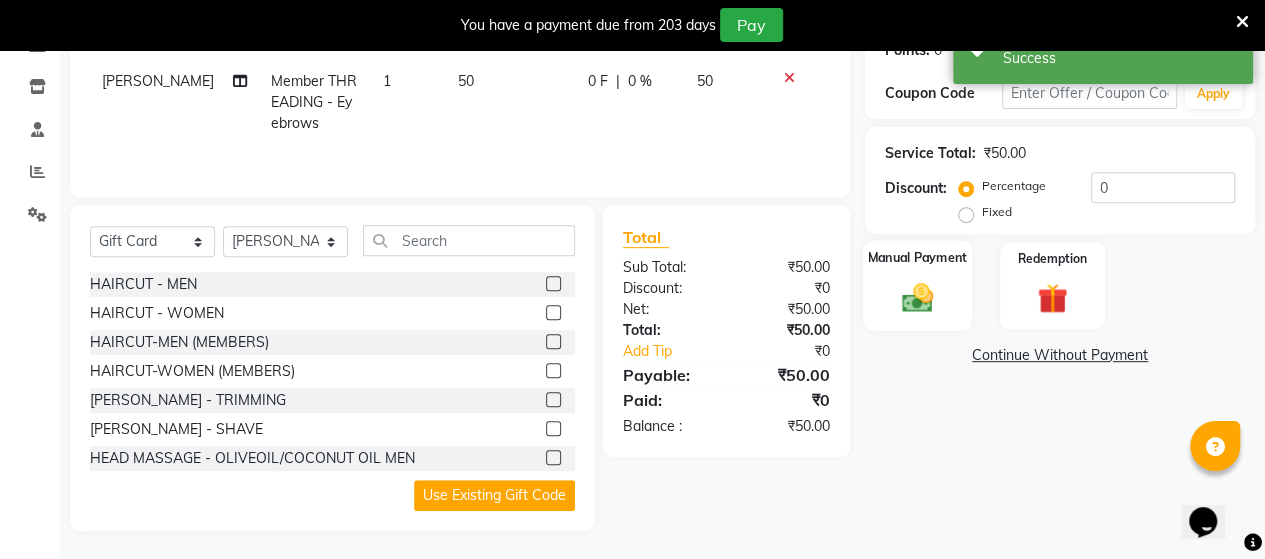 click on "Manual Payment" 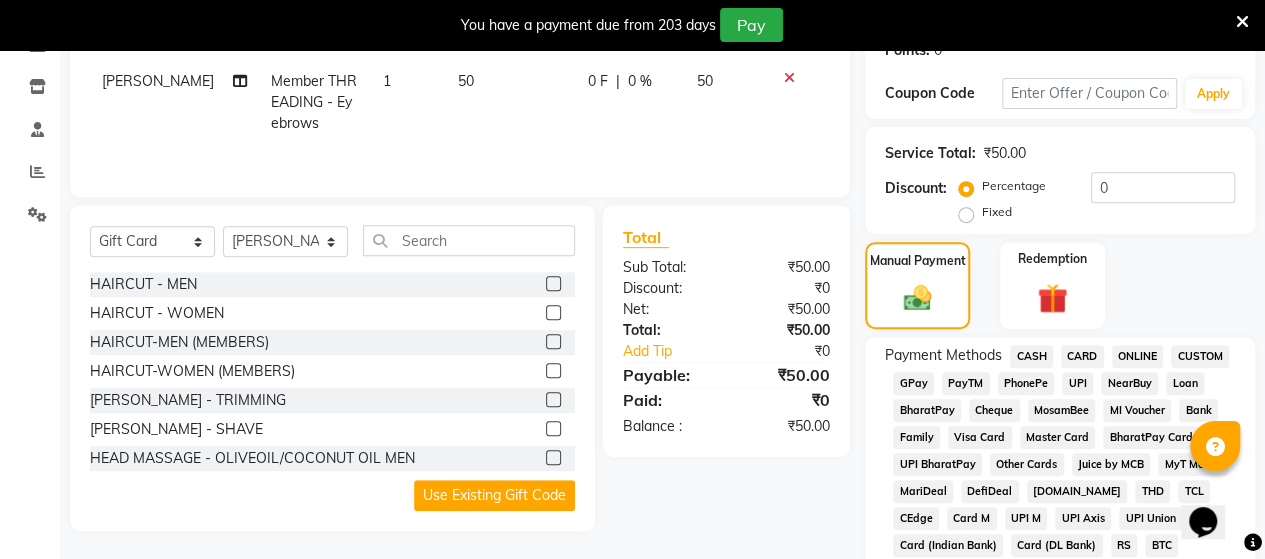 click on "UPI" 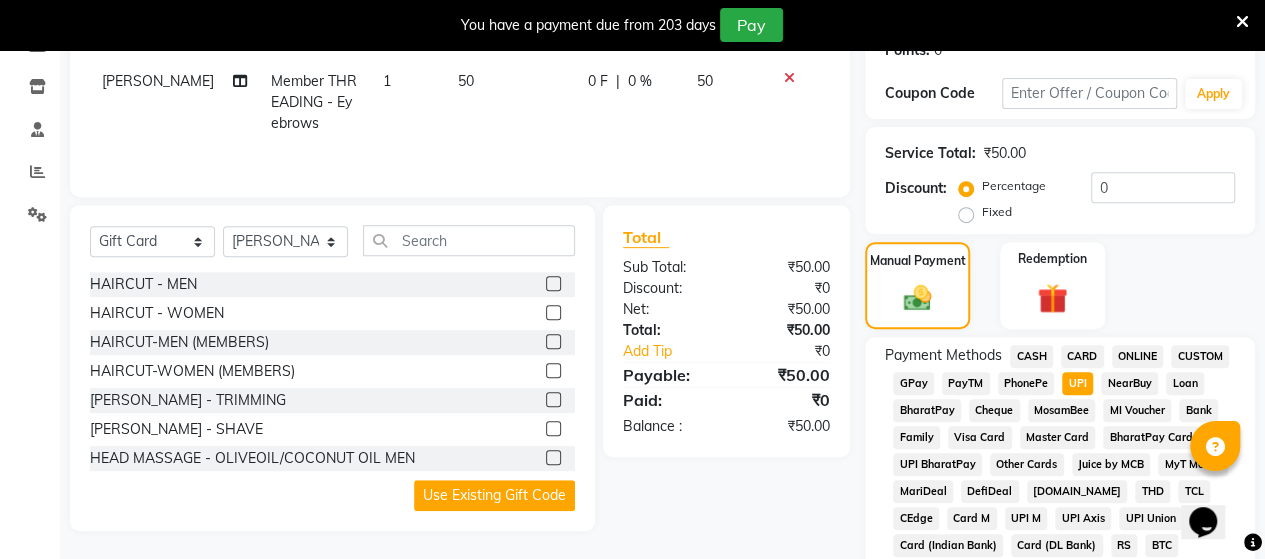 scroll, scrollTop: 1047, scrollLeft: 0, axis: vertical 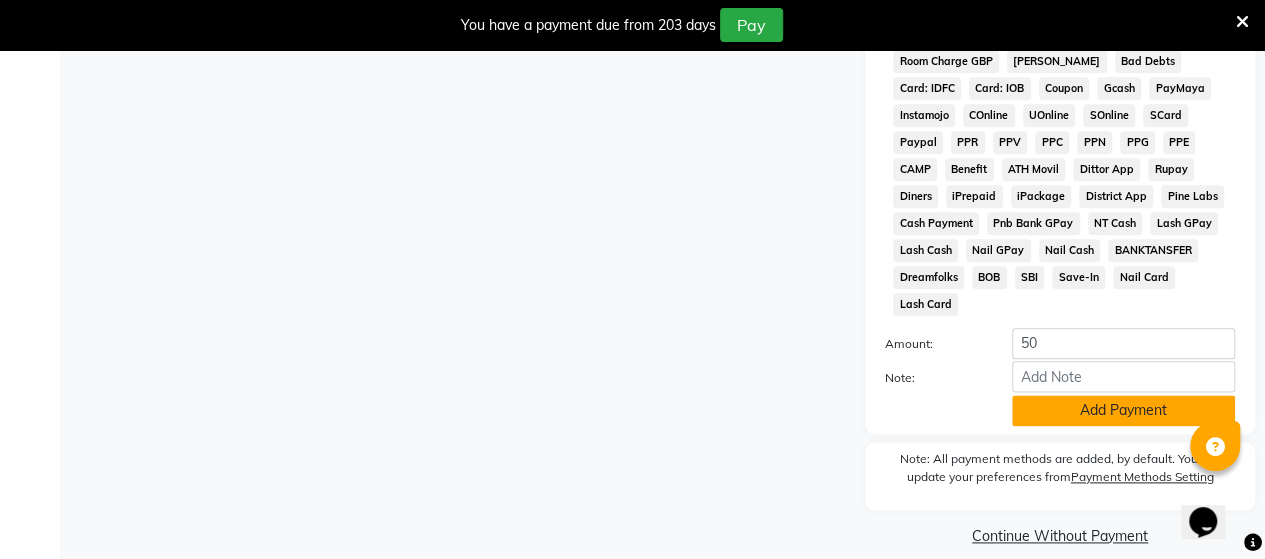 click on "Add Payment" 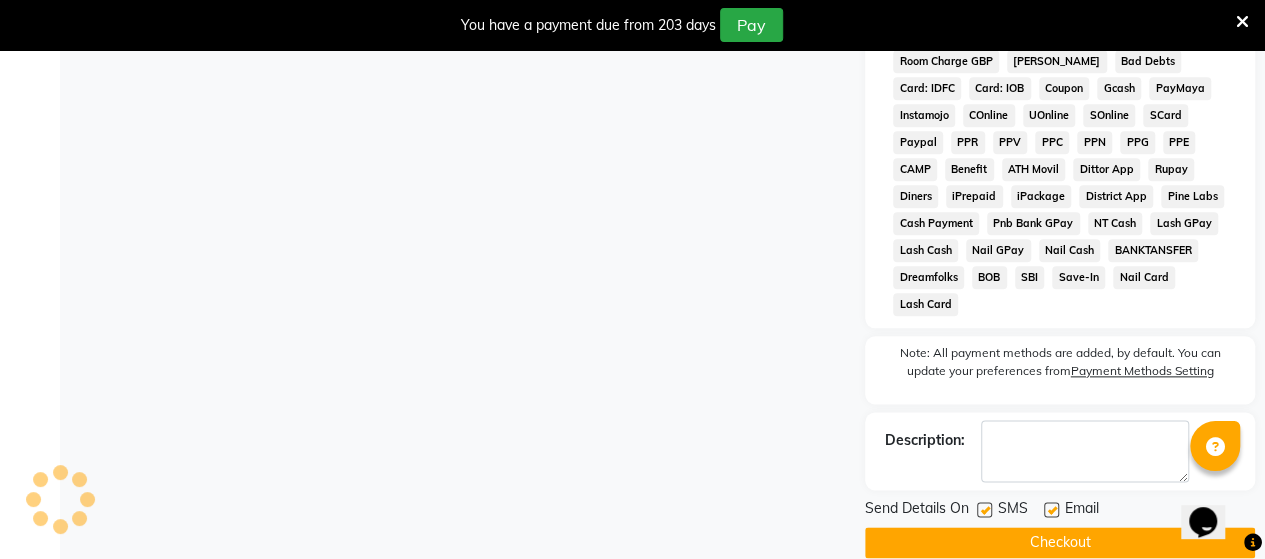 click 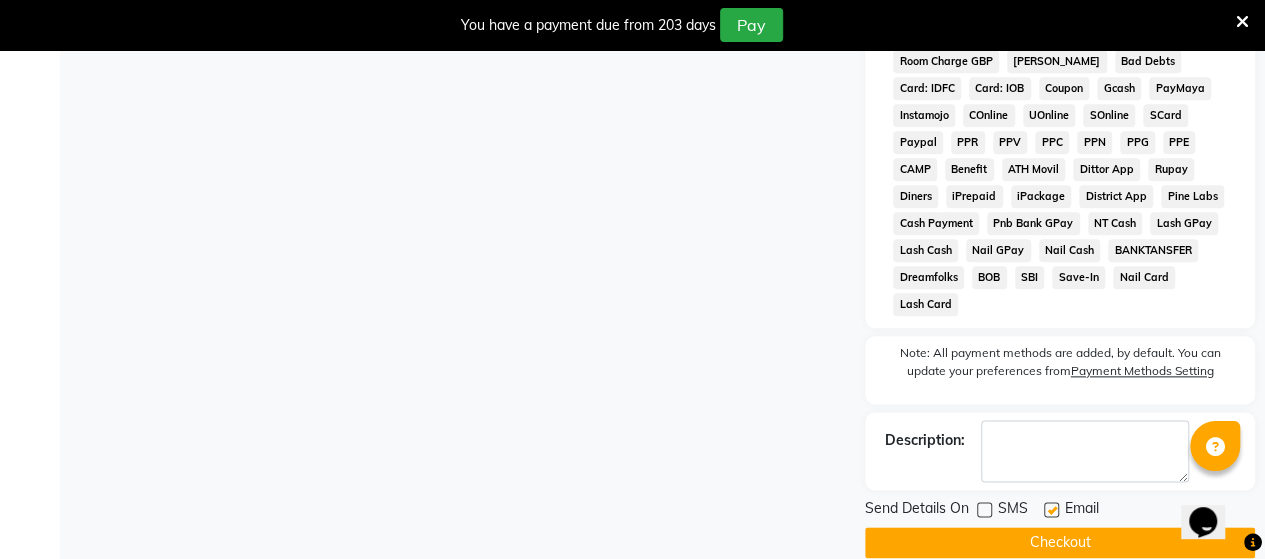 click 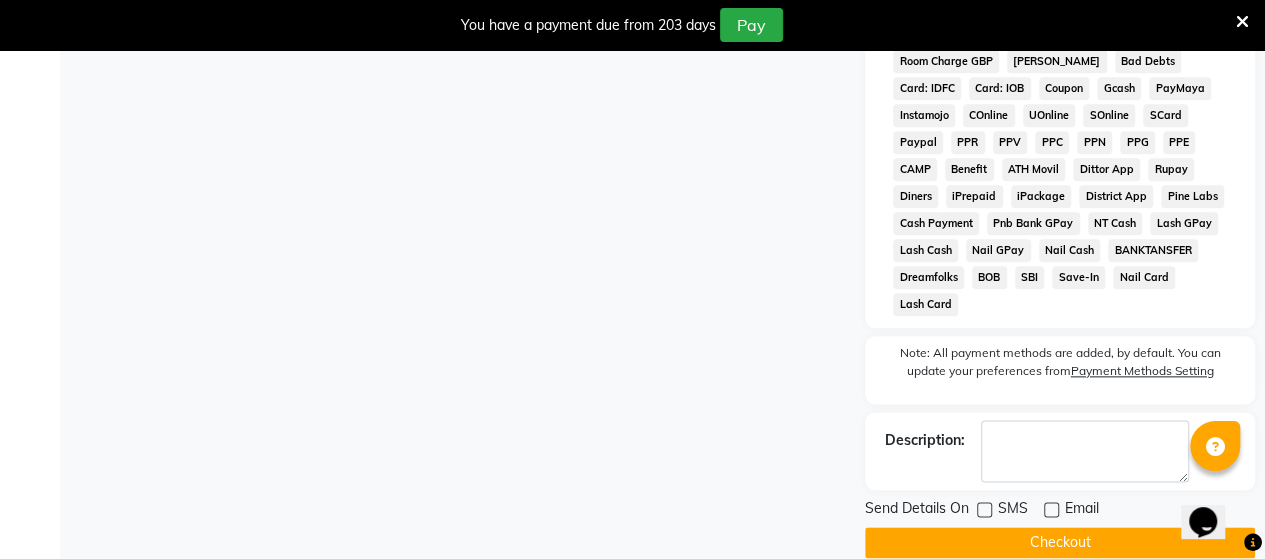 click on "Checkout" 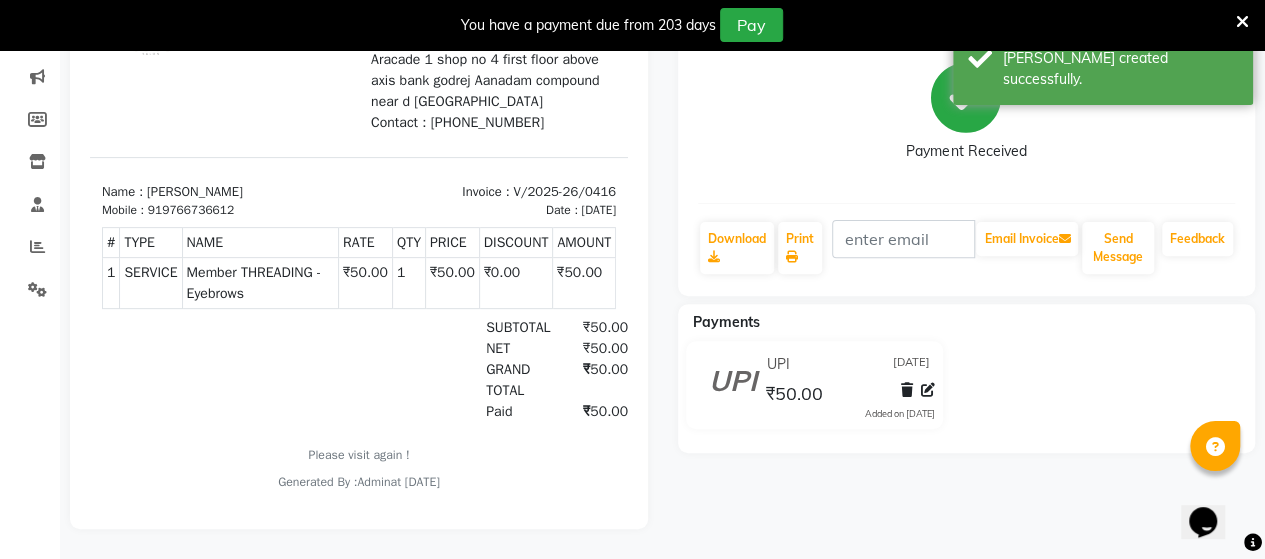 scroll, scrollTop: 0, scrollLeft: 0, axis: both 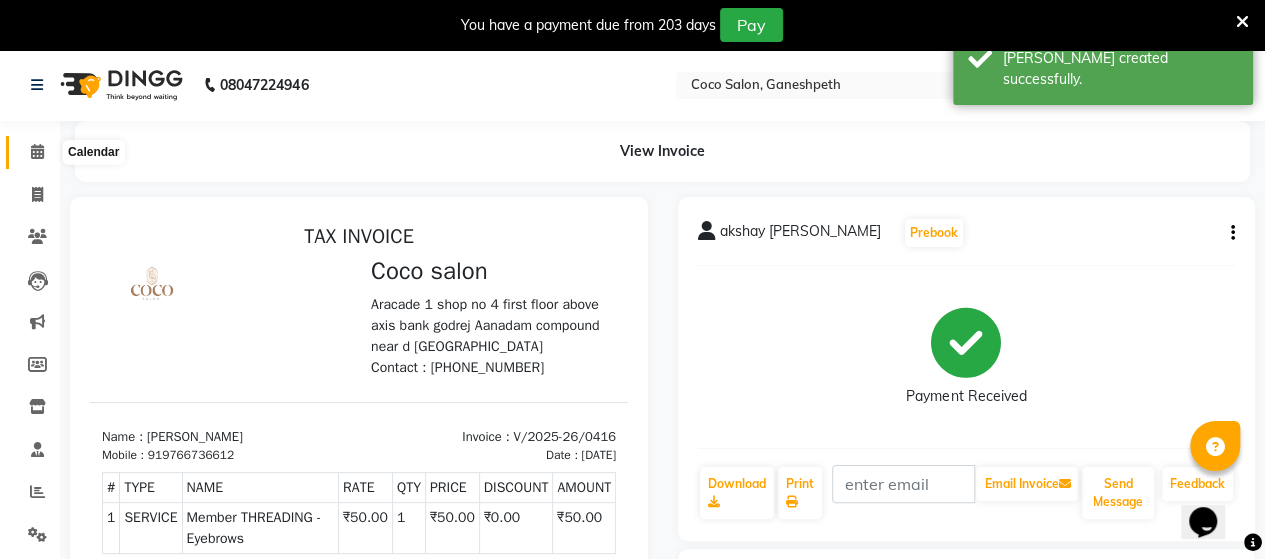 click 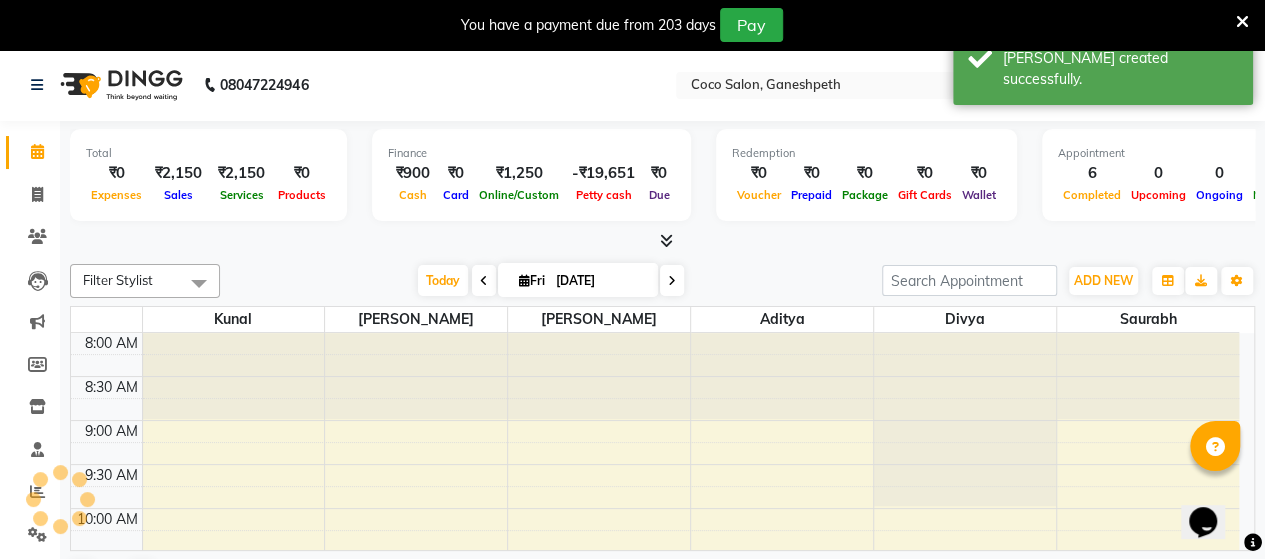 scroll, scrollTop: 0, scrollLeft: 0, axis: both 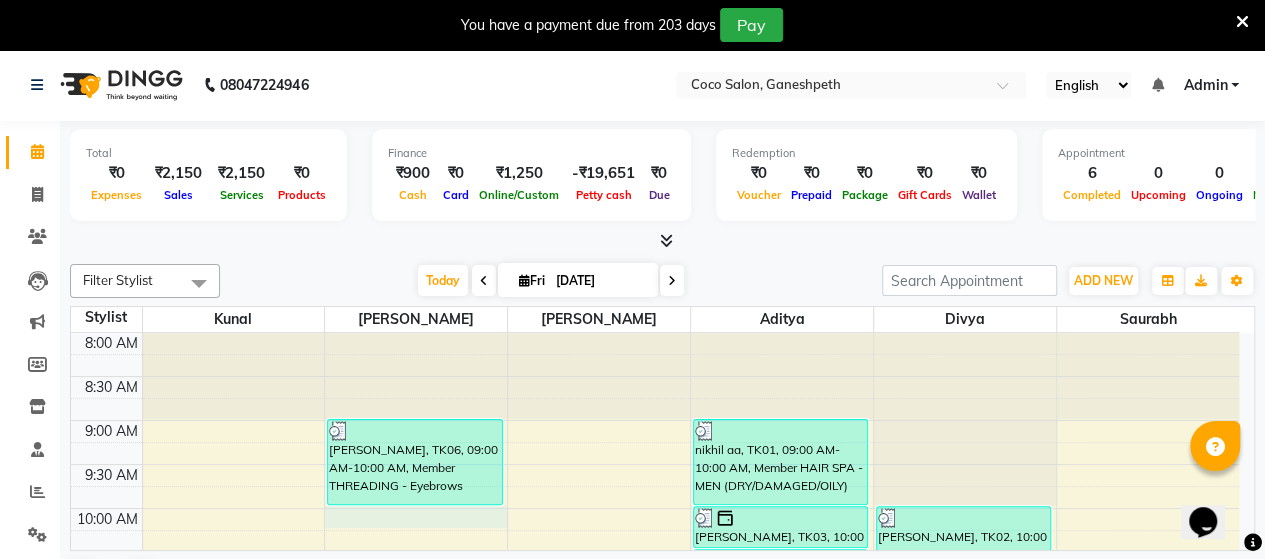 click on "8:00 AM 8:30 AM 9:00 AM 9:30 AM 10:00 AM 10:30 AM 11:00 AM 11:30 AM 12:00 PM 12:30 PM 1:00 PM 1:30 PM 2:00 PM 2:30 PM 3:00 PM 3:30 PM 4:00 PM 4:30 PM 5:00 PM 5:30 PM 6:00 PM 6:30 PM 7:00 PM 7:30 PM 8:00 PM 8:30 PM     akshay [PERSON_NAME], TK06, 09:00 AM-10:00 AM, Member THREADING - Eyebrows     nikhil aa, TK01, 09:00 AM-10:00 AM, Member HAIR SPA - MEN (DRY/DAMAGED/OILY)     [PERSON_NAME], TK03, 10:00 AM-10:30 AM, [PERSON_NAME] - SHAVE     varun, TK04, 10:30 AM-11:00 AM, HAIRCUT-MEN (MEMBERS)     siddhi, TK05, 11:00 AM-11:30 AM, HAIR WASH - WOMEN     [PERSON_NAME], TK02, 10:00 AM-10:45 AM, HAIRCUT-WOMEN (MEMBERS)" at bounding box center [655, 904] 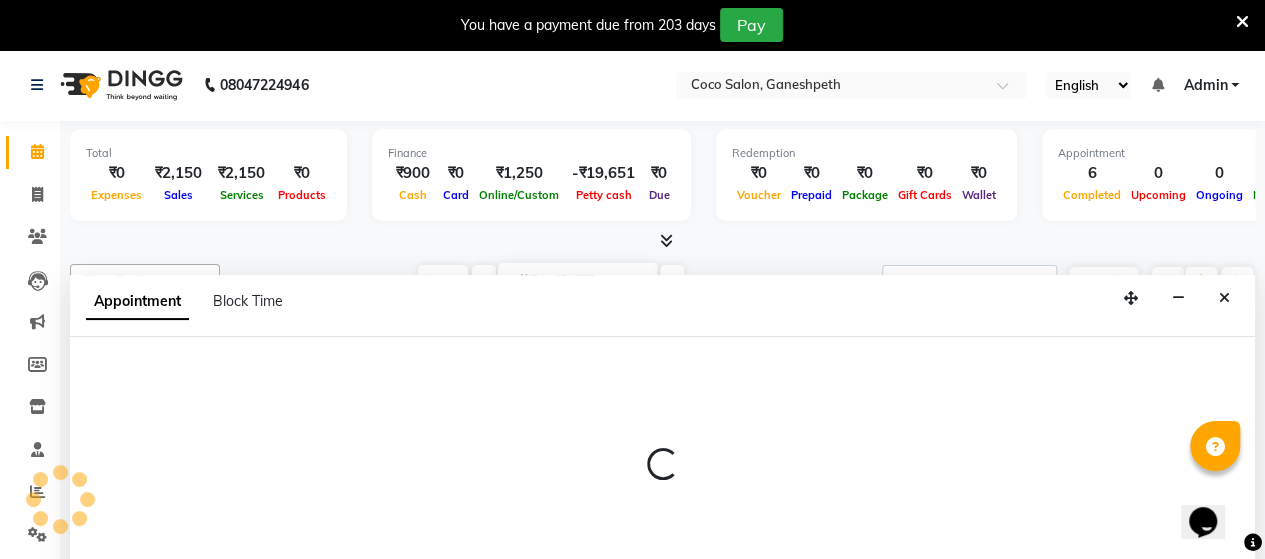 select on "52538" 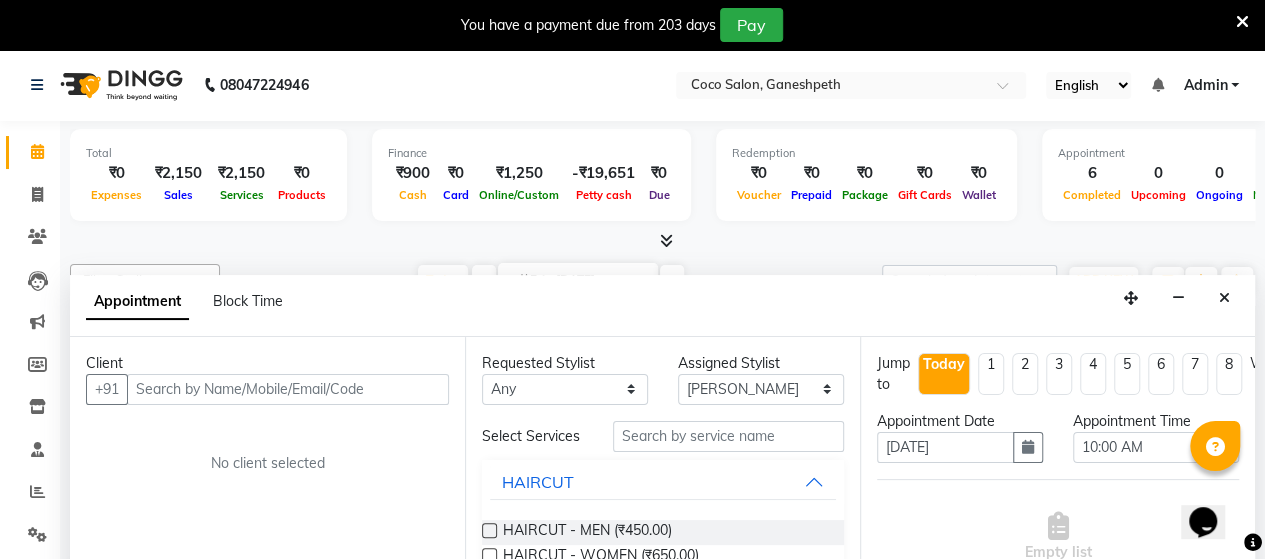 scroll, scrollTop: 50, scrollLeft: 0, axis: vertical 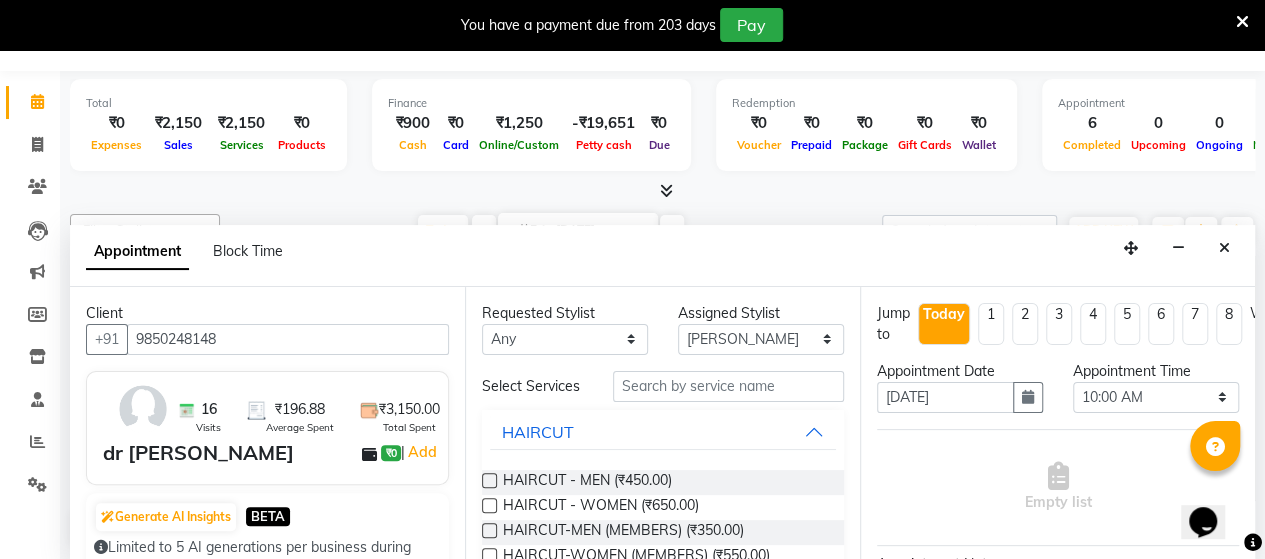type on "9850248148" 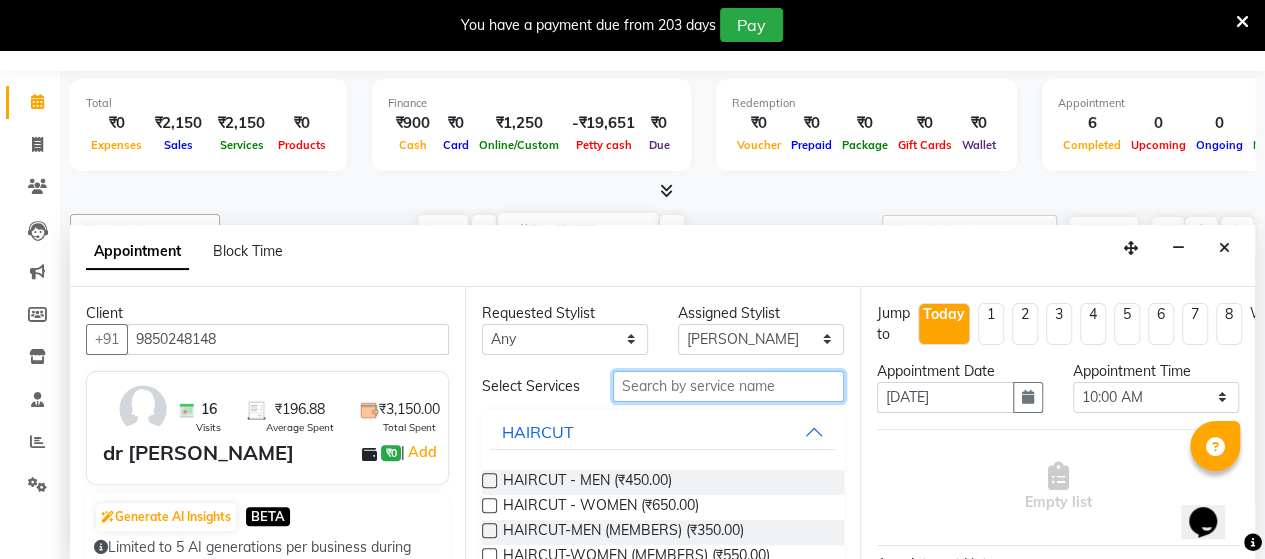 click at bounding box center (728, 386) 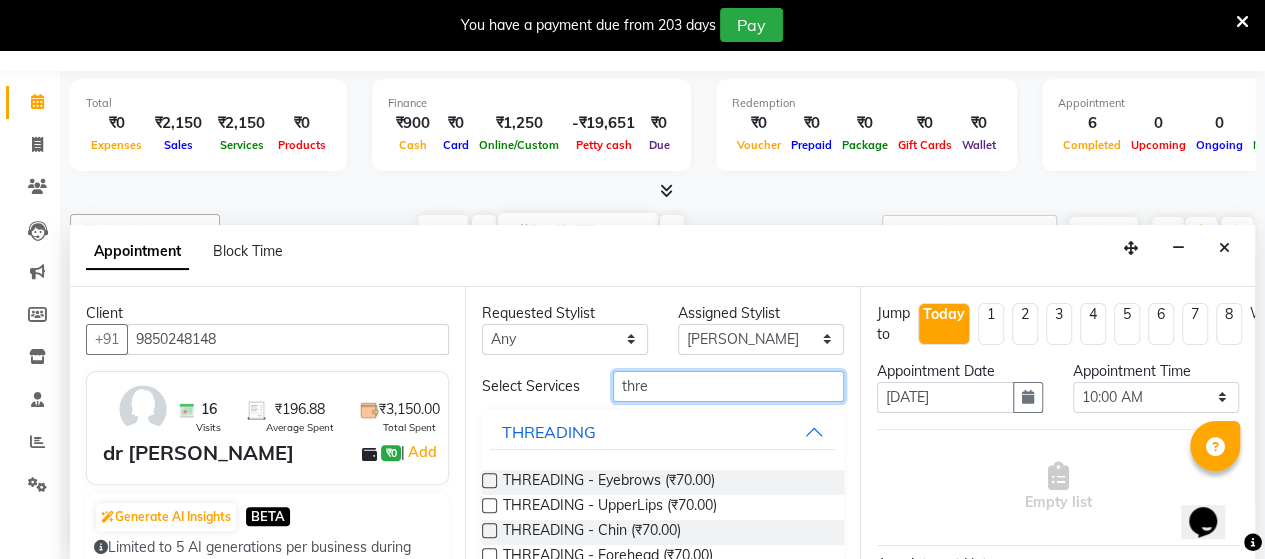 scroll, scrollTop: 96, scrollLeft: 0, axis: vertical 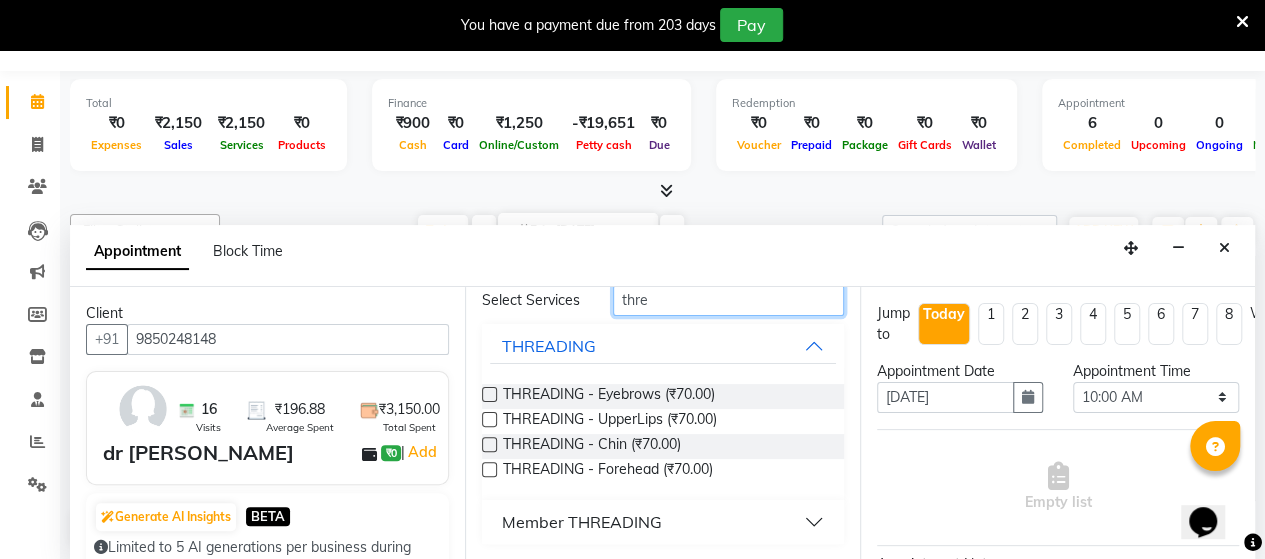 type on "thre" 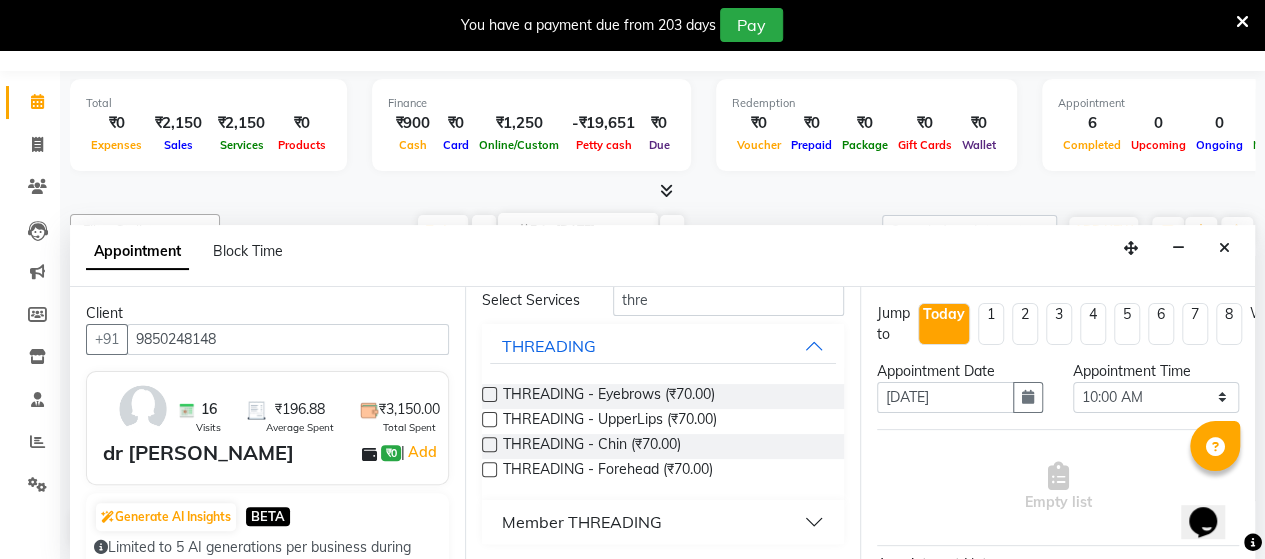 click on "Member THREADING" at bounding box center [663, 522] 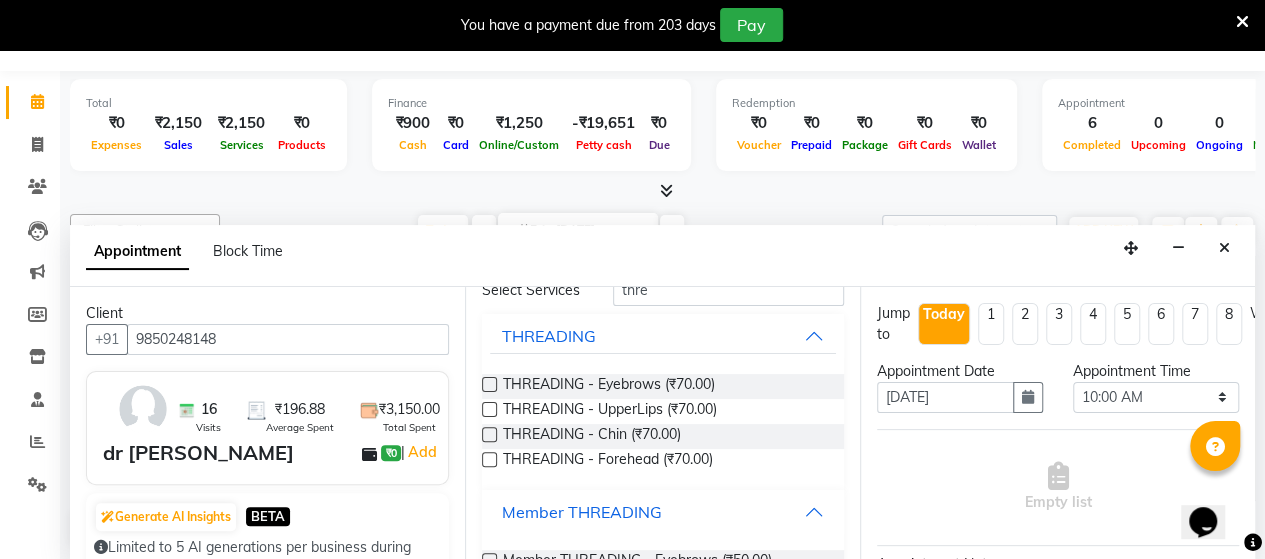 scroll, scrollTop: 228, scrollLeft: 0, axis: vertical 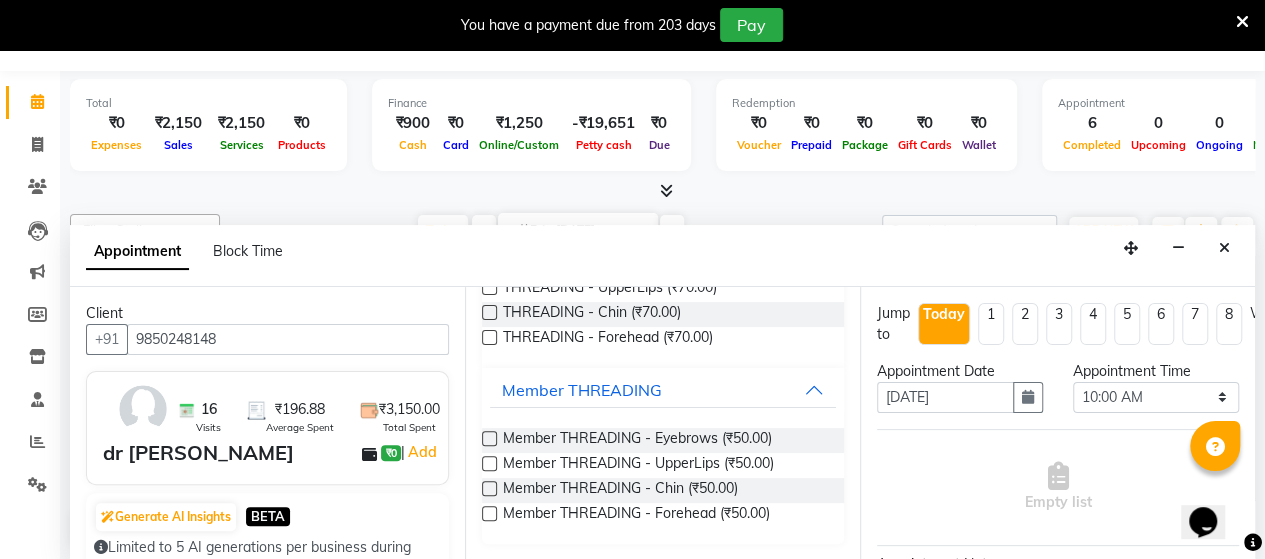 click at bounding box center (489, 438) 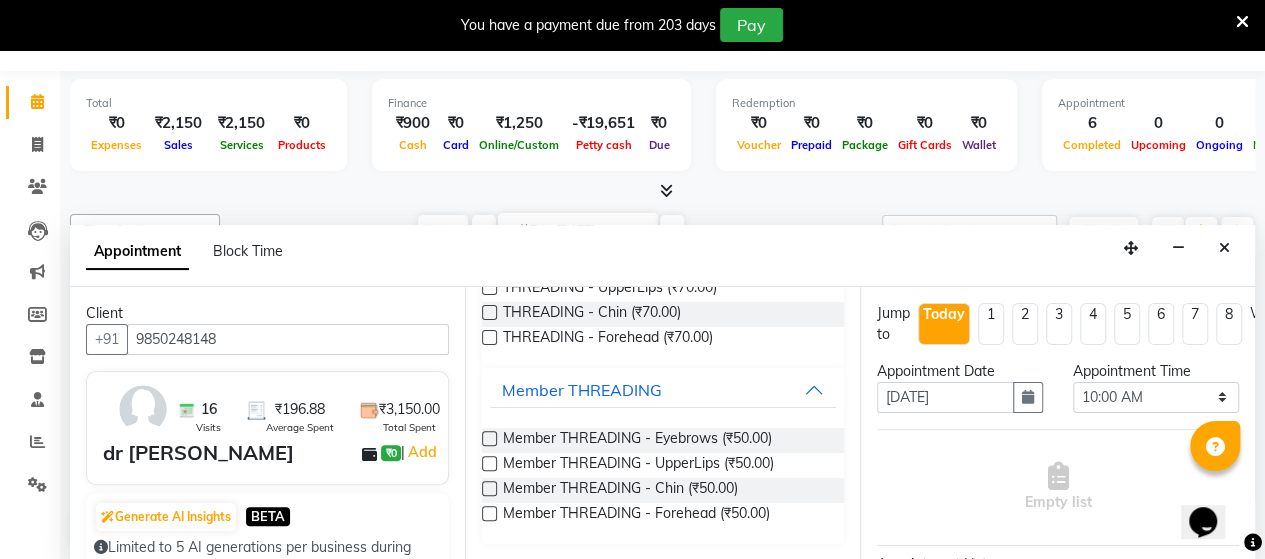 click at bounding box center (488, 440) 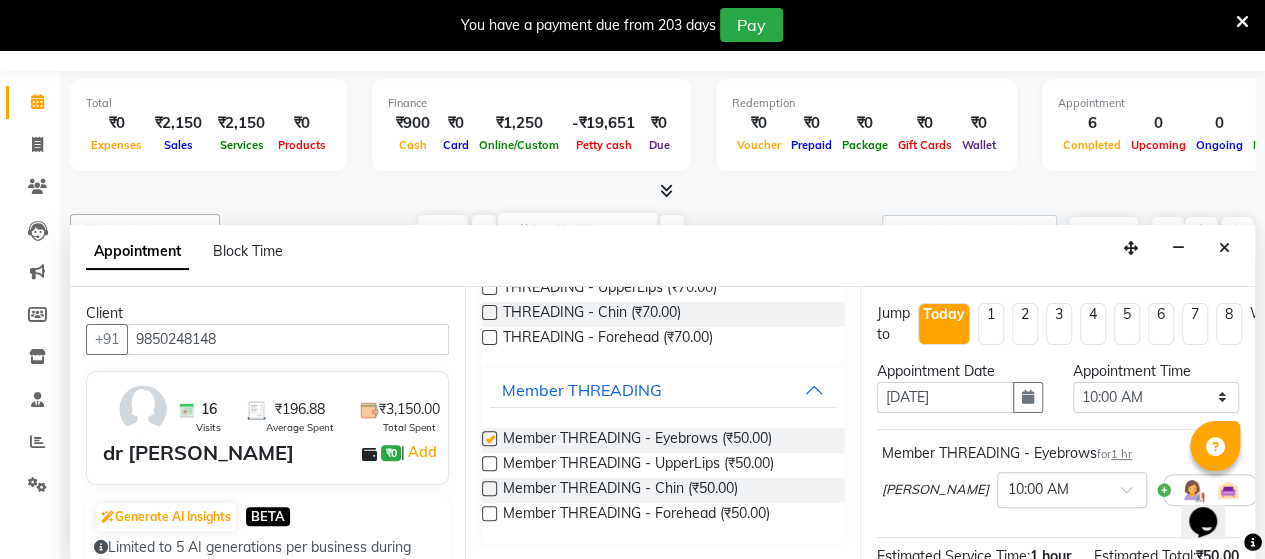checkbox on "false" 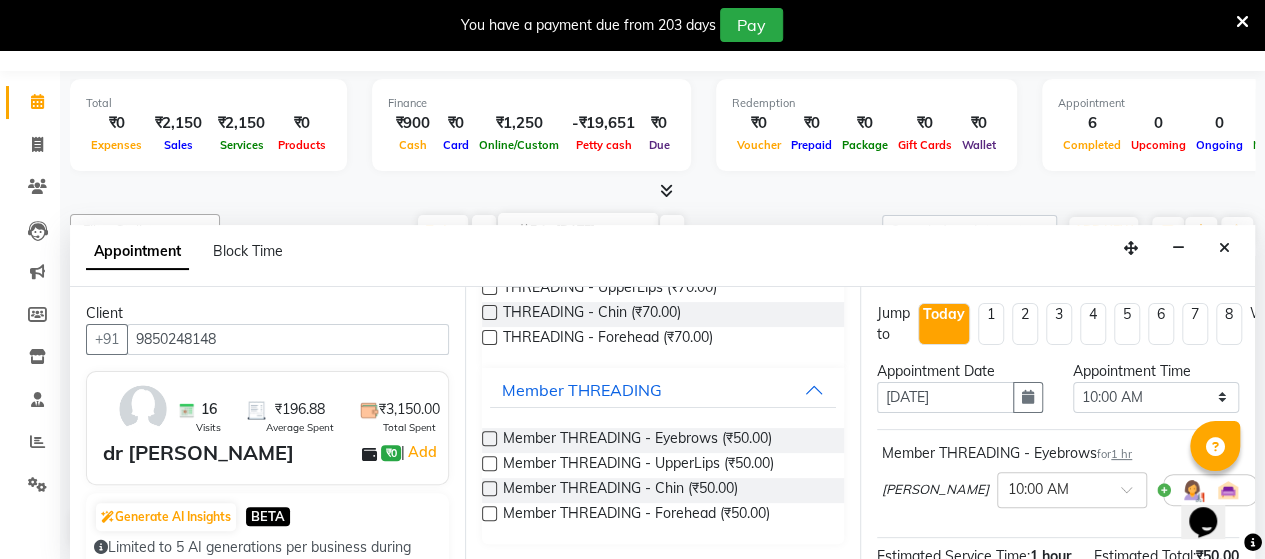 click at bounding box center (489, 463) 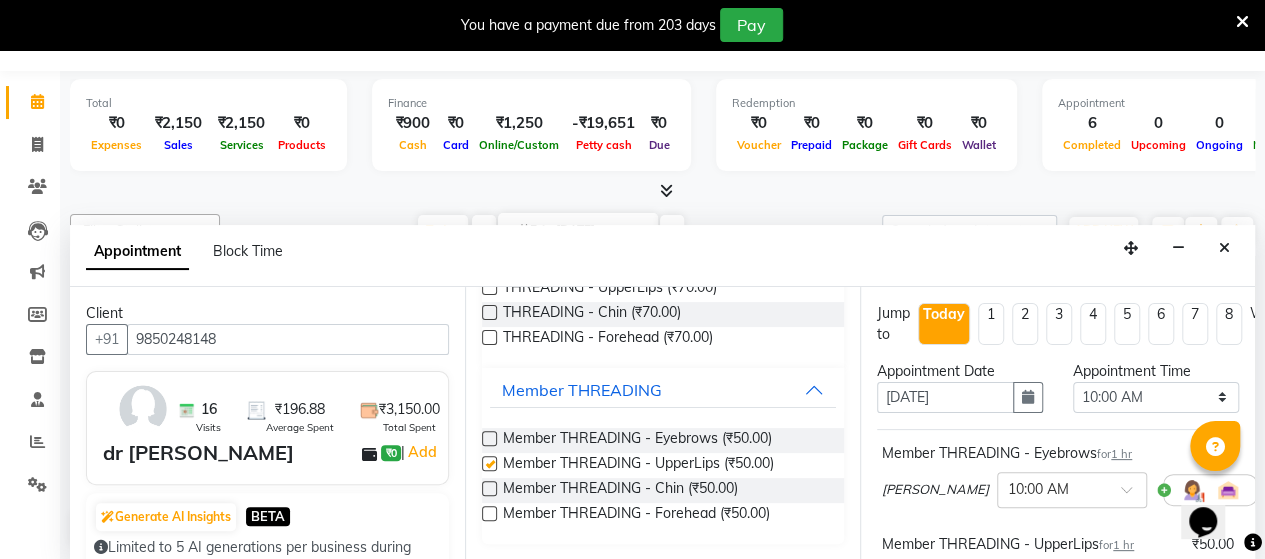checkbox on "false" 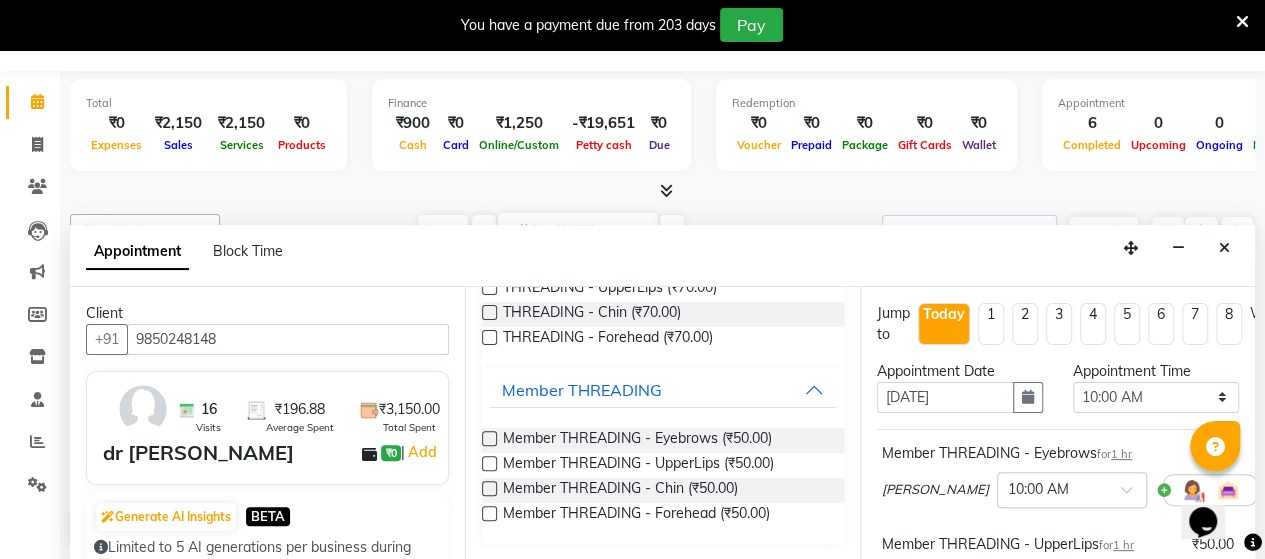 click at bounding box center [489, 488] 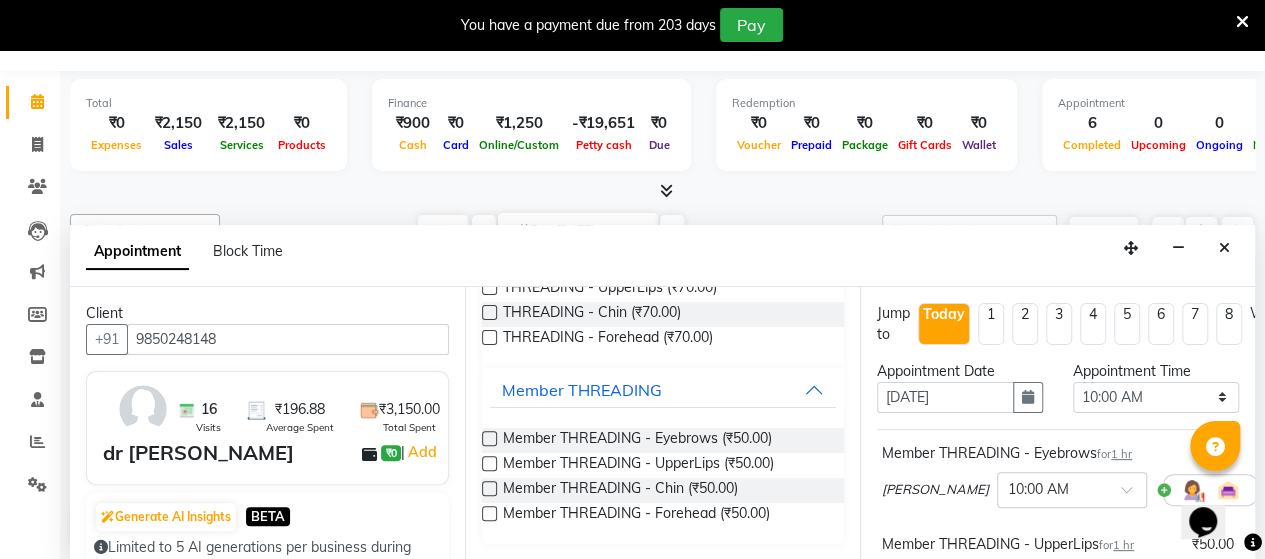 click at bounding box center [488, 490] 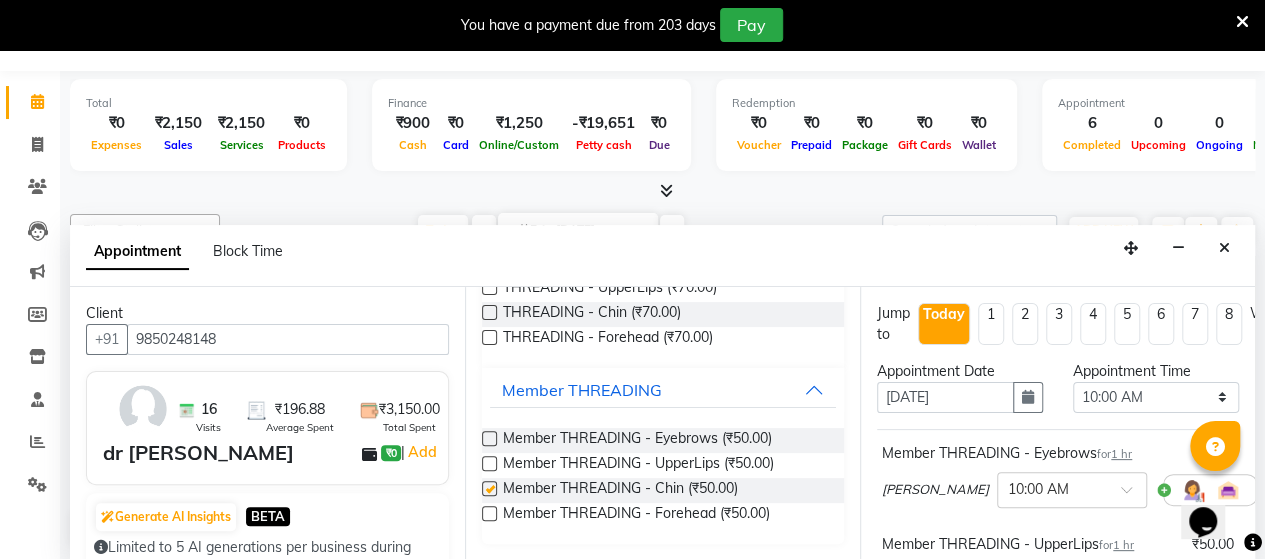 checkbox on "false" 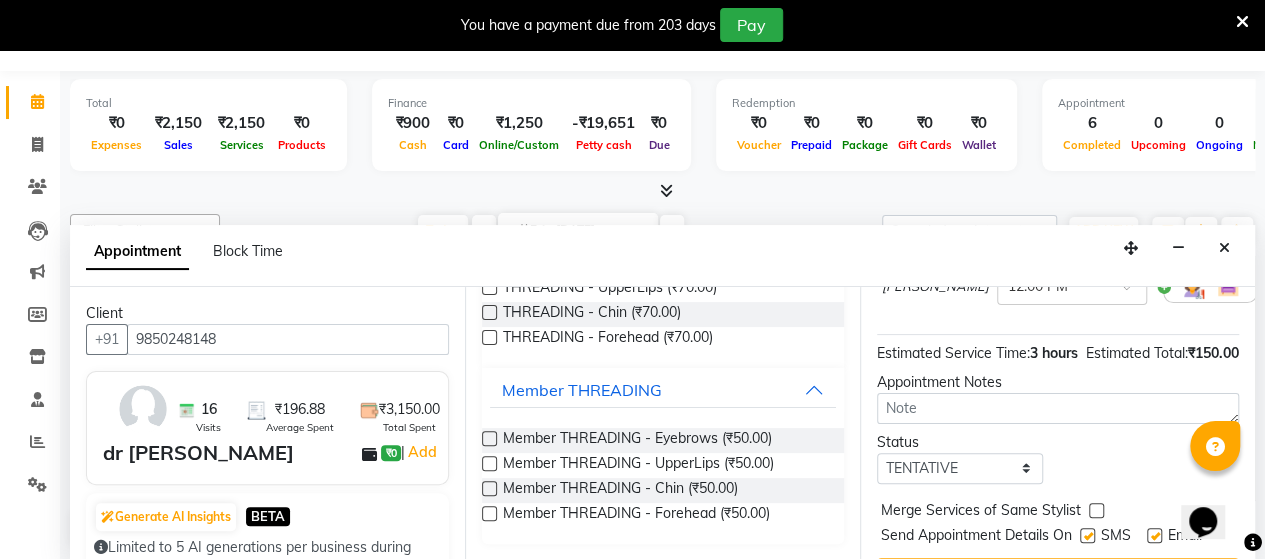 scroll, scrollTop: 469, scrollLeft: 0, axis: vertical 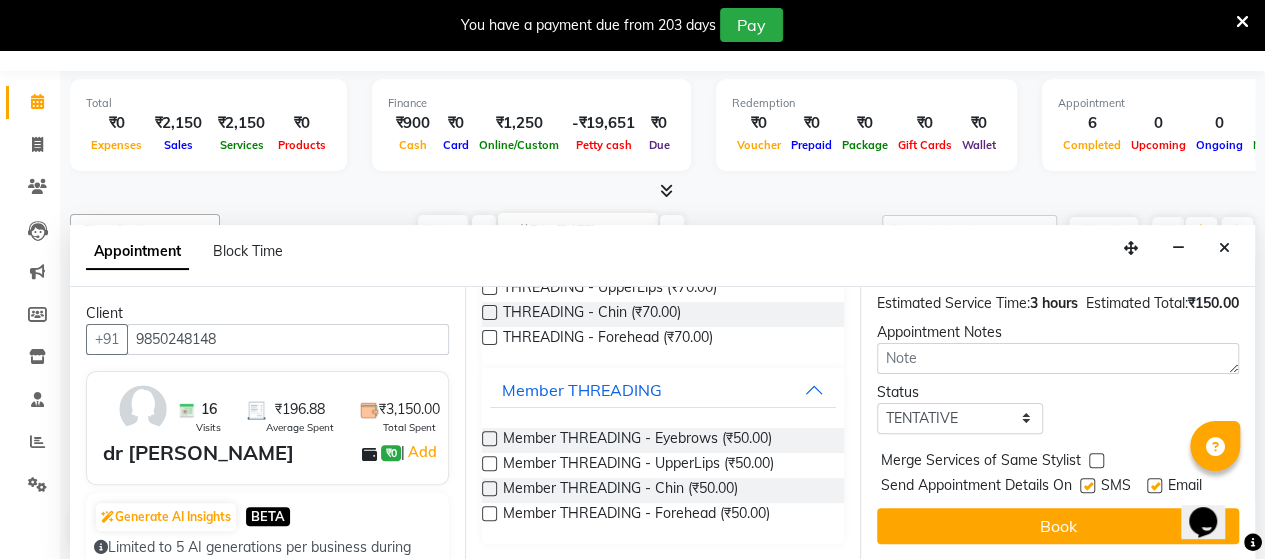 click at bounding box center [1087, 485] 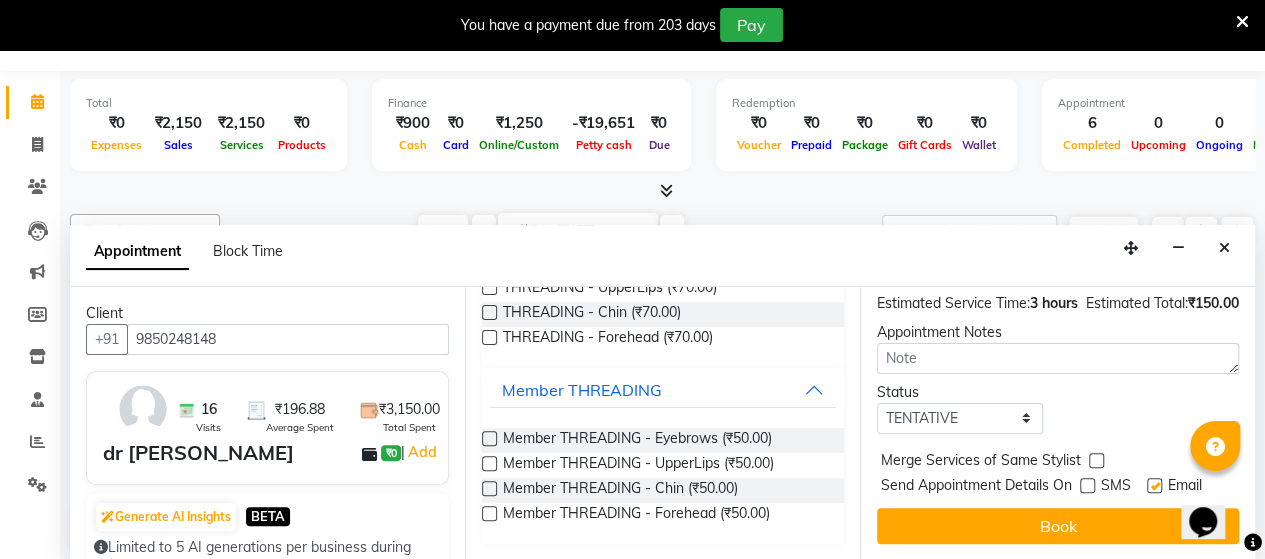 click on "Merge Services of Same Stylist" at bounding box center (1058, 462) 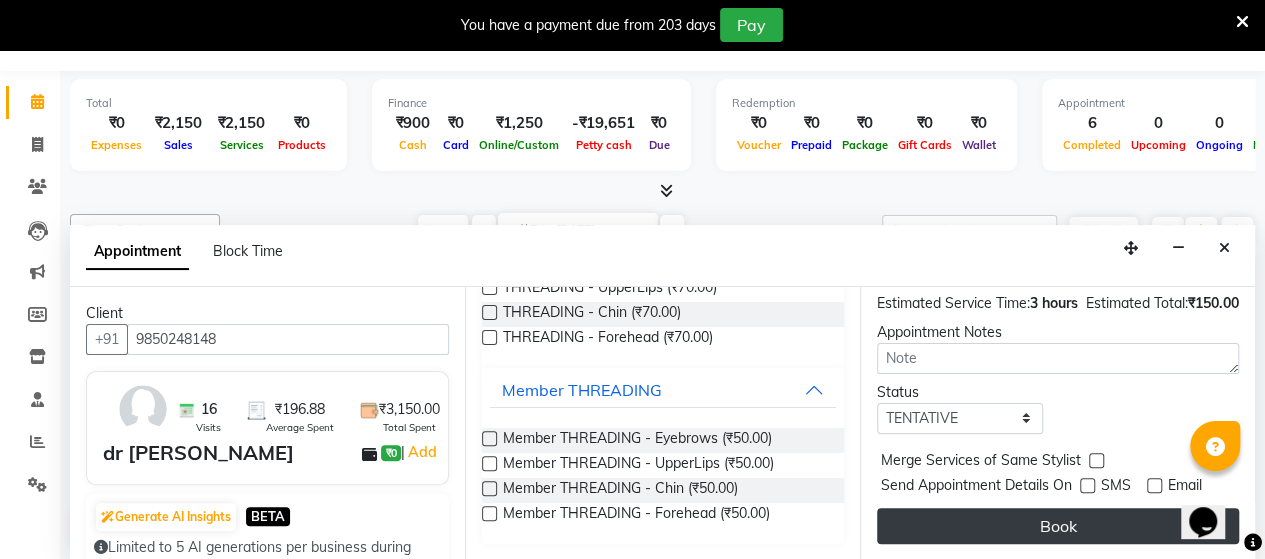 click on "Book" at bounding box center [1058, 526] 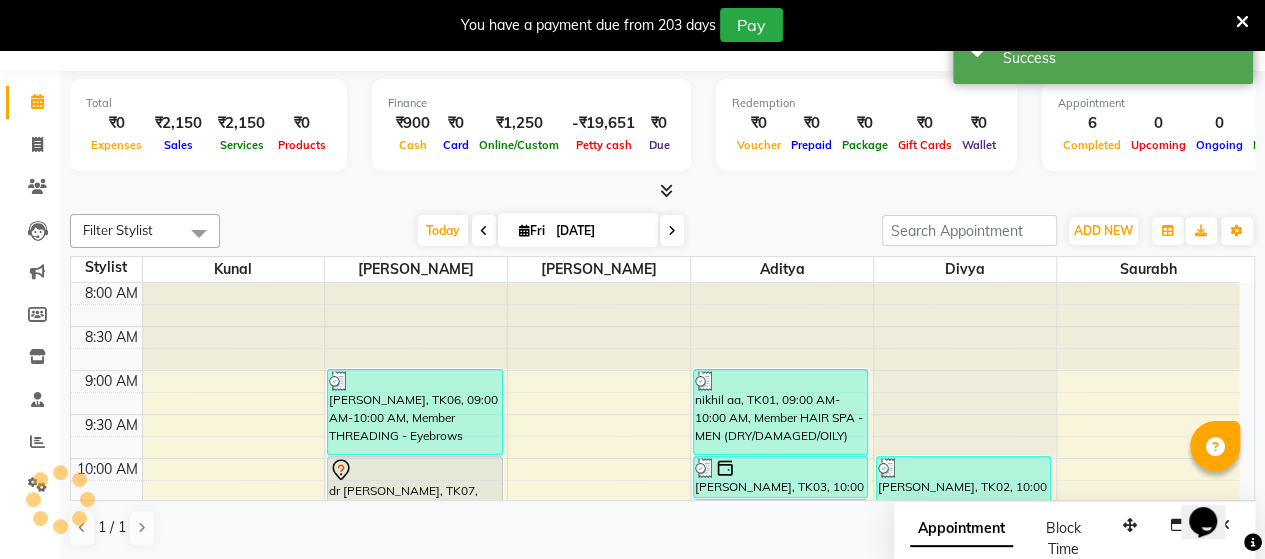 scroll, scrollTop: 0, scrollLeft: 0, axis: both 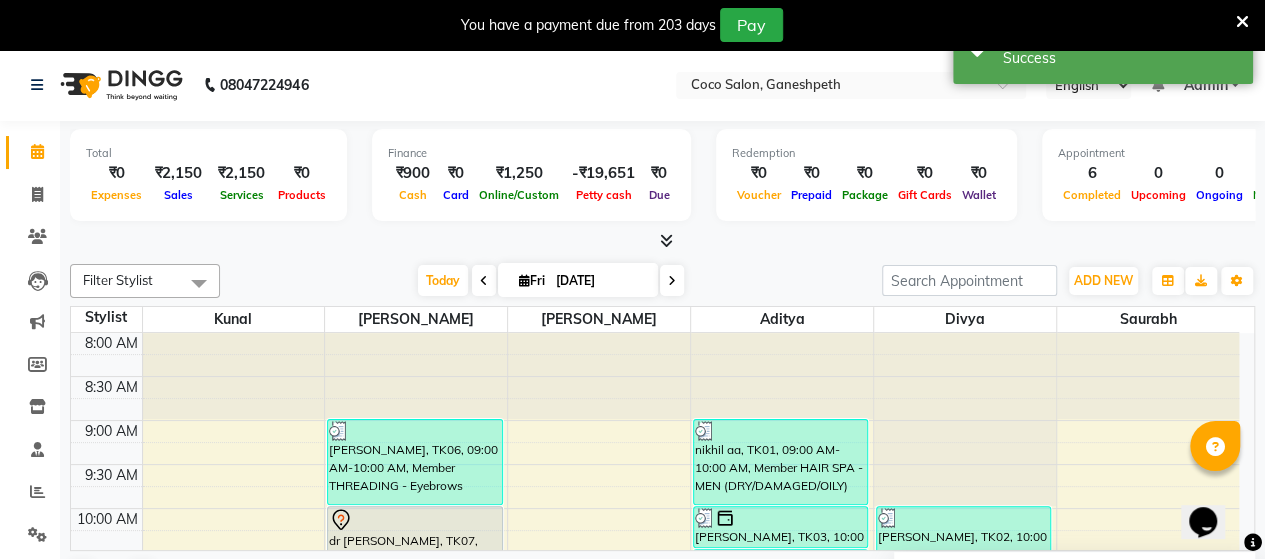 click on "dr [PERSON_NAME], TK07, 10:00 AM-11:00 AM, Member THREADING - Eyebrows" at bounding box center (414, 549) 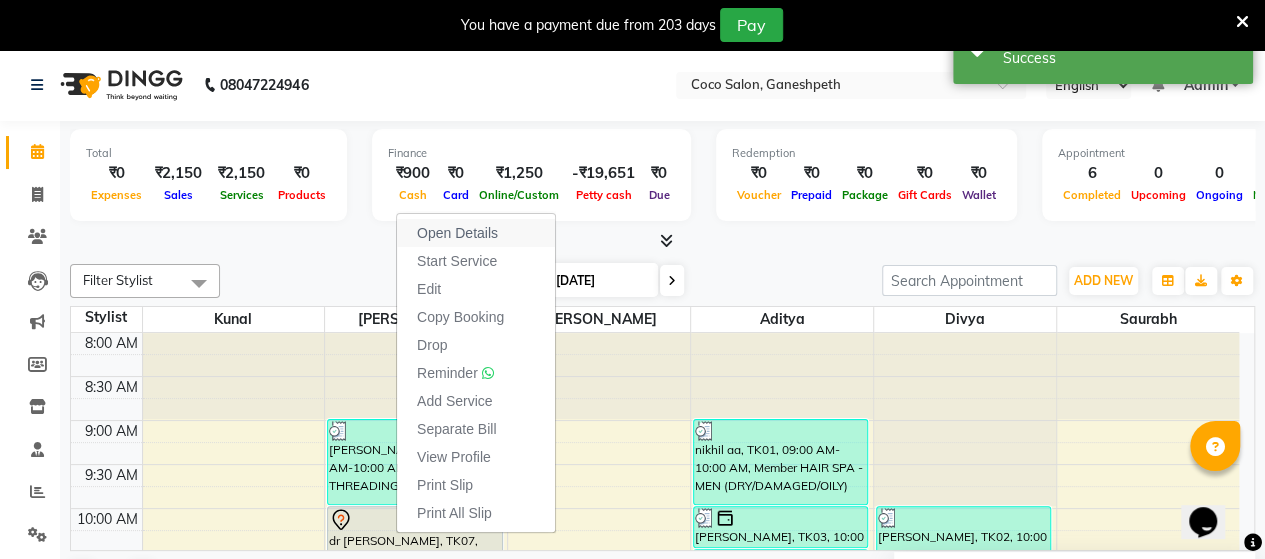 click on "Open Details" at bounding box center (457, 233) 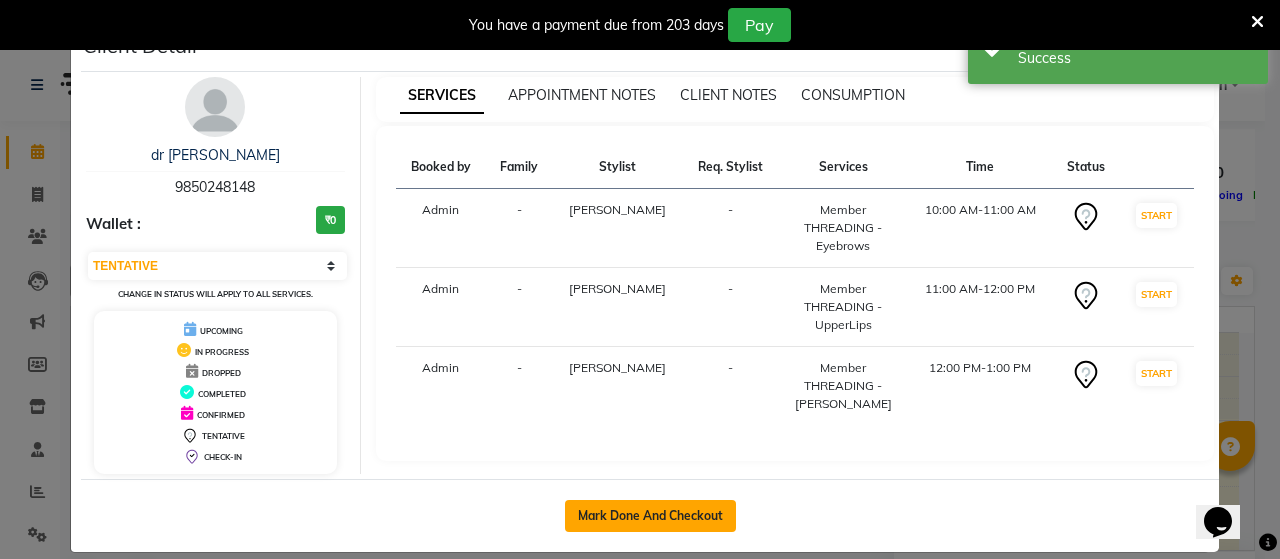 click on "Mark Done And Checkout" 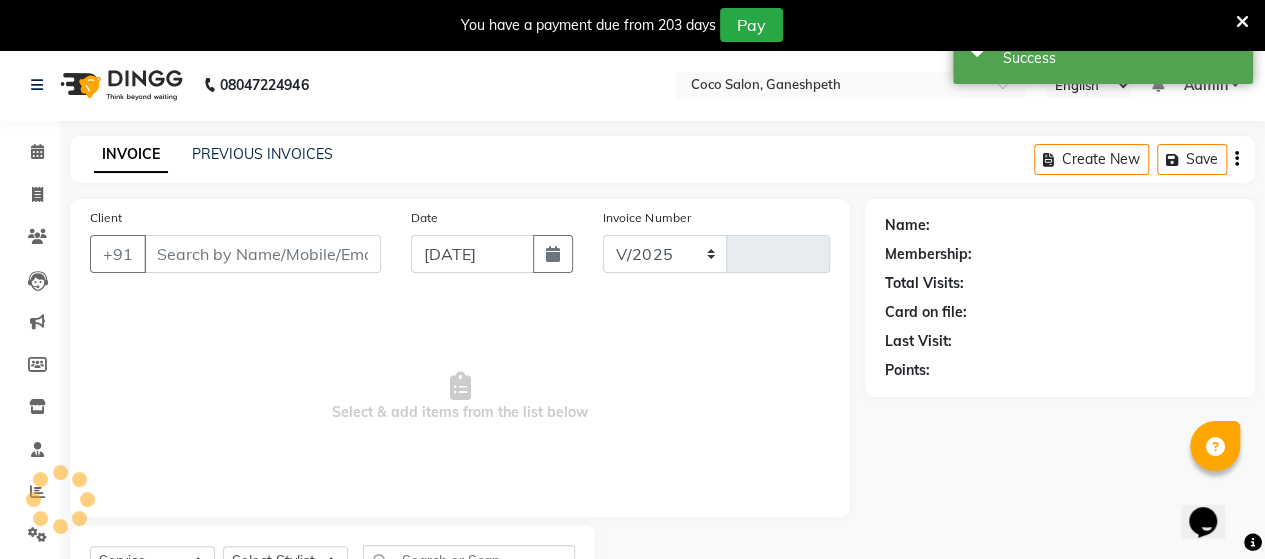 select on "6730" 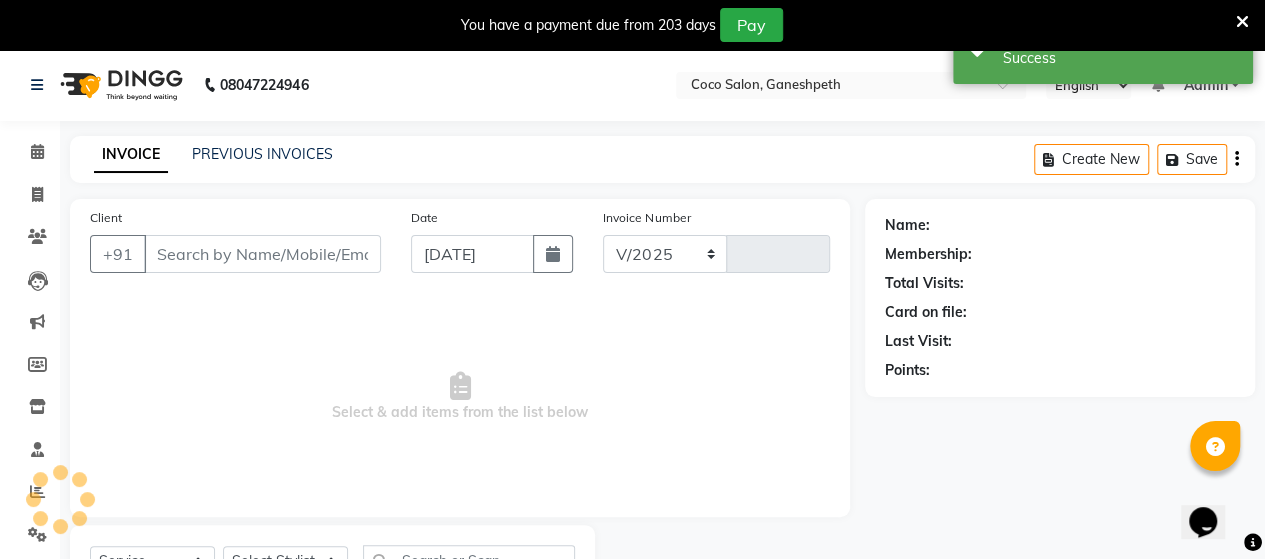 type on "0417" 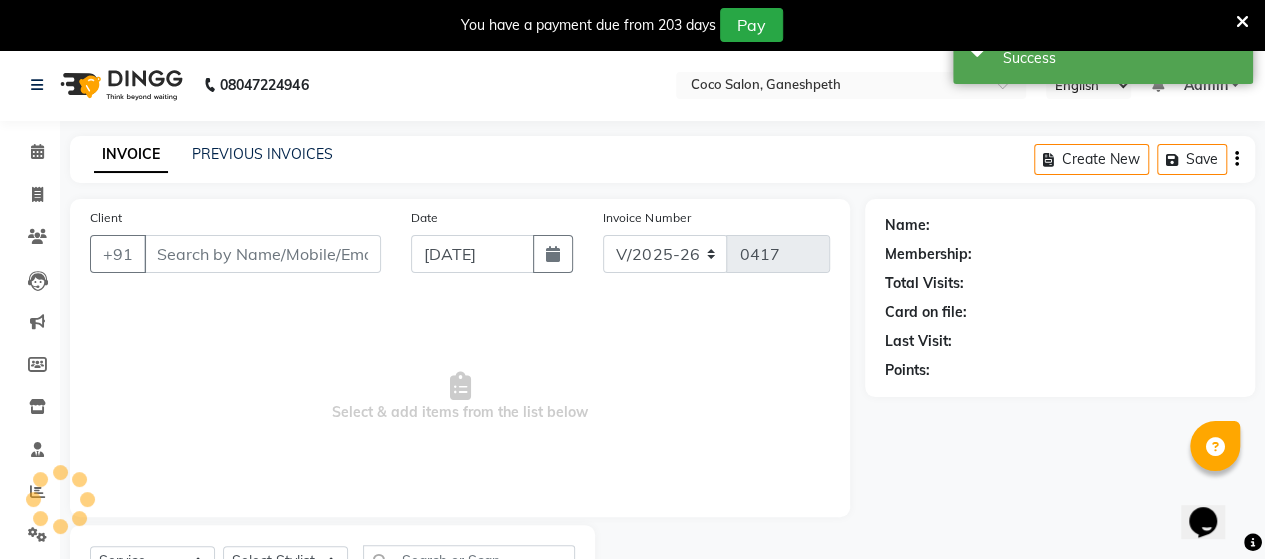select on "G" 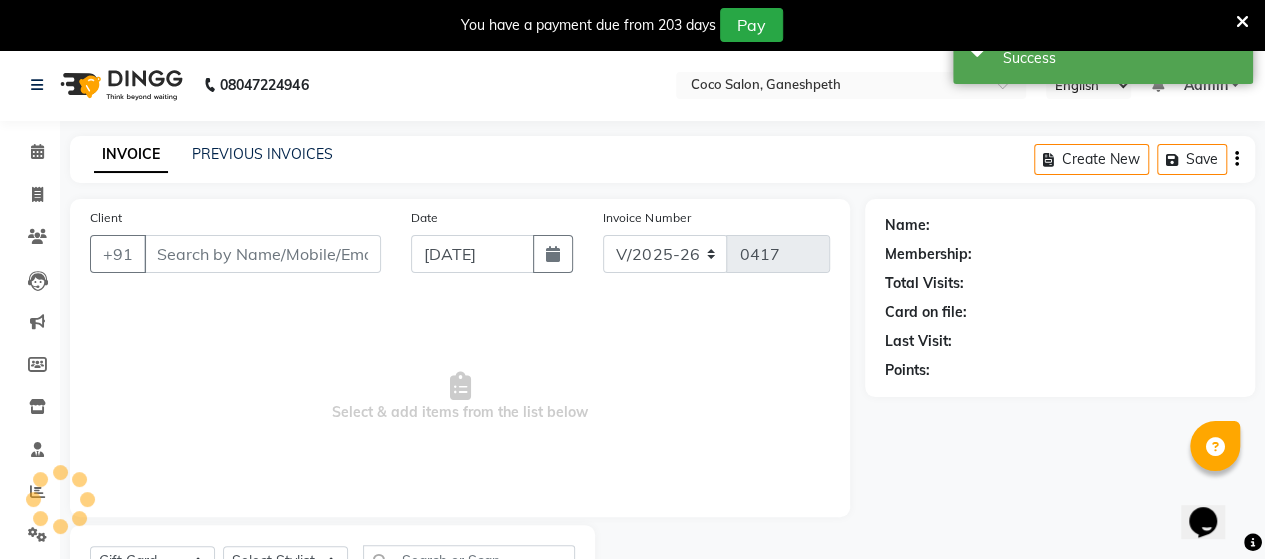 type on "9850248148" 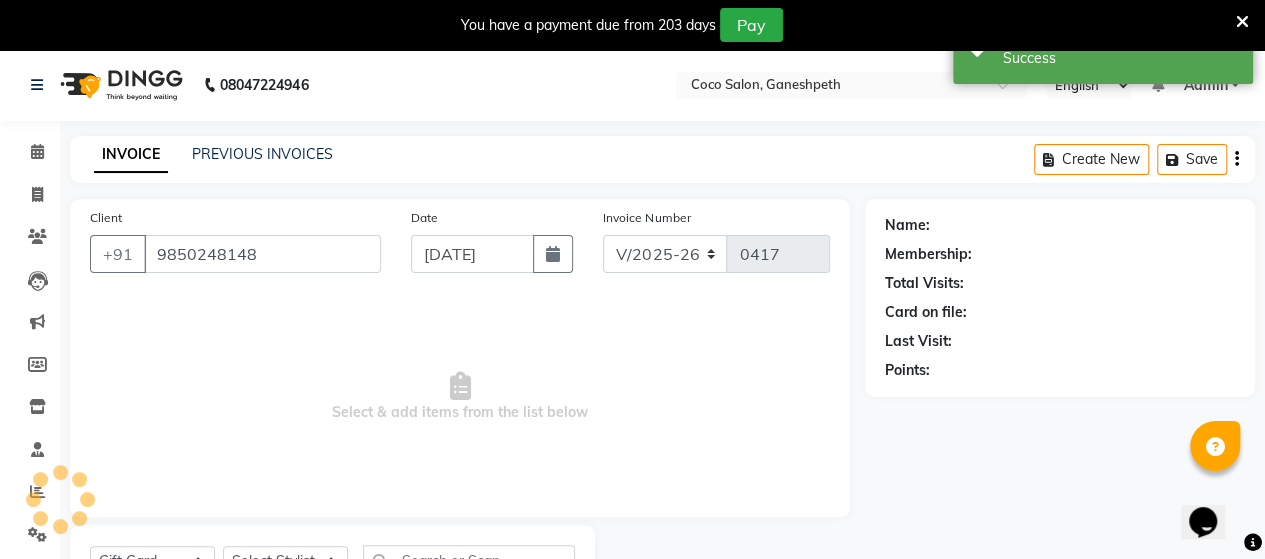 select on "52538" 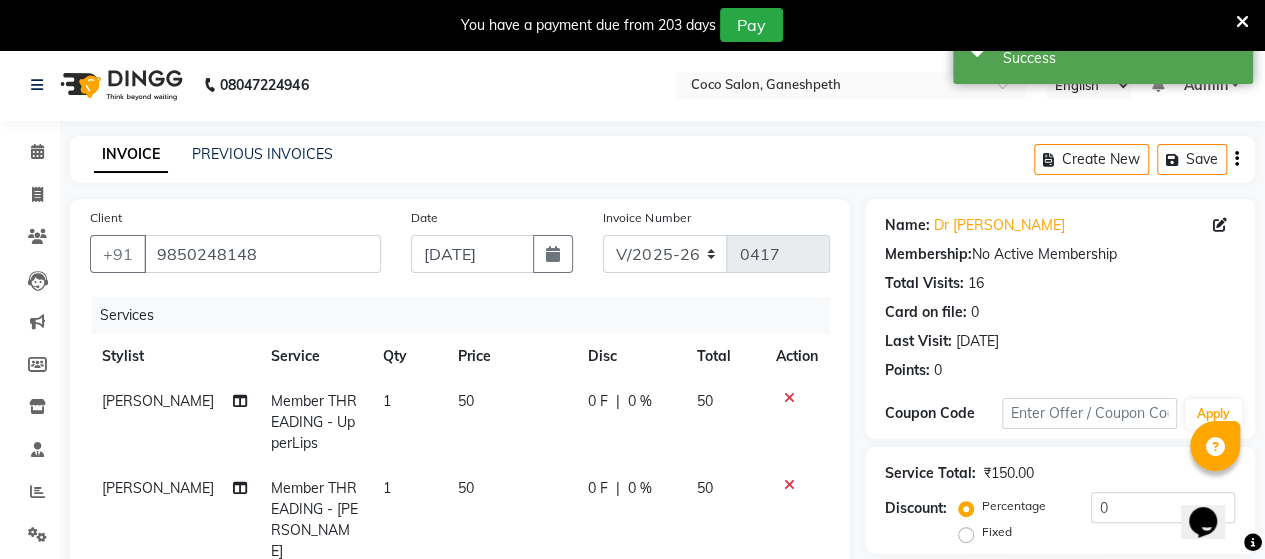 scroll, scrollTop: 487, scrollLeft: 0, axis: vertical 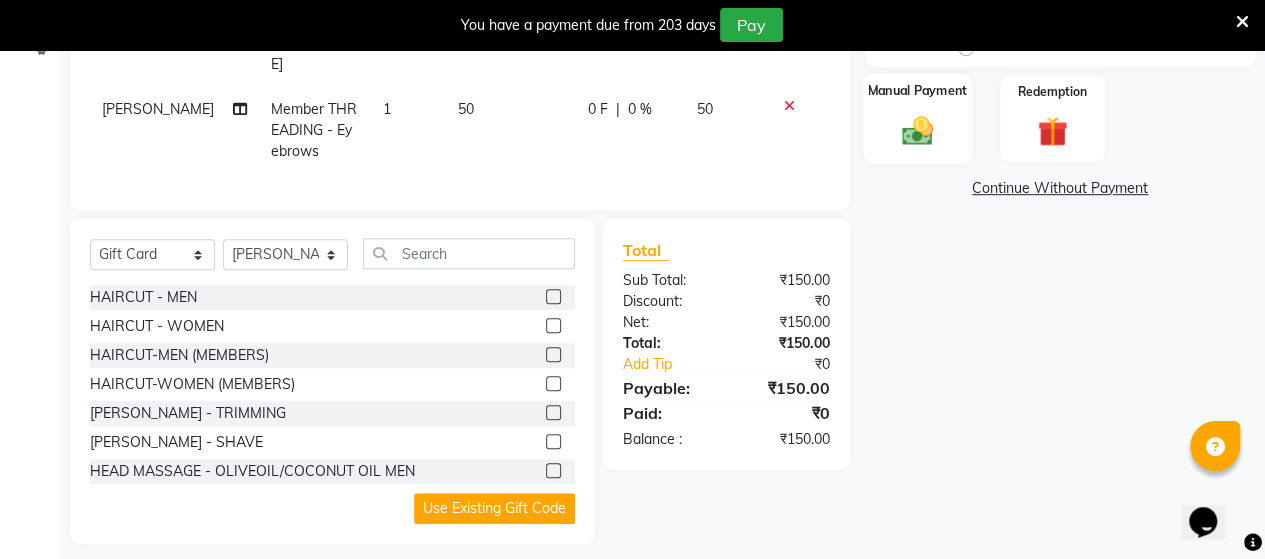 click 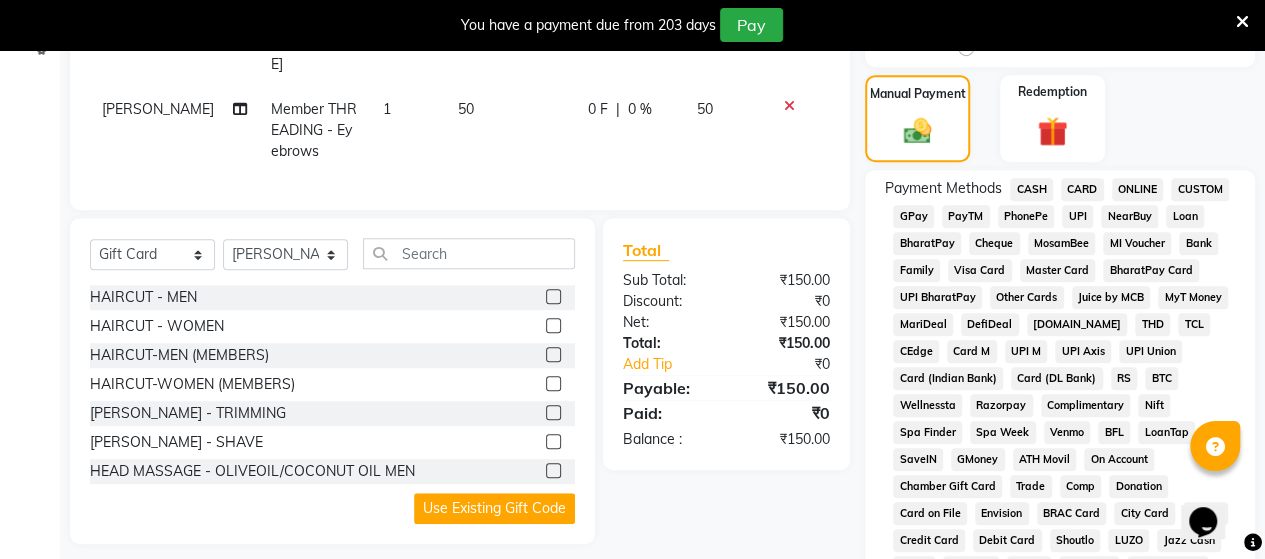 click on "CASH" 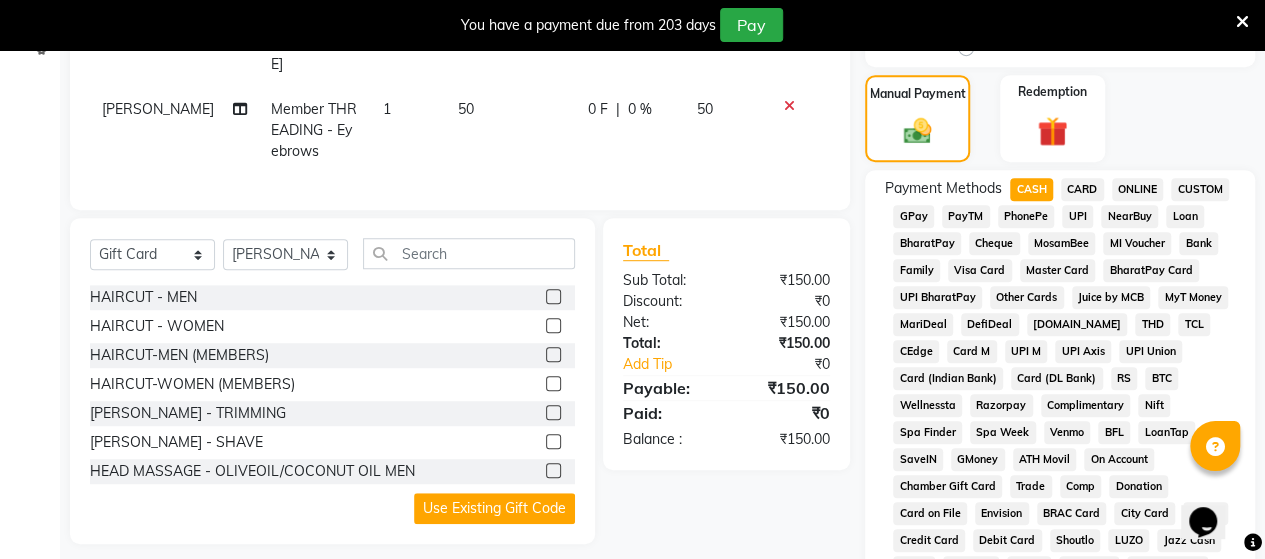 scroll, scrollTop: 1047, scrollLeft: 0, axis: vertical 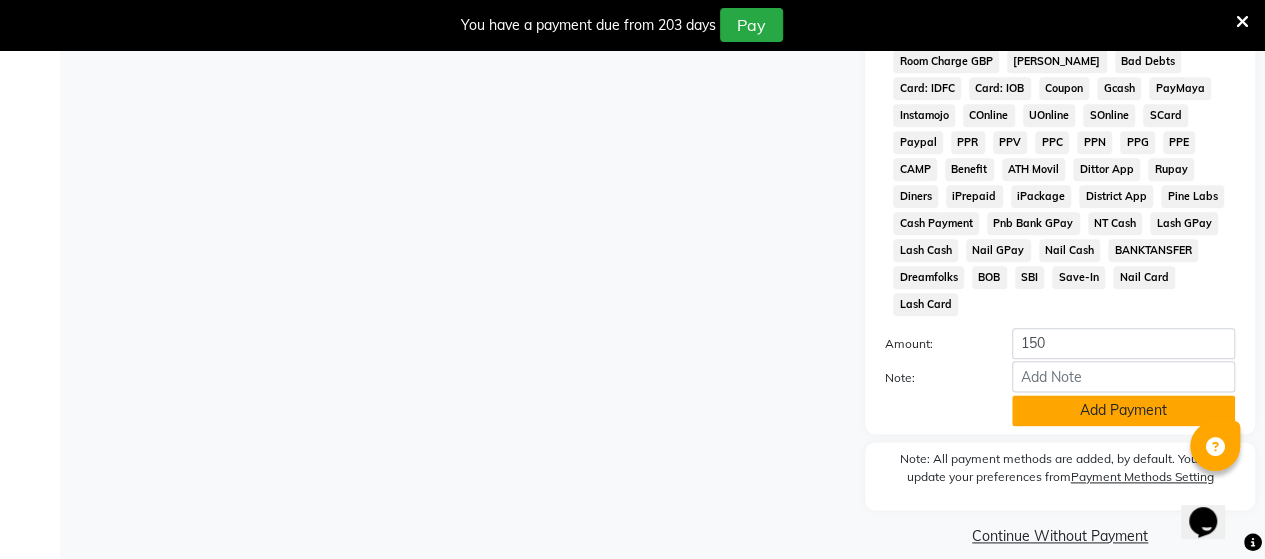 click on "Add Payment" 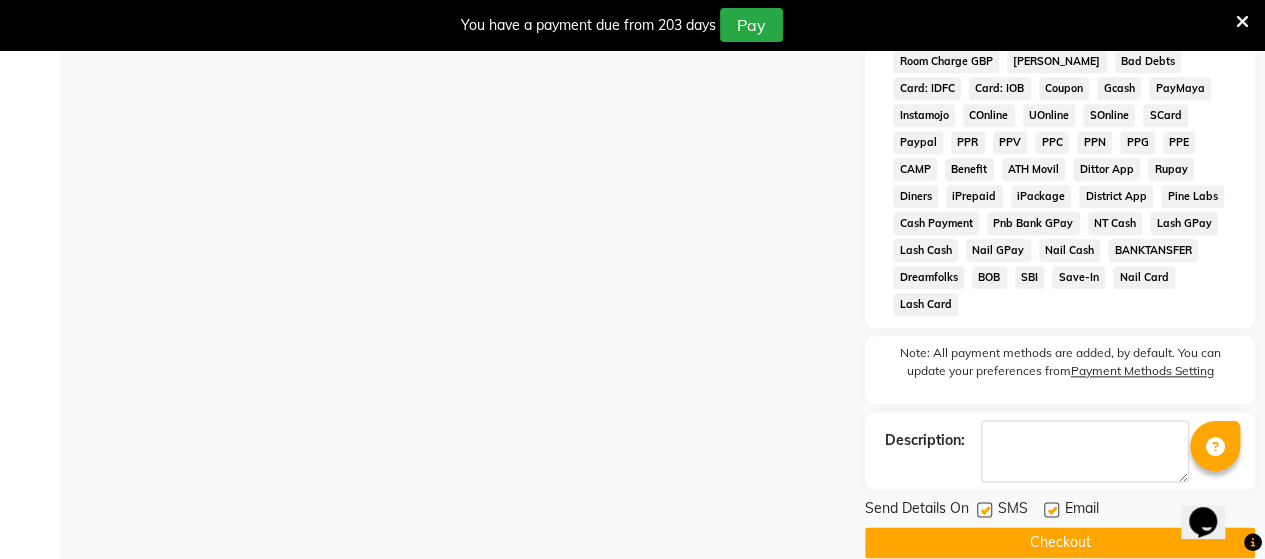click 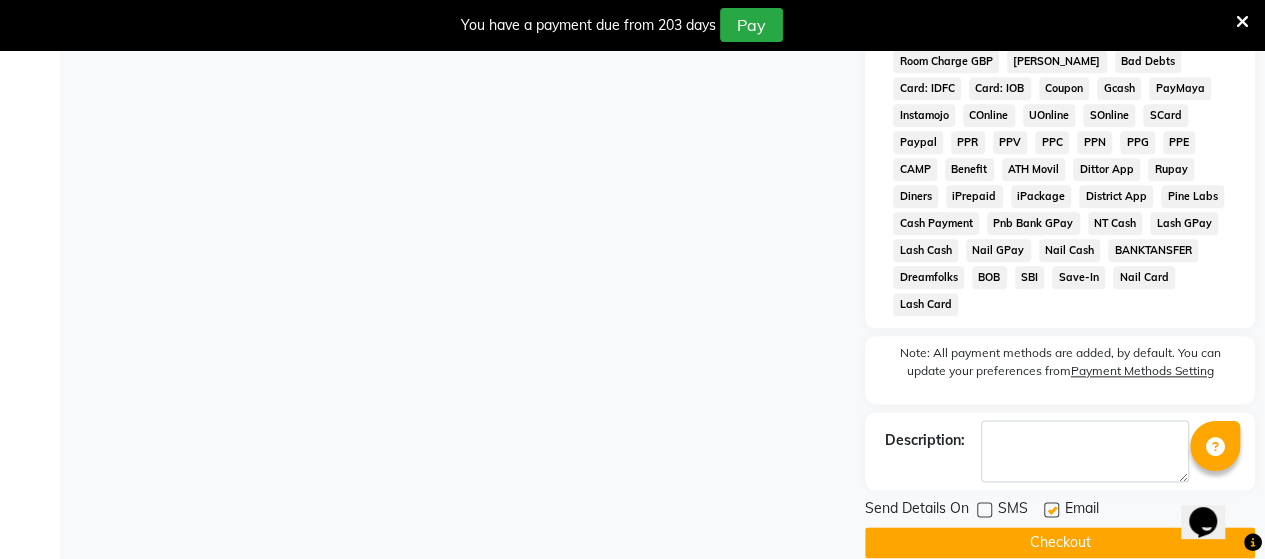 click 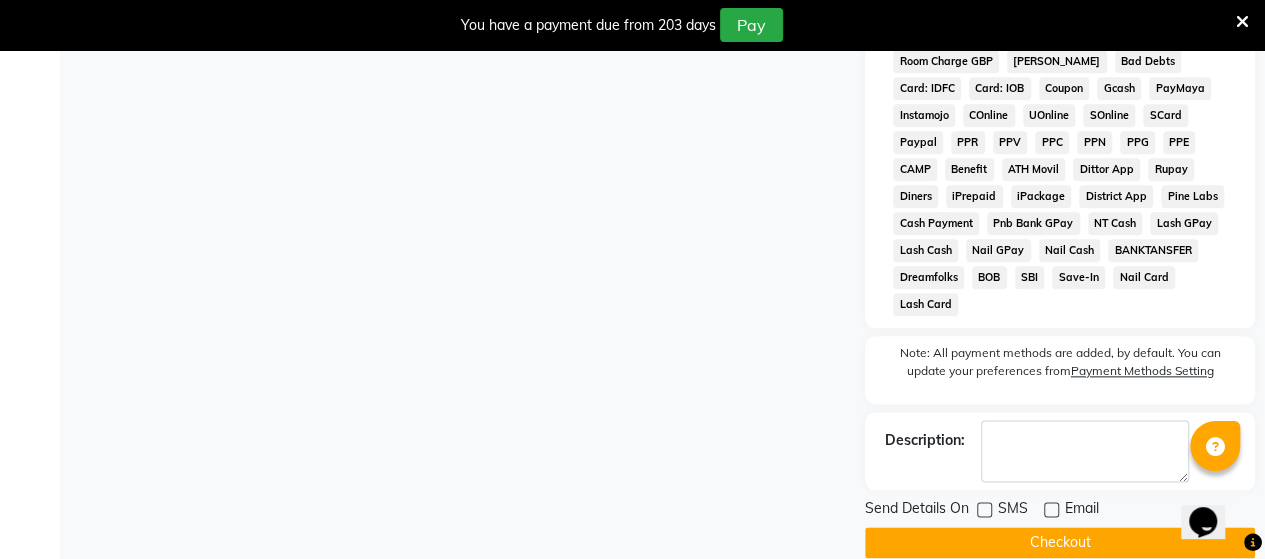 click on "Checkout" 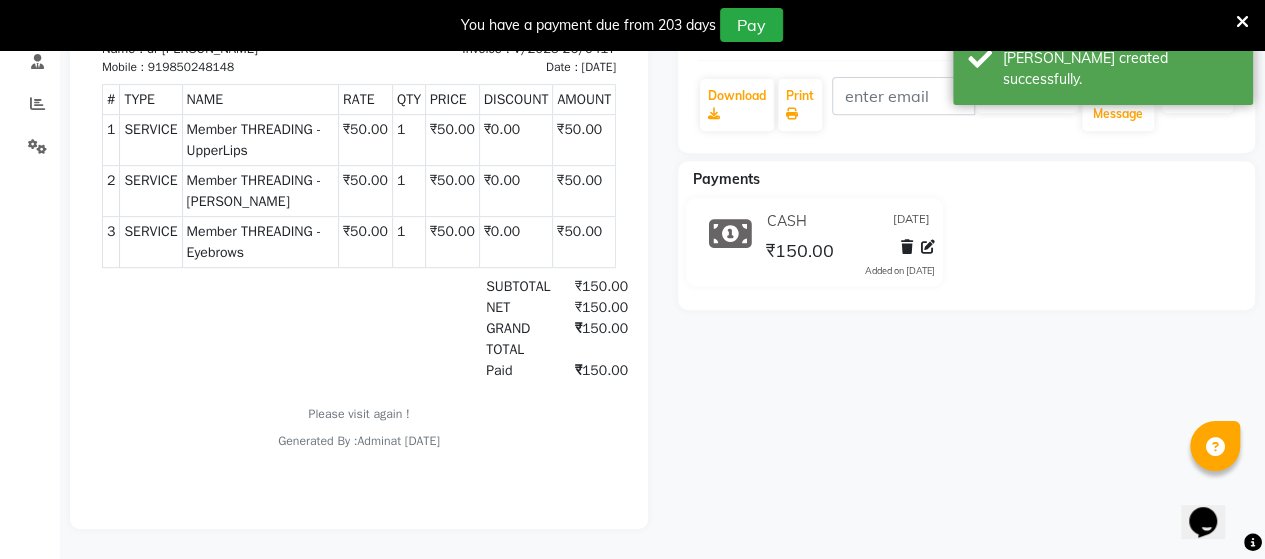 scroll, scrollTop: 0, scrollLeft: 0, axis: both 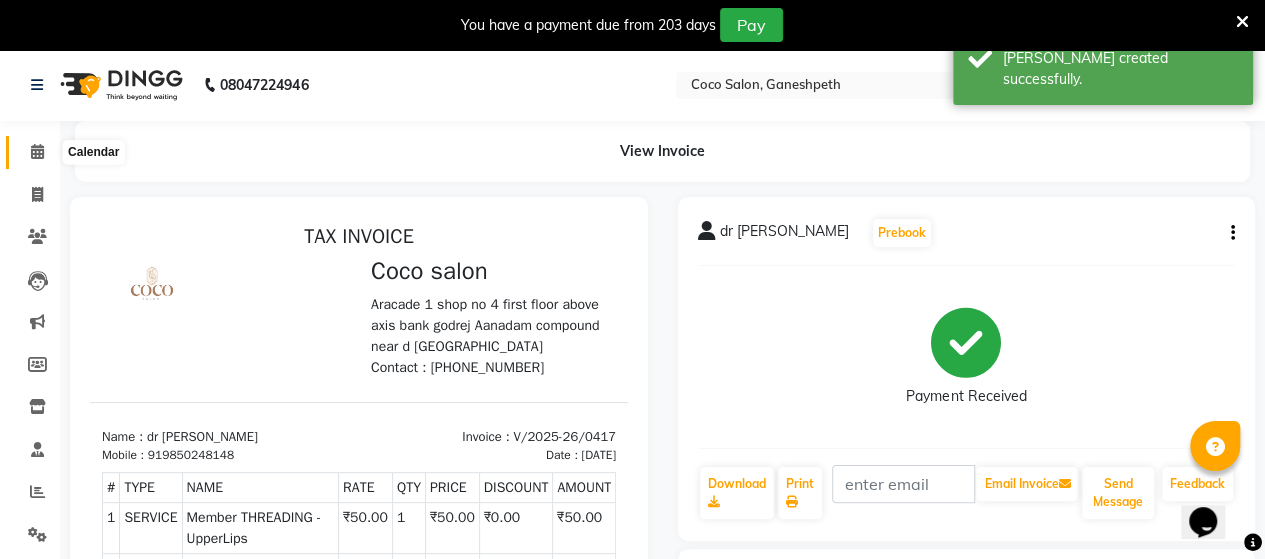 click 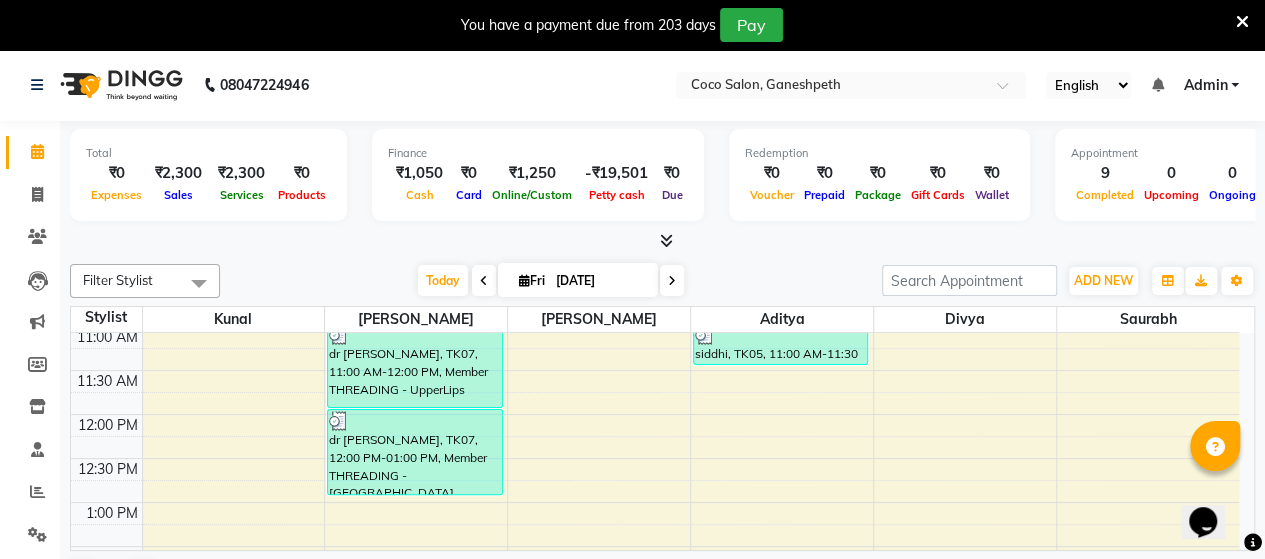 scroll, scrollTop: 177, scrollLeft: 0, axis: vertical 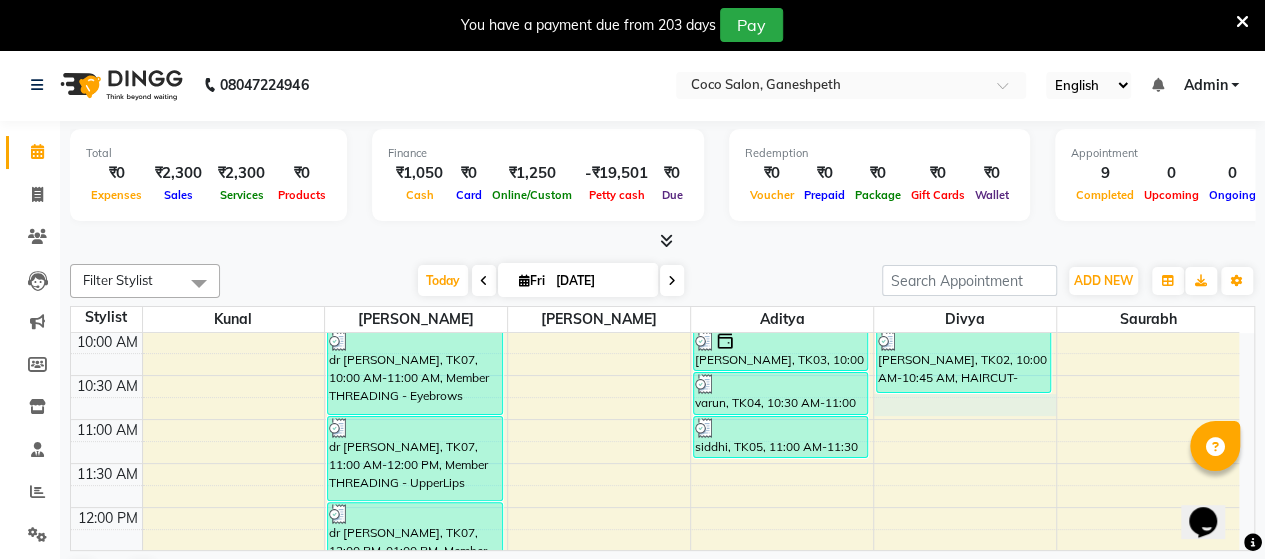 click on "8:00 AM 8:30 AM 9:00 AM 9:30 AM 10:00 AM 10:30 AM 11:00 AM 11:30 AM 12:00 PM 12:30 PM 1:00 PM 1:30 PM 2:00 PM 2:30 PM 3:00 PM 3:30 PM 4:00 PM 4:30 PM 5:00 PM 5:30 PM 6:00 PM 6:30 PM 7:00 PM 7:30 PM 8:00 PM 8:30 PM     akshay [PERSON_NAME], TK06, 09:00 AM-10:00 AM, Member THREADING - Eyebrows     dr [PERSON_NAME], TK07, 10:00 AM-11:00 AM, Member THREADING - Eyebrows     dr [PERSON_NAME], TK07, 11:00 AM-12:00 PM, Member THREADING - UpperLips     dr [PERSON_NAME], TK07, 12:00 PM-01:00 PM, Member THREADING - [PERSON_NAME] aa, TK01, 09:00 AM-10:00 AM, Member HAIR SPA - MEN (DRY/DAMAGED/OILY)     [PERSON_NAME], TK03, 10:00 AM-10:30 AM, [PERSON_NAME] - SHAVE     varun, TK04, 10:30 AM-11:00 AM, HAIRCUT-MEN (MEMBERS)     siddhi, TK05, 11:00 AM-11:30 AM, HAIR WASH - WOMEN     [PERSON_NAME], TK02, 10:00 AM-10:45 AM, HAIRCUT-WOMEN (MEMBERS)" at bounding box center (655, 727) 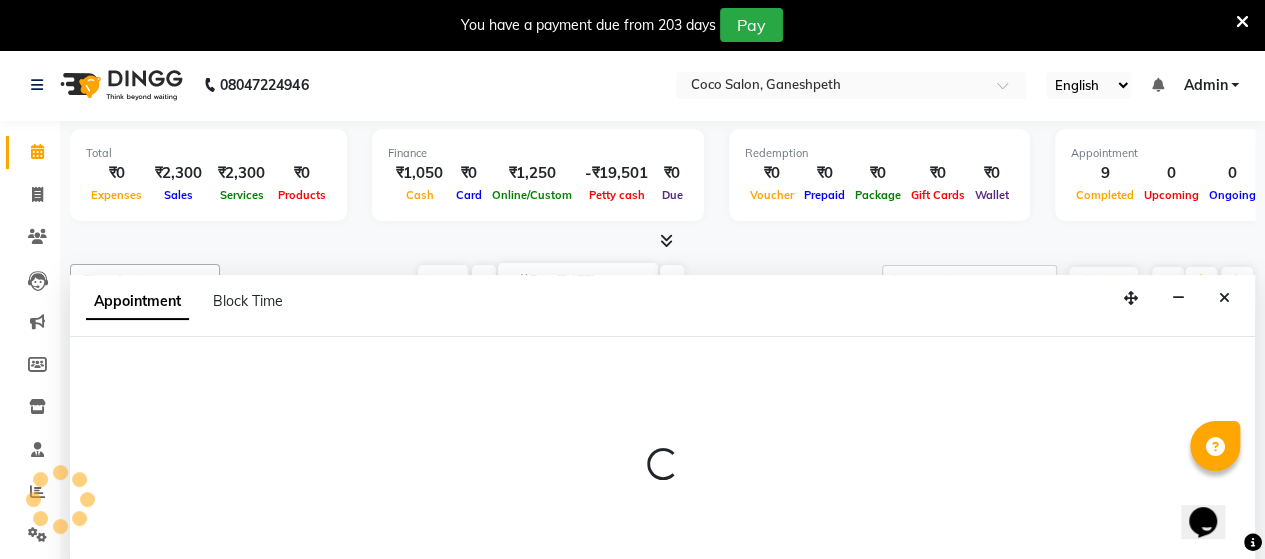 select on "83018" 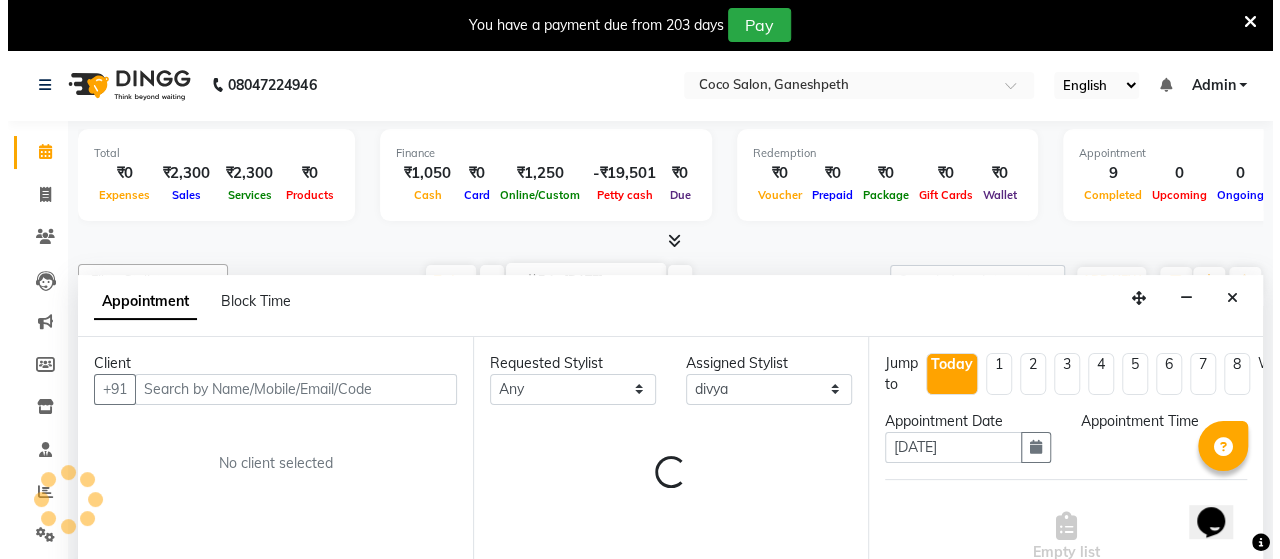 scroll, scrollTop: 50, scrollLeft: 0, axis: vertical 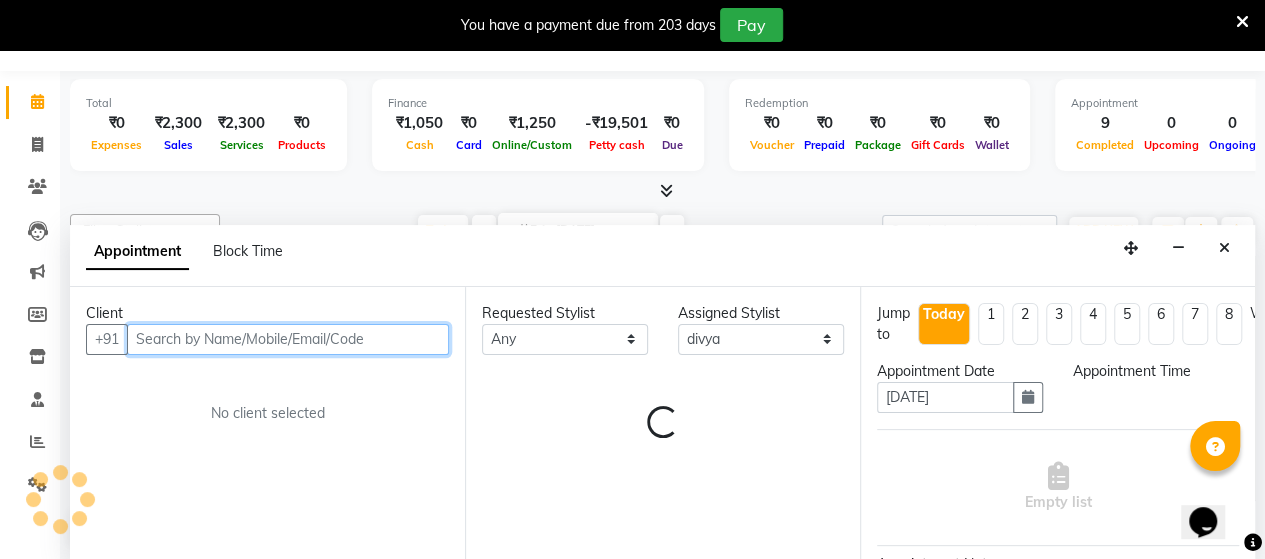 select on "645" 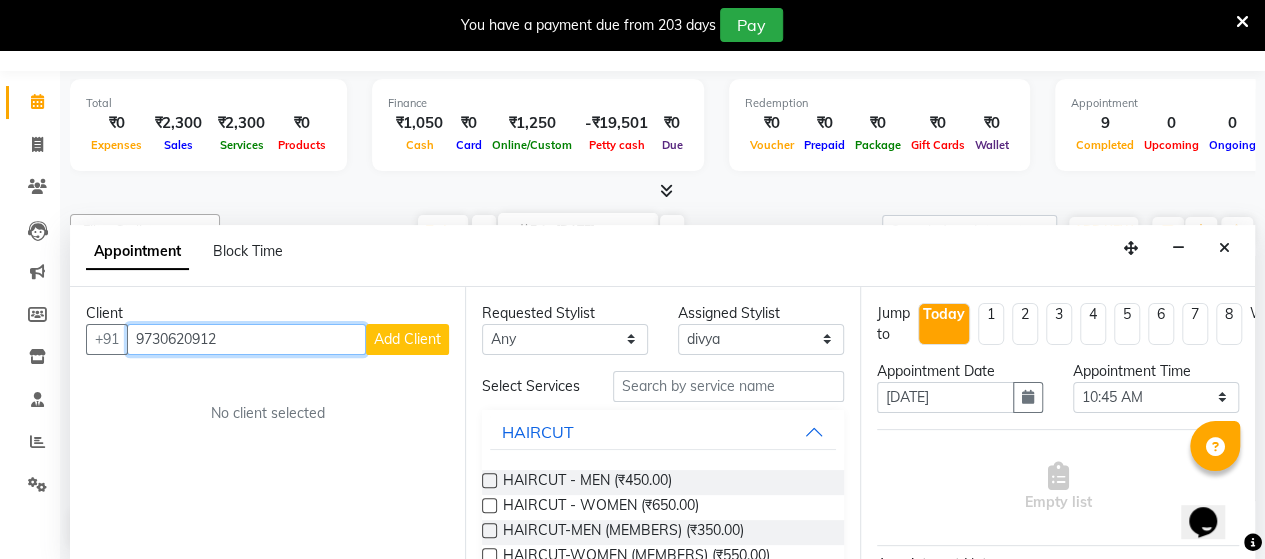 type on "9730620912" 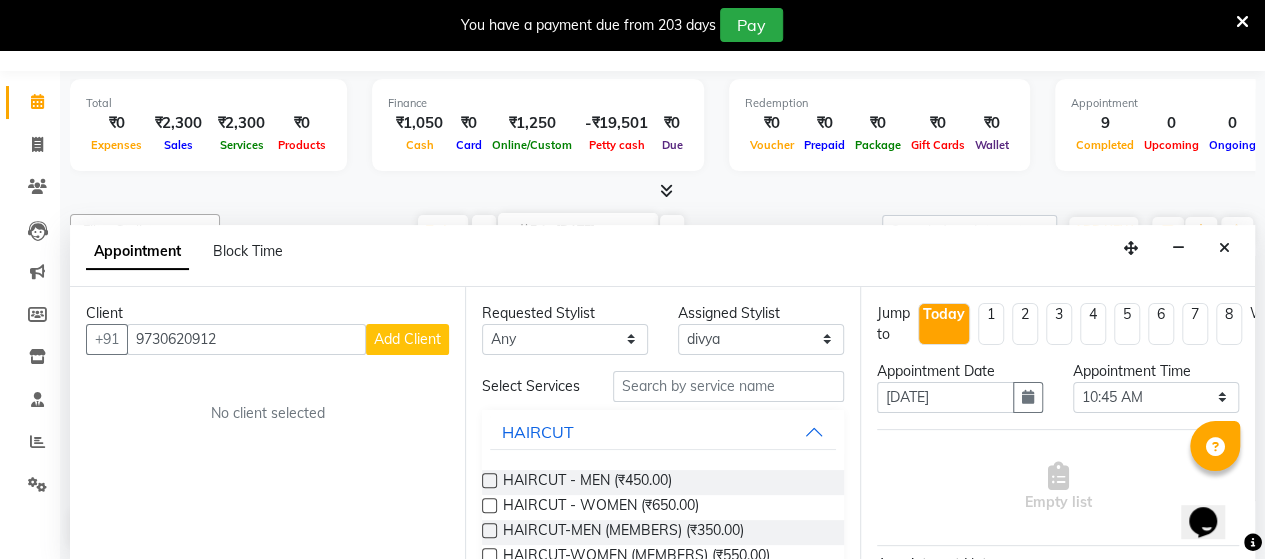 click on "Add Client" at bounding box center [407, 339] 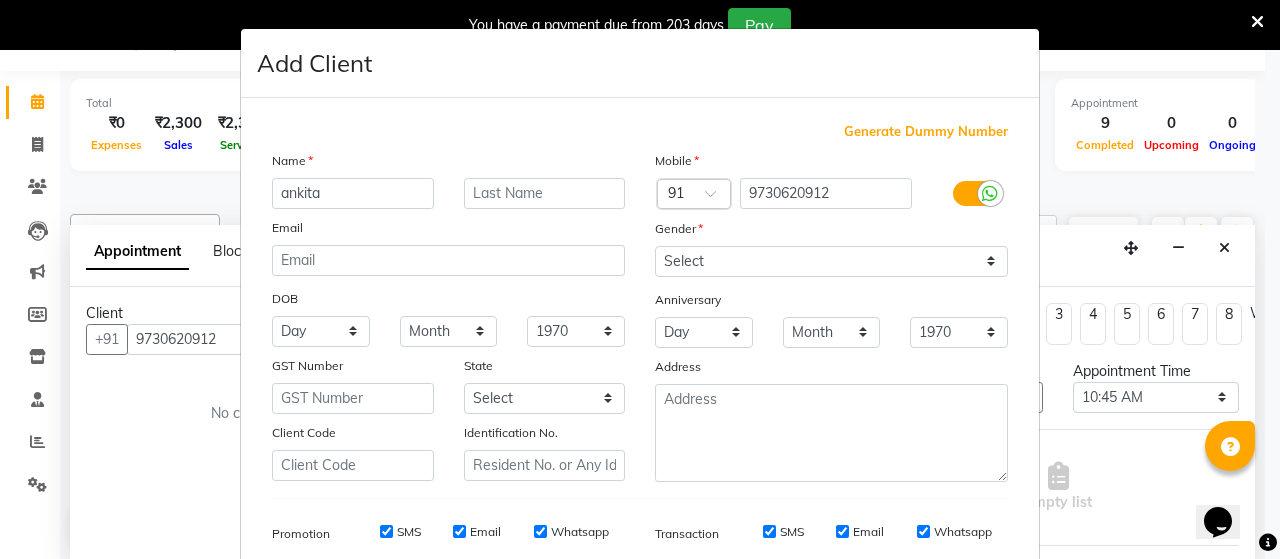 type on "ankita" 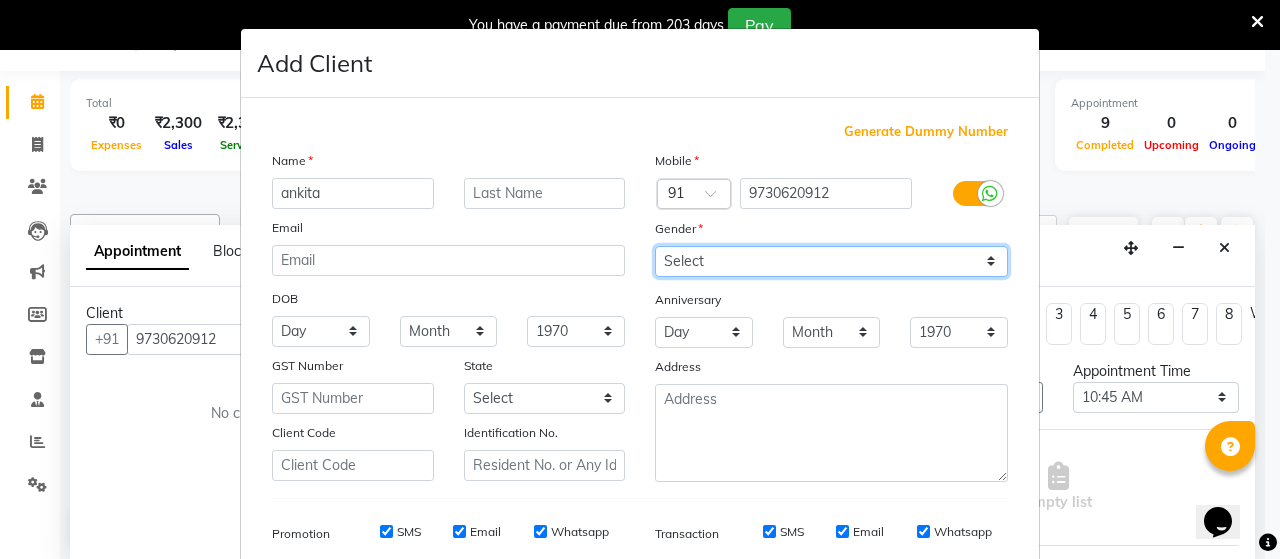 click on "Select [DEMOGRAPHIC_DATA] [DEMOGRAPHIC_DATA] Other Prefer Not To Say" at bounding box center (831, 261) 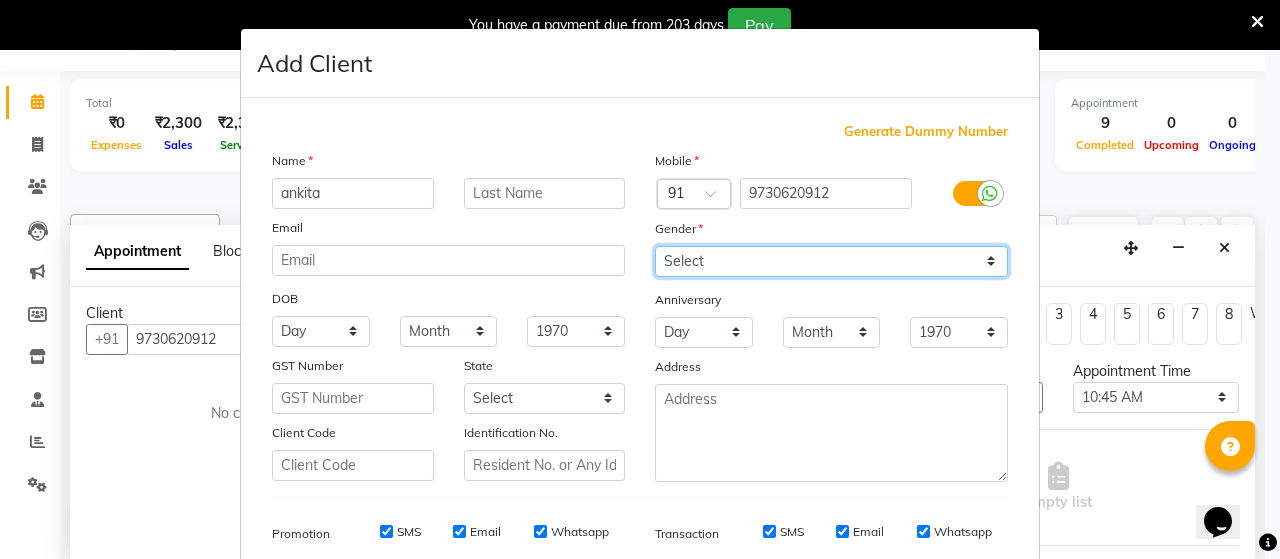 select on "[DEMOGRAPHIC_DATA]" 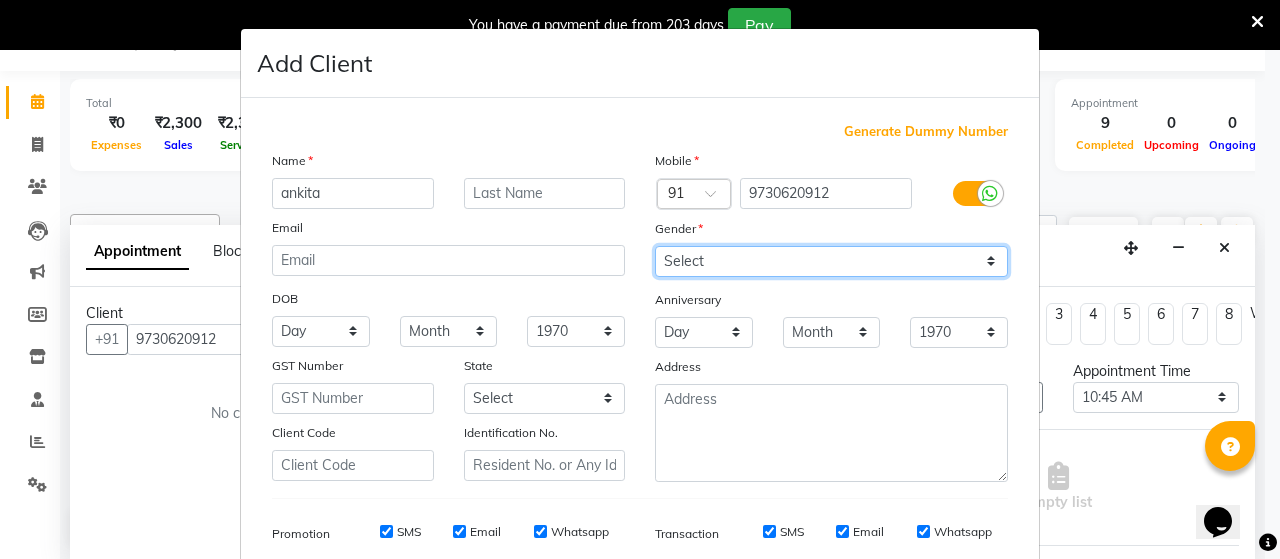 click on "Select [DEMOGRAPHIC_DATA] [DEMOGRAPHIC_DATA] Other Prefer Not To Say" at bounding box center (831, 261) 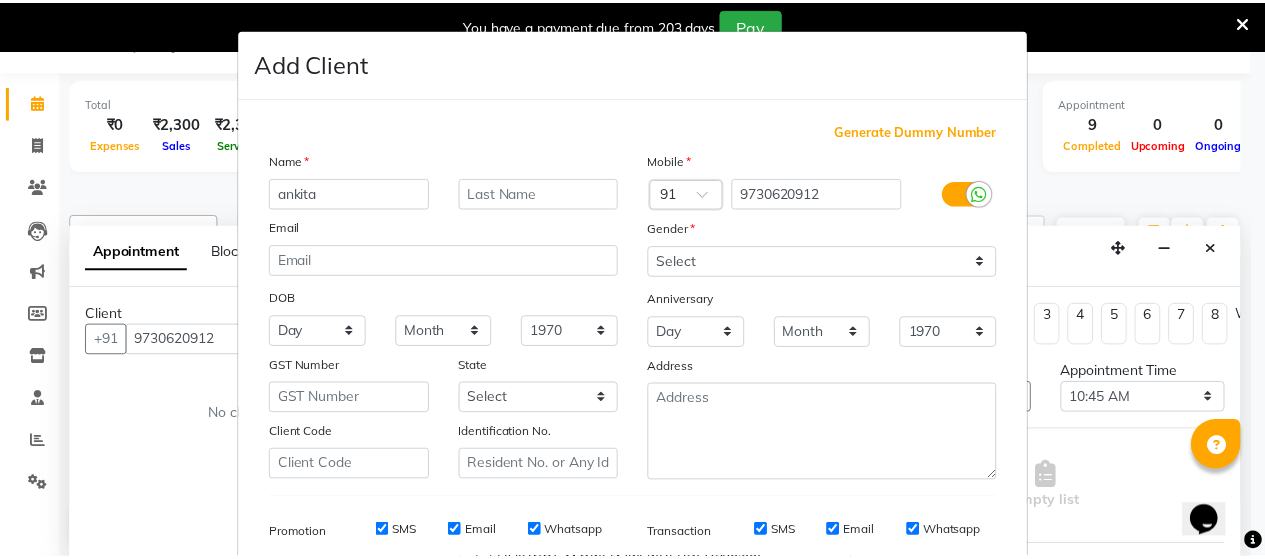 scroll, scrollTop: 286, scrollLeft: 0, axis: vertical 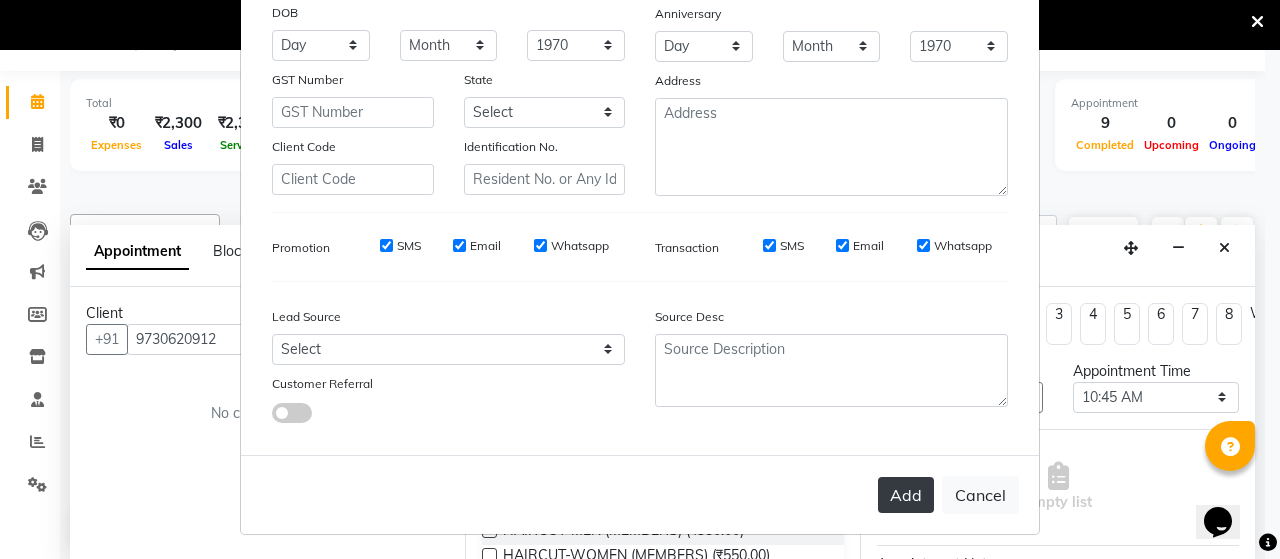click on "Add" at bounding box center (906, 495) 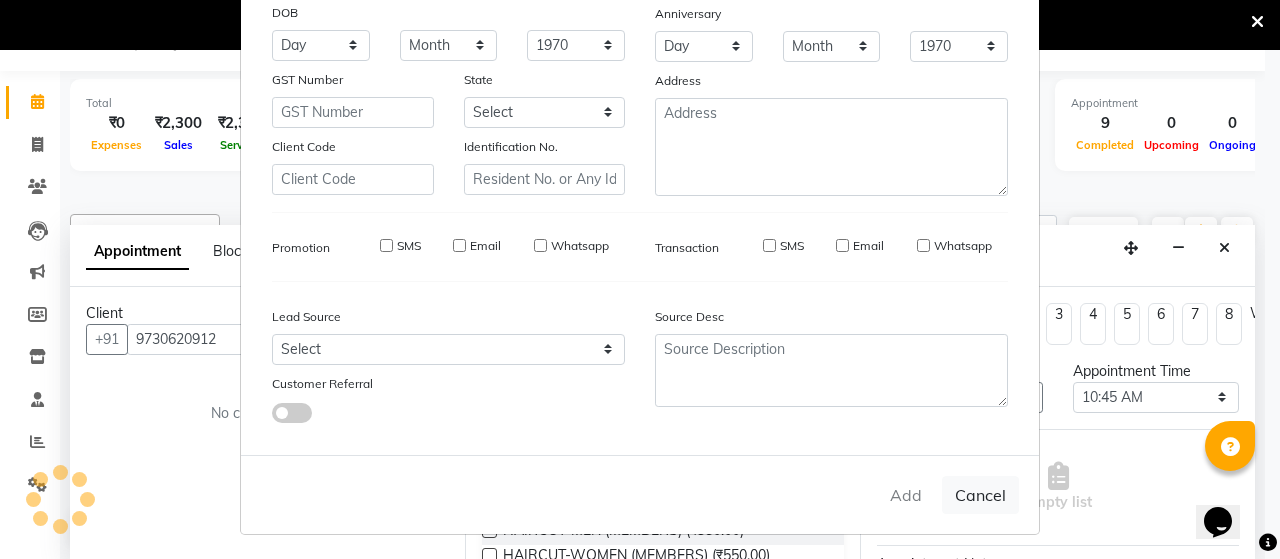 type 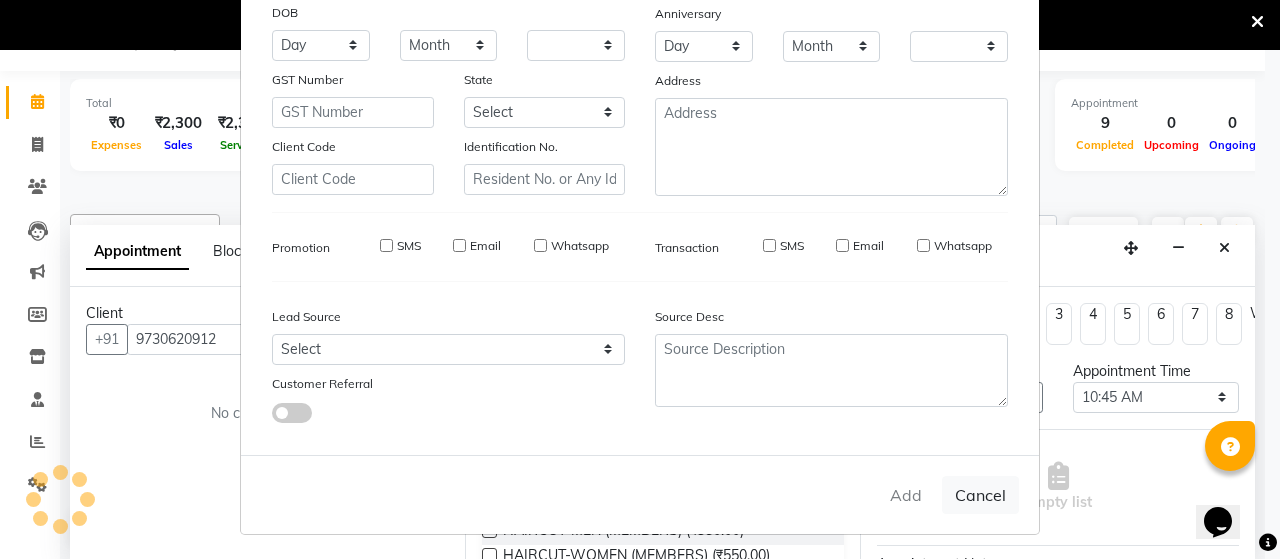 checkbox on "false" 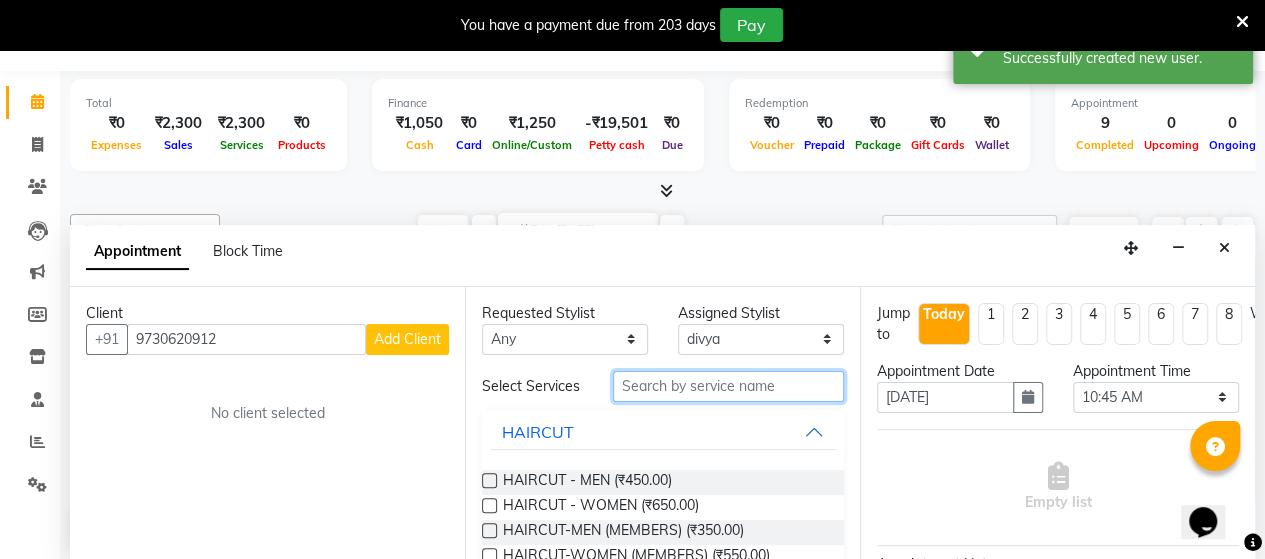 click at bounding box center (728, 386) 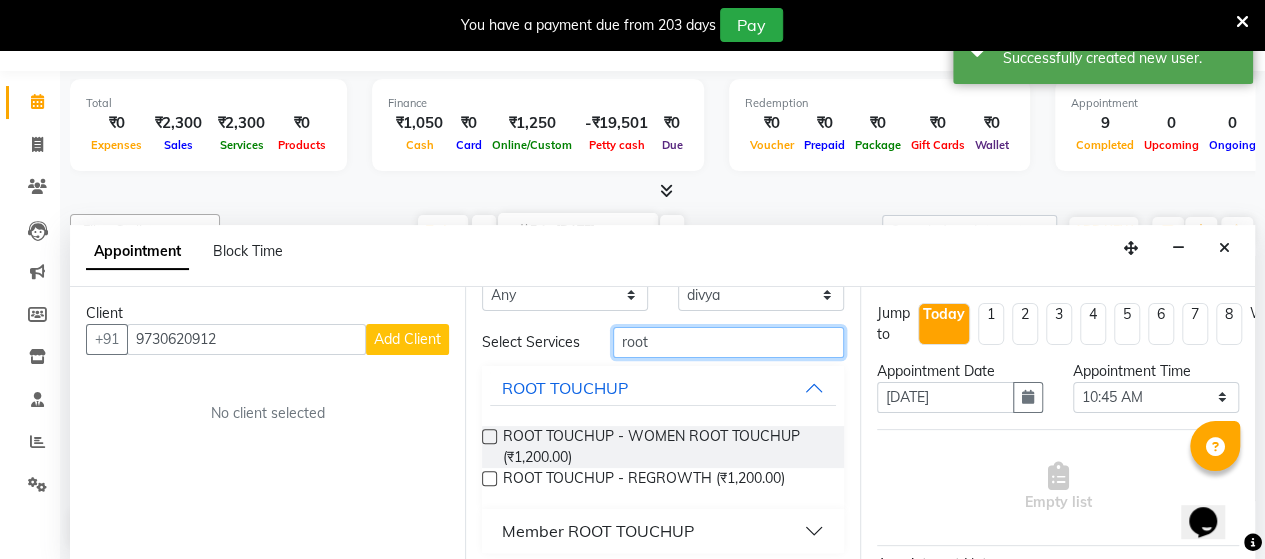 scroll, scrollTop: 62, scrollLeft: 0, axis: vertical 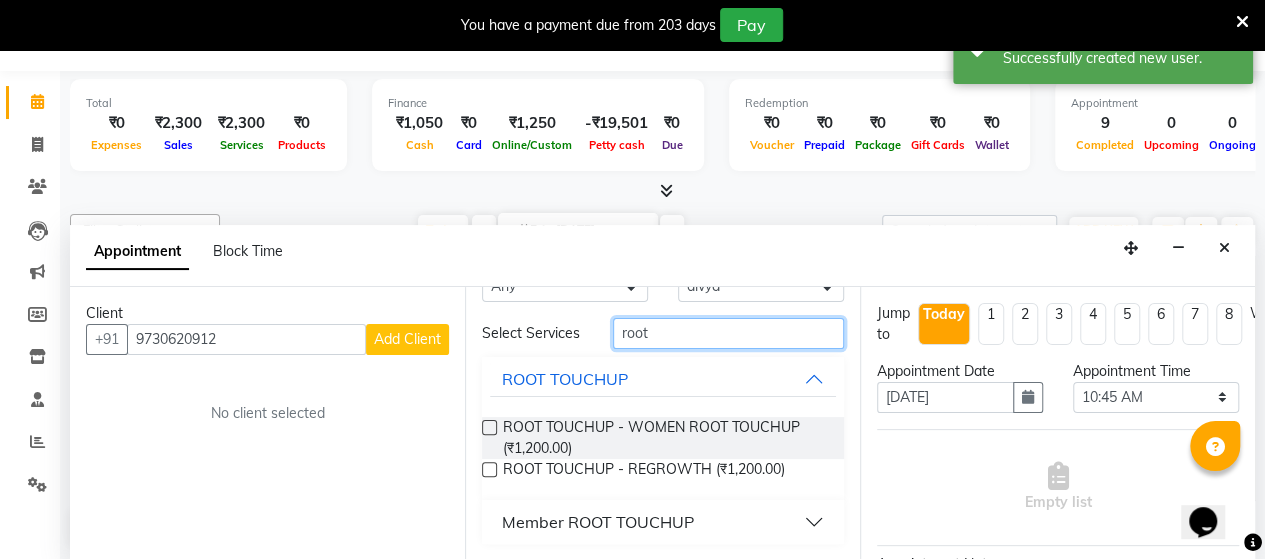 type on "root" 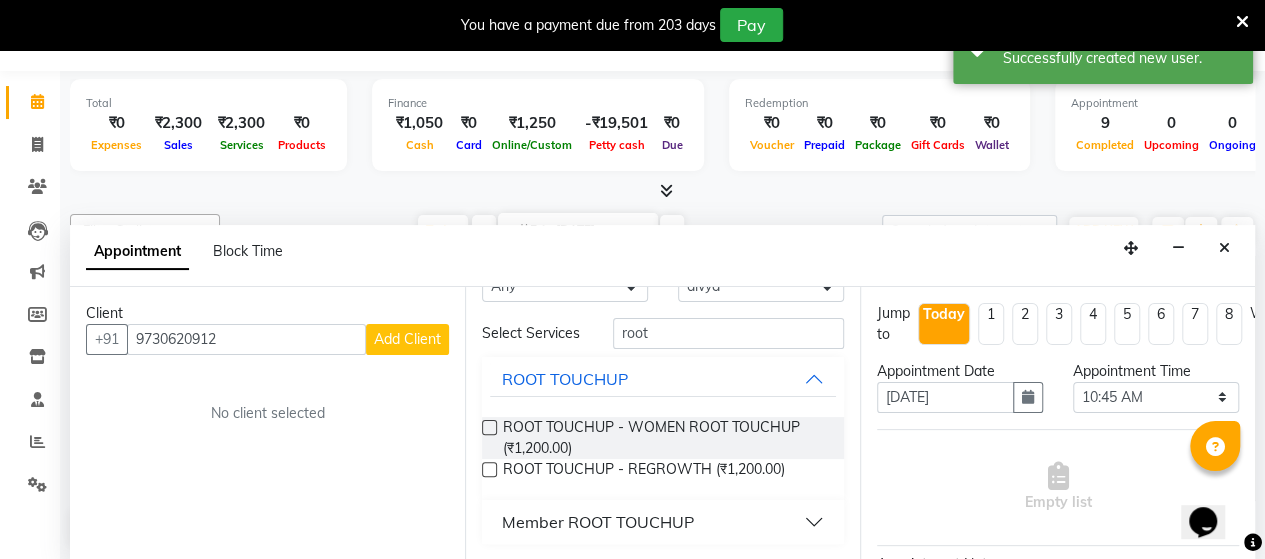 click on "Member ROOT TOUCHUP" at bounding box center [663, 522] 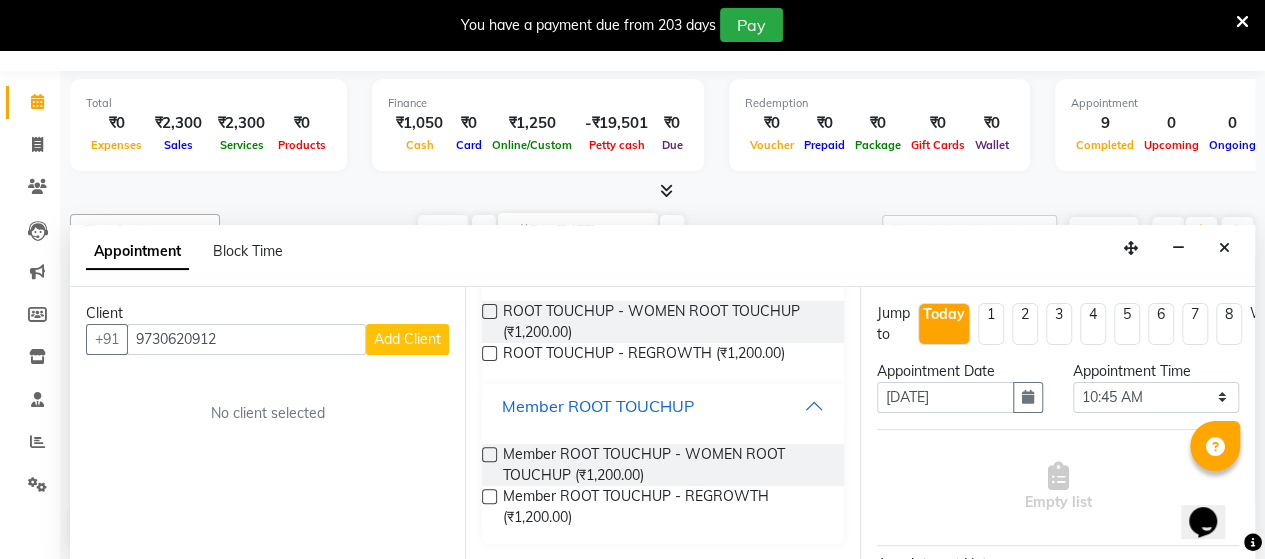 scroll, scrollTop: 178, scrollLeft: 0, axis: vertical 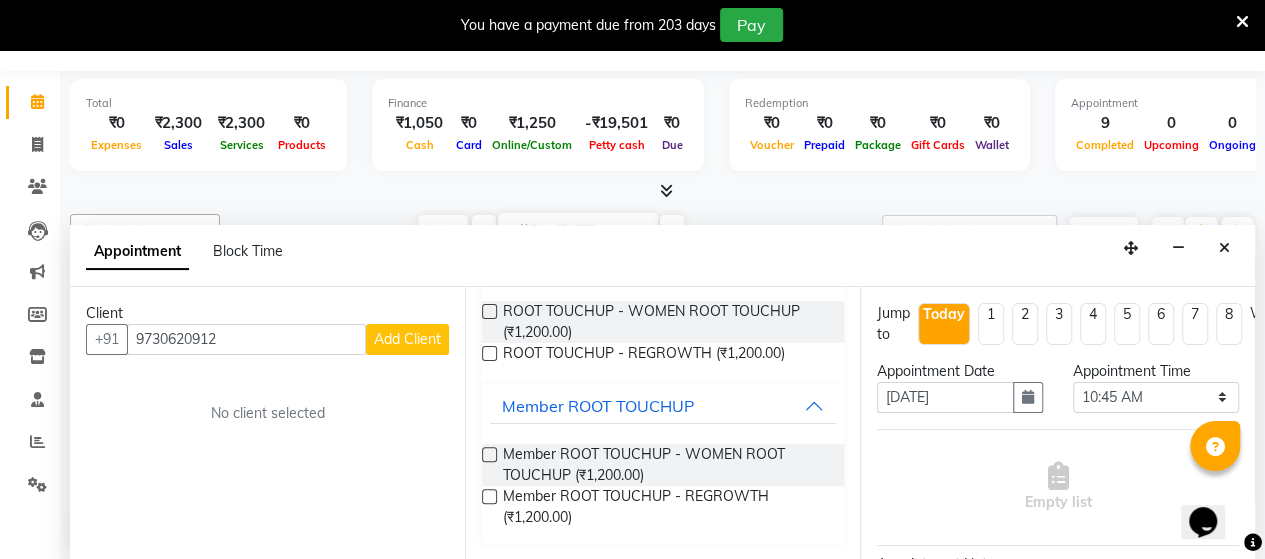 click at bounding box center [489, 454] 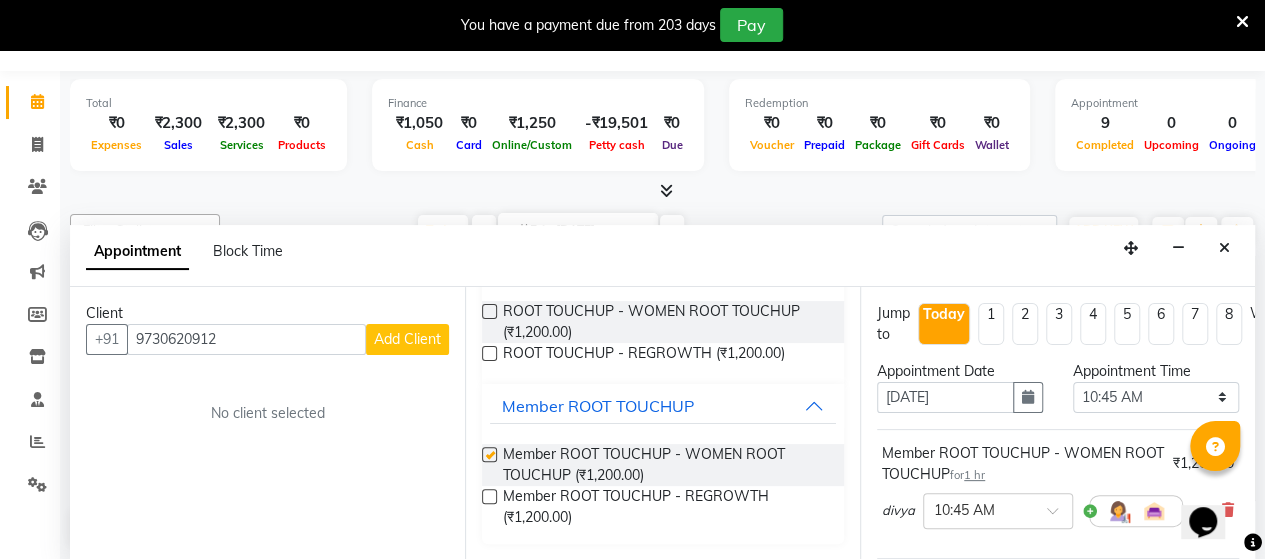 checkbox on "false" 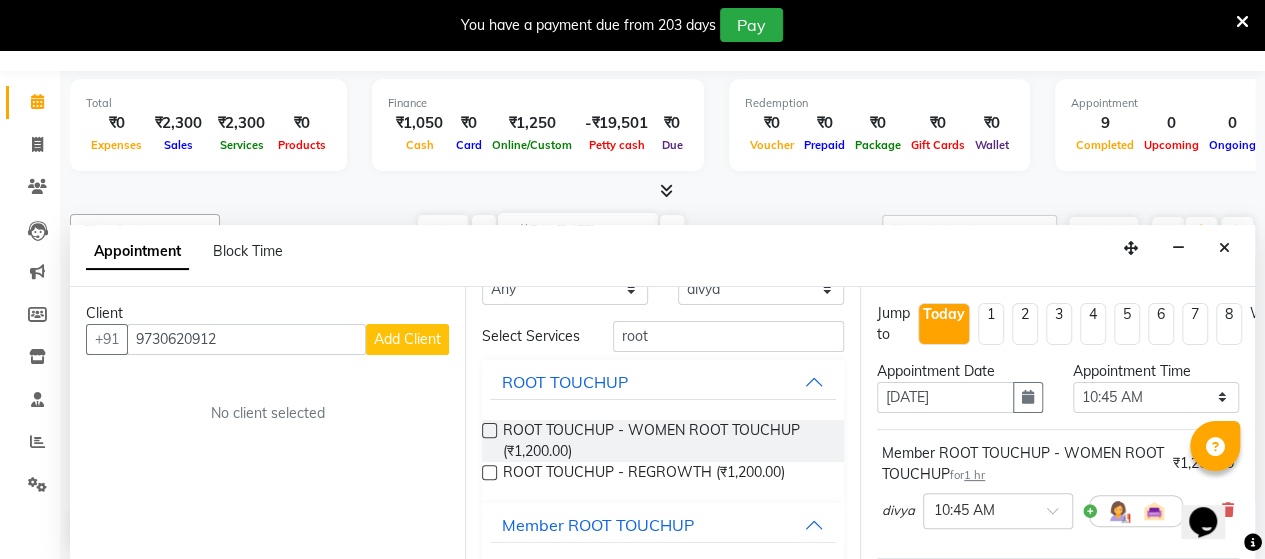 scroll, scrollTop: 0, scrollLeft: 0, axis: both 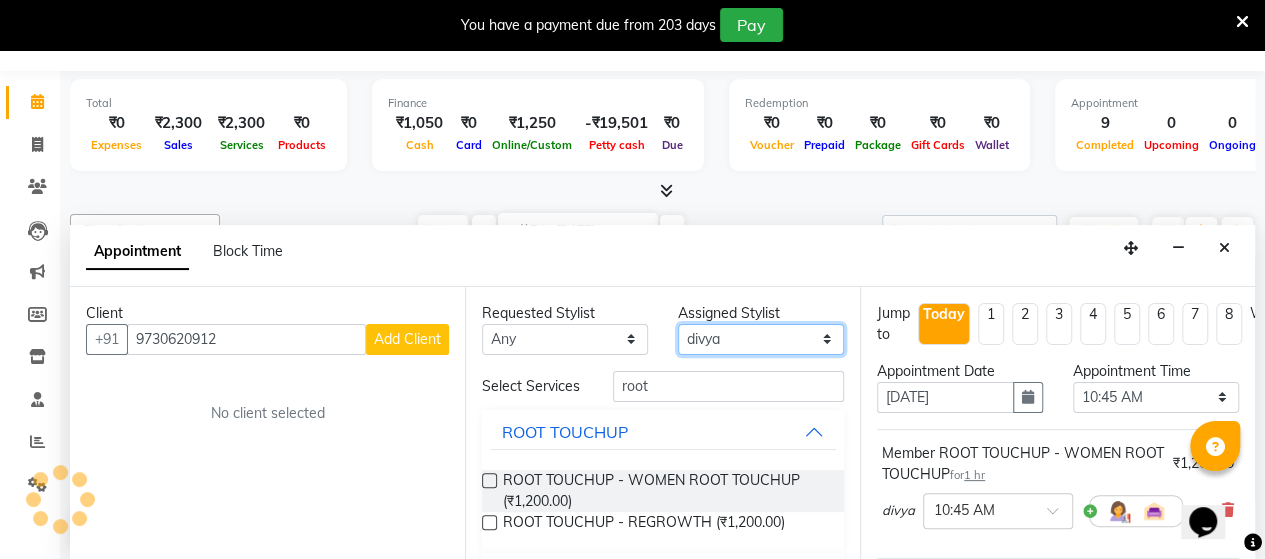 click on "Select [PERSON_NAME] divya Kunal saurabh [PERSON_NAME]" at bounding box center (761, 339) 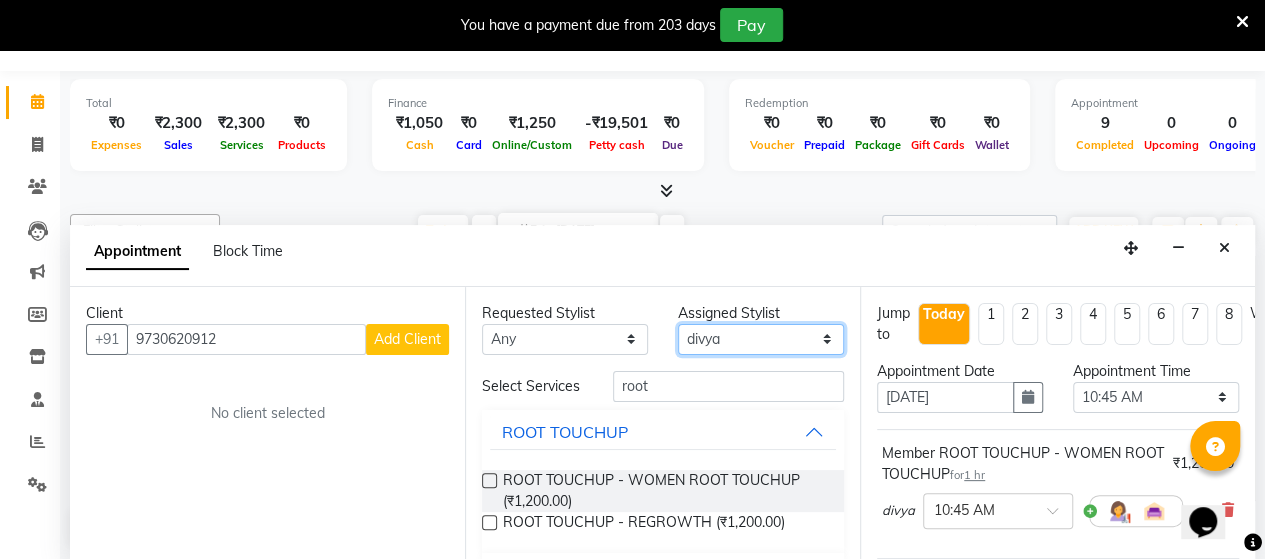 select on "54225" 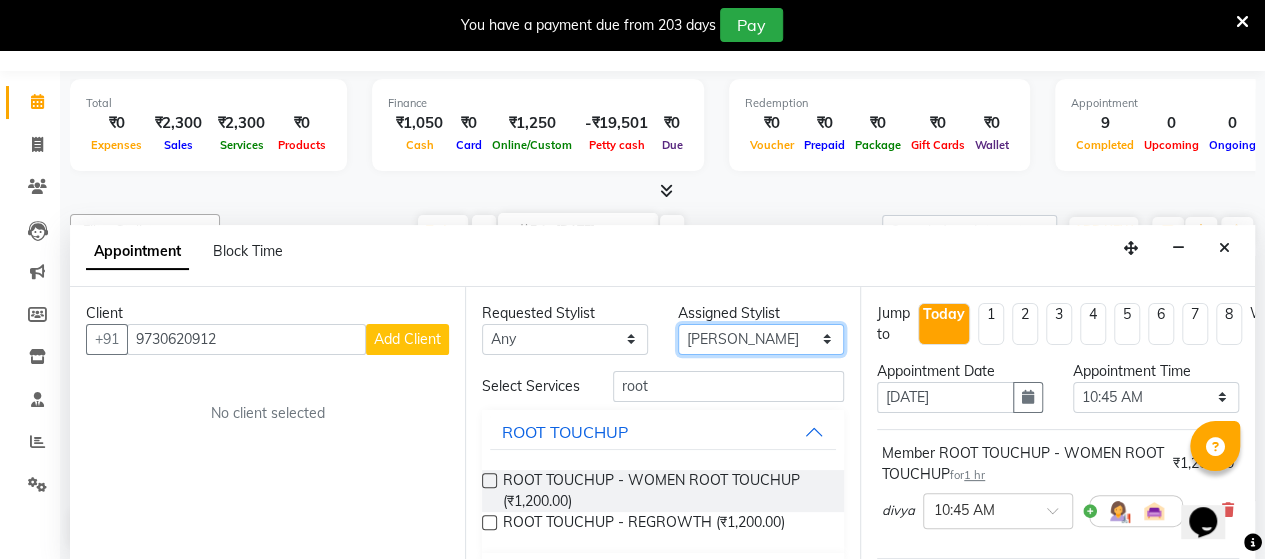 click on "Select [PERSON_NAME] divya Kunal saurabh [PERSON_NAME]" at bounding box center (761, 339) 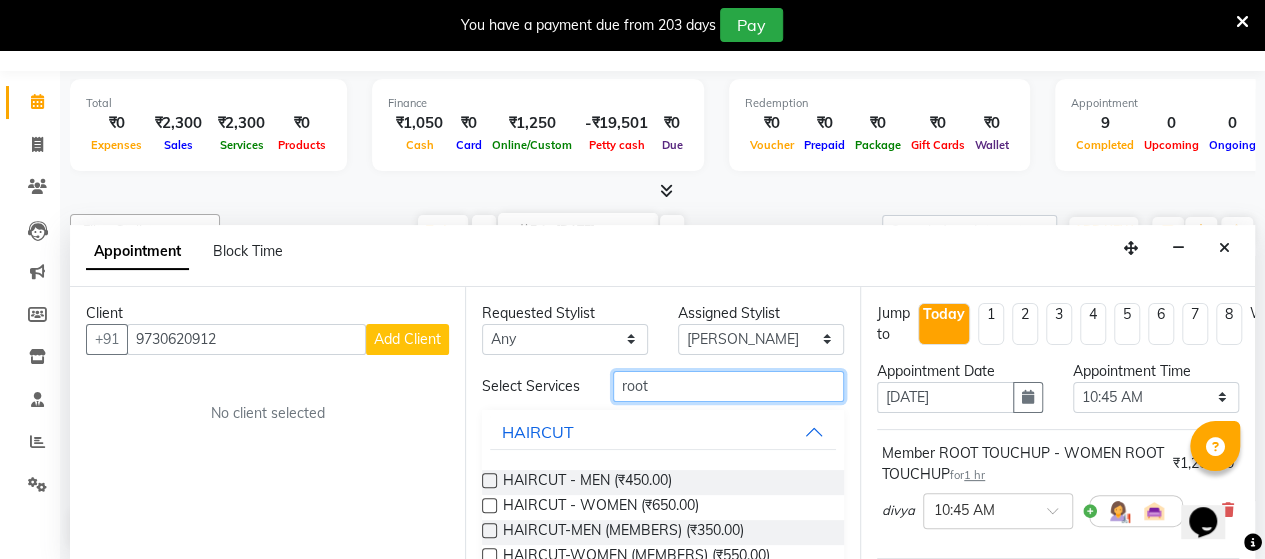 click on "root" at bounding box center (728, 386) 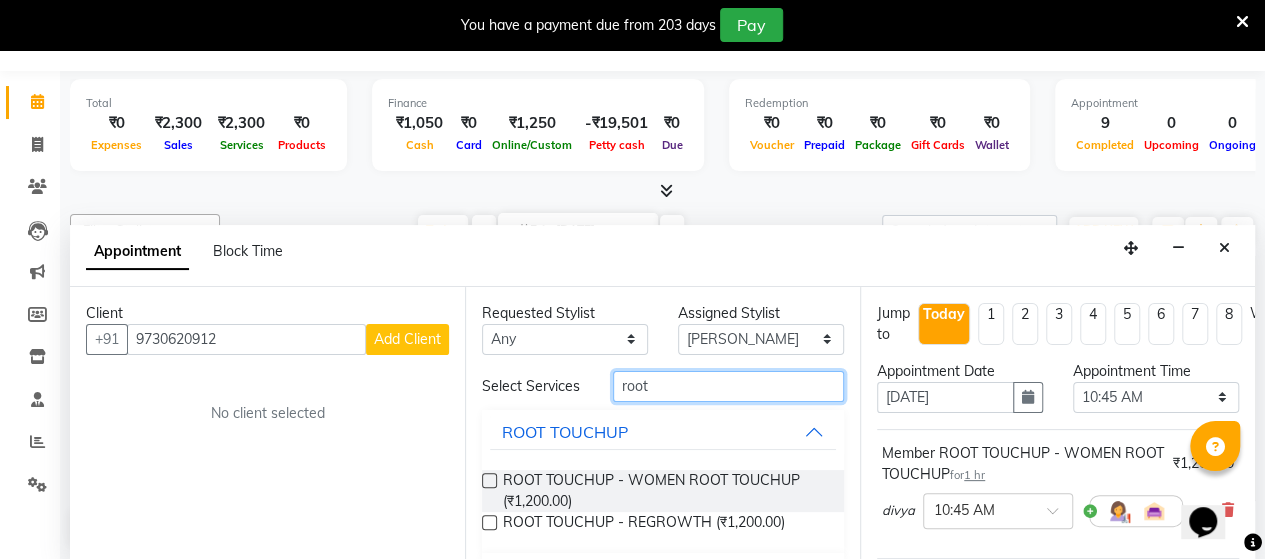 type on "root" 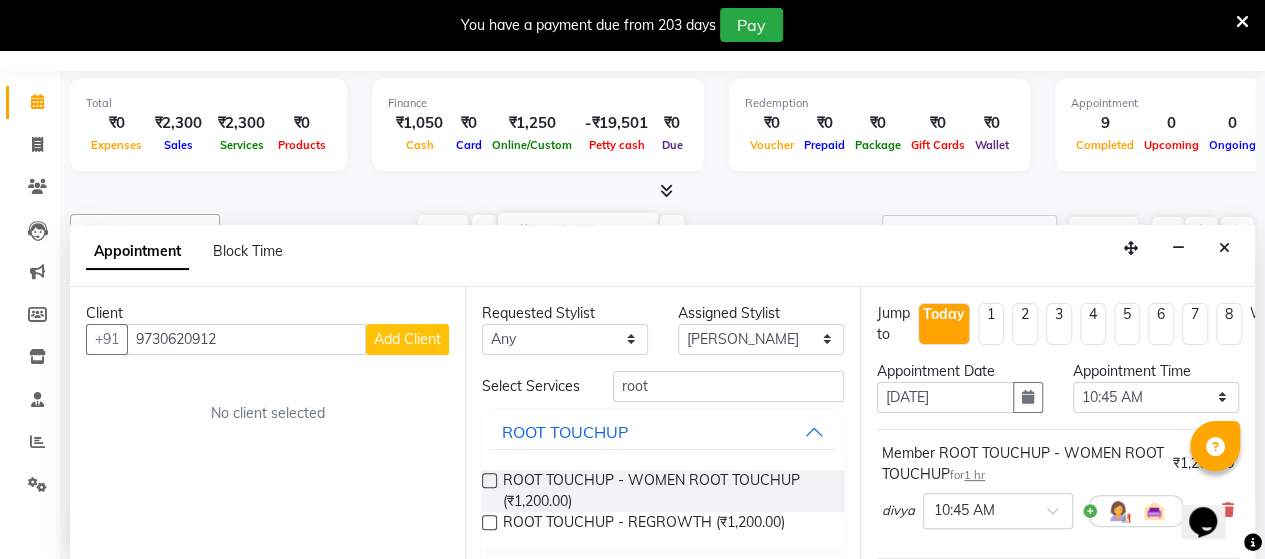 click on "ROOT TOUCHUP - WOMEN ROOT TOUCHUP (₹1,200.00)" at bounding box center (663, 491) 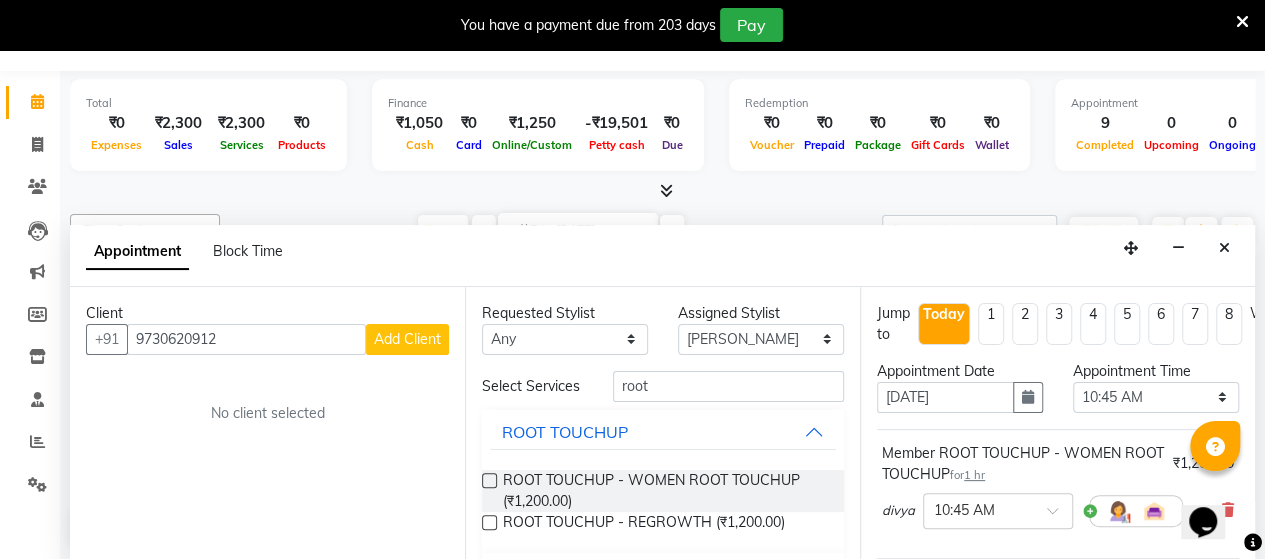 click at bounding box center (489, 480) 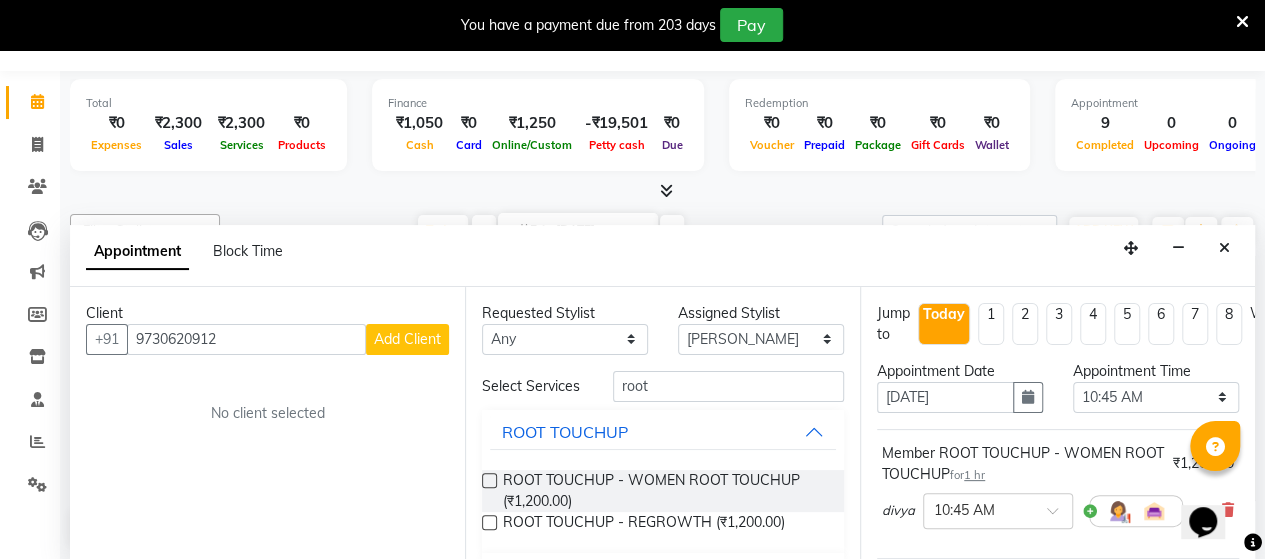 click at bounding box center [488, 482] 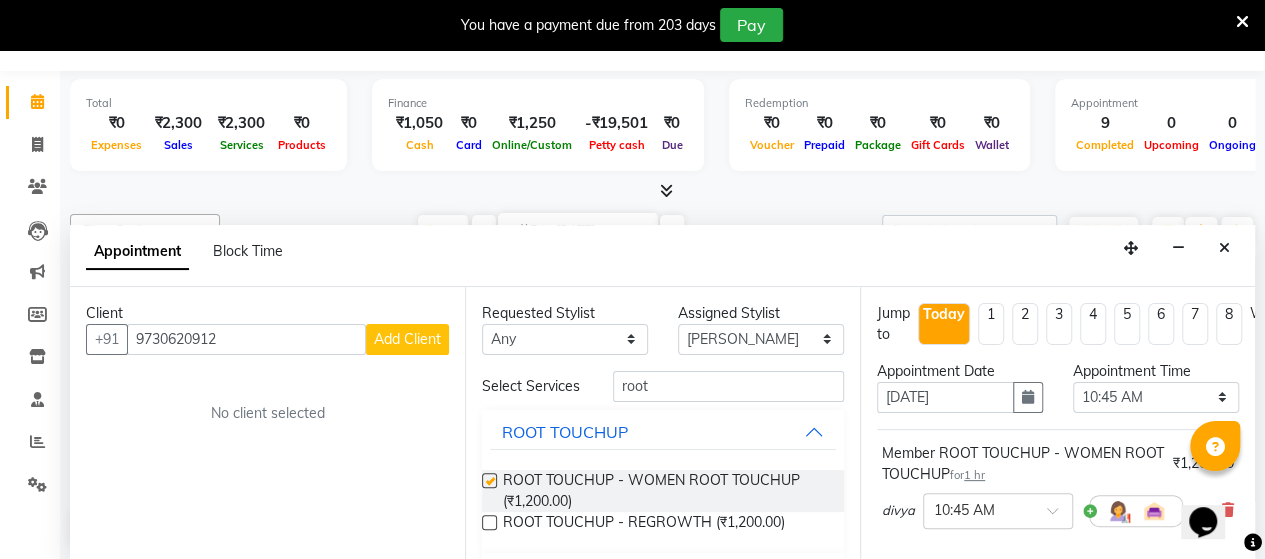 checkbox on "false" 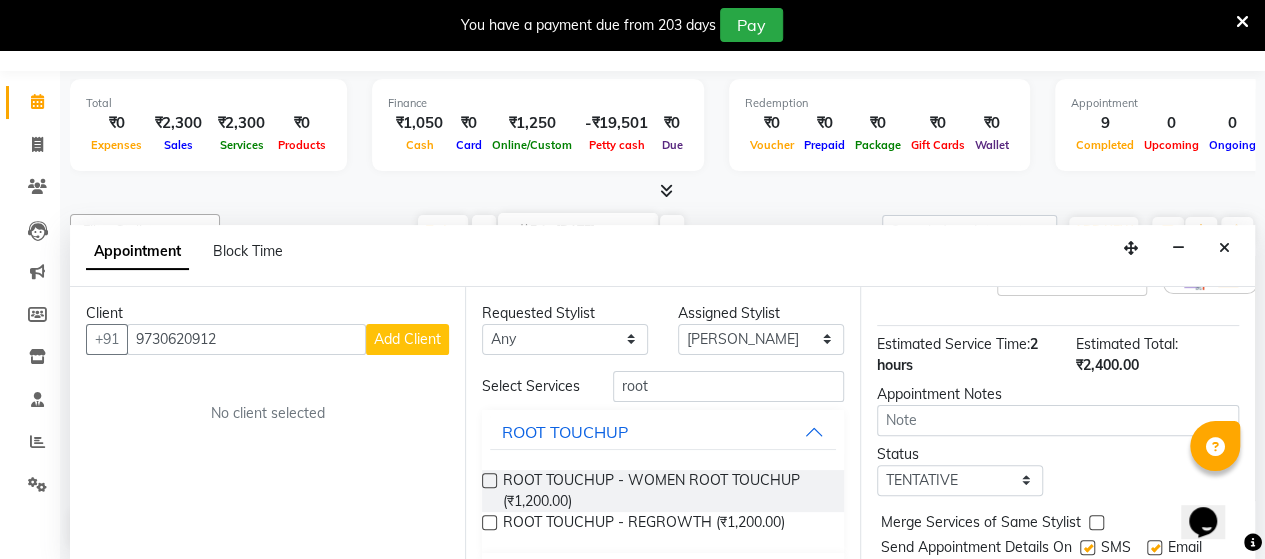 scroll, scrollTop: 422, scrollLeft: 0, axis: vertical 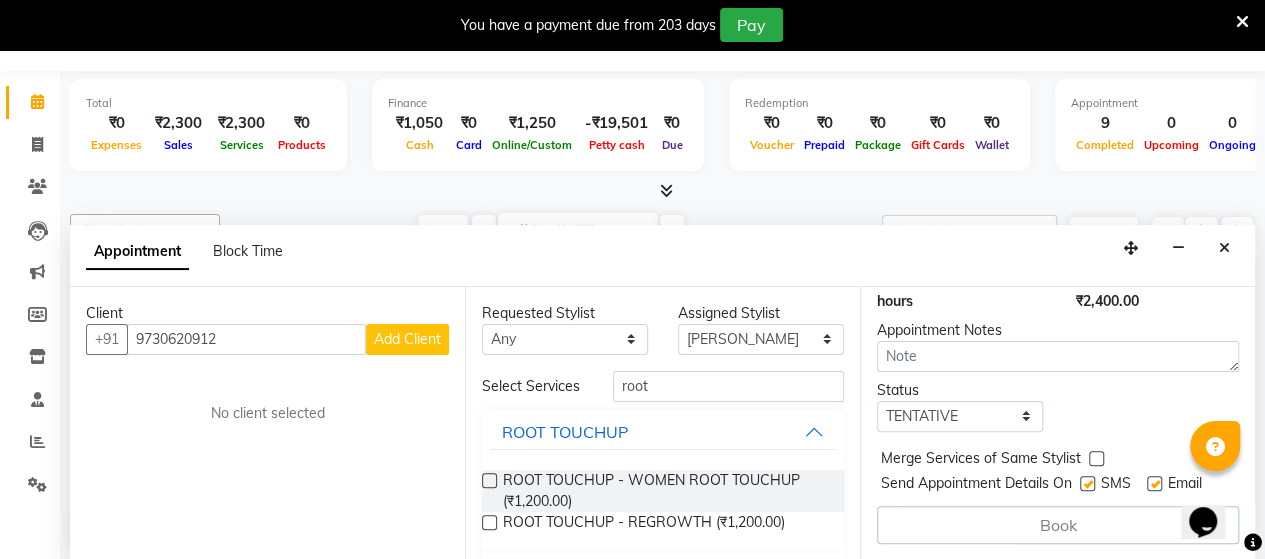 click at bounding box center (1087, 483) 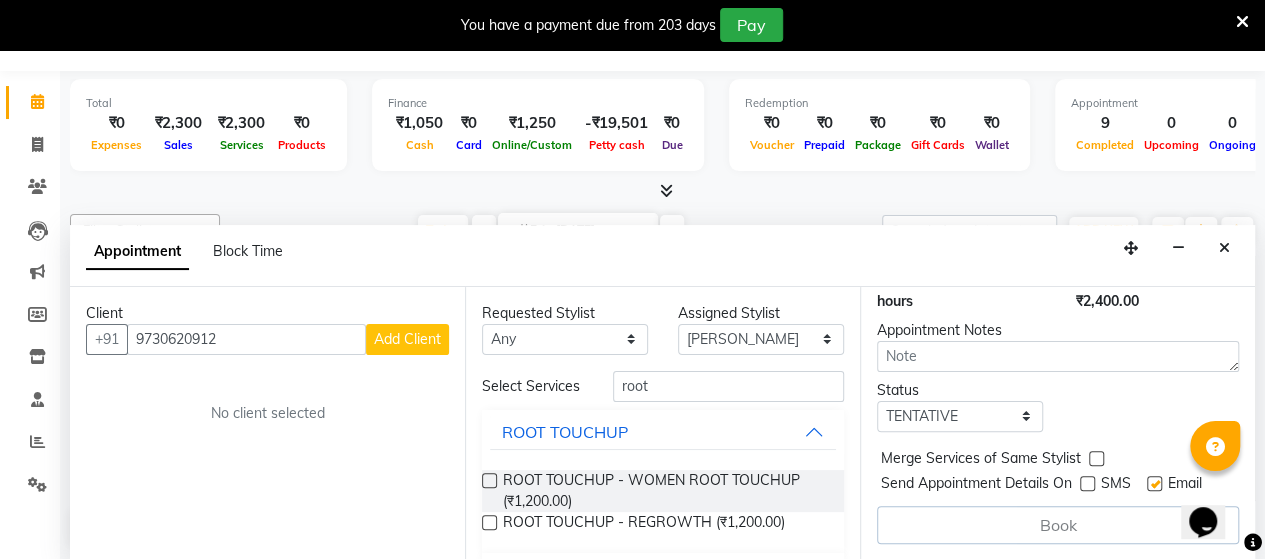 click at bounding box center [1154, 483] 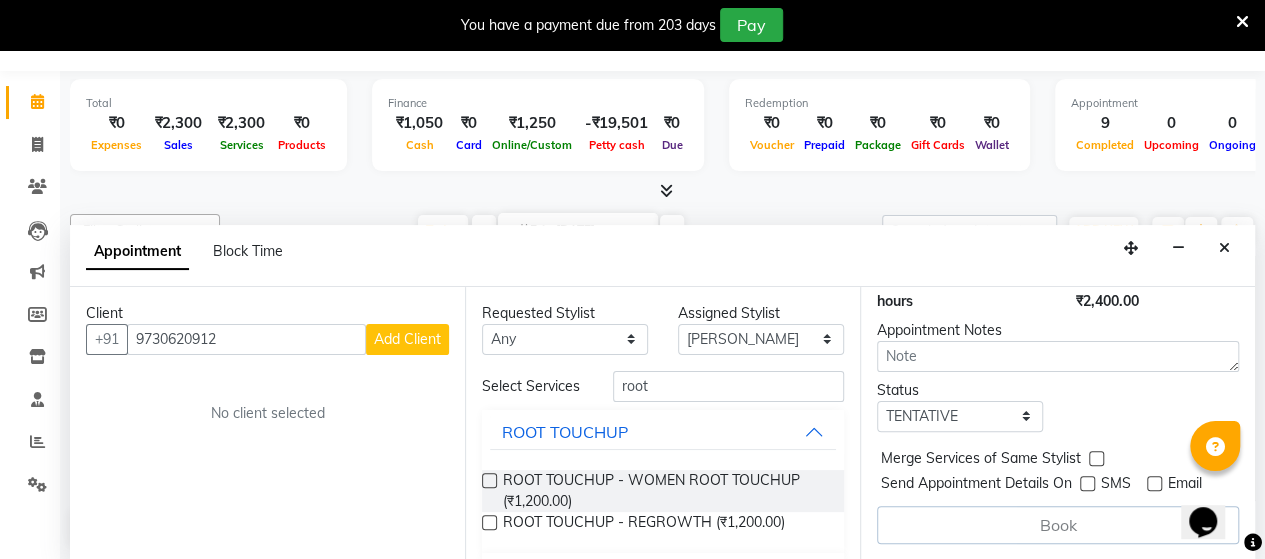 drag, startPoint x: 1243, startPoint y: 486, endPoint x: 1246, endPoint y: 476, distance: 10.440307 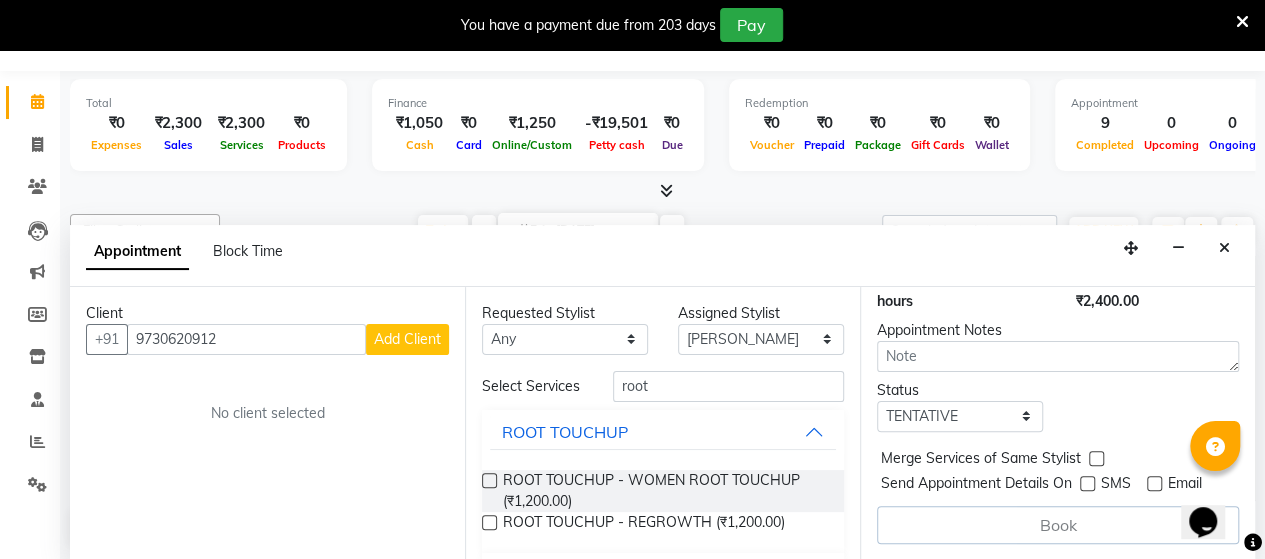scroll, scrollTop: 49, scrollLeft: 0, axis: vertical 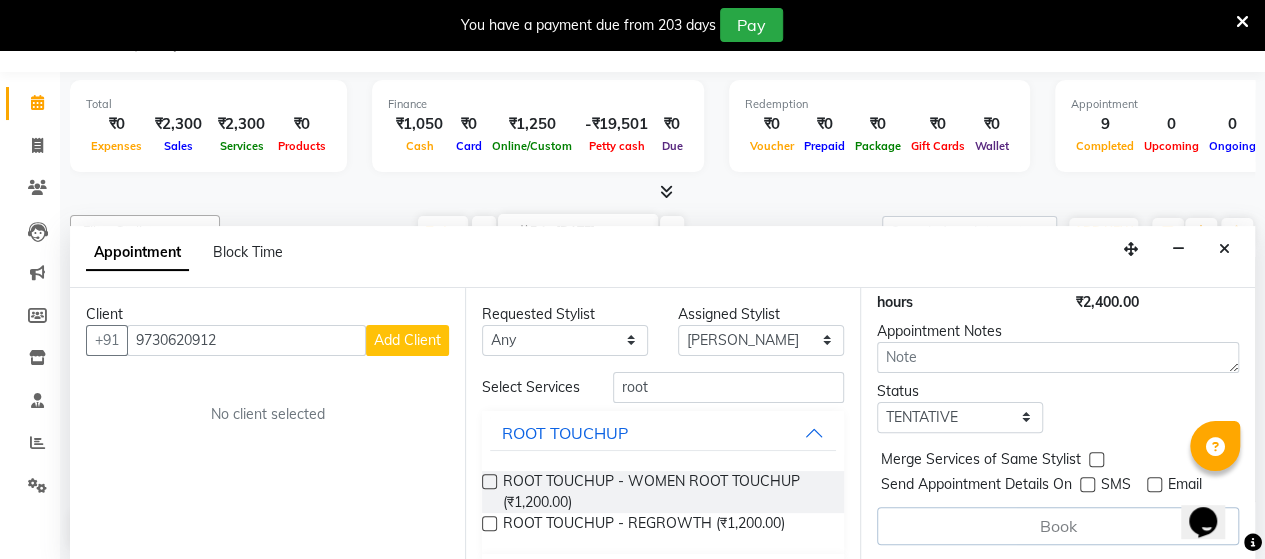 click on "Book" at bounding box center [1058, 526] 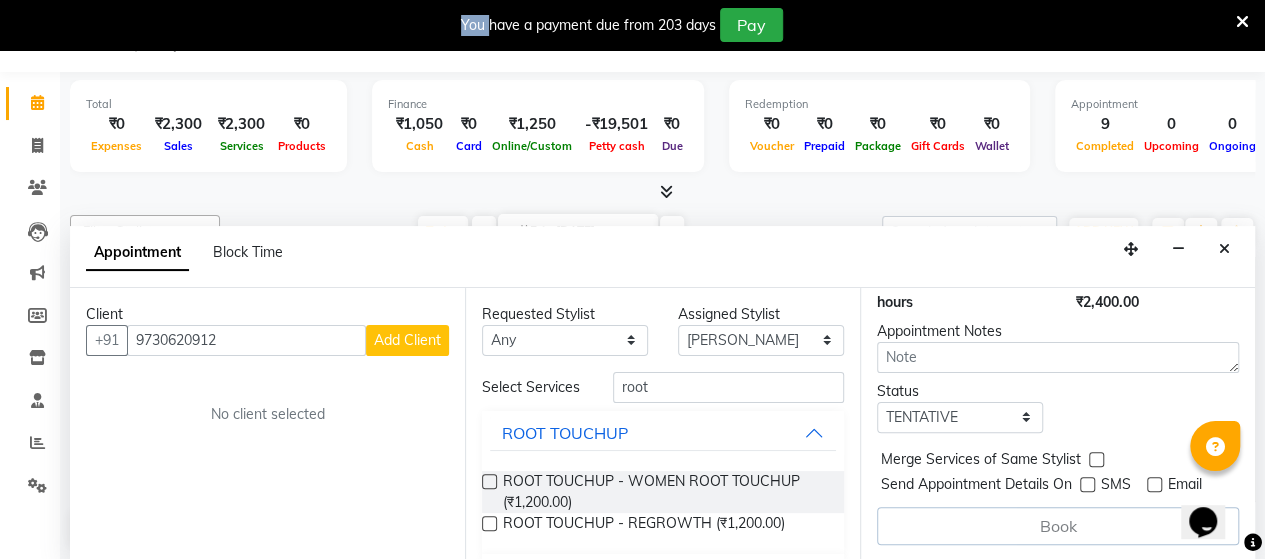 click on "Book" at bounding box center (1058, 526) 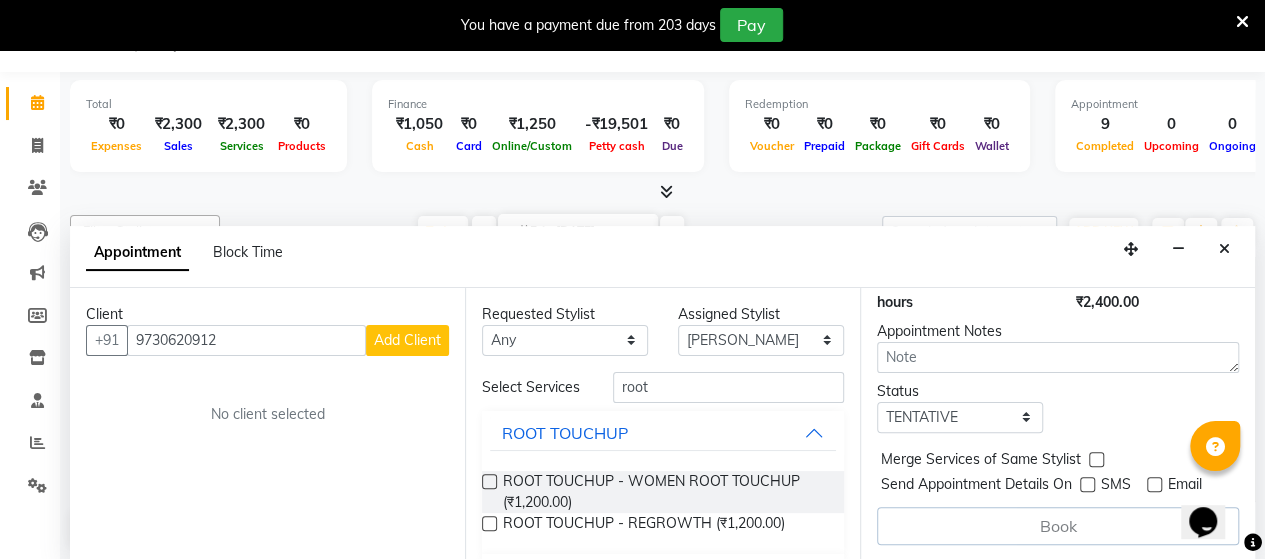 click on "Book" at bounding box center (1058, 526) 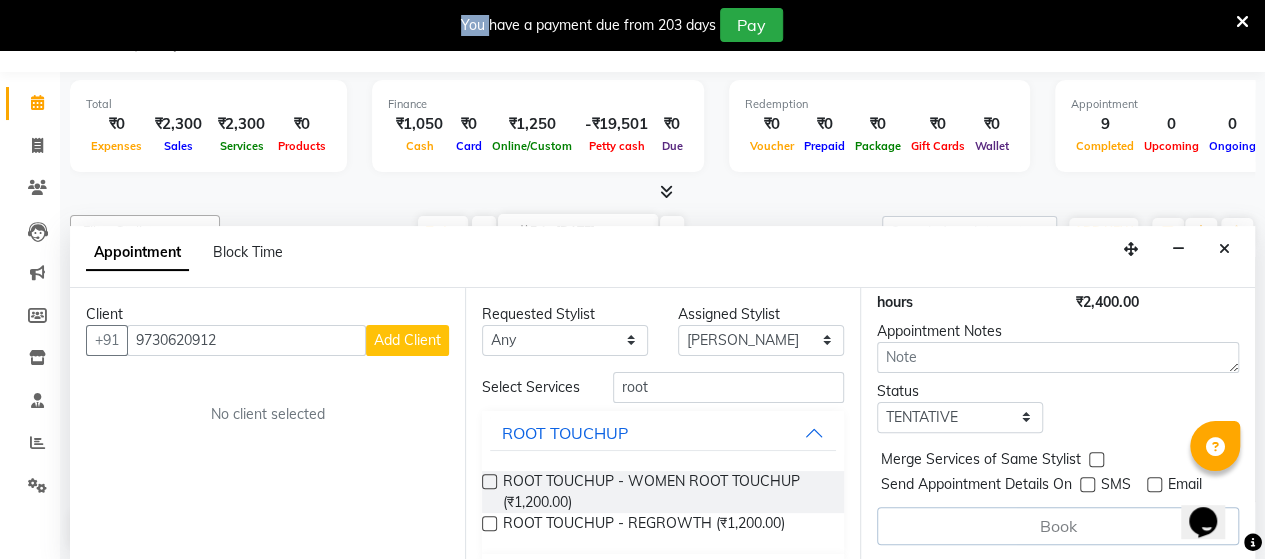 click on "Book" at bounding box center [1058, 526] 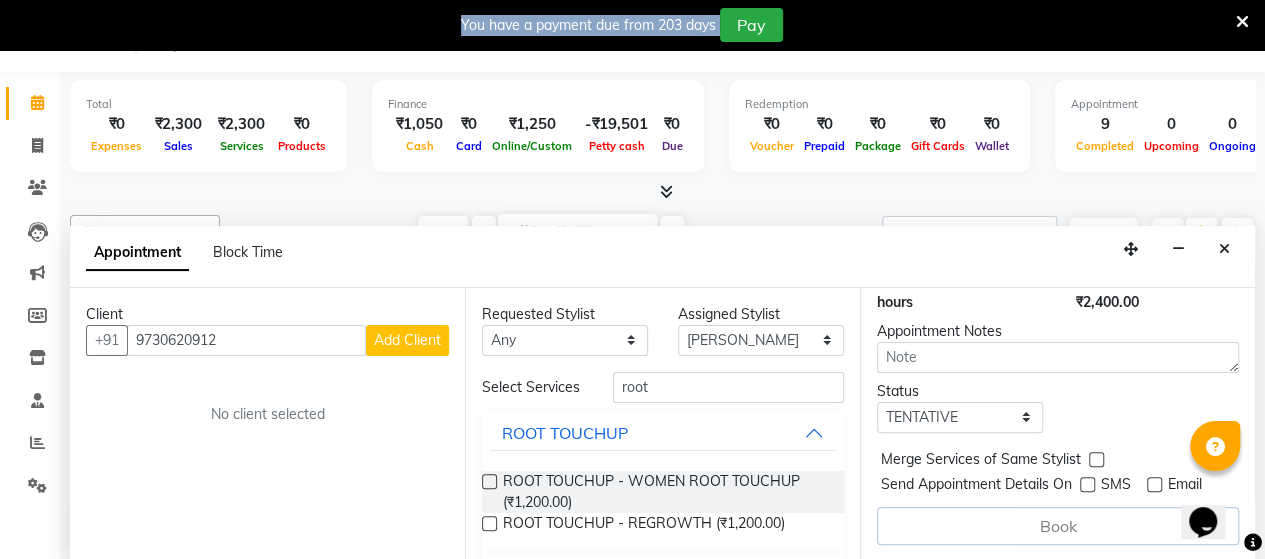 click on "Book" at bounding box center [1058, 526] 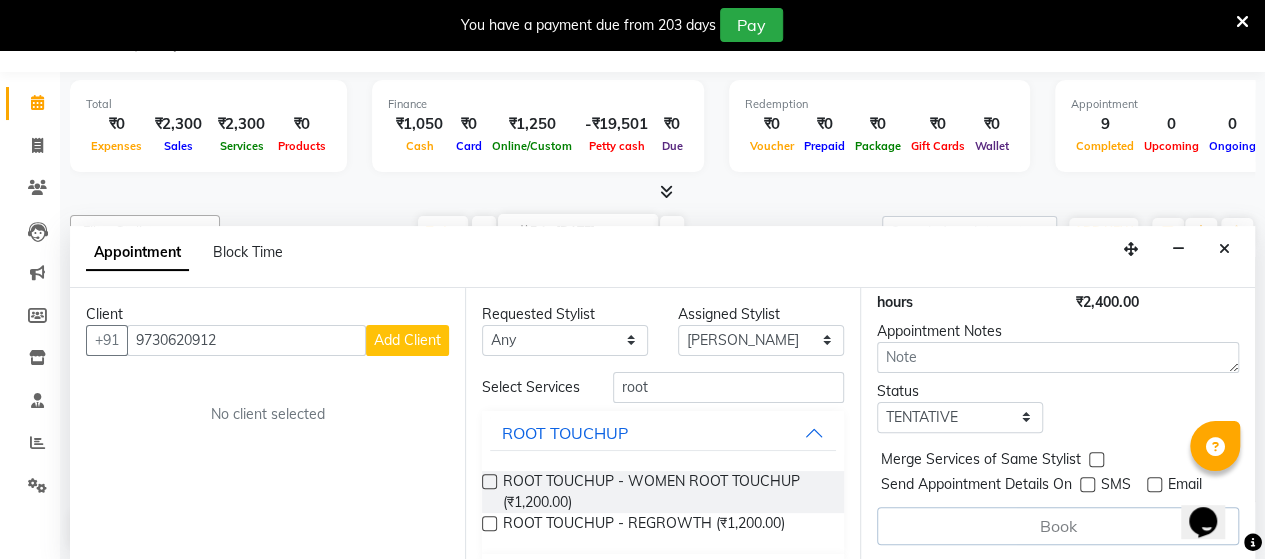 click on "Status Select TENTATIVE CONFIRM CHECK-IN UPCOMING" at bounding box center [1058, 407] 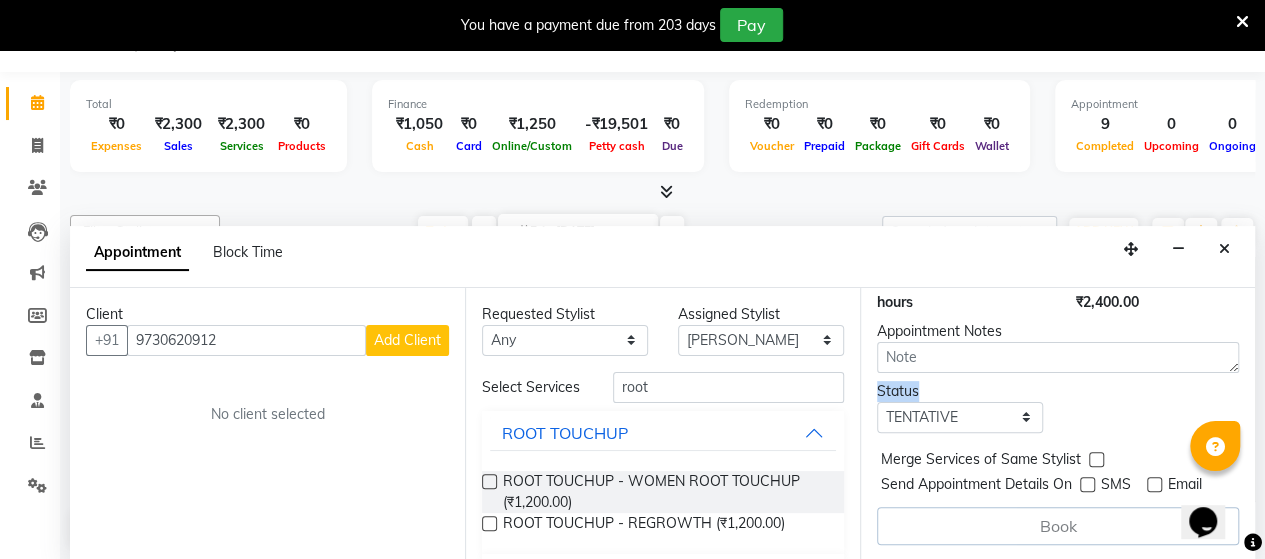 click on "Status Select TENTATIVE CONFIRM CHECK-IN UPCOMING" at bounding box center (1058, 407) 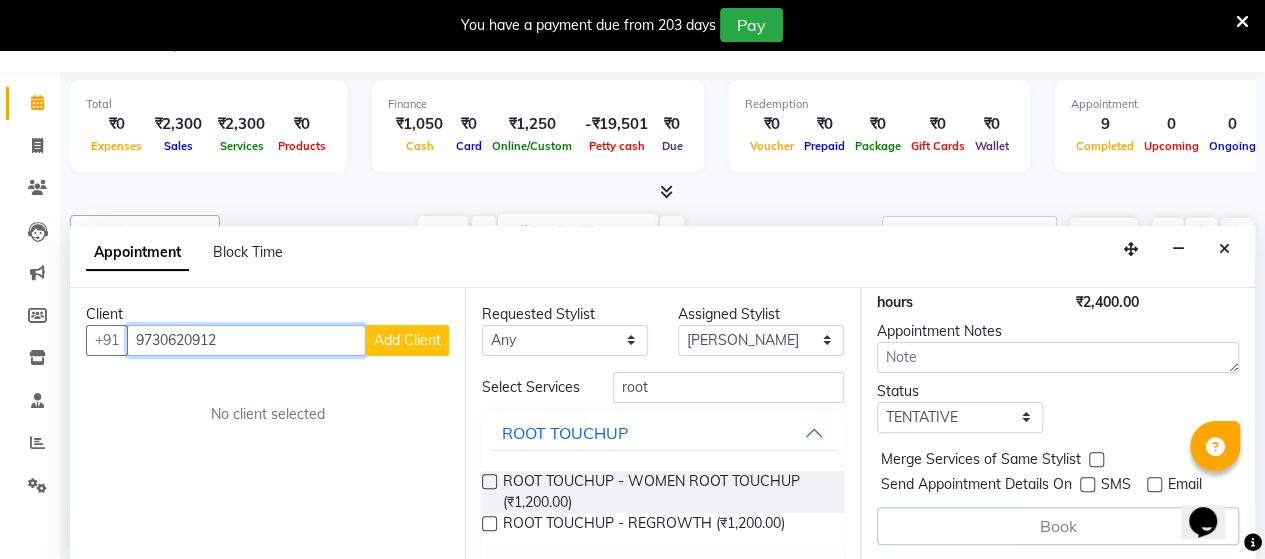 click on "9730620912" at bounding box center [246, 340] 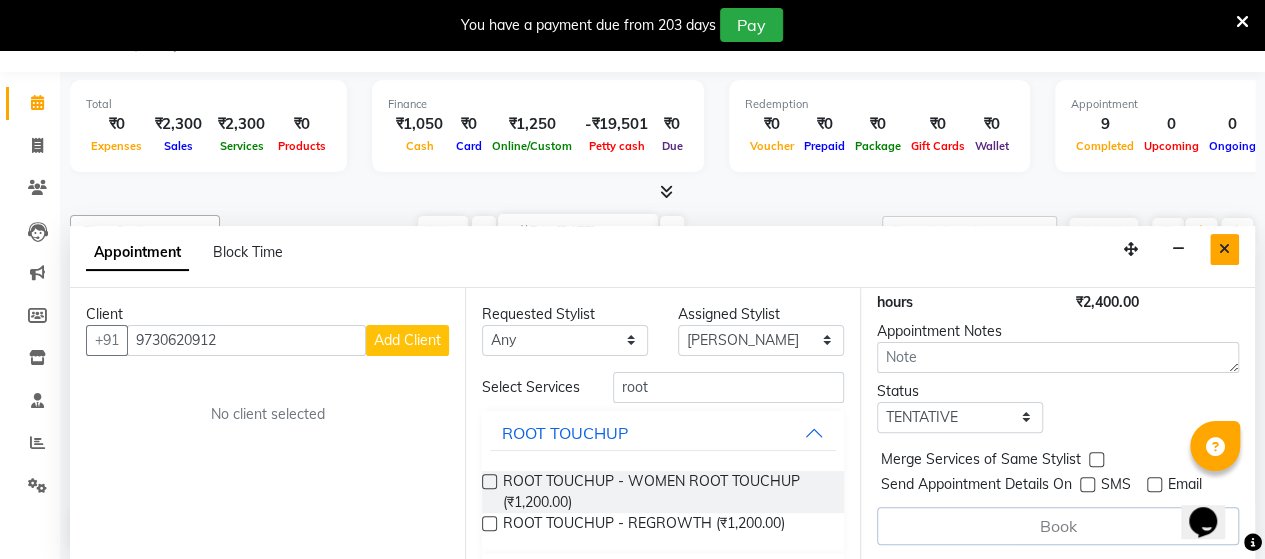 click at bounding box center (1224, 249) 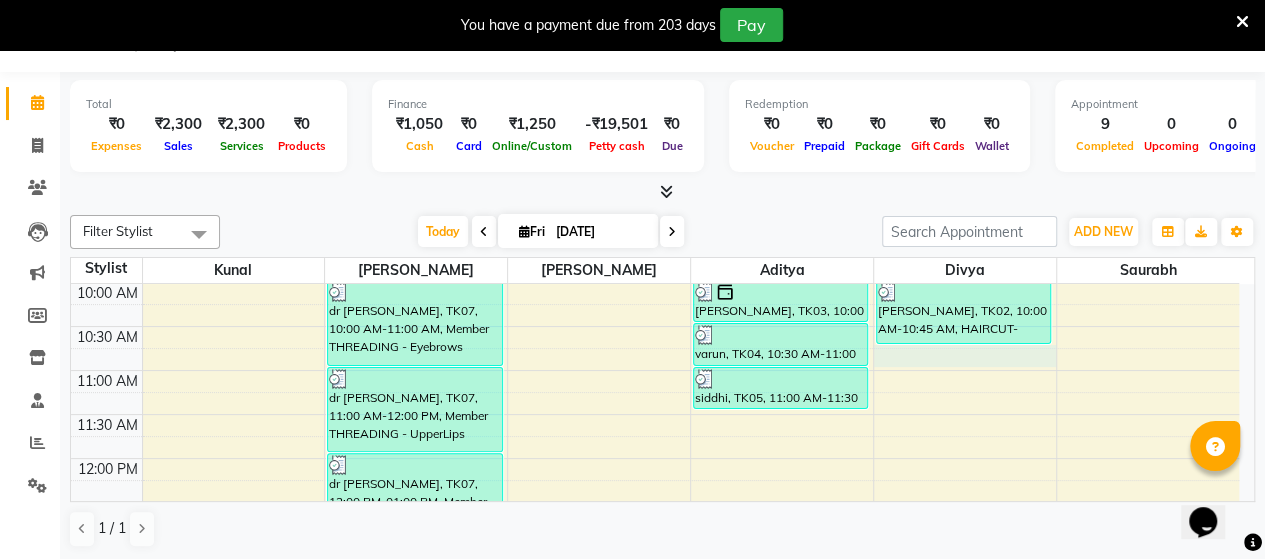 click on "8:00 AM 8:30 AM 9:00 AM 9:30 AM 10:00 AM 10:30 AM 11:00 AM 11:30 AM 12:00 PM 12:30 PM 1:00 PM 1:30 PM 2:00 PM 2:30 PM 3:00 PM 3:30 PM 4:00 PM 4:30 PM 5:00 PM 5:30 PM 6:00 PM 6:30 PM 7:00 PM 7:30 PM 8:00 PM 8:30 PM     akshay [PERSON_NAME], TK06, 09:00 AM-10:00 AM, Member THREADING - Eyebrows     dr [PERSON_NAME], TK07, 10:00 AM-11:00 AM, Member THREADING - Eyebrows     dr [PERSON_NAME], TK07, 11:00 AM-12:00 PM, Member THREADING - UpperLips     dr [PERSON_NAME], TK07, 12:00 PM-01:00 PM, Member THREADING - [PERSON_NAME] aa, TK01, 09:00 AM-10:00 AM, Member HAIR SPA - MEN (DRY/DAMAGED/OILY)     [PERSON_NAME], TK03, 10:00 AM-10:30 AM, [PERSON_NAME] - SHAVE     varun, TK04, 10:30 AM-11:00 AM, HAIRCUT-MEN (MEMBERS)     siddhi, TK05, 11:00 AM-11:30 AM, HAIR WASH - WOMEN     [PERSON_NAME], TK02, 10:00 AM-10:45 AM, HAIRCUT-WOMEN (MEMBERS)" at bounding box center (655, 678) 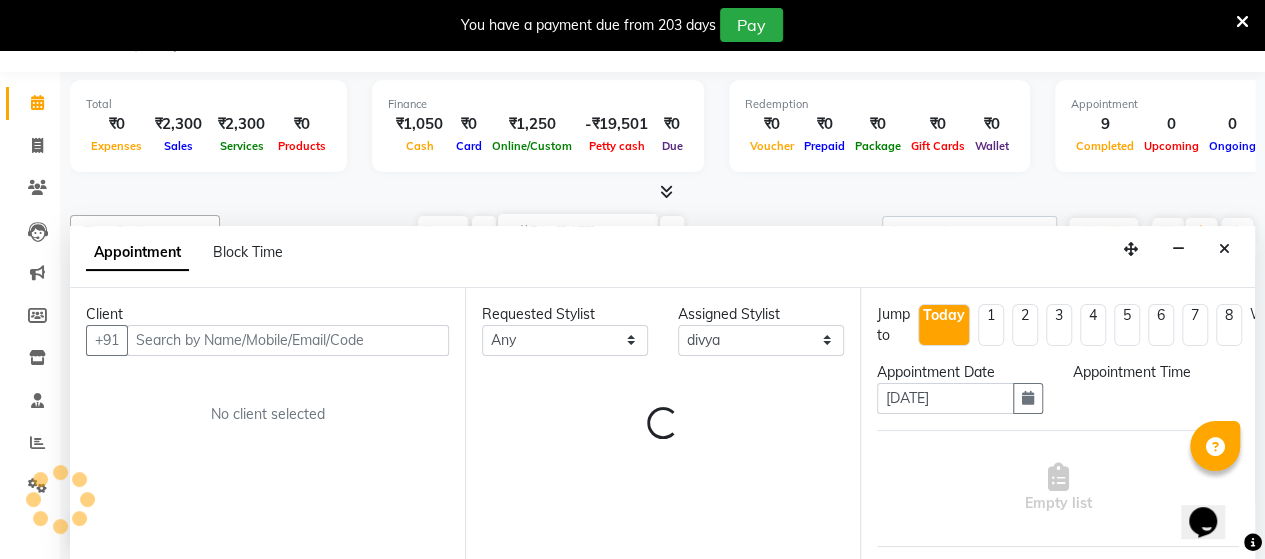 scroll, scrollTop: 50, scrollLeft: 0, axis: vertical 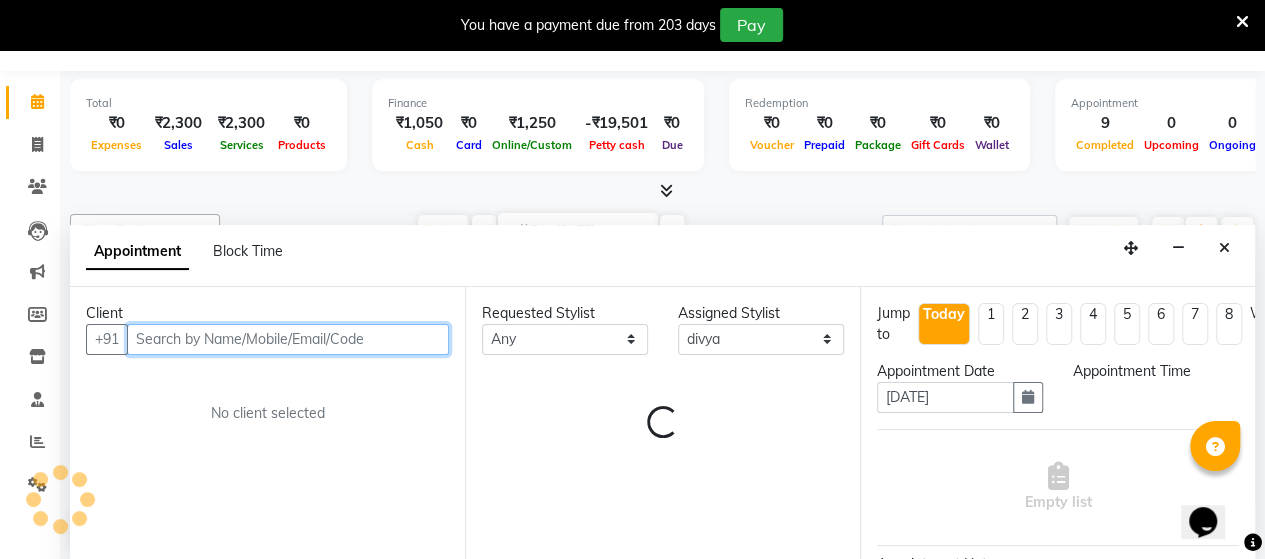 select on "645" 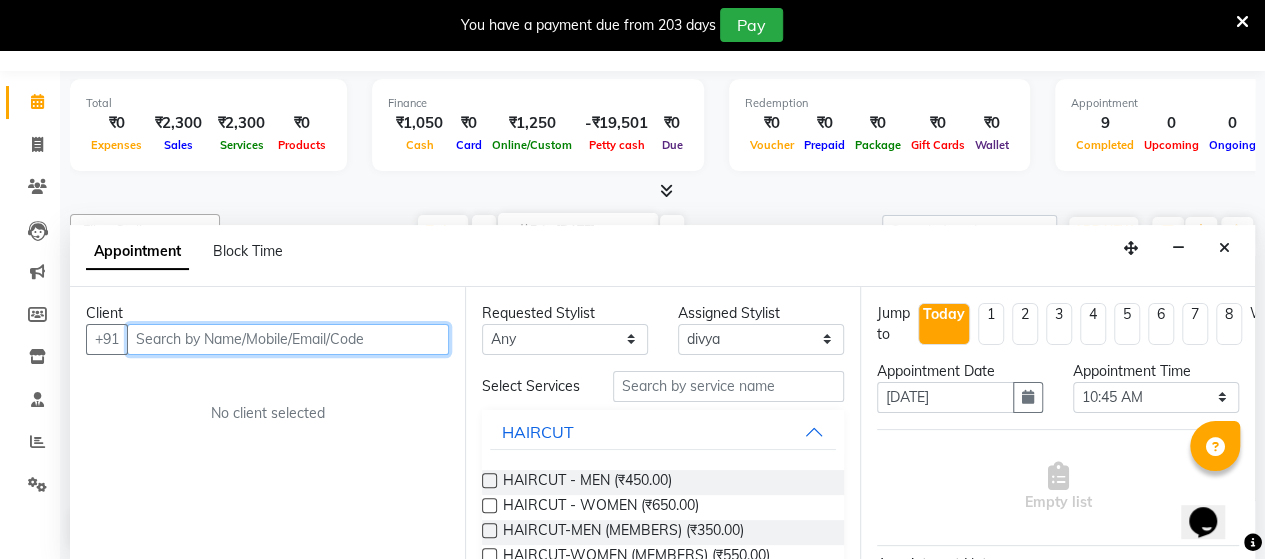 paste on "9730620912" 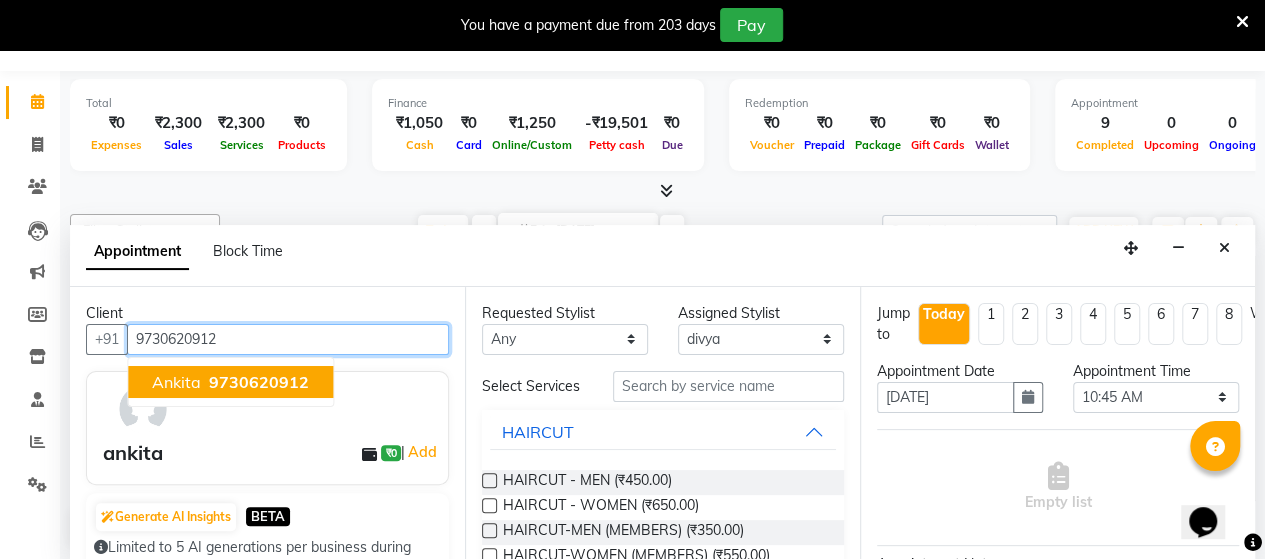 click on "9730620912" at bounding box center (259, 382) 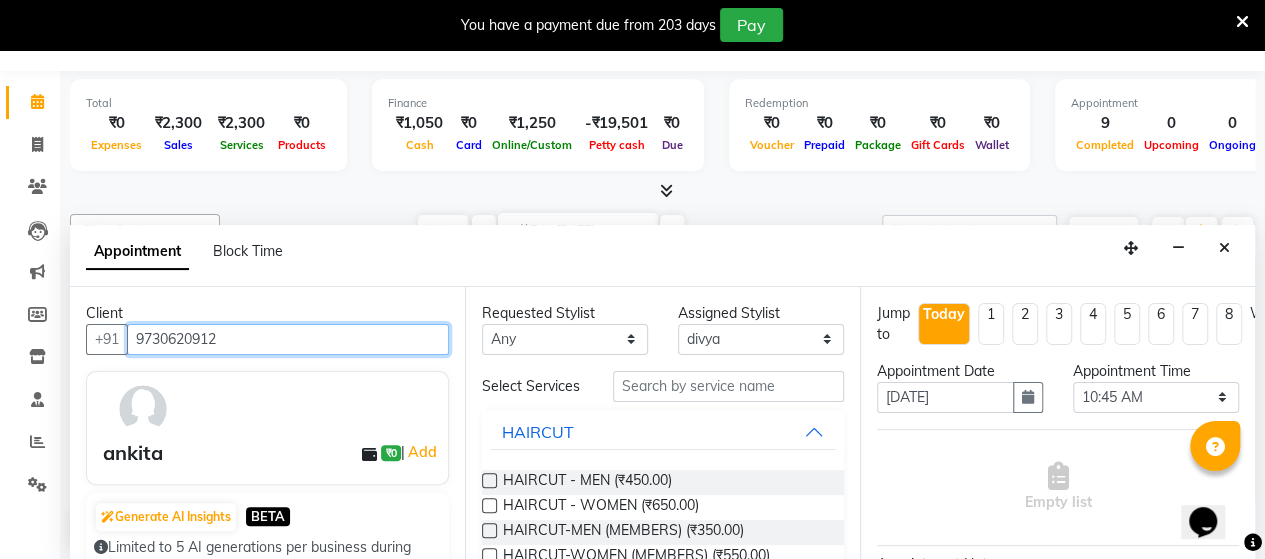 type on "9730620912" 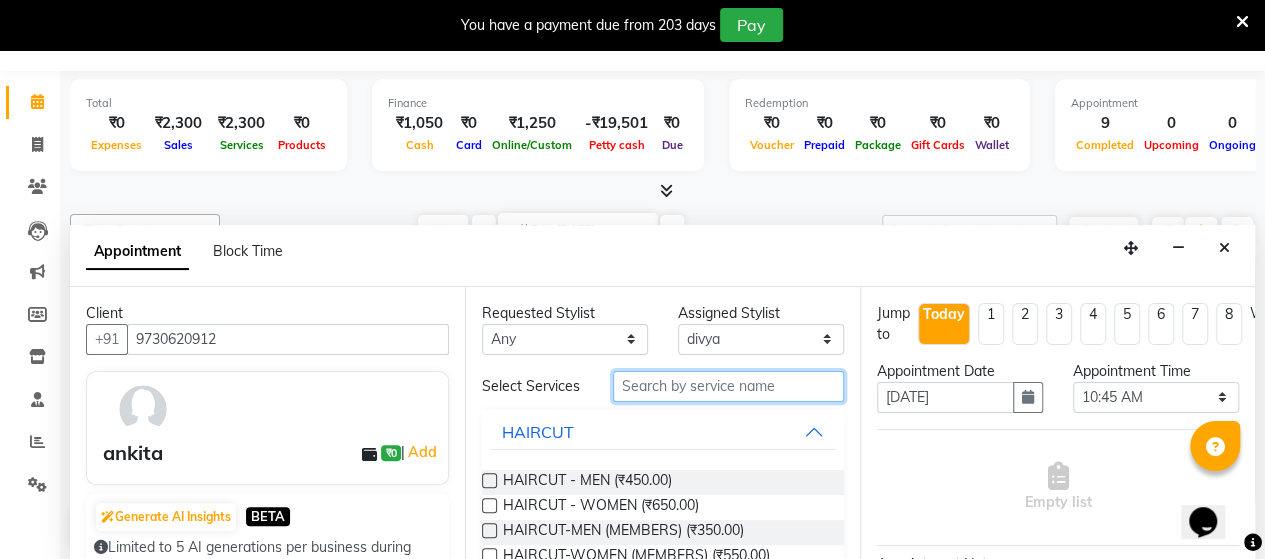click at bounding box center (728, 386) 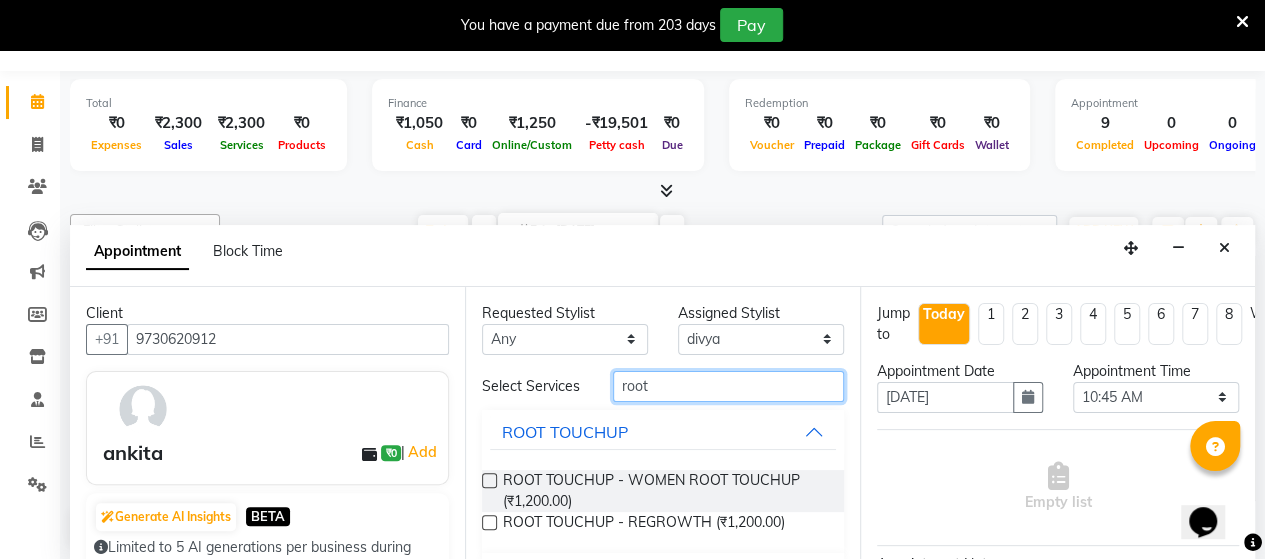 type on "root" 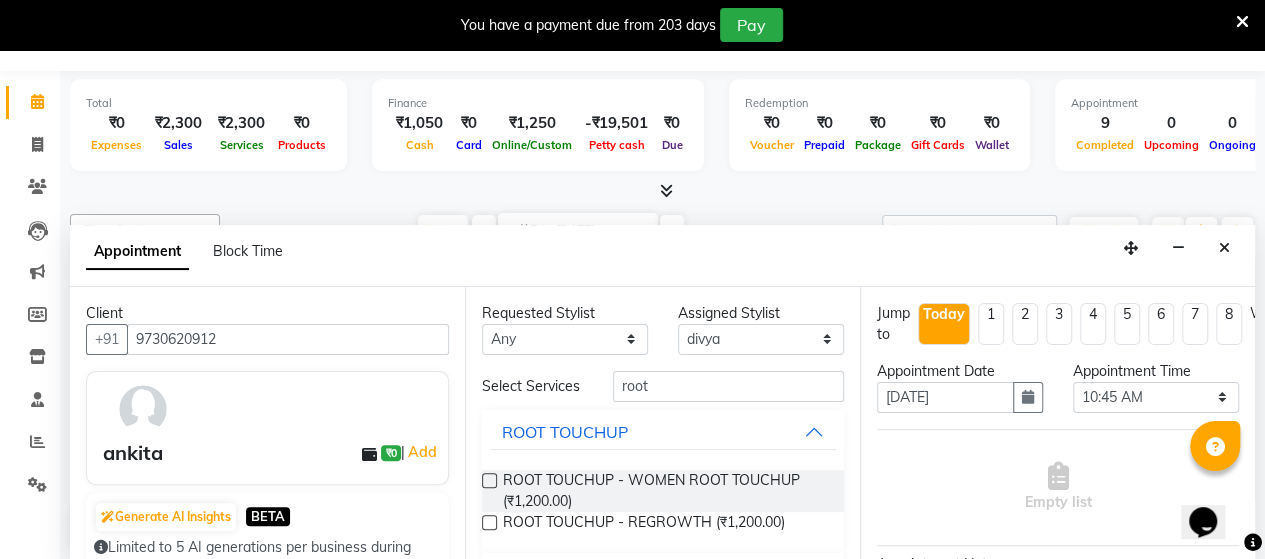 click at bounding box center (489, 480) 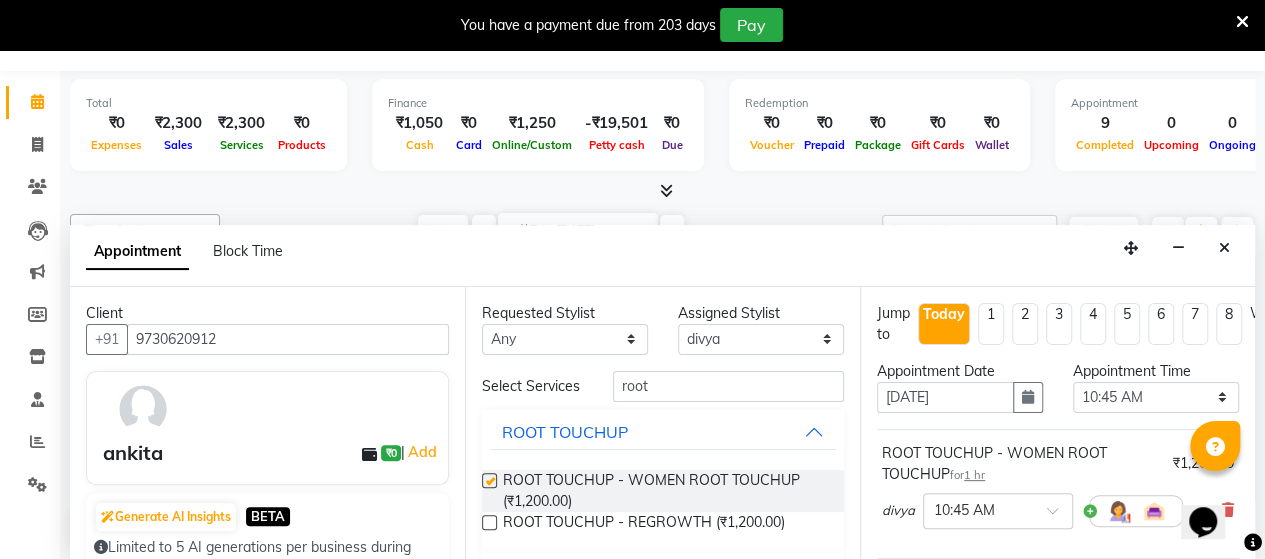 checkbox on "false" 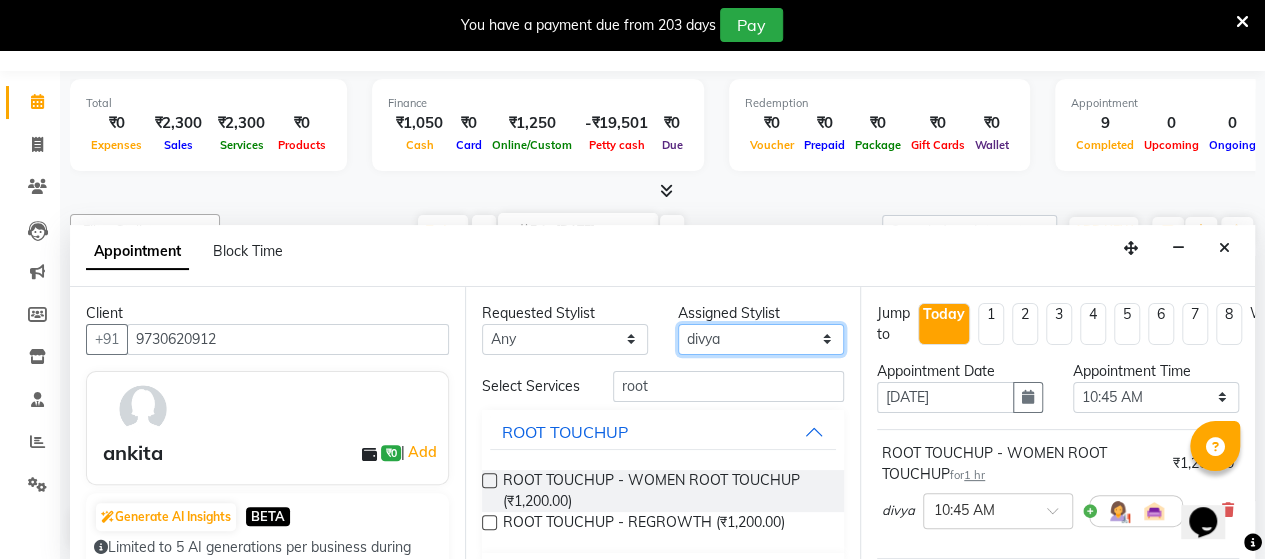 click on "Select [PERSON_NAME] divya Kunal saurabh [PERSON_NAME]" at bounding box center (761, 339) 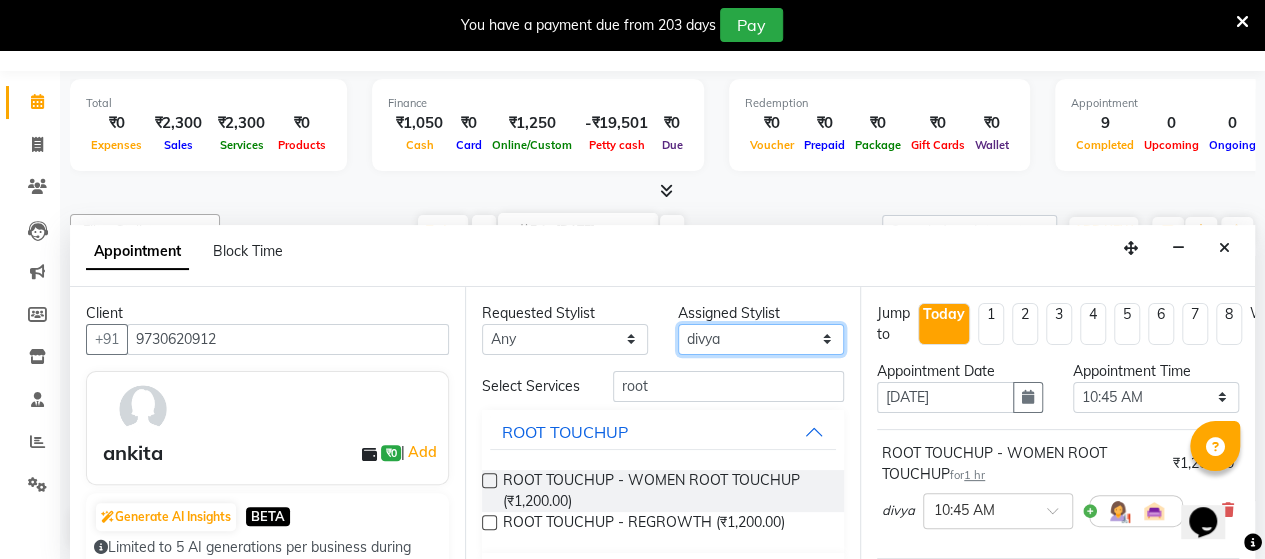 select on "54225" 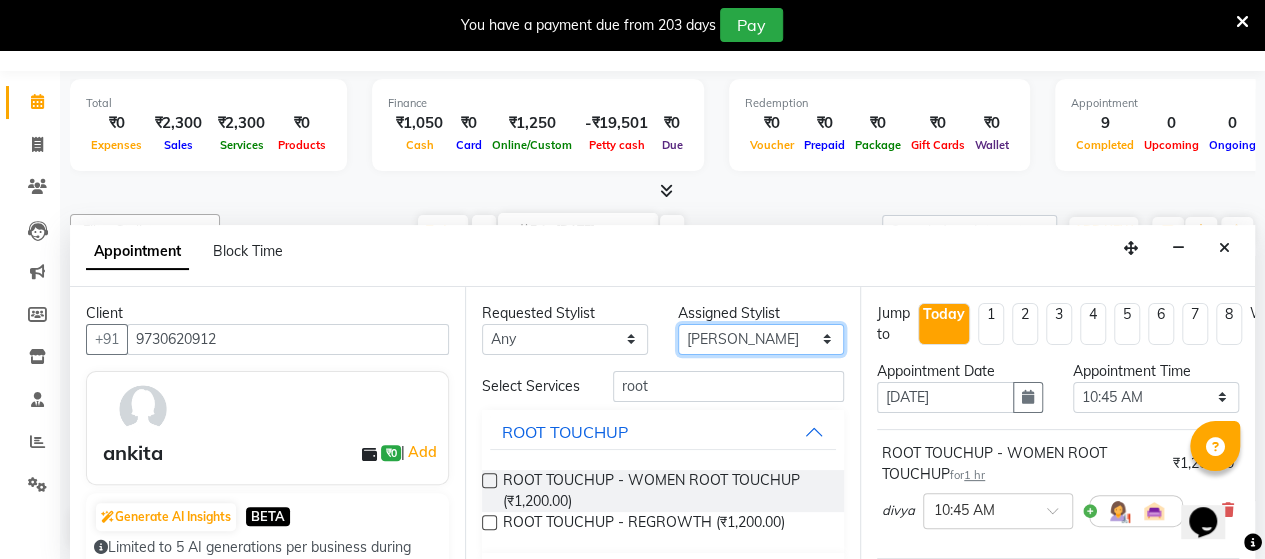 click on "Select [PERSON_NAME] divya Kunal saurabh [PERSON_NAME]" at bounding box center (761, 339) 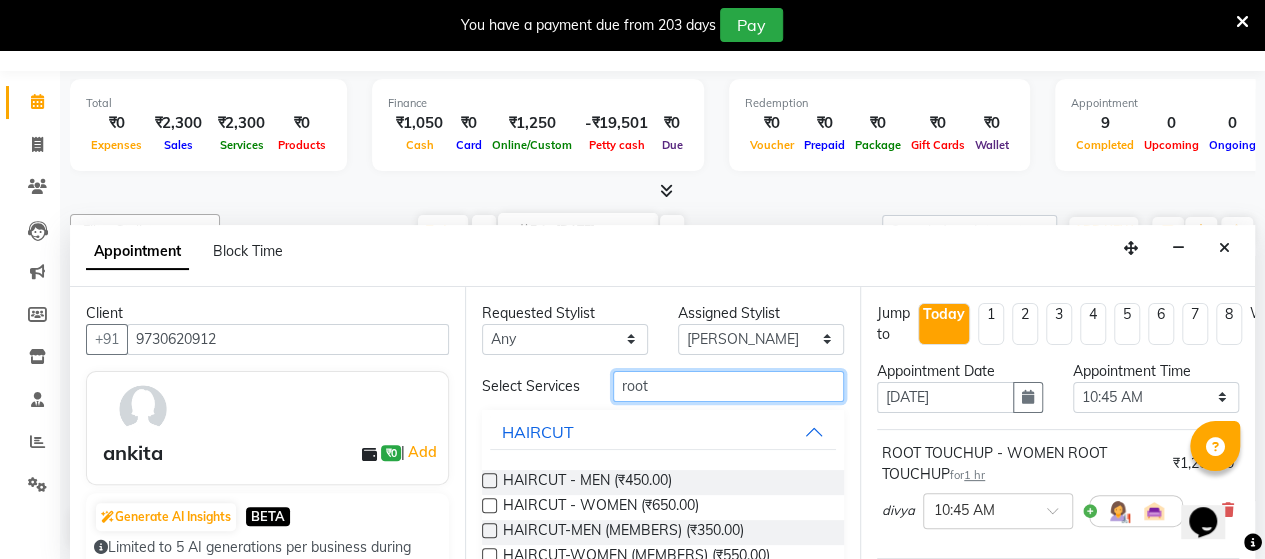click on "root" at bounding box center [728, 386] 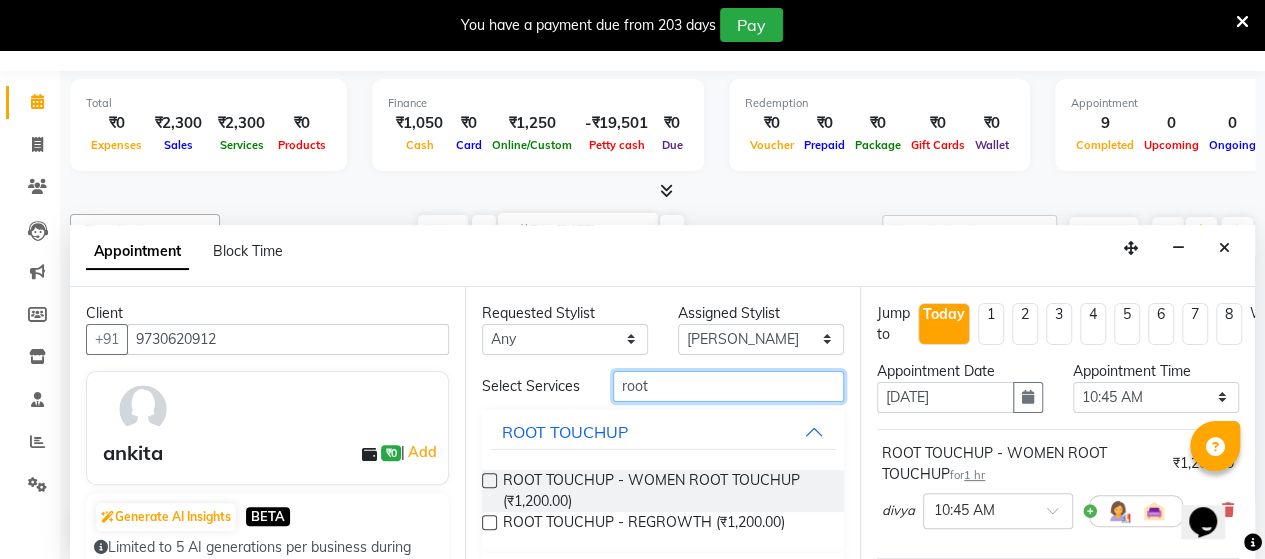 type on "root" 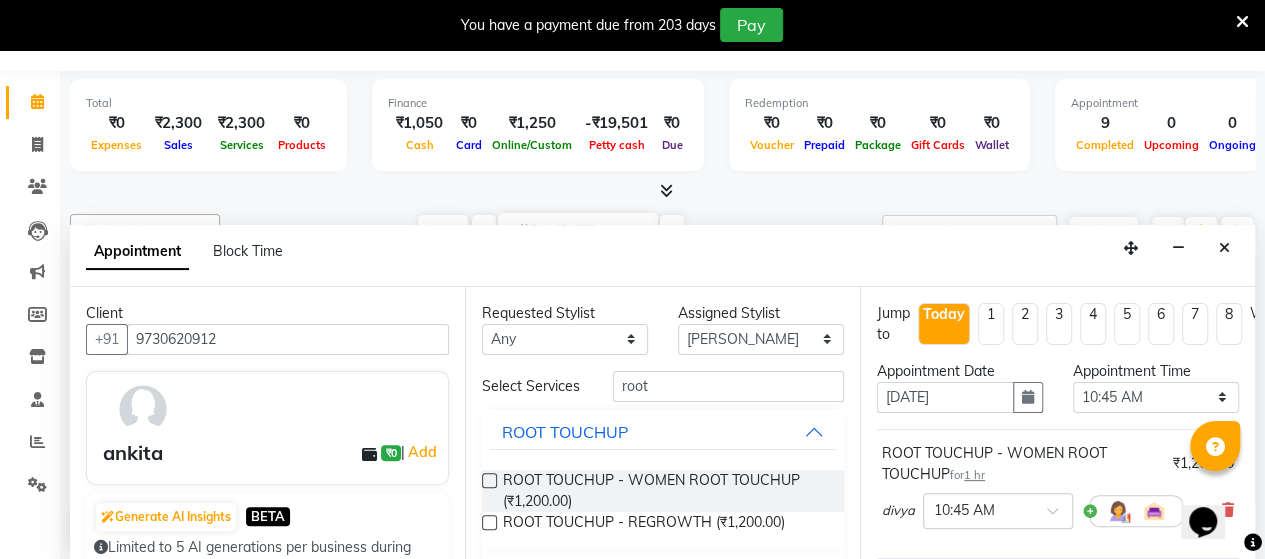 click at bounding box center (489, 480) 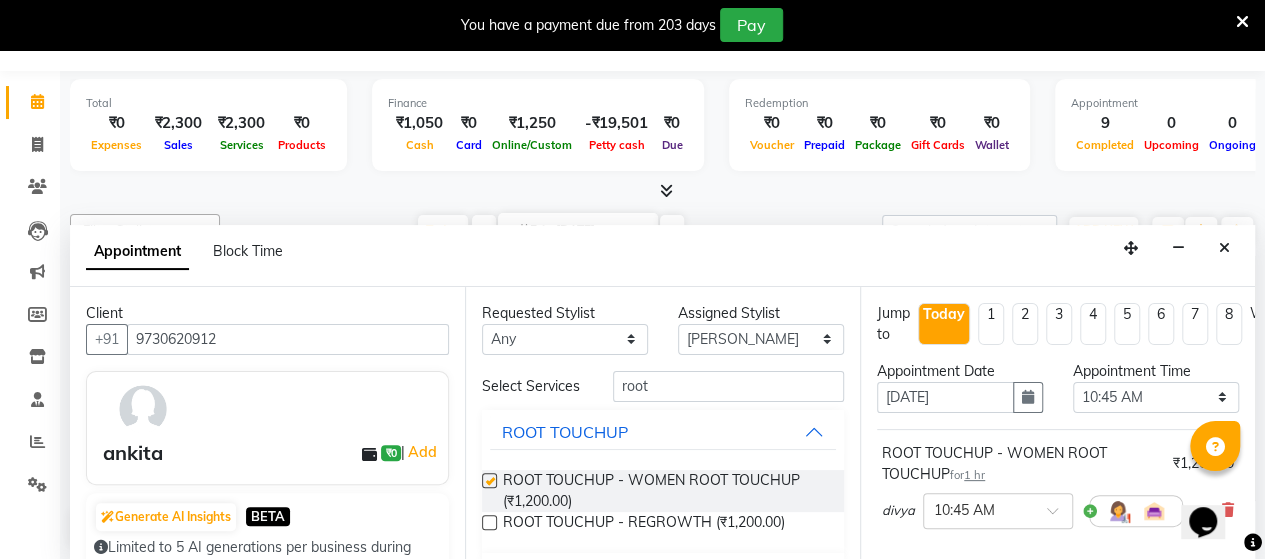 checkbox on "false" 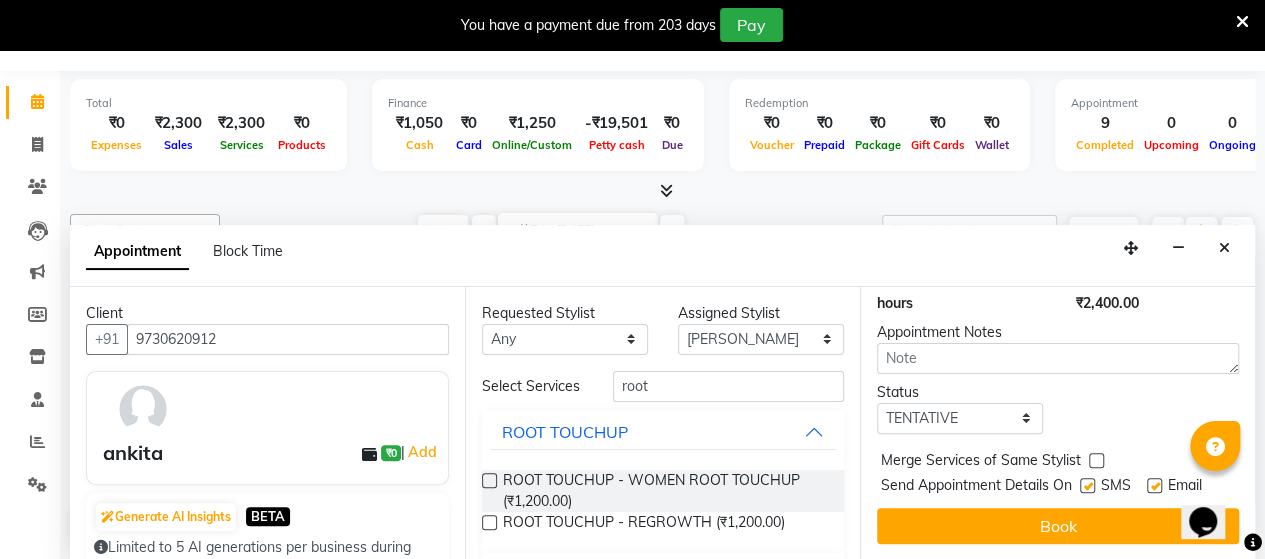 scroll, scrollTop: 420, scrollLeft: 0, axis: vertical 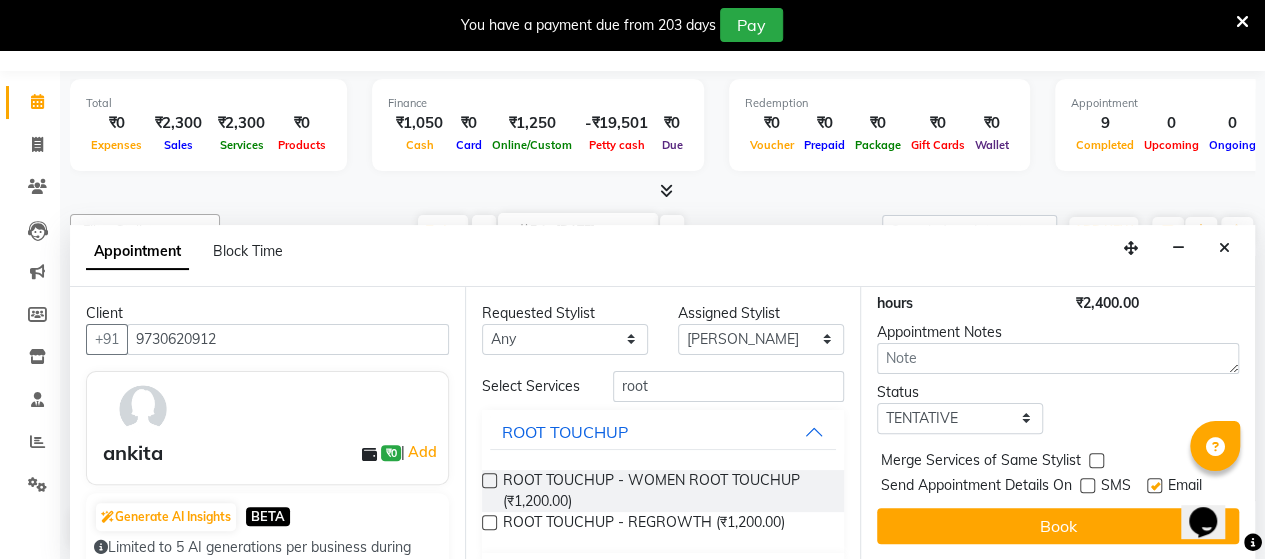click at bounding box center (1154, 485) 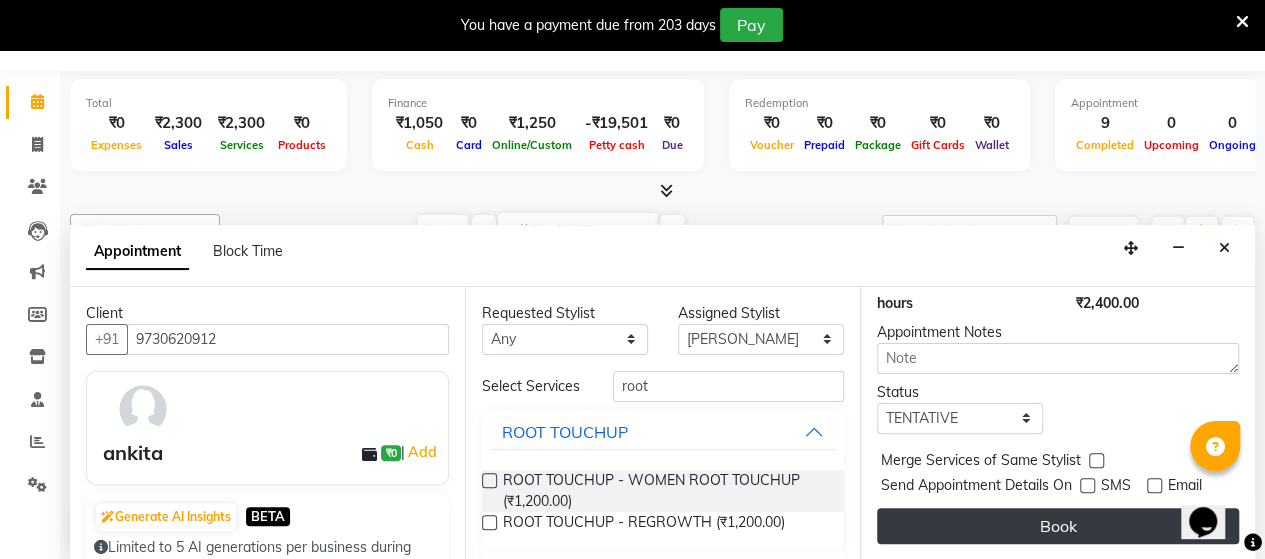 click on "Book" at bounding box center [1058, 526] 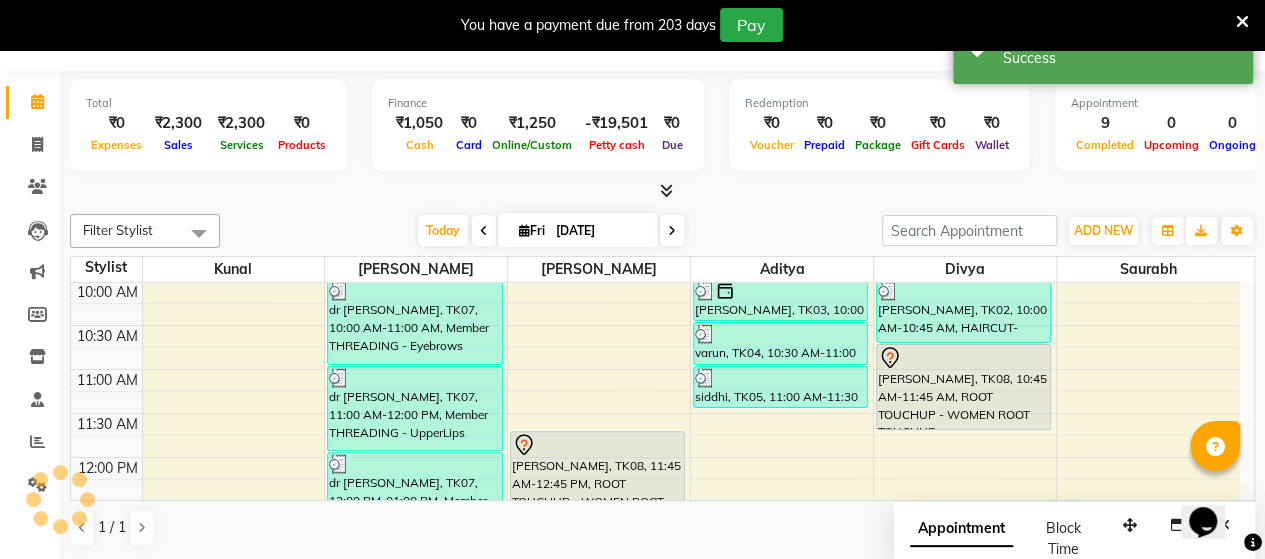 scroll, scrollTop: 0, scrollLeft: 0, axis: both 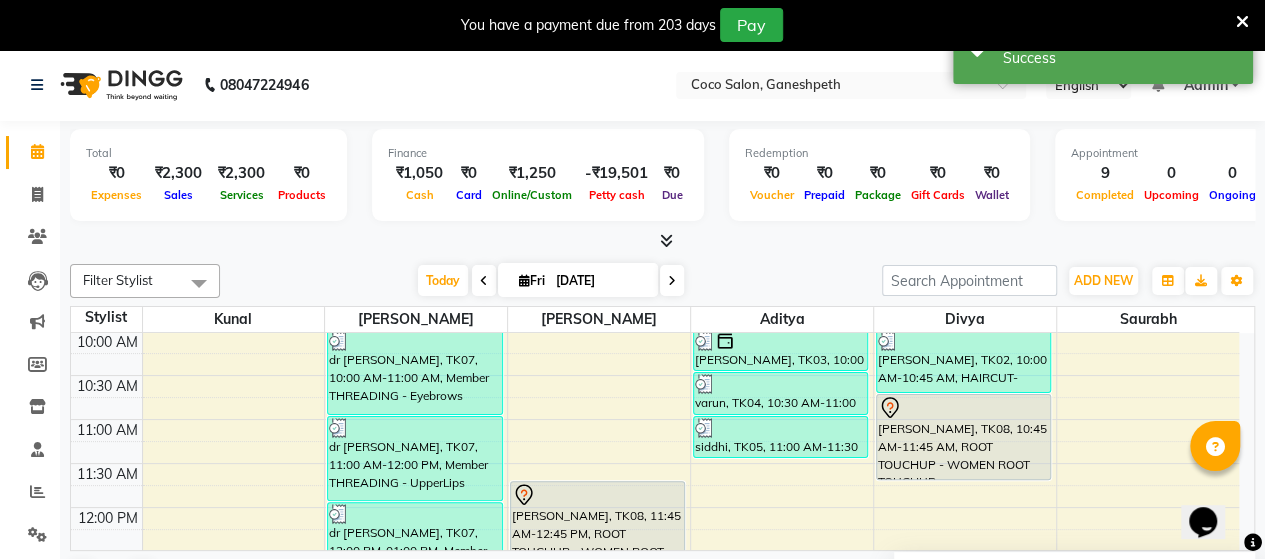click on "[PERSON_NAME], TK08, 10:45 AM-11:45 AM, ROOT TOUCHUP - WOMEN ROOT TOUCHUP" at bounding box center [963, 437] 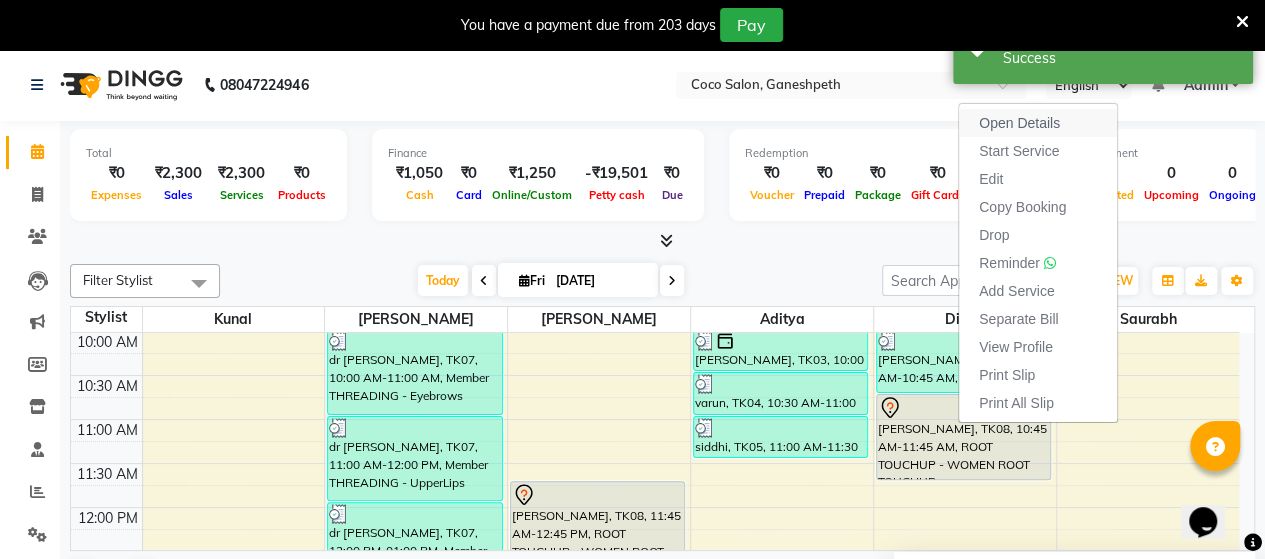 click on "Open Details" at bounding box center (1019, 123) 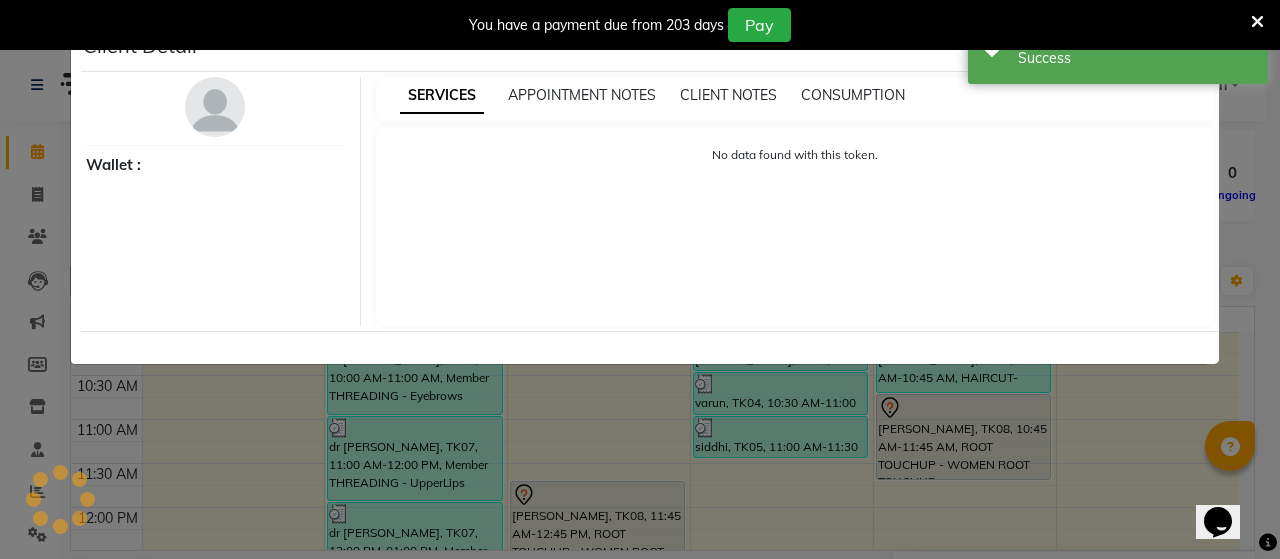 select on "7" 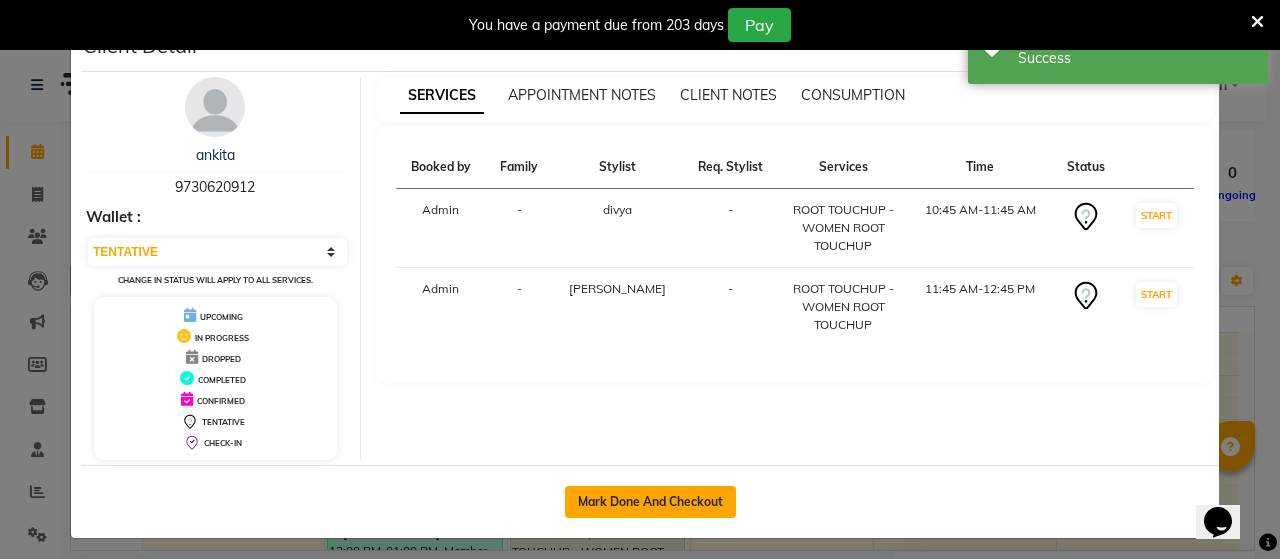 click on "Mark Done And Checkout" 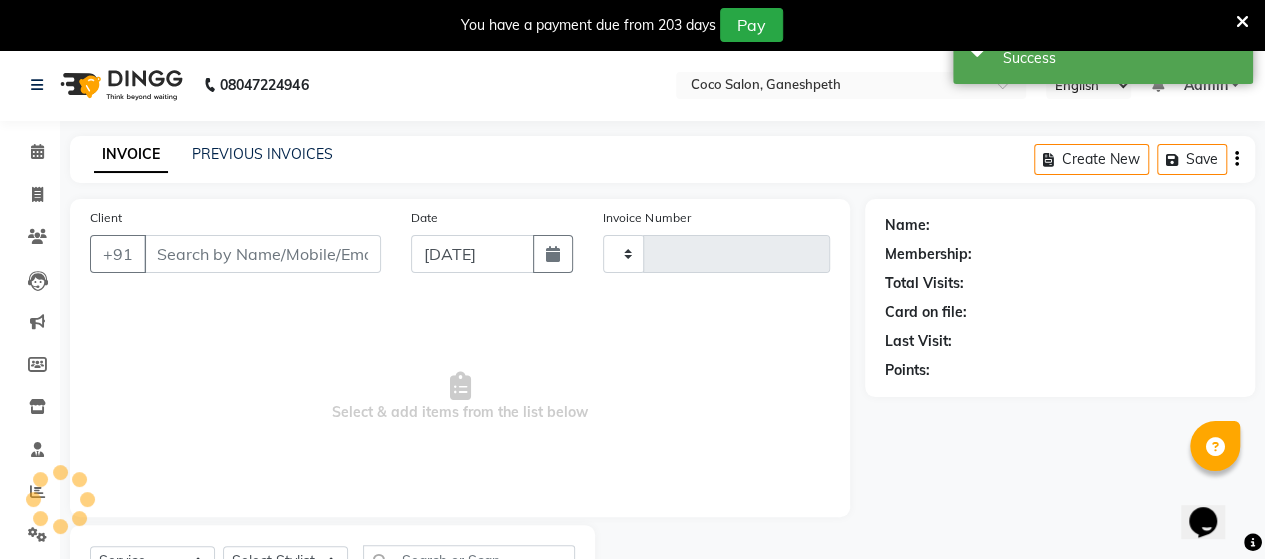 type on "0418" 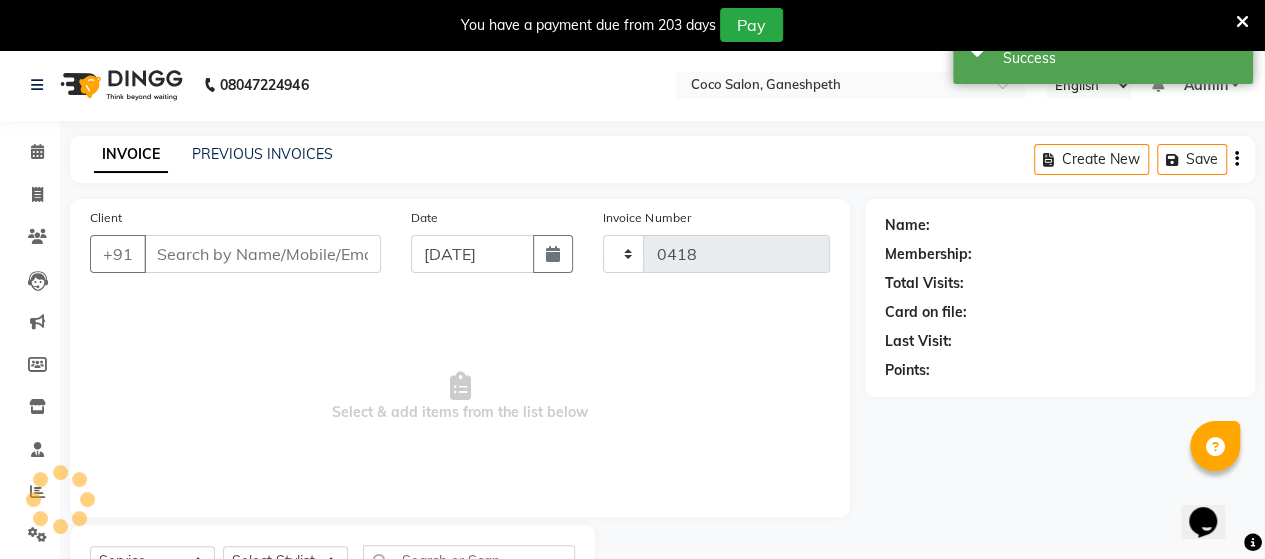 select on "6730" 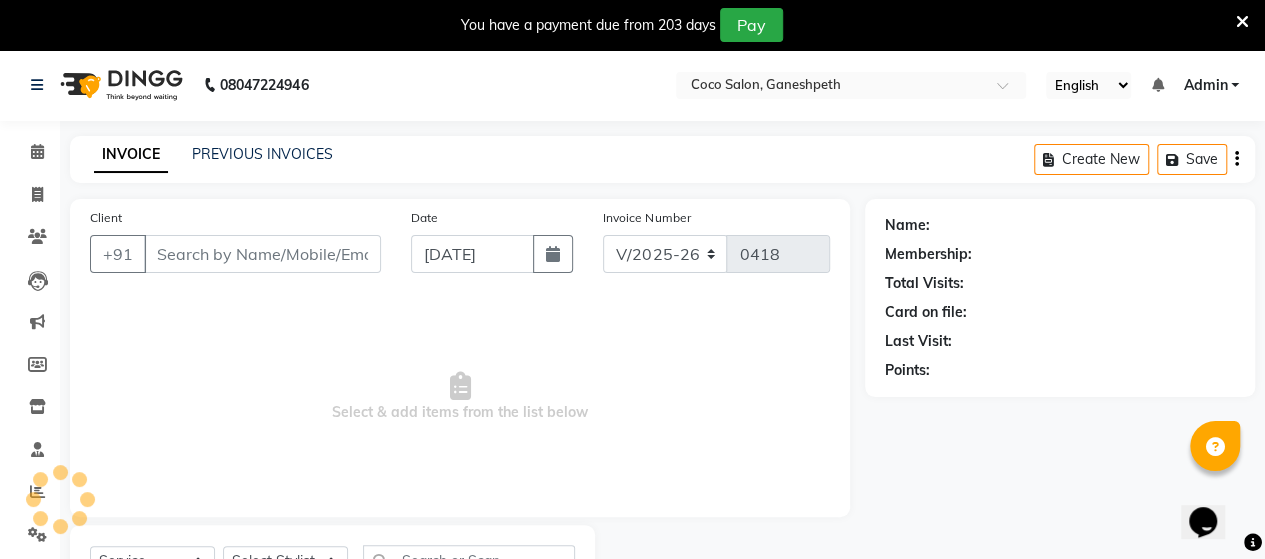 select on "G" 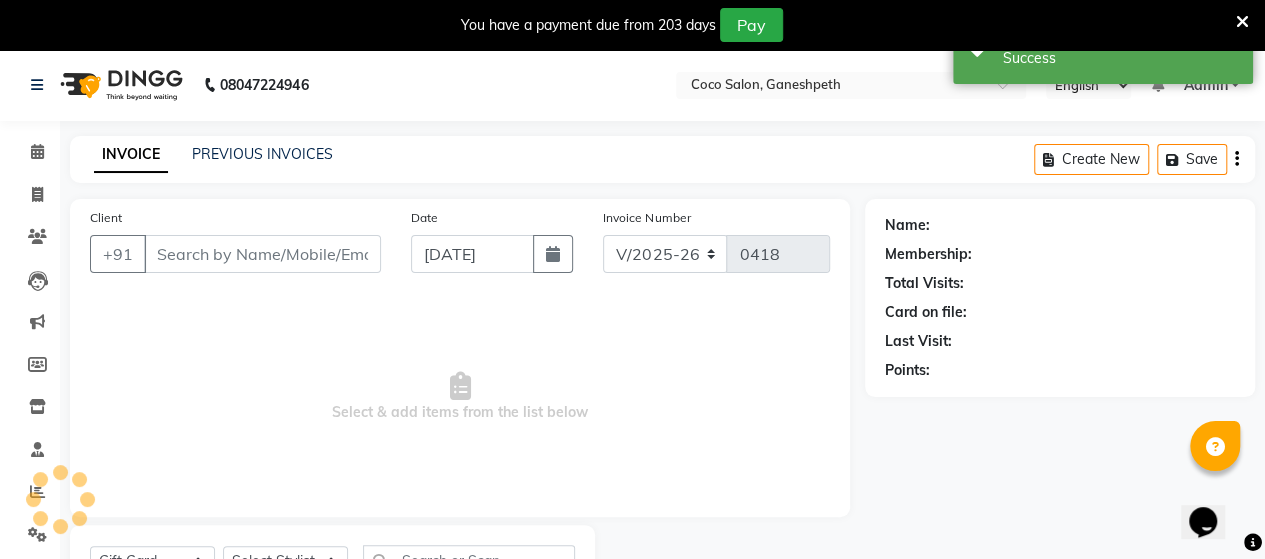 type on "9730620912" 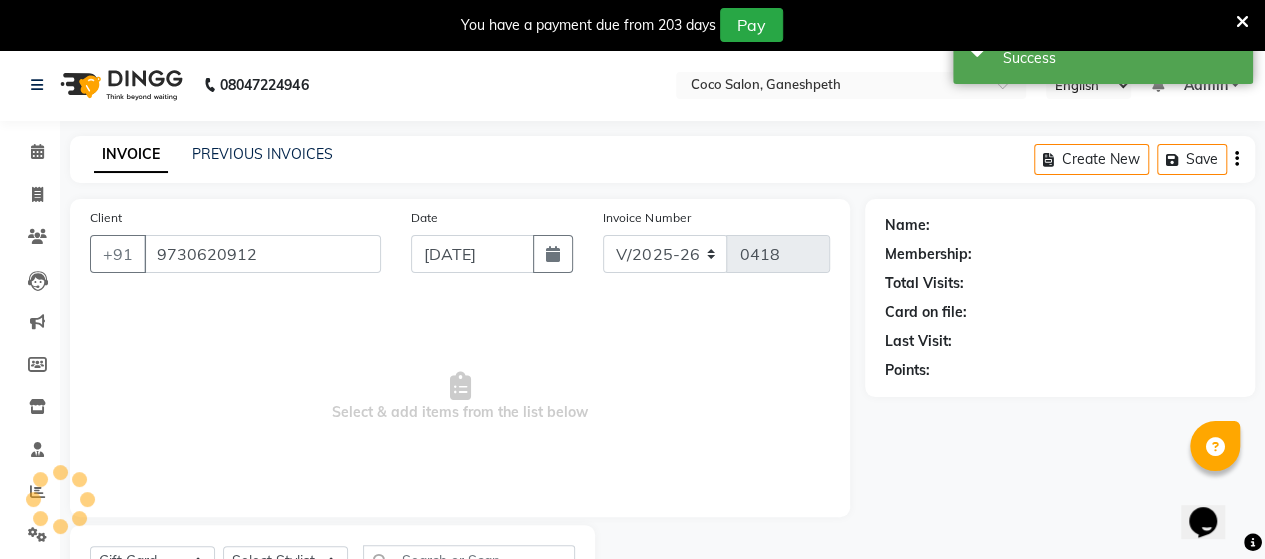 select on "83018" 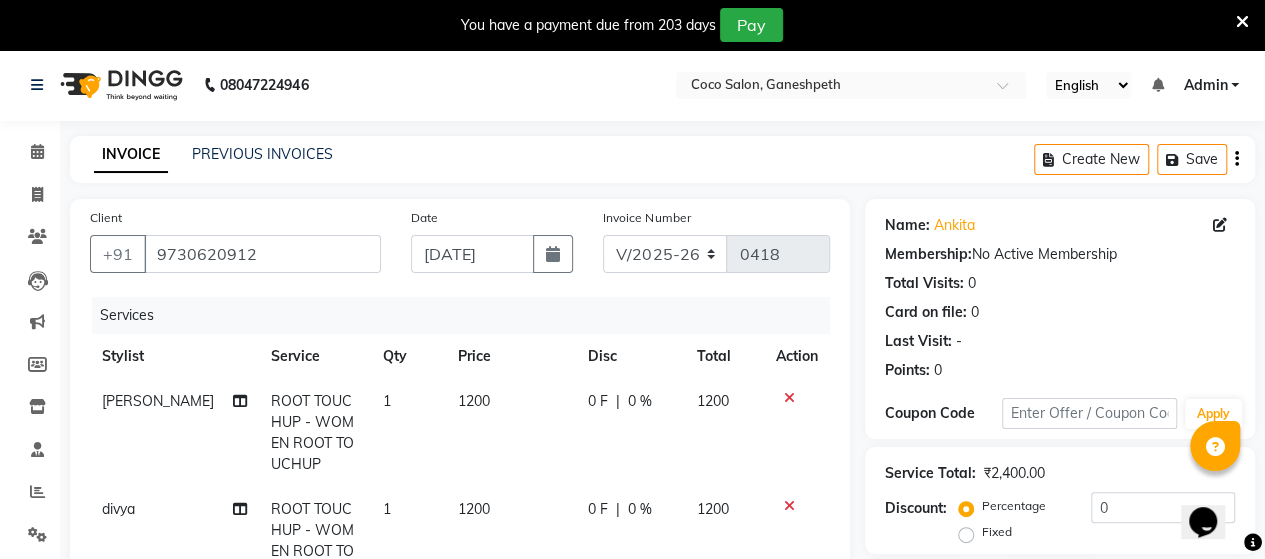 click on "1200" 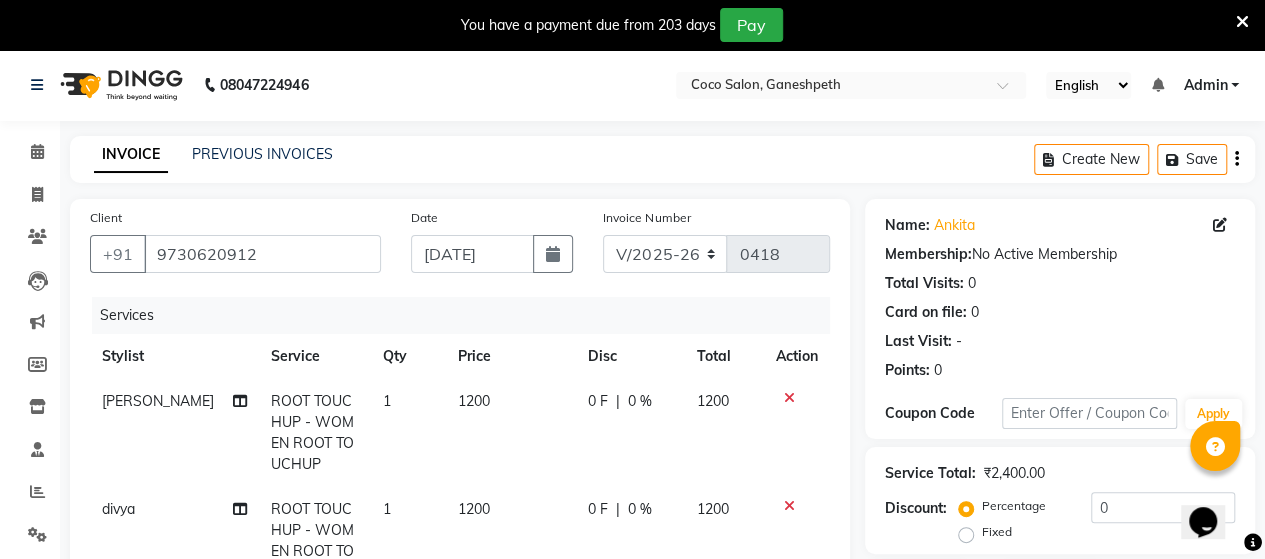 select on "54225" 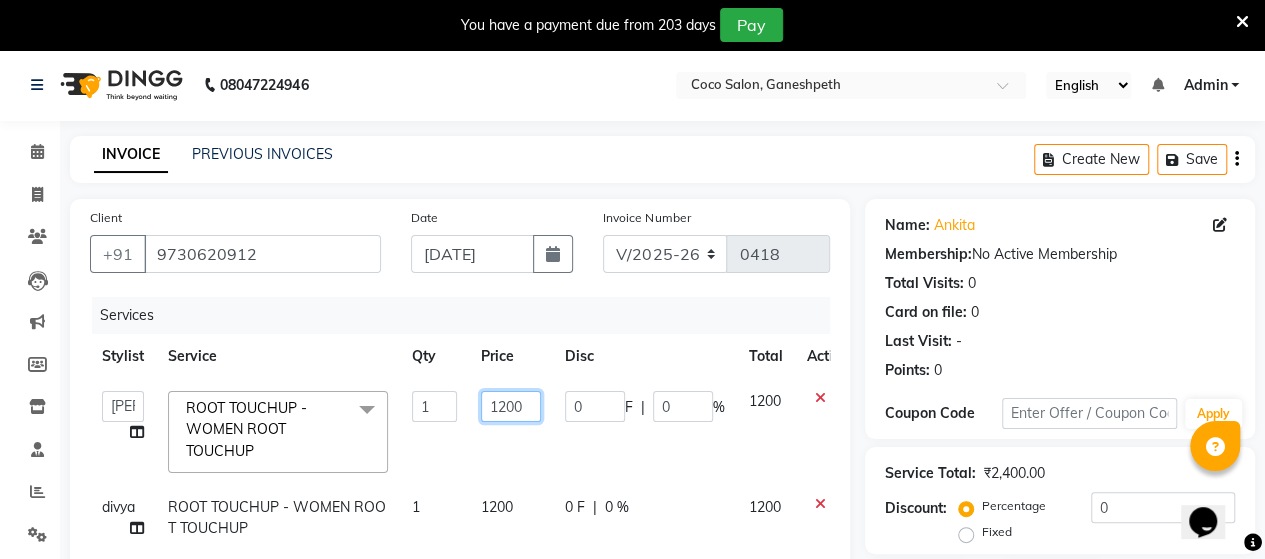 click on "1200" 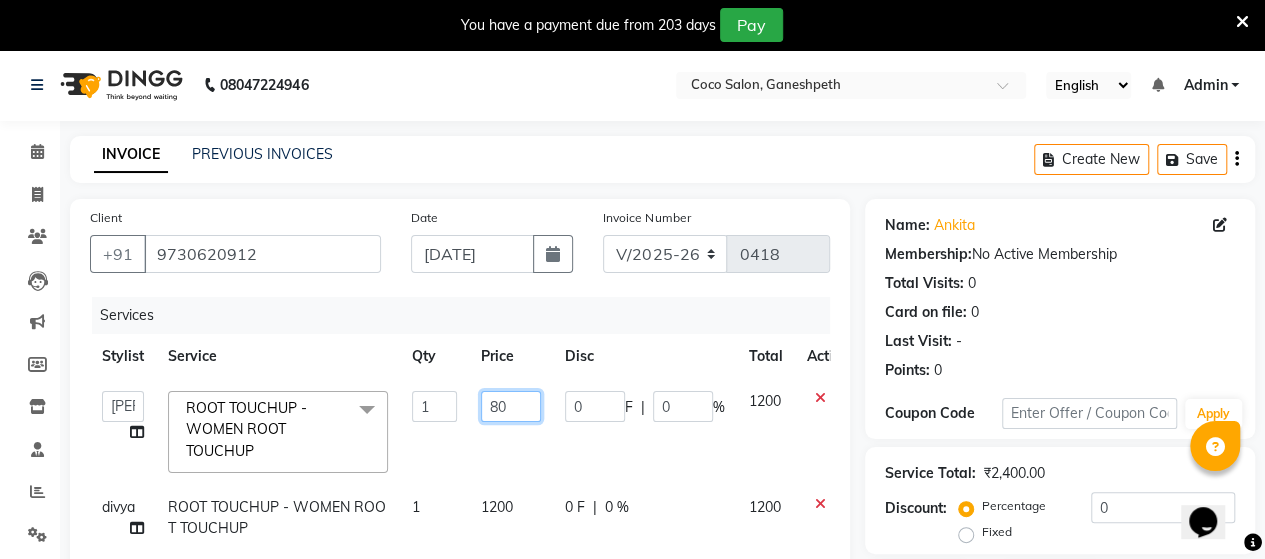 type on "800" 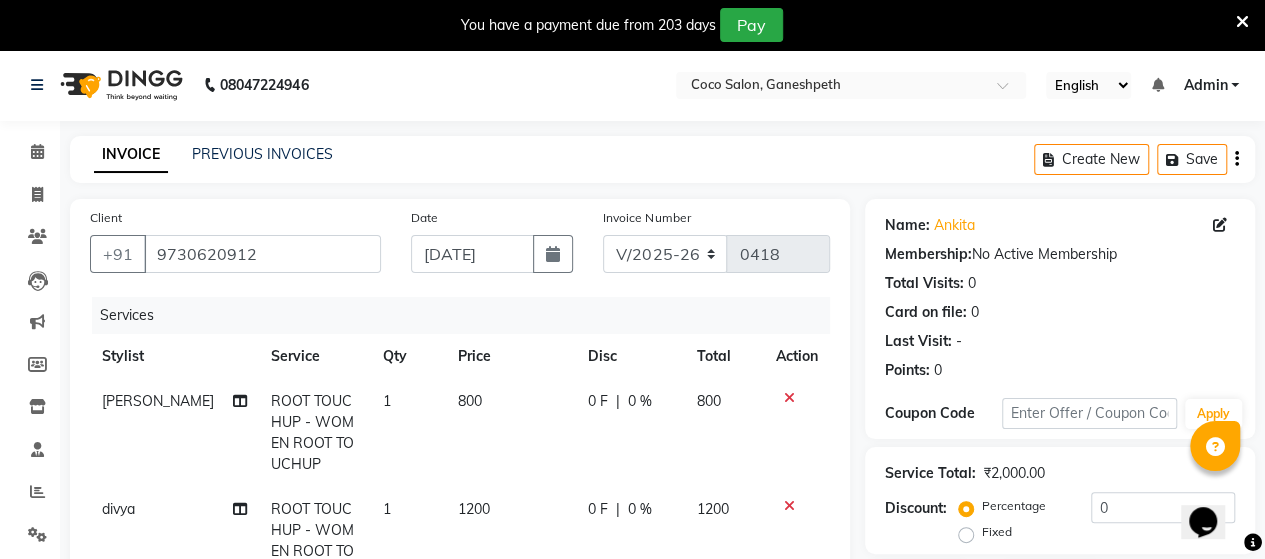 click on "1200" 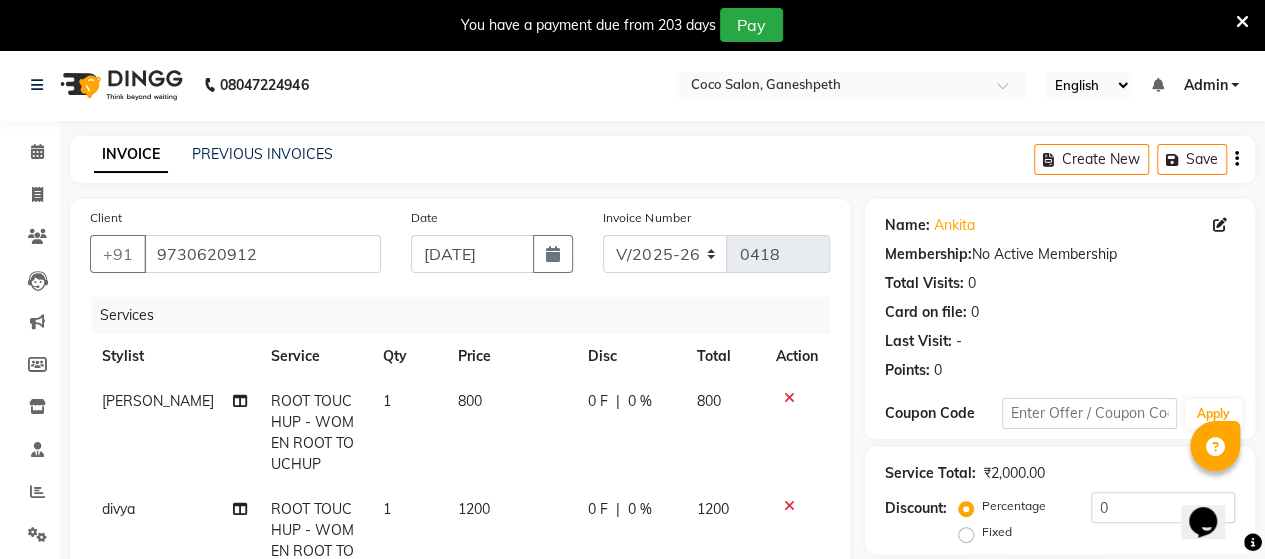 select on "83018" 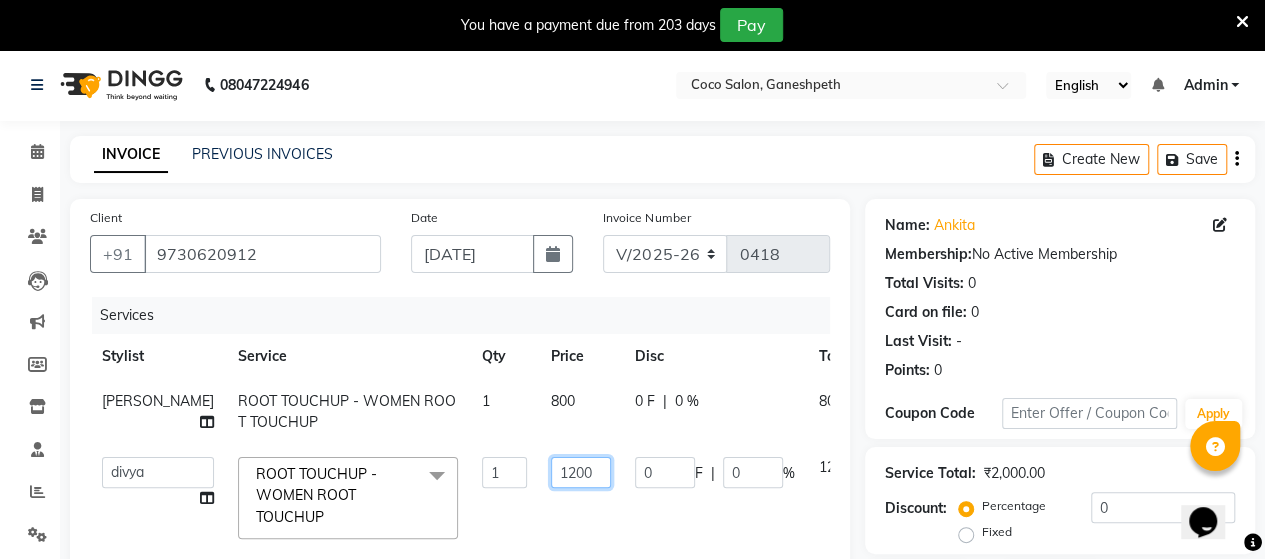 click on "1200" 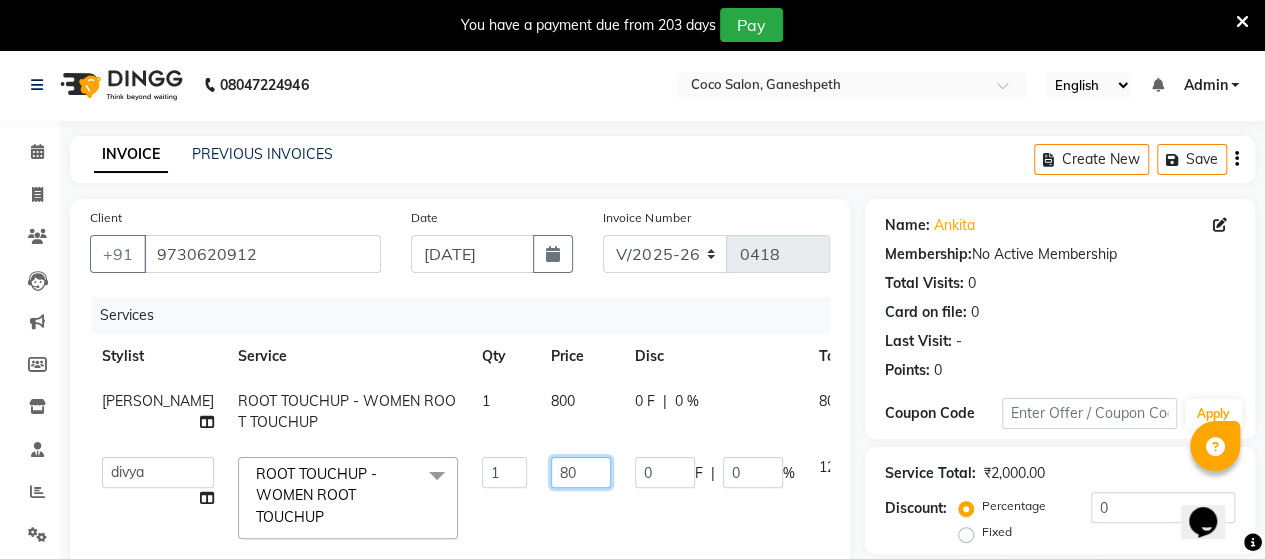 type on "800" 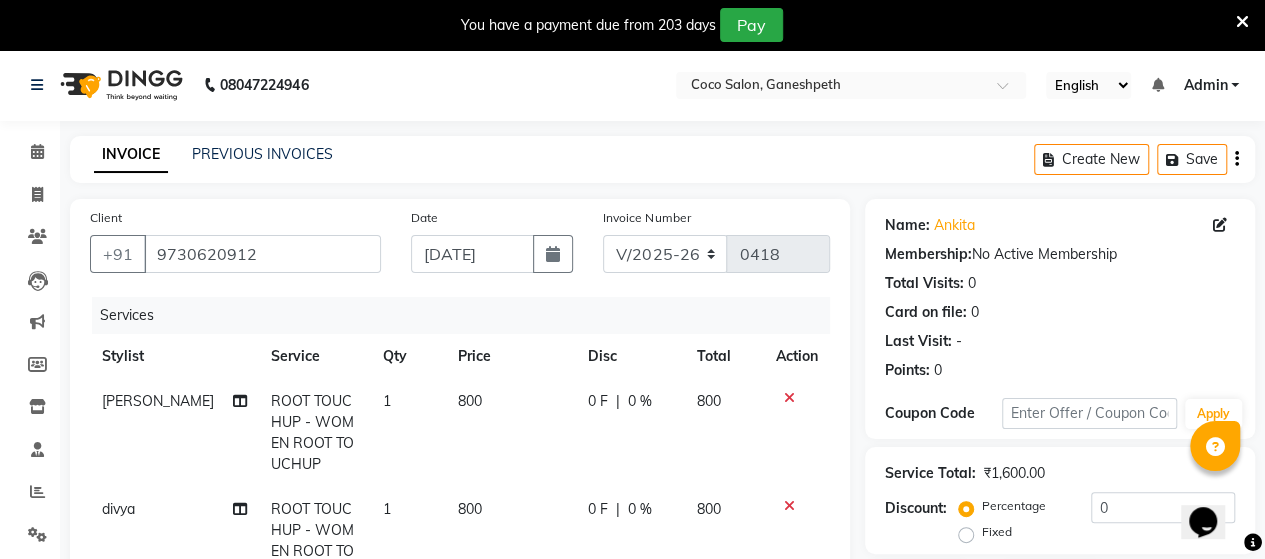 click on "800" 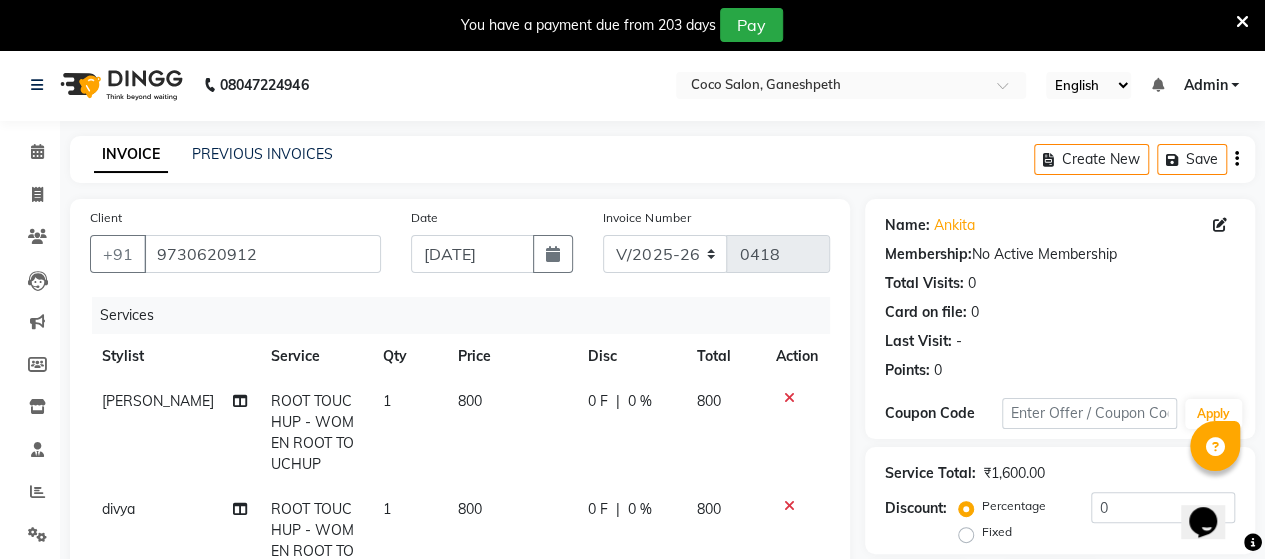 select on "83018" 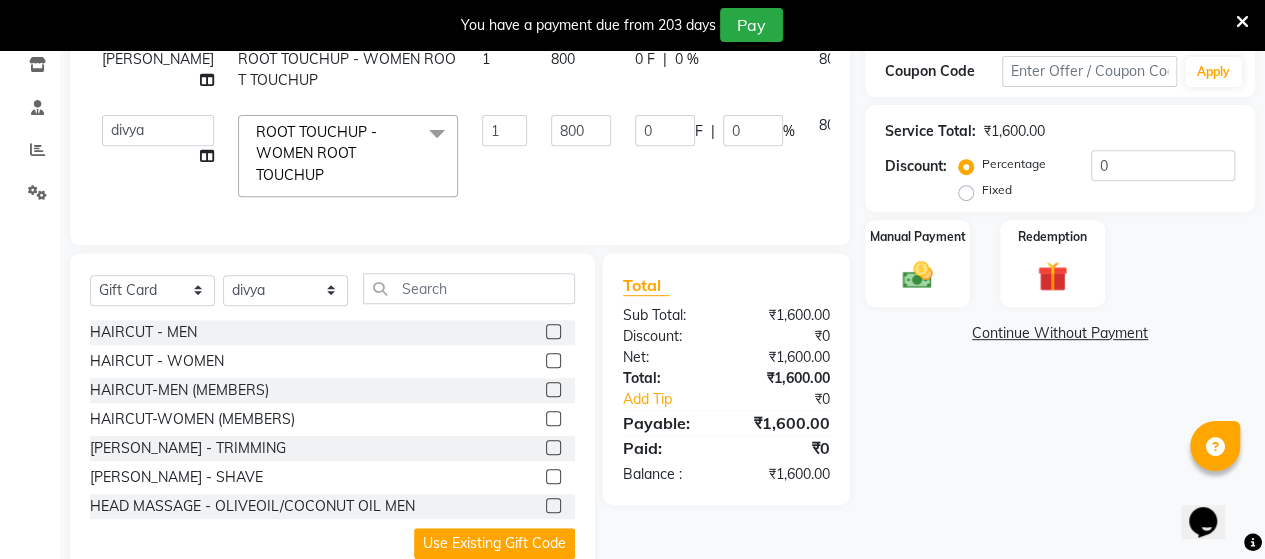 scroll, scrollTop: 354, scrollLeft: 0, axis: vertical 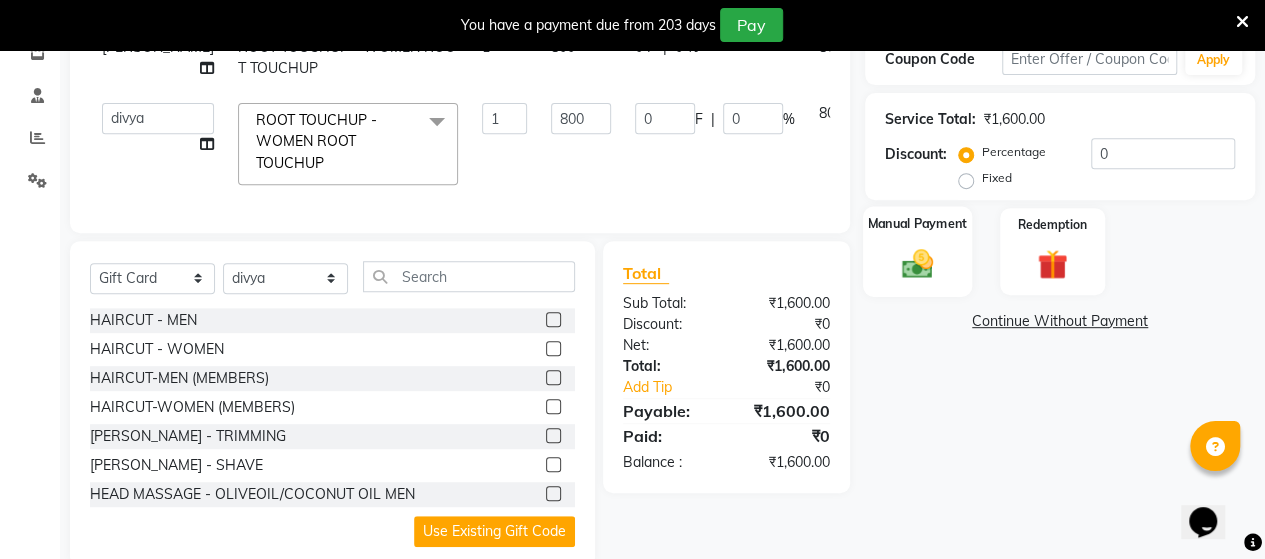 click 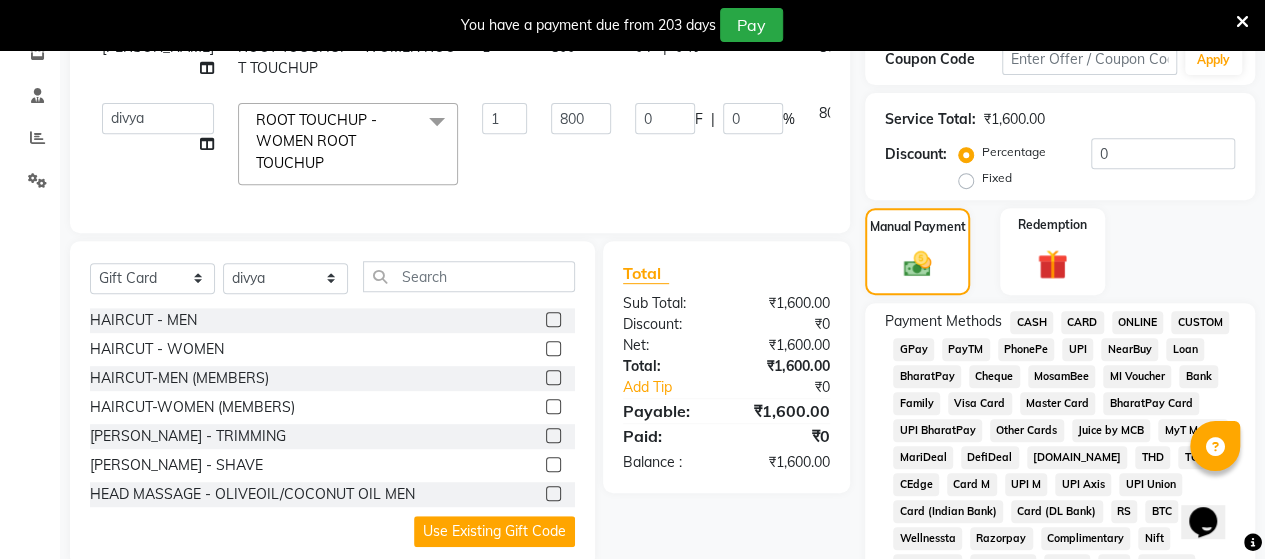 click on "CASH" 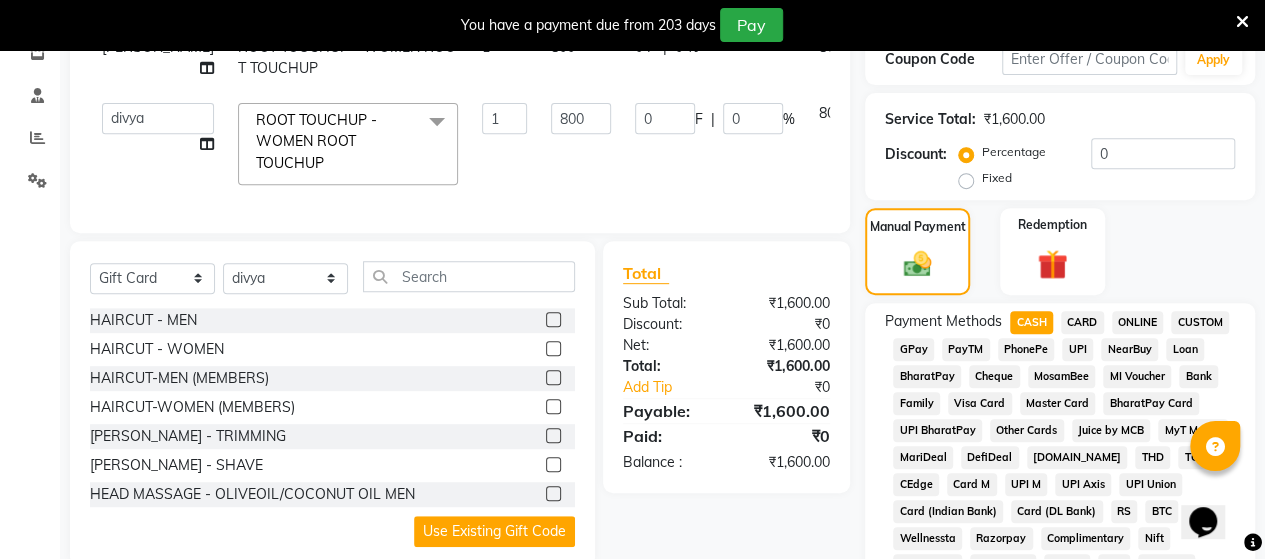scroll, scrollTop: 1047, scrollLeft: 0, axis: vertical 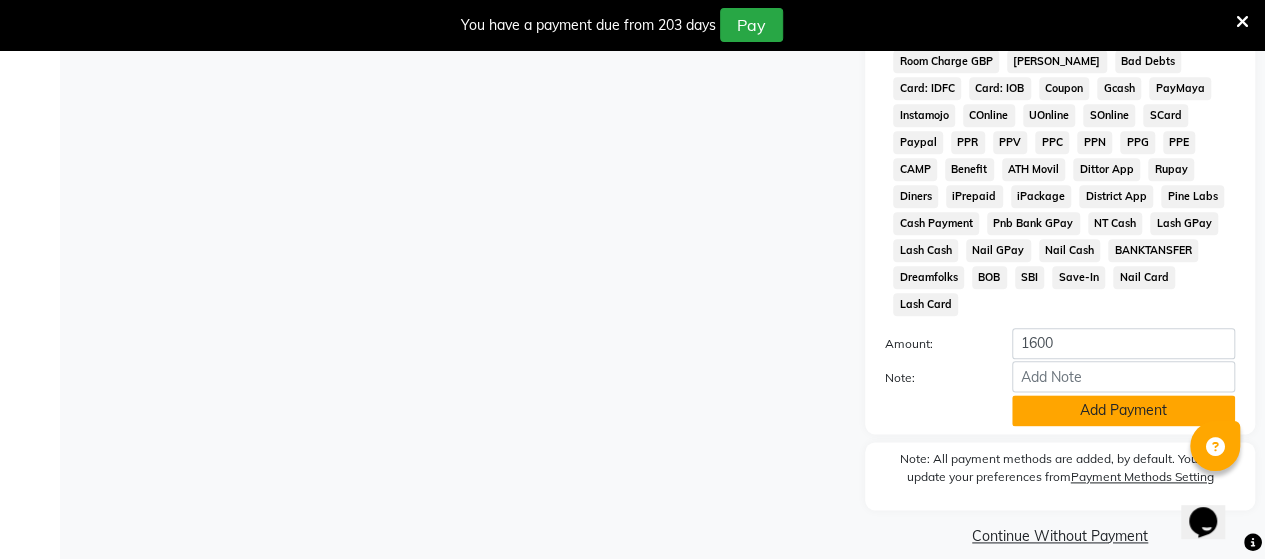 click on "Add Payment" 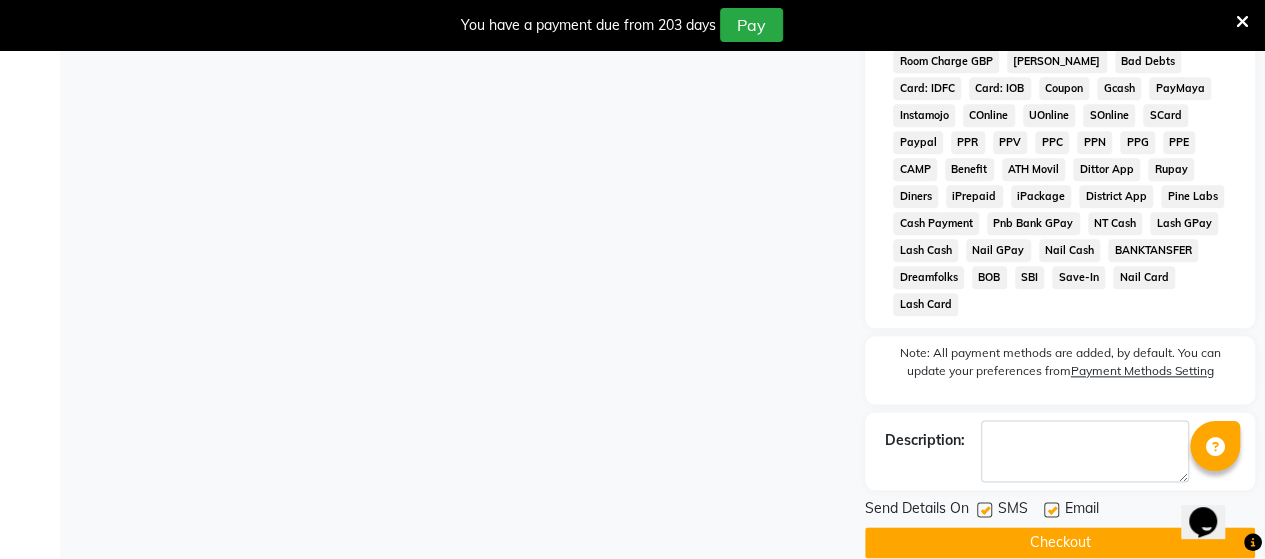 click 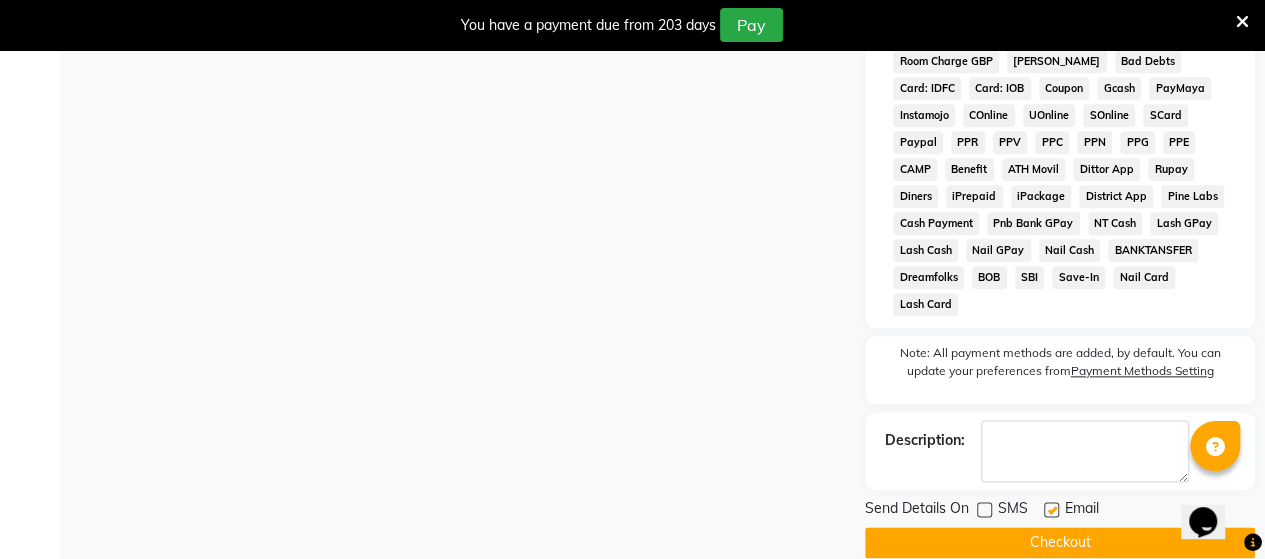 click 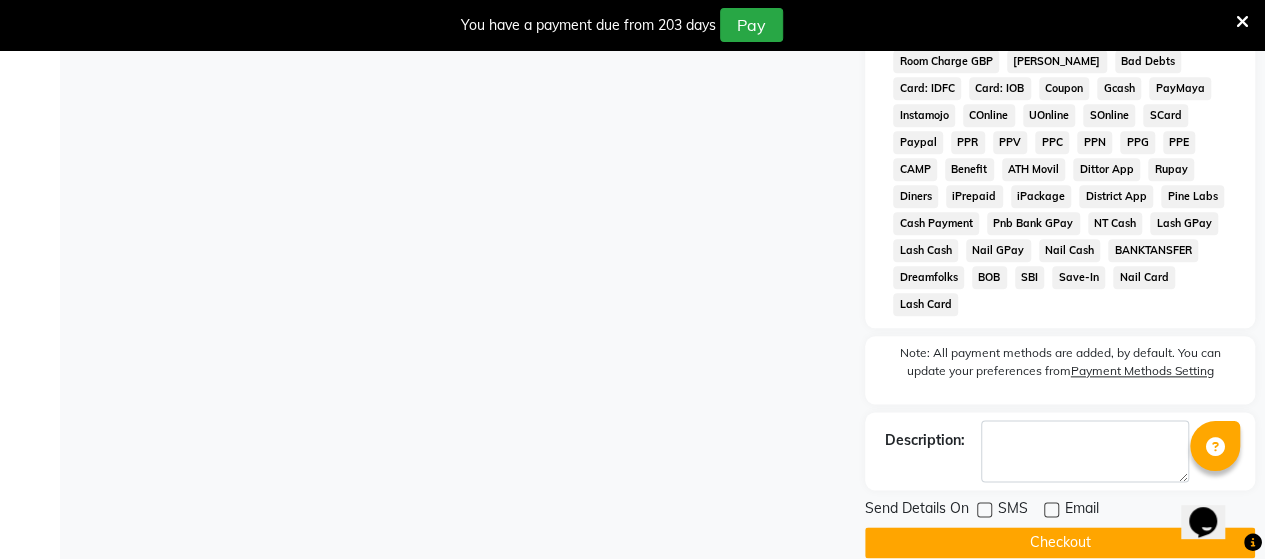 click on "Checkout" 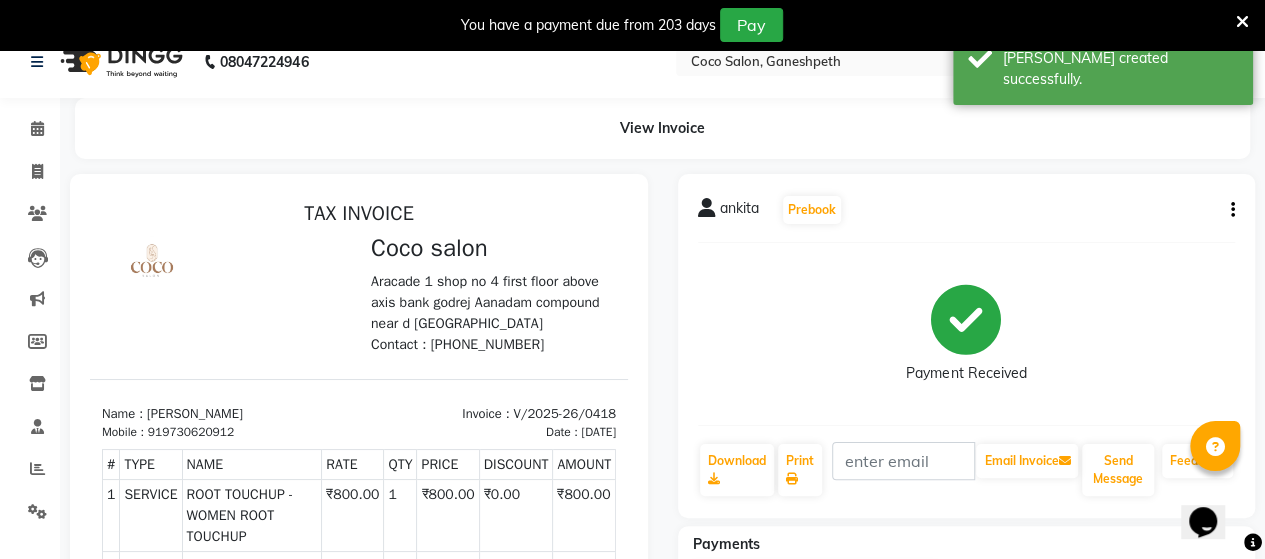 scroll, scrollTop: 0, scrollLeft: 0, axis: both 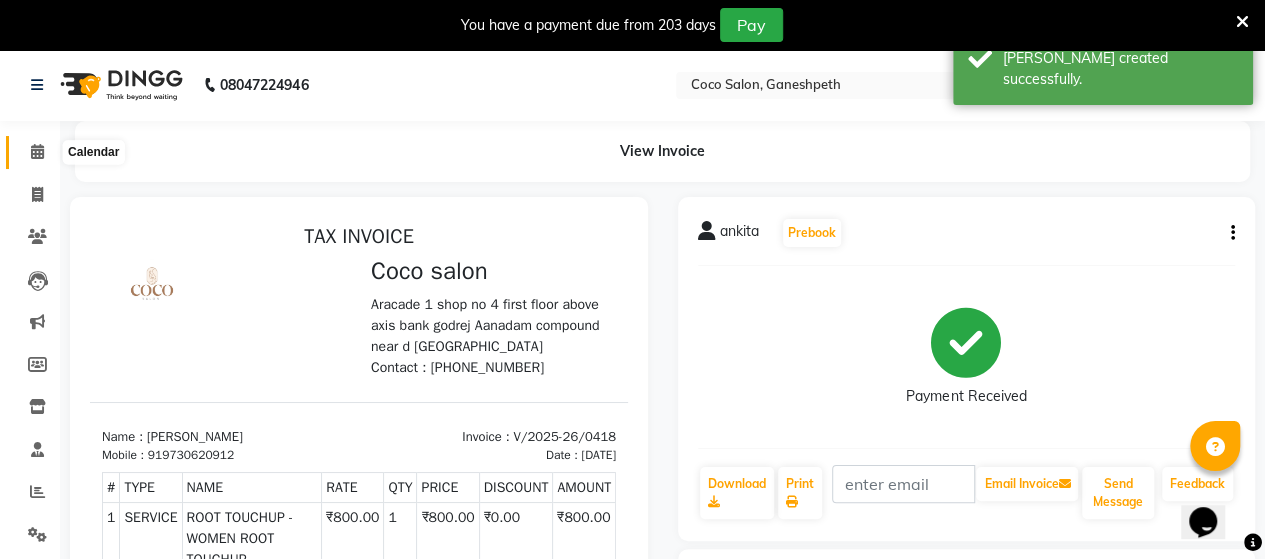 click 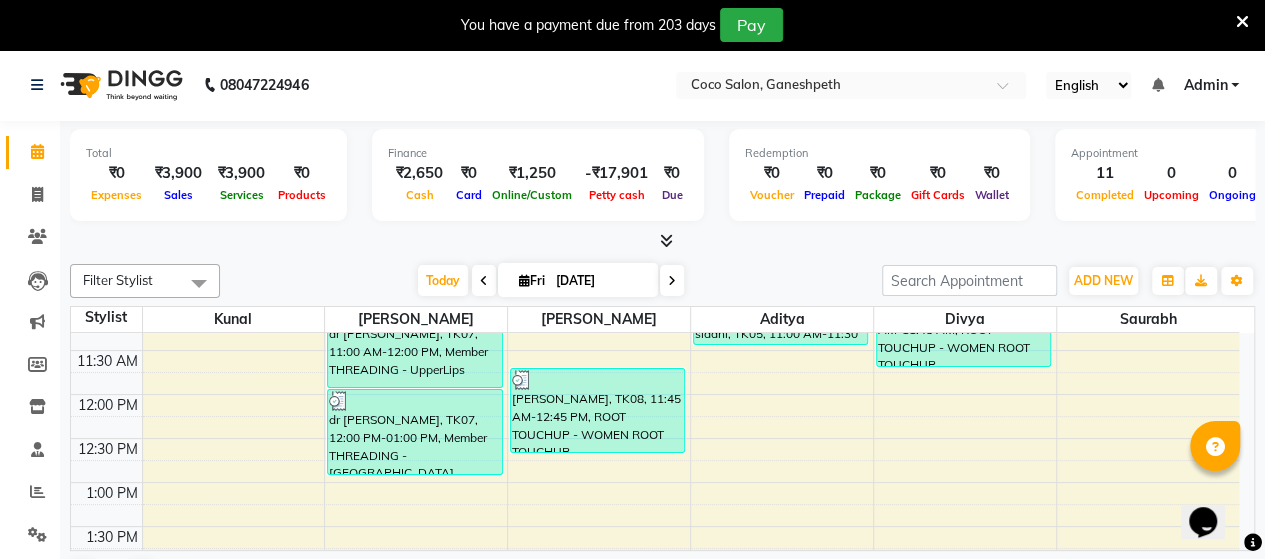 scroll, scrollTop: 311, scrollLeft: 0, axis: vertical 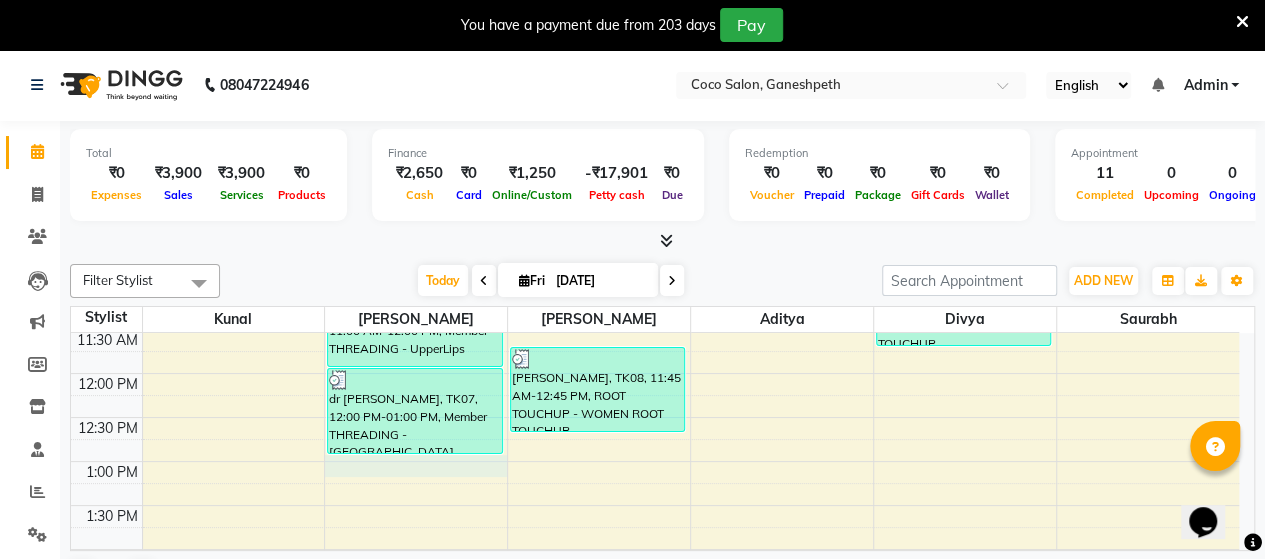 click on "8:00 AM 8:30 AM 9:00 AM 9:30 AM 10:00 AM 10:30 AM 11:00 AM 11:30 AM 12:00 PM 12:30 PM 1:00 PM 1:30 PM 2:00 PM 2:30 PM 3:00 PM 3:30 PM 4:00 PM 4:30 PM 5:00 PM 5:30 PM 6:00 PM 6:30 PM 7:00 PM 7:30 PM 8:00 PM 8:30 PM     akshay [PERSON_NAME], TK06, 09:00 AM-10:00 AM, Member THREADING - Eyebrows     dr [PERSON_NAME], TK07, 10:00 AM-11:00 AM, Member THREADING - Eyebrows     dr [PERSON_NAME], TK07, 11:00 AM-12:00 PM, Member THREADING - UpperLips     dr [PERSON_NAME], TK07, 12:00 PM-01:00 PM, Member THREADING - [PERSON_NAME], TK08, 11:45 AM-12:45 PM, ROOT TOUCHUP - WOMEN ROOT TOUCHUP     nikhil aa, TK01, 09:00 AM-10:00 AM, Member HAIR SPA - MEN (DRY/DAMAGED/OILY)     [PERSON_NAME], TK03, 10:00 AM-10:30 AM, [PERSON_NAME] - SHAVE     varun, TK04, 10:30 AM-11:00 AM, HAIRCUT-MEN (MEMBERS)     siddhi, TK05, 11:00 AM-11:30 AM, HAIR WASH - WOMEN     [PERSON_NAME], TK02, 10:00 AM-10:45 AM, HAIRCUT-WOMEN (MEMBERS)     [PERSON_NAME], TK08, 10:45 AM-11:45 AM, ROOT TOUCHUP - WOMEN ROOT TOUCHUP" at bounding box center [655, 593] 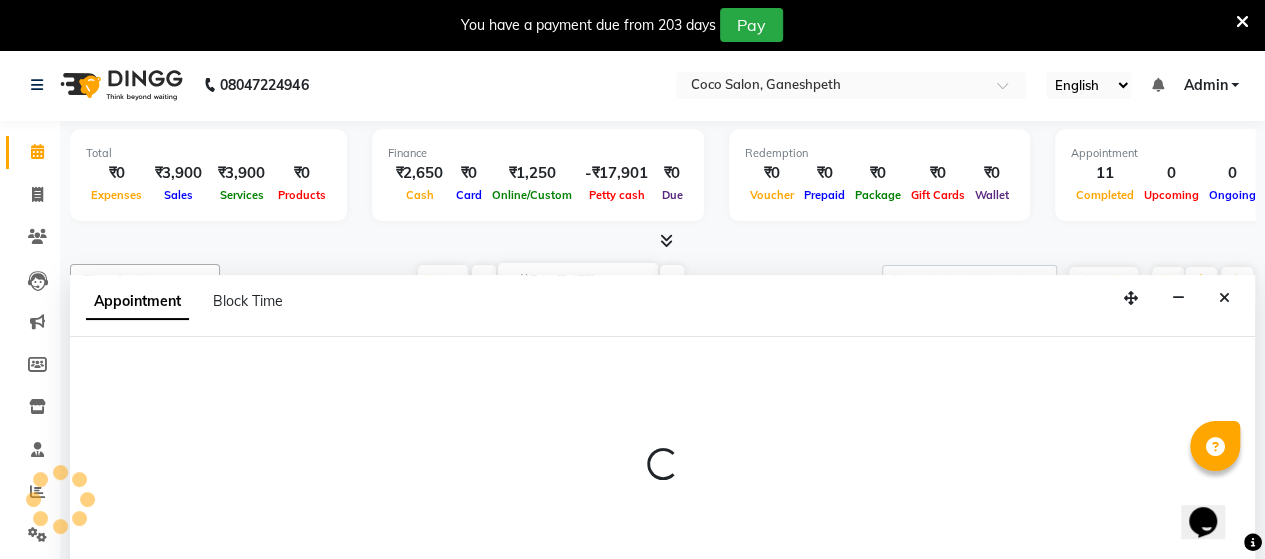 select on "52538" 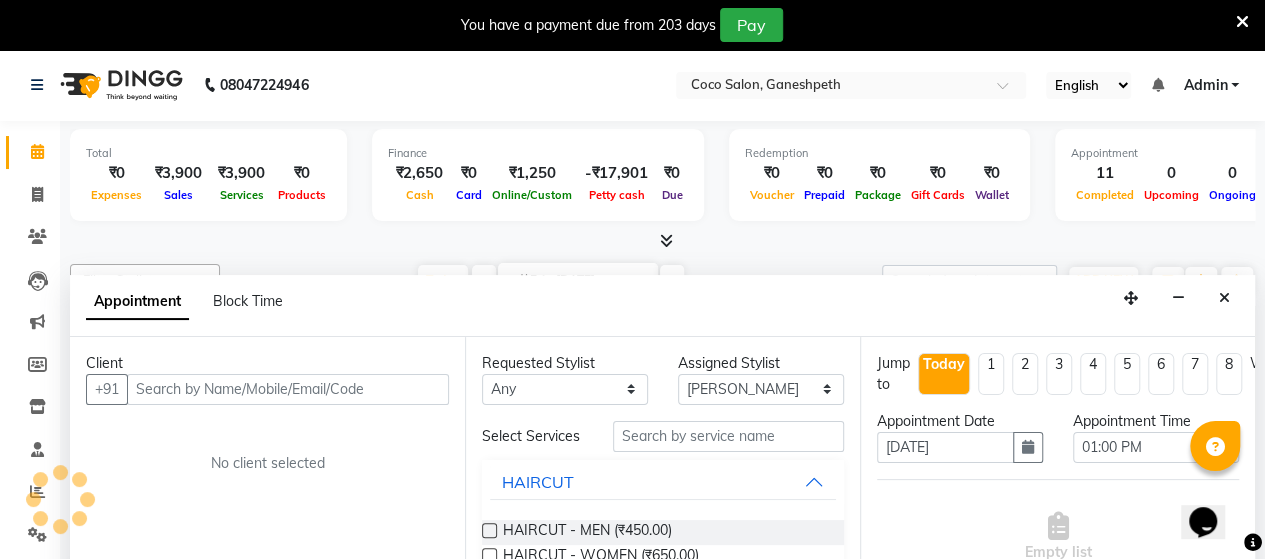 scroll, scrollTop: 50, scrollLeft: 0, axis: vertical 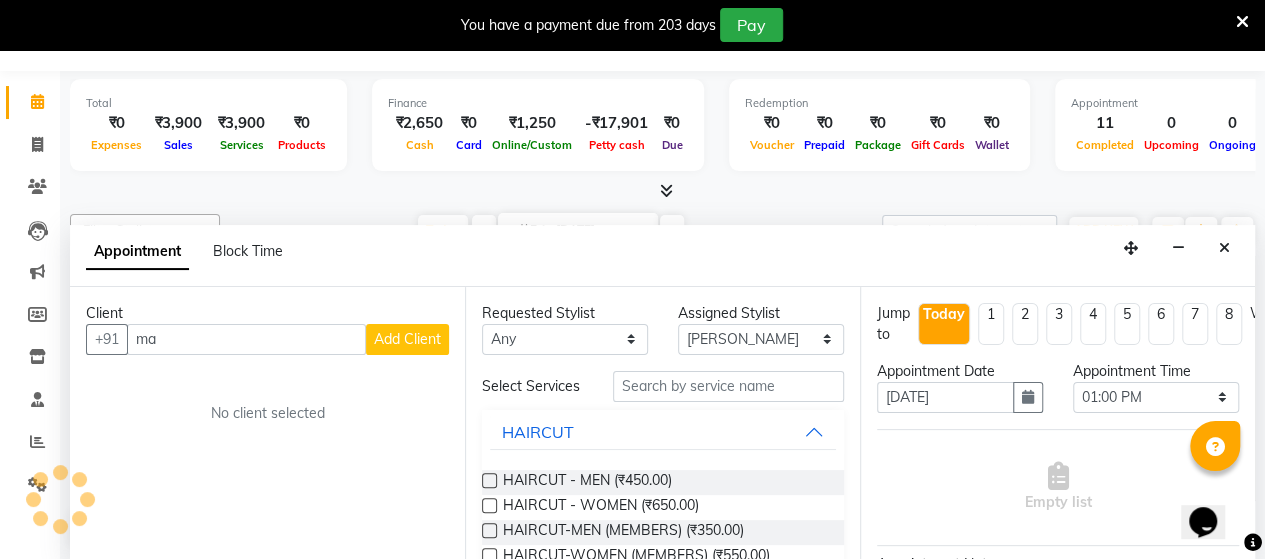 type on "m" 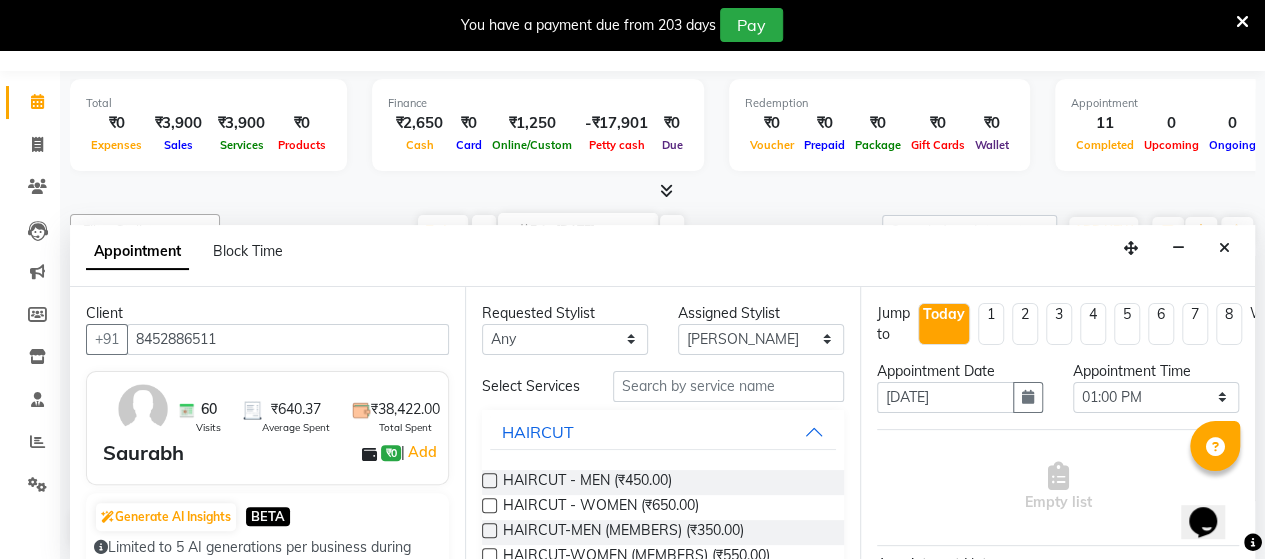 type on "8452886511" 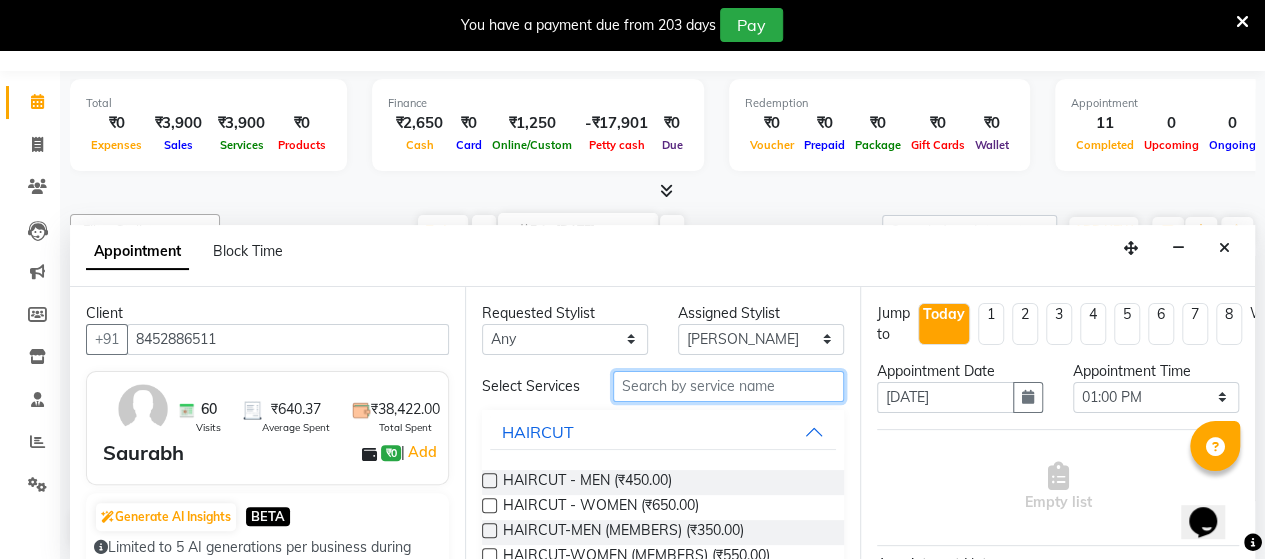 click at bounding box center [728, 386] 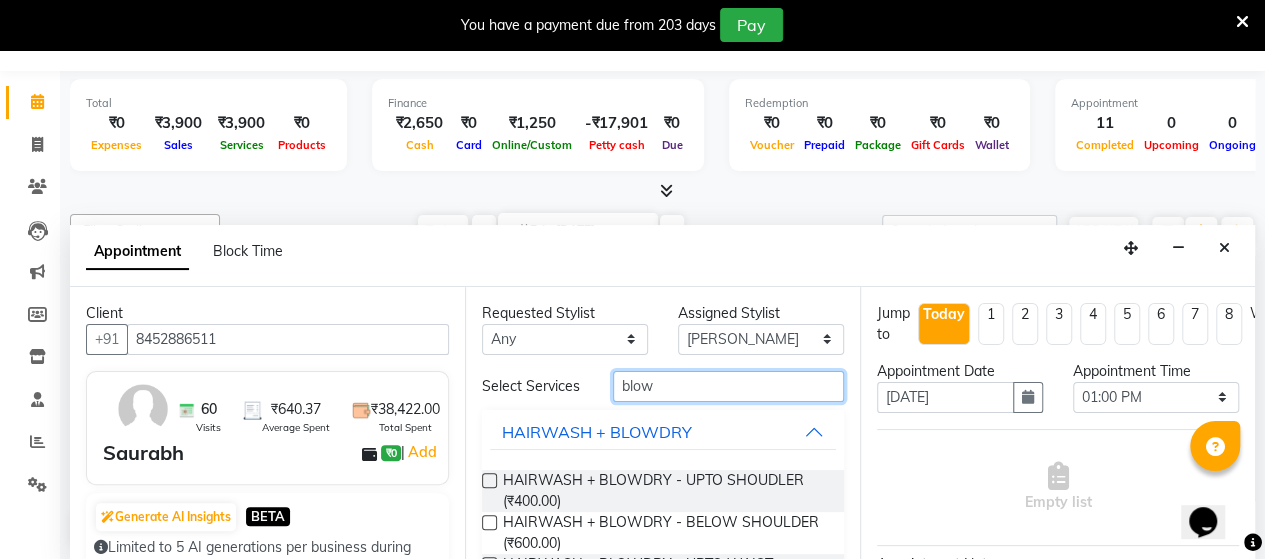type on "blow" 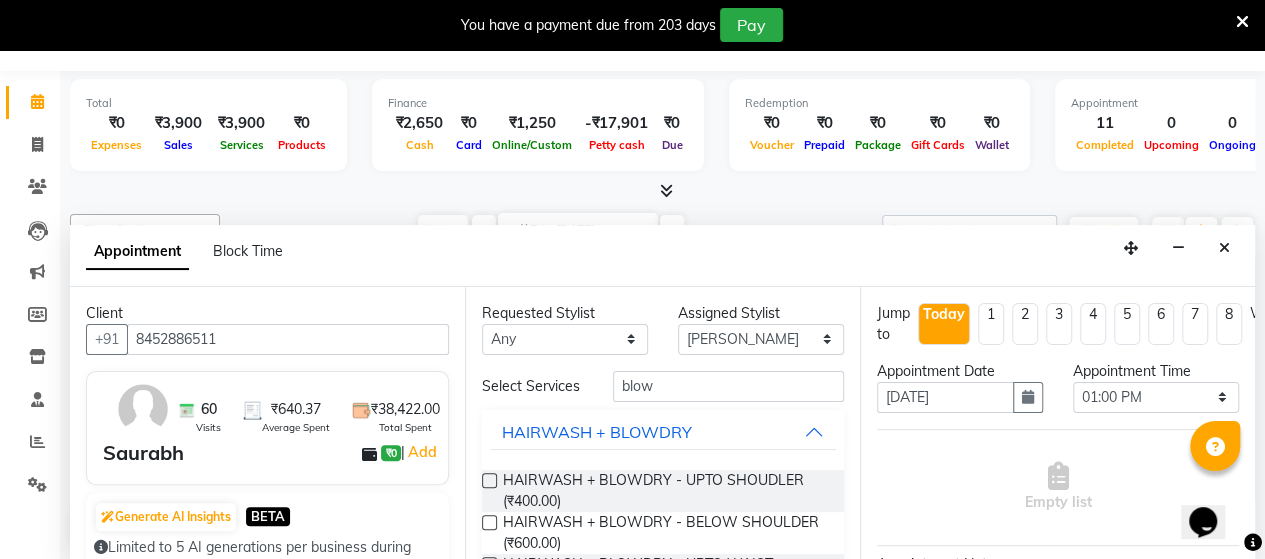 click at bounding box center [489, 480] 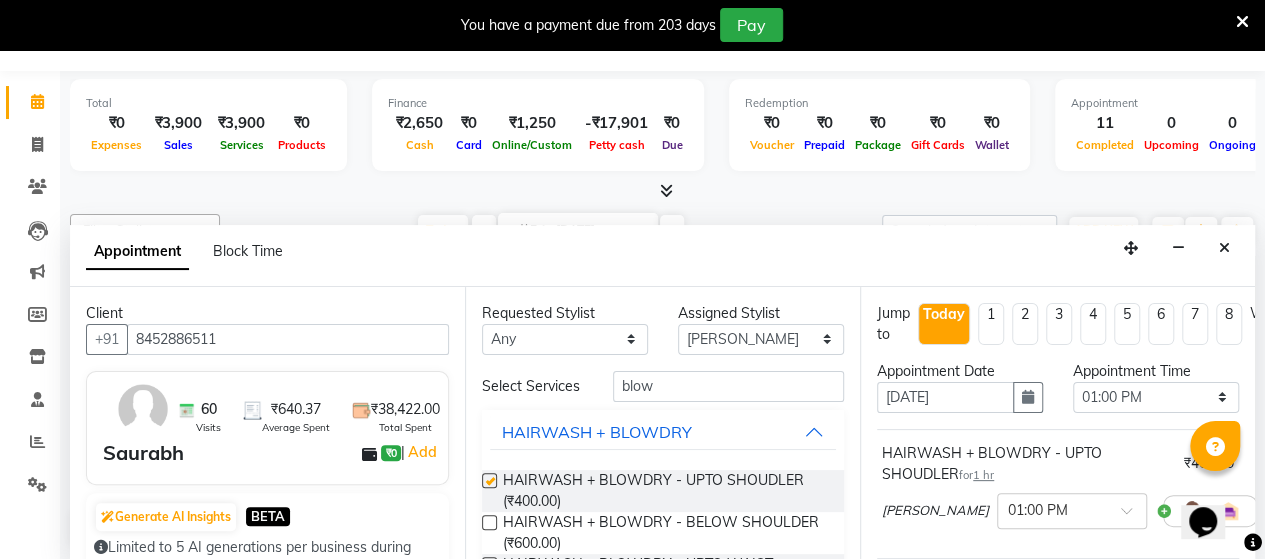 checkbox on "false" 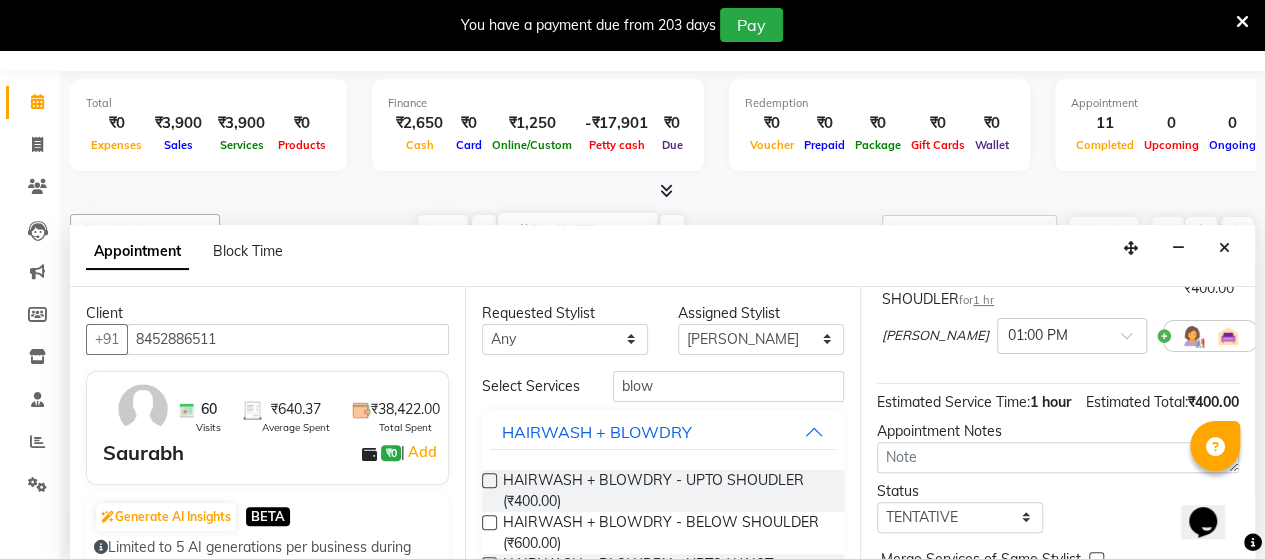 scroll, scrollTop: 308, scrollLeft: 0, axis: vertical 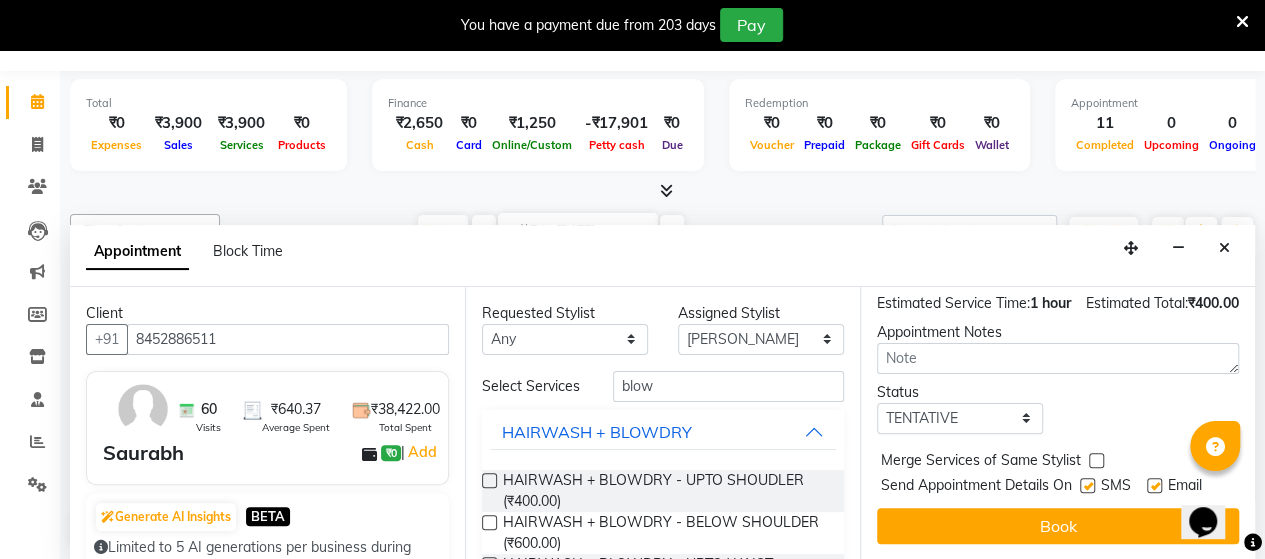 click at bounding box center (1087, 485) 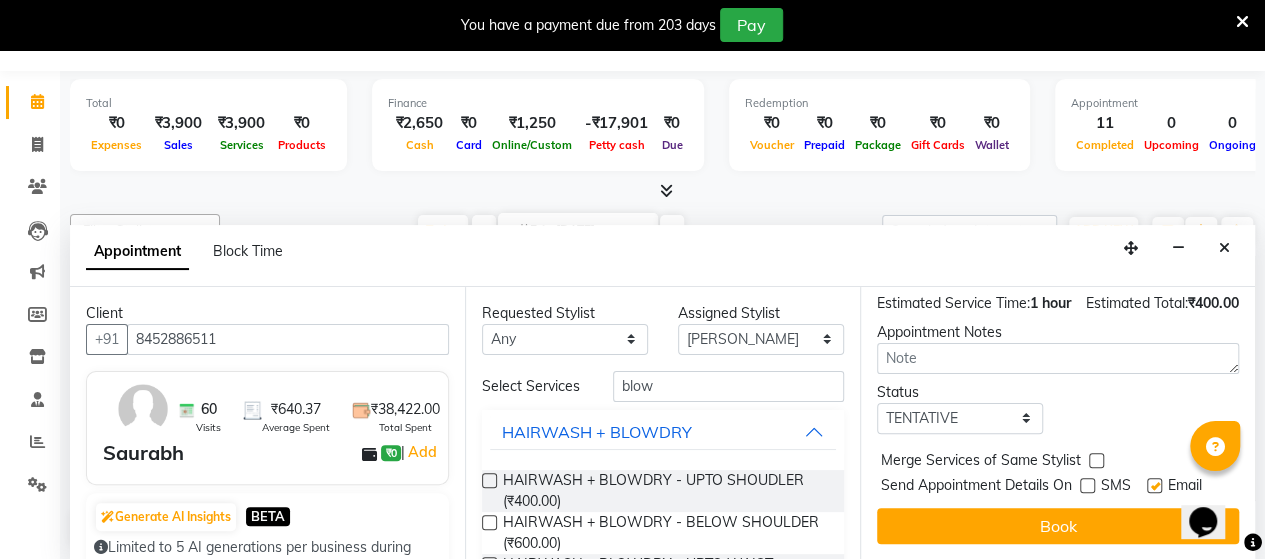 click at bounding box center (1154, 485) 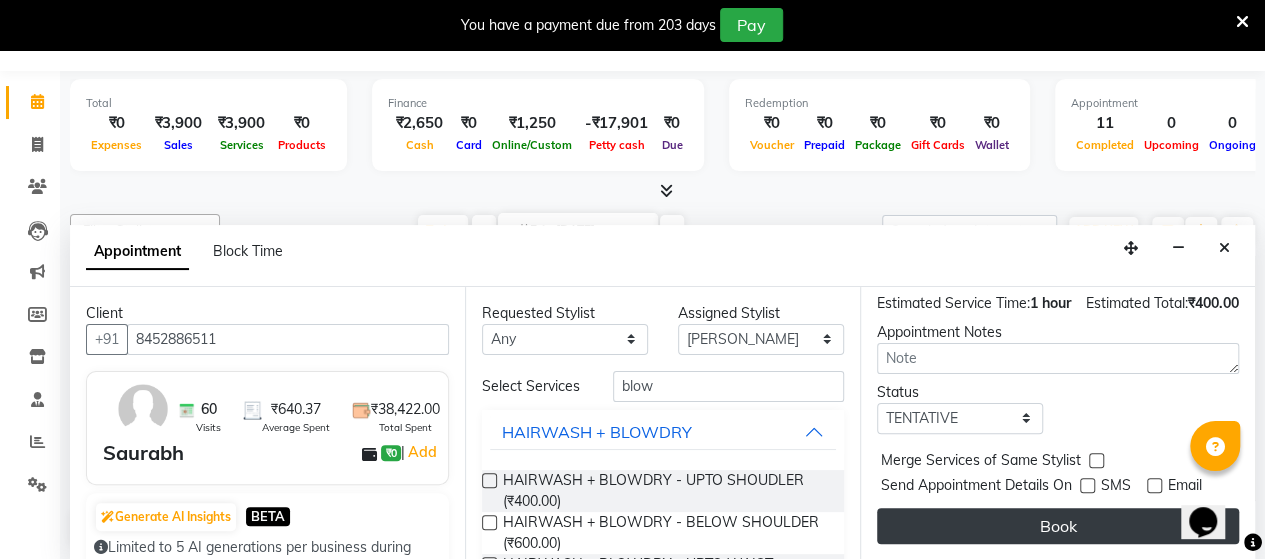 click on "Book" at bounding box center (1058, 526) 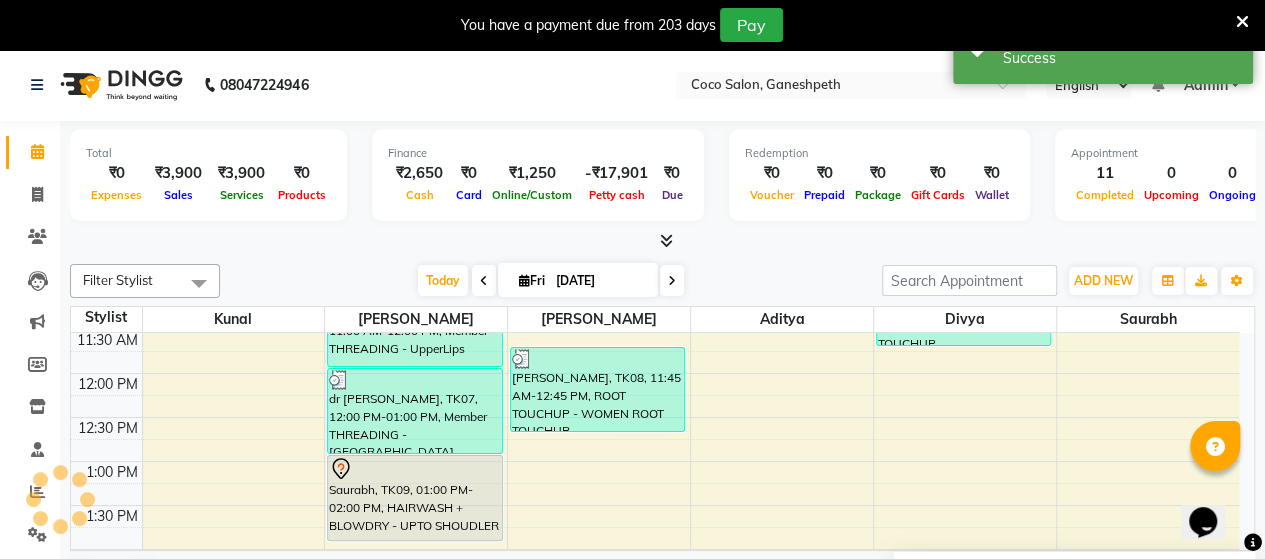 scroll, scrollTop: 0, scrollLeft: 0, axis: both 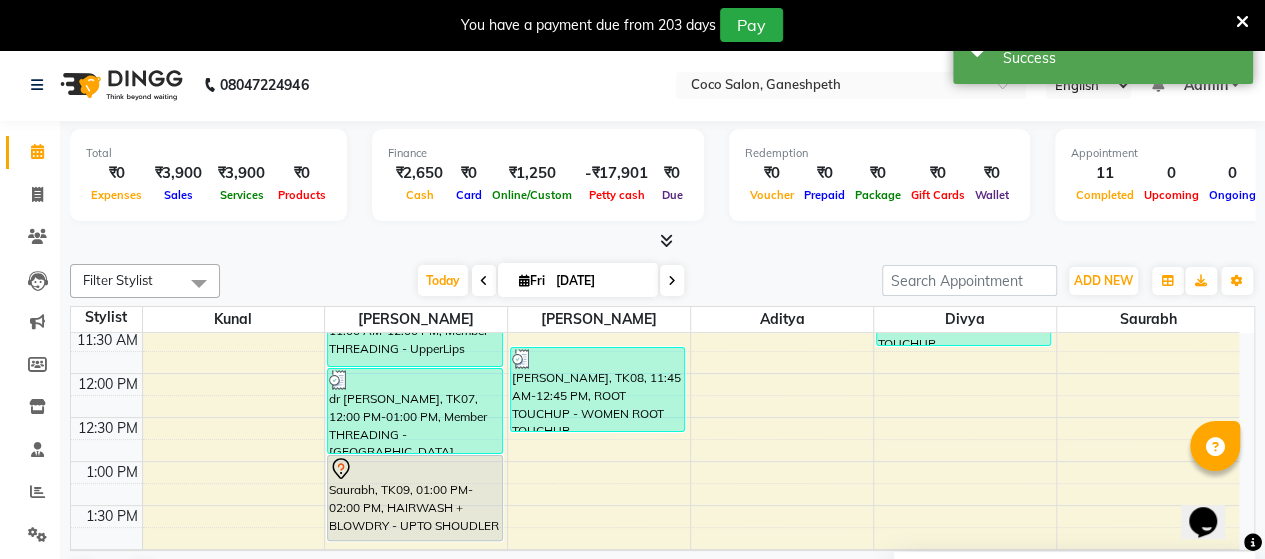 click on "Saurabh, TK09, 01:00 PM-02:00 PM, HAIRWASH + BLOWDRY - UPTO SHOUDLER" at bounding box center [414, 498] 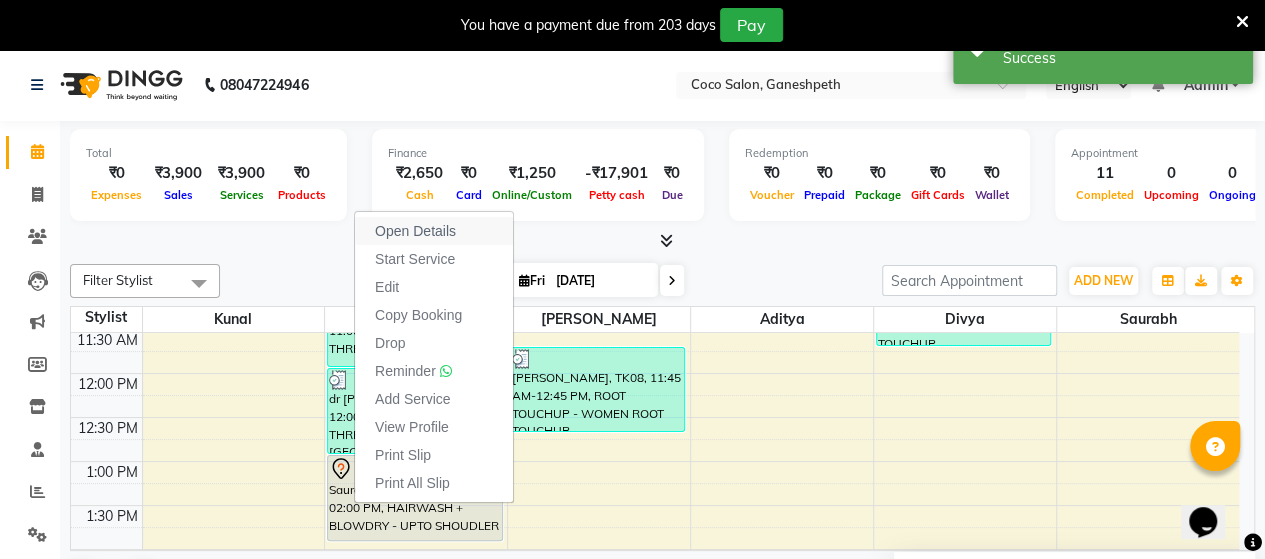 click on "Open Details" at bounding box center (415, 231) 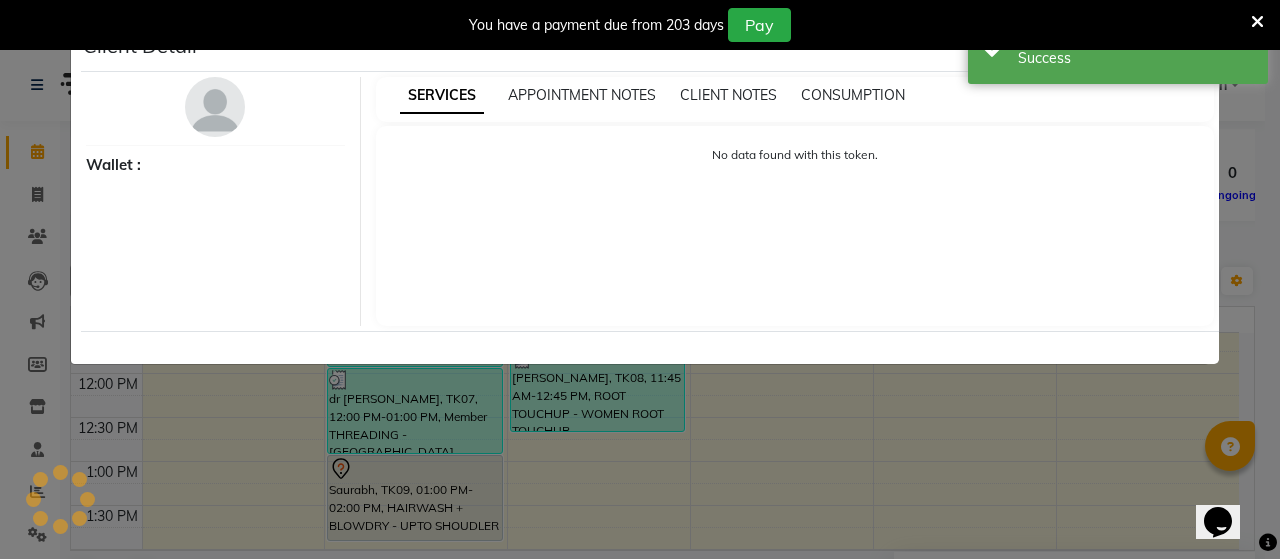 select on "7" 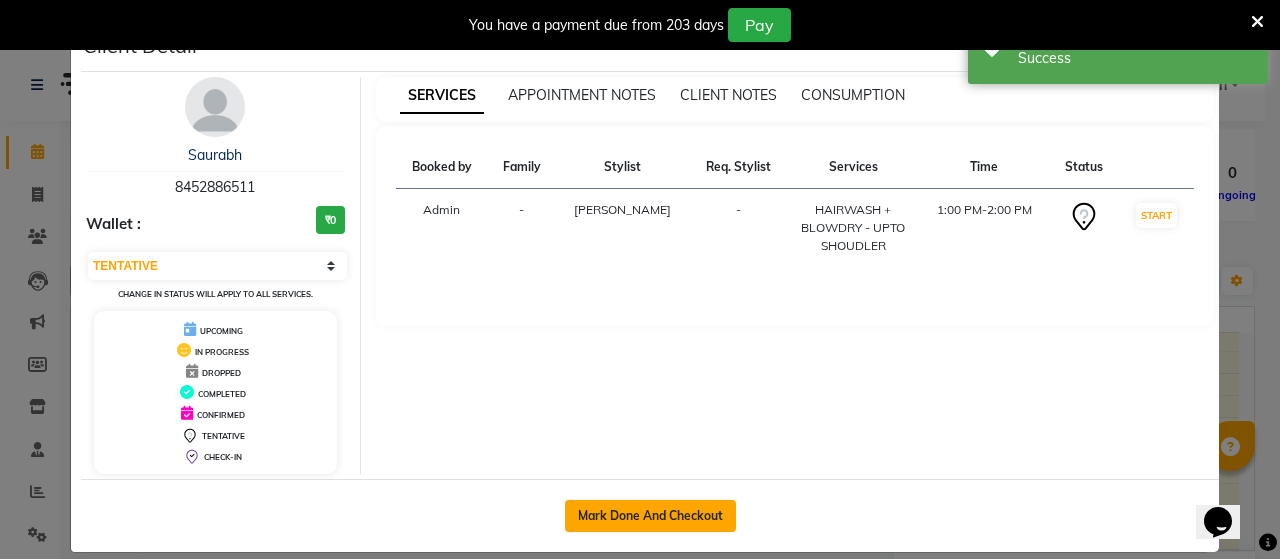 click on "Mark Done And Checkout" 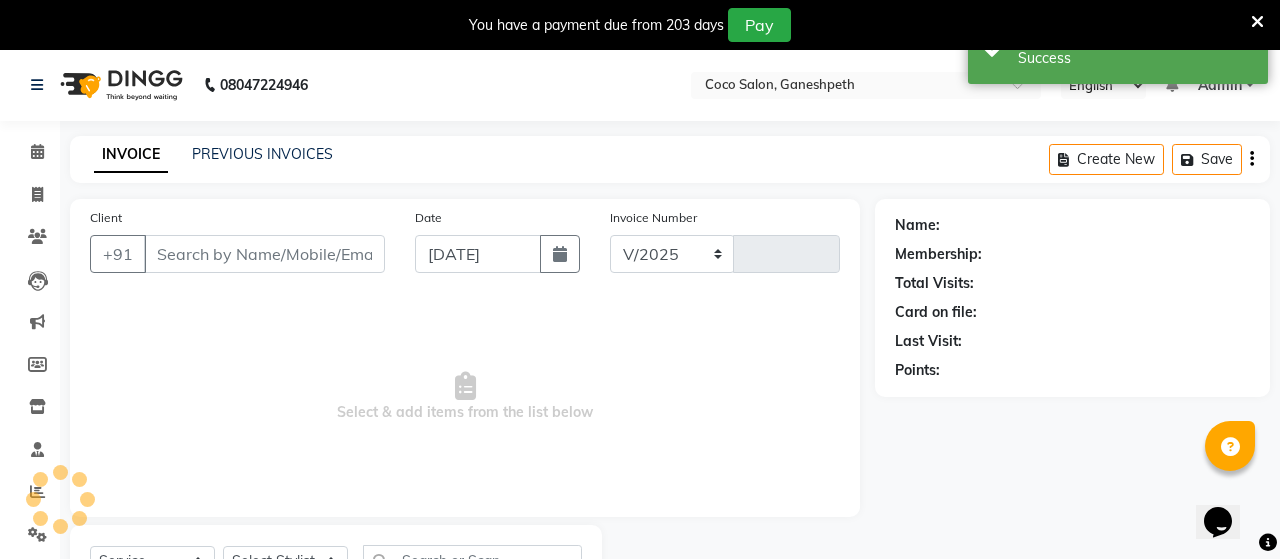 select on "6730" 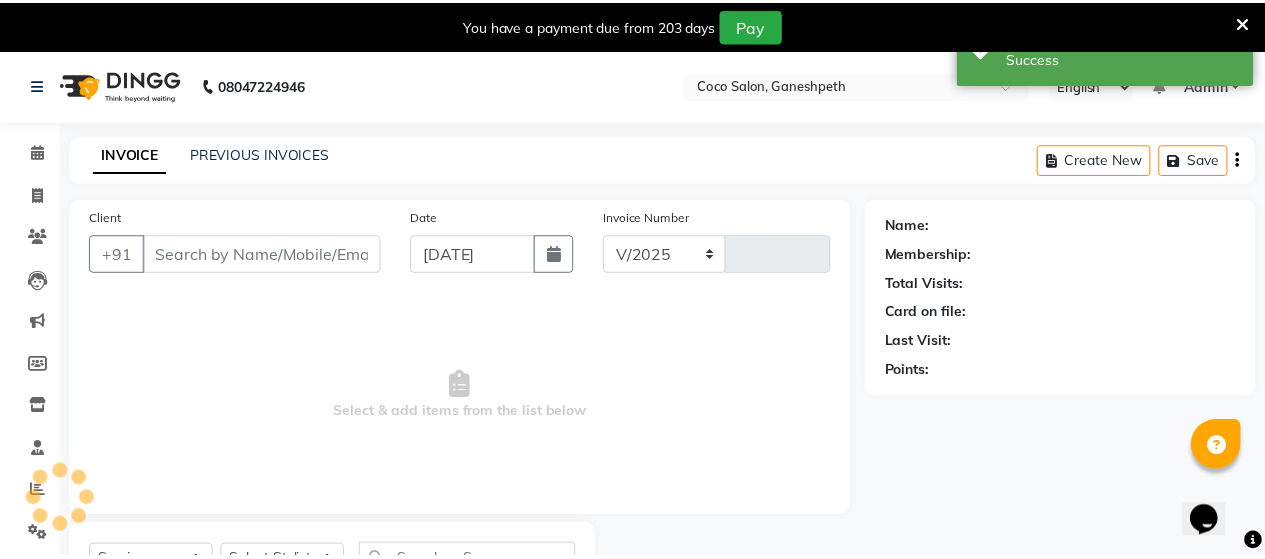 type 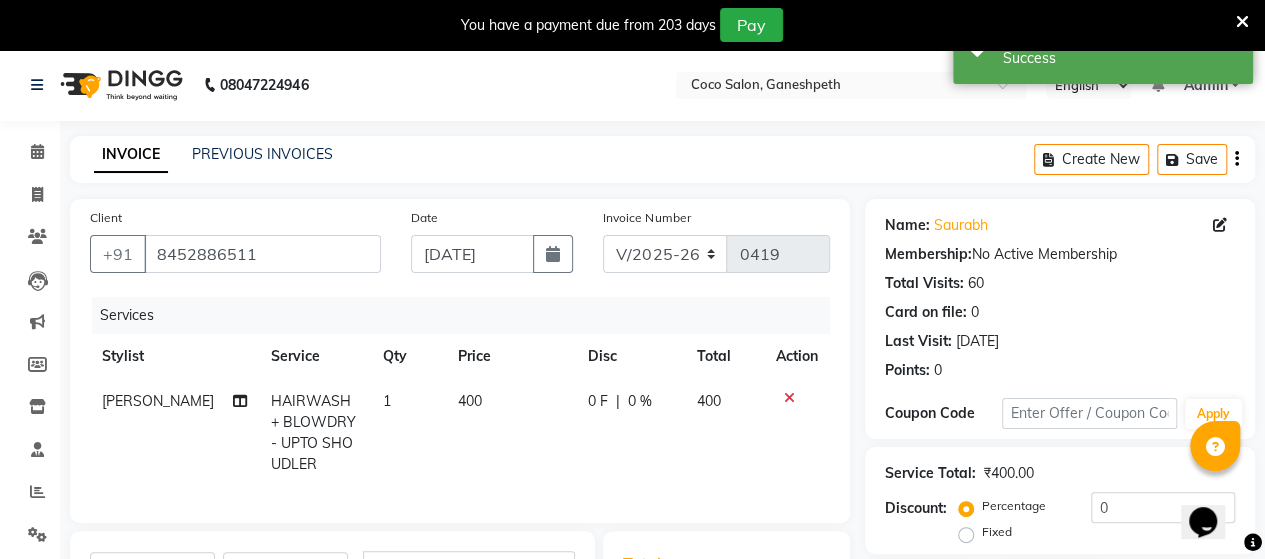 scroll, scrollTop: 342, scrollLeft: 0, axis: vertical 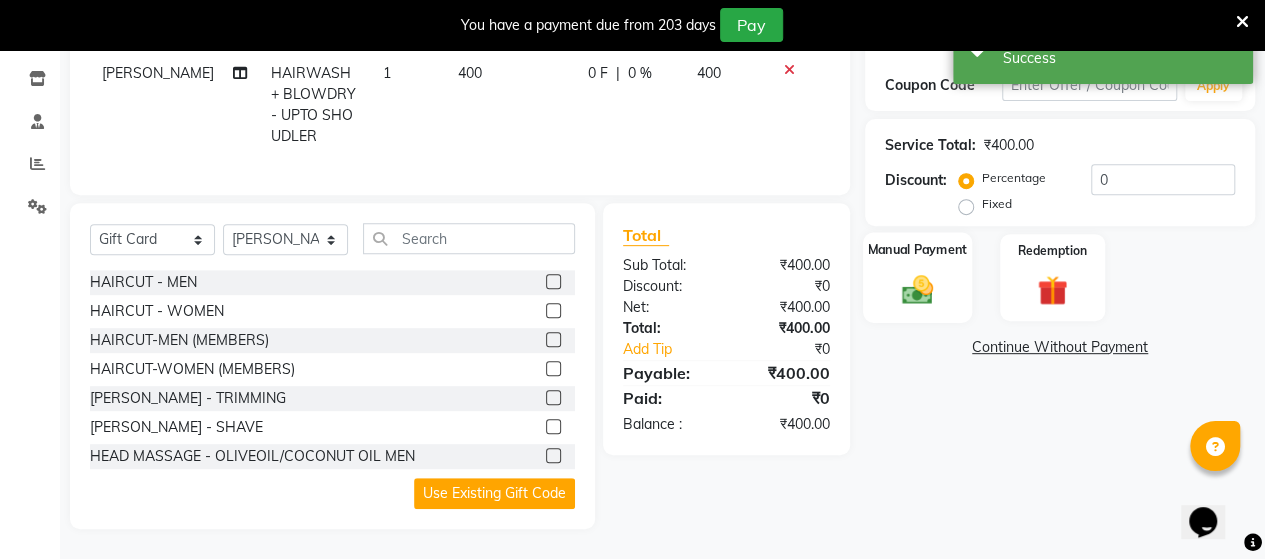 click 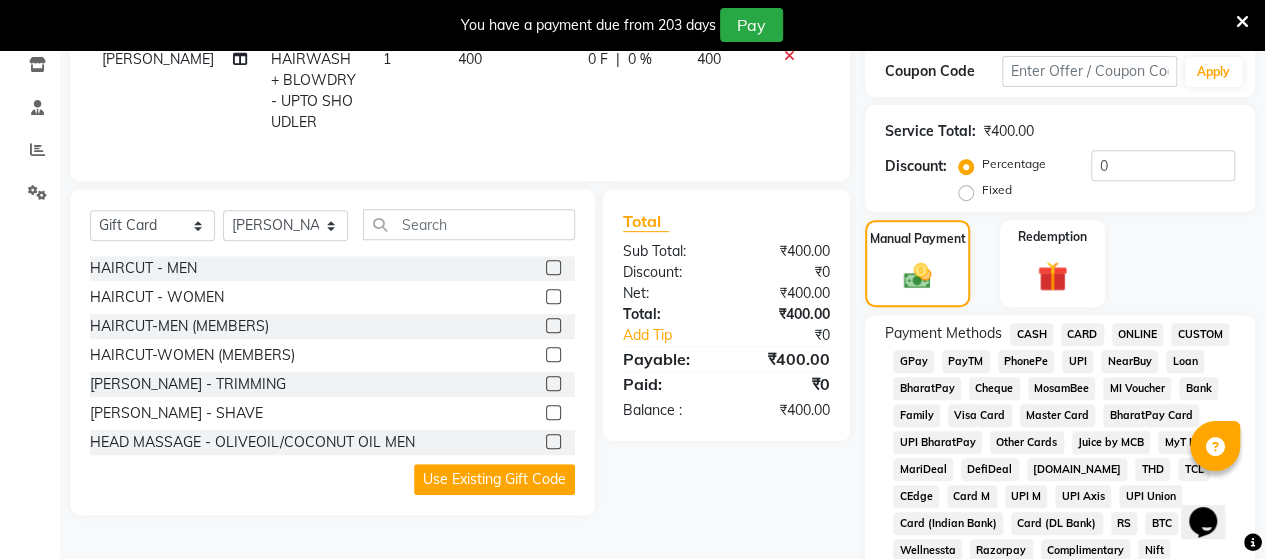 click on "UPI" 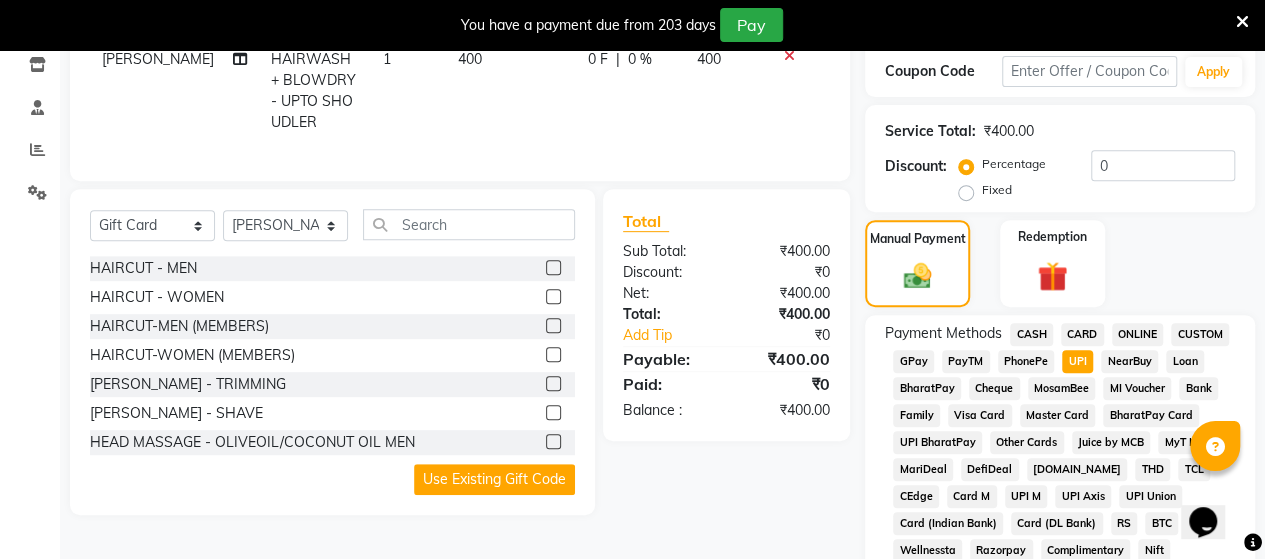 scroll, scrollTop: 1047, scrollLeft: 0, axis: vertical 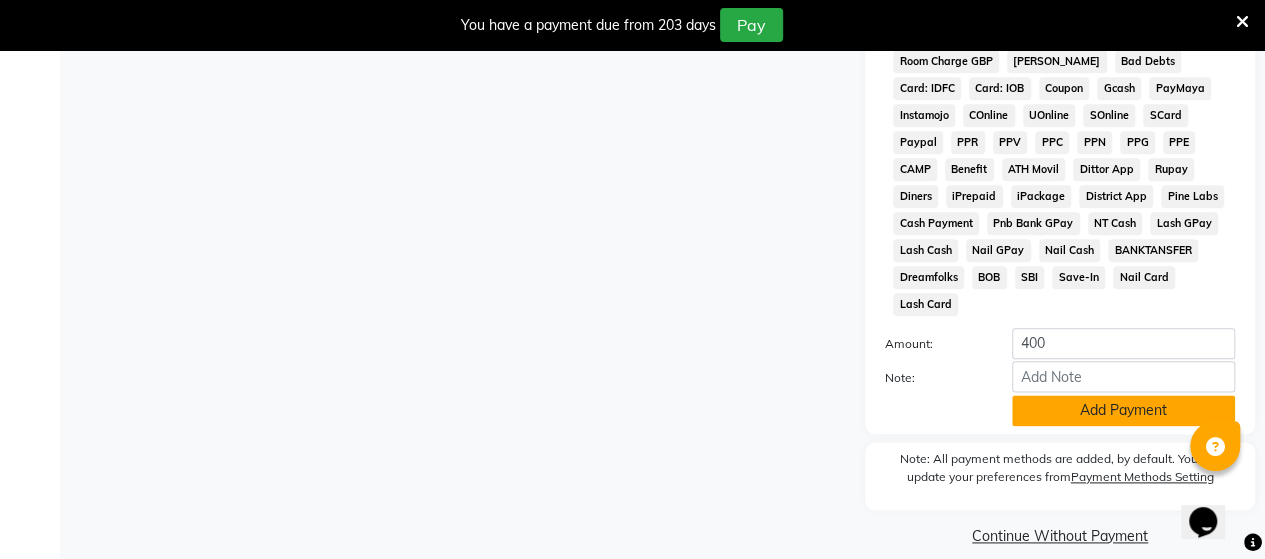 click on "Add Payment" 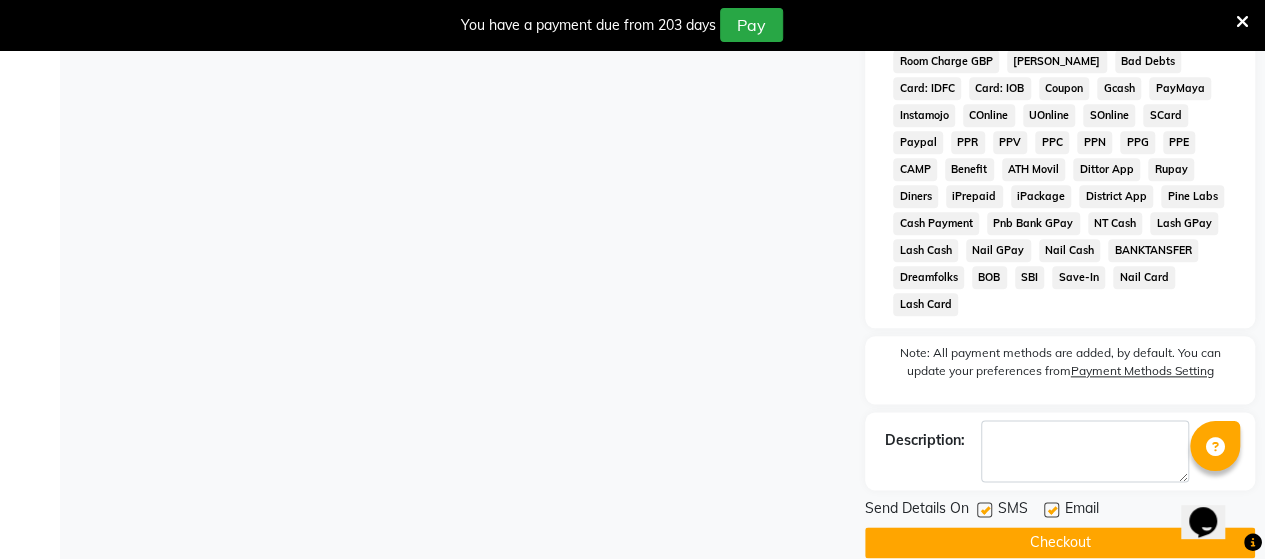 click 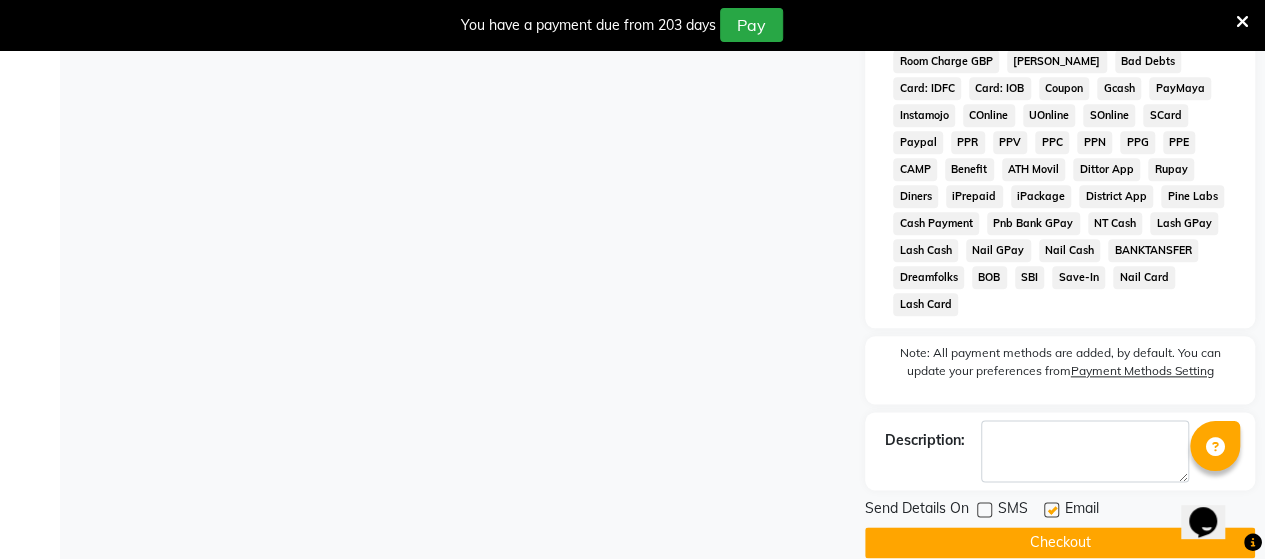 click 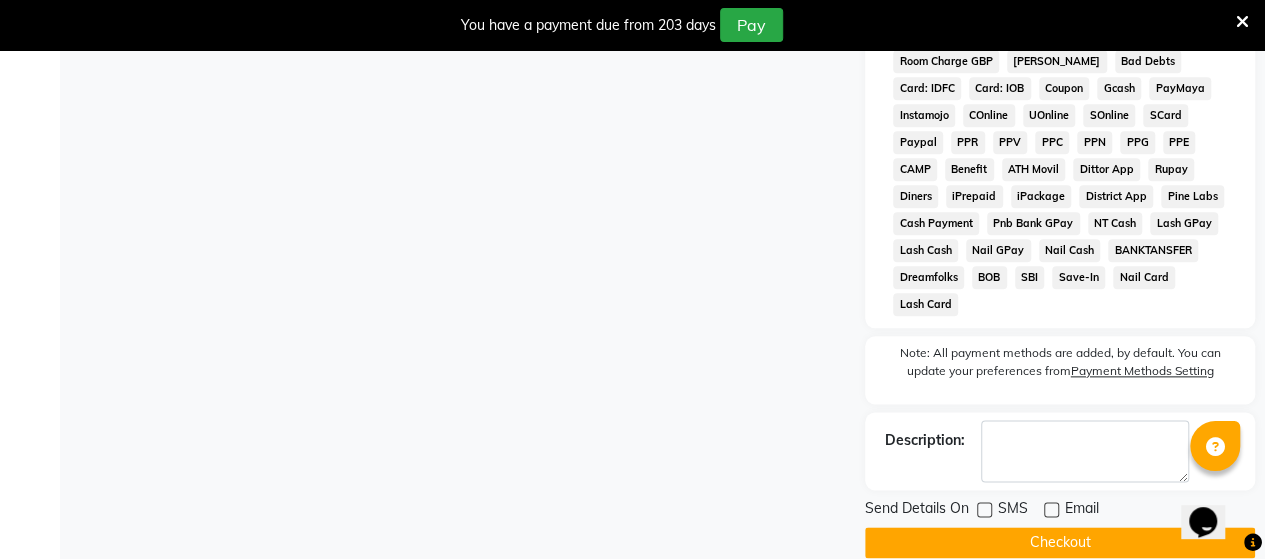 click on "Checkout" 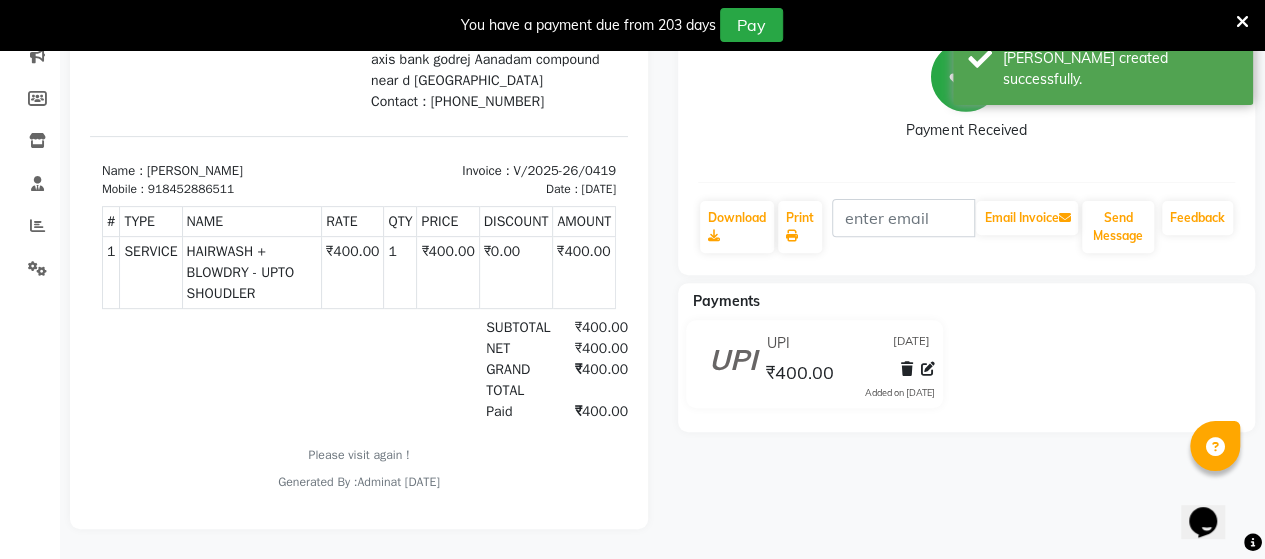 scroll, scrollTop: 0, scrollLeft: 0, axis: both 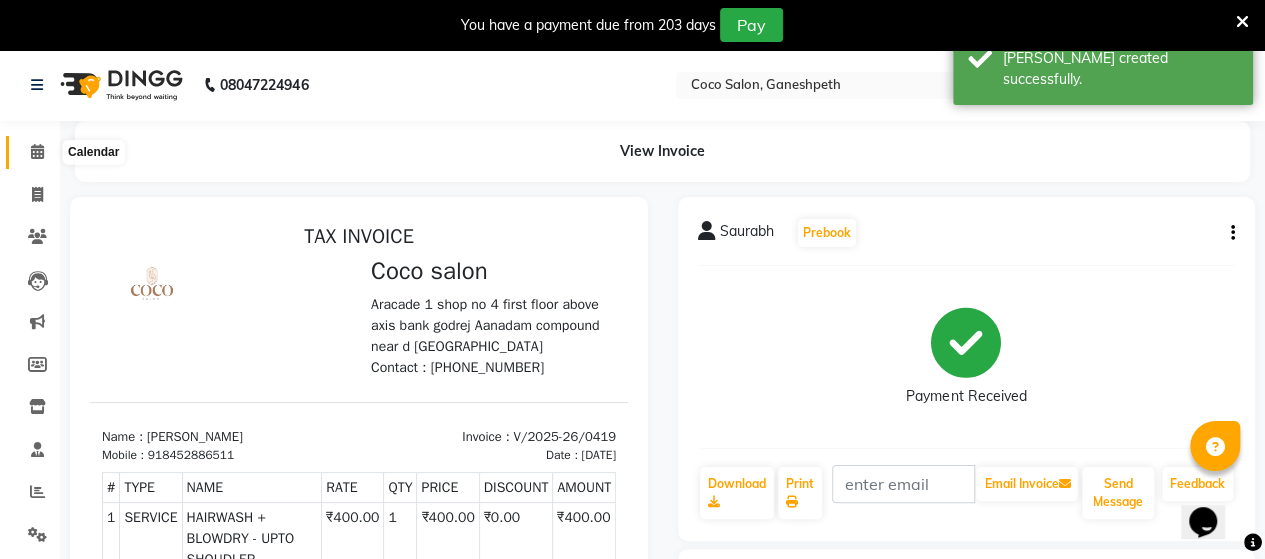 click 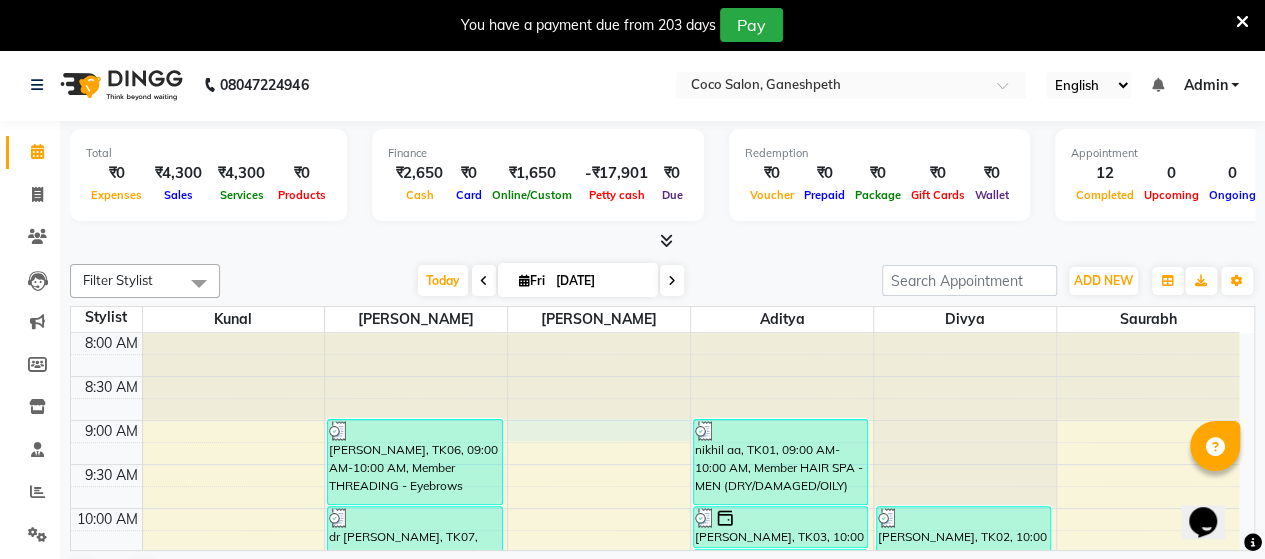 click on "8:00 AM 8:30 AM 9:00 AM 9:30 AM 10:00 AM 10:30 AM 11:00 AM 11:30 AM 12:00 PM 12:30 PM 1:00 PM 1:30 PM 2:00 PM 2:30 PM 3:00 PM 3:30 PM 4:00 PM 4:30 PM 5:00 PM 5:30 PM 6:00 PM 6:30 PM 7:00 PM 7:30 PM 8:00 PM 8:30 PM     akshay [PERSON_NAME], TK06, 09:00 AM-10:00 AM, Member THREADING - Eyebrows     dr [PERSON_NAME], TK07, 10:00 AM-11:00 AM, Member THREADING - Eyebrows     dr [PERSON_NAME], TK07, 11:00 AM-12:00 PM, Member THREADING - UpperLips     dr [PERSON_NAME], TK07, 12:00 PM-01:00 PM, Member THREADING - [PERSON_NAME], TK09, 01:00 PM-02:00 PM, HAIRWASH + BLOWDRY - UPTO SHOUDLER     [PERSON_NAME], TK08, 11:45 AM-12:45 PM, ROOT TOUCHUP - WOMEN ROOT TOUCHUP     nikhil aa, TK01, 09:00 AM-10:00 AM, Member HAIR SPA - MEN (DRY/DAMAGED/OILY)     [PERSON_NAME], TK03, 10:00 AM-10:30 AM, [PERSON_NAME] - SHAVE     varun, TK04, 10:30 AM-11:00 AM, HAIRCUT-MEN (MEMBERS)     siddhi, TK05, 11:00 AM-11:30 AM, HAIR WASH - WOMEN     [PERSON_NAME], TK02, 10:00 AM-10:45 AM, HAIRCUT-WOMEN (MEMBERS)     [PERSON_NAME], TK08, 10:45 AM-11:45 AM, ROOT TOUCHUP - WOMEN ROOT TOUCHUP" at bounding box center [655, 904] 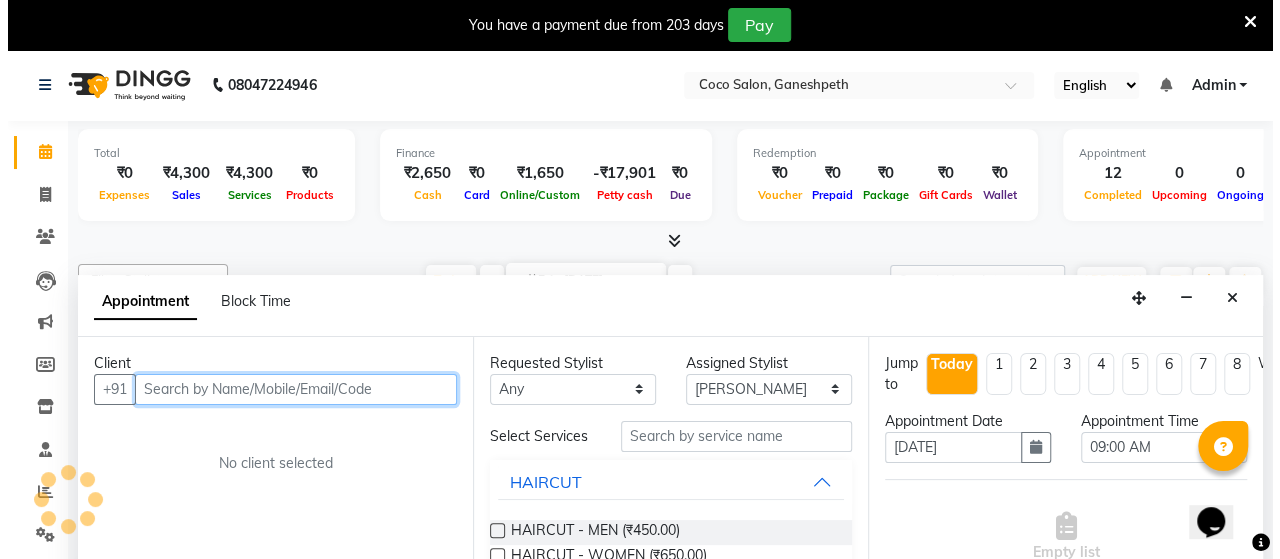 scroll, scrollTop: 50, scrollLeft: 0, axis: vertical 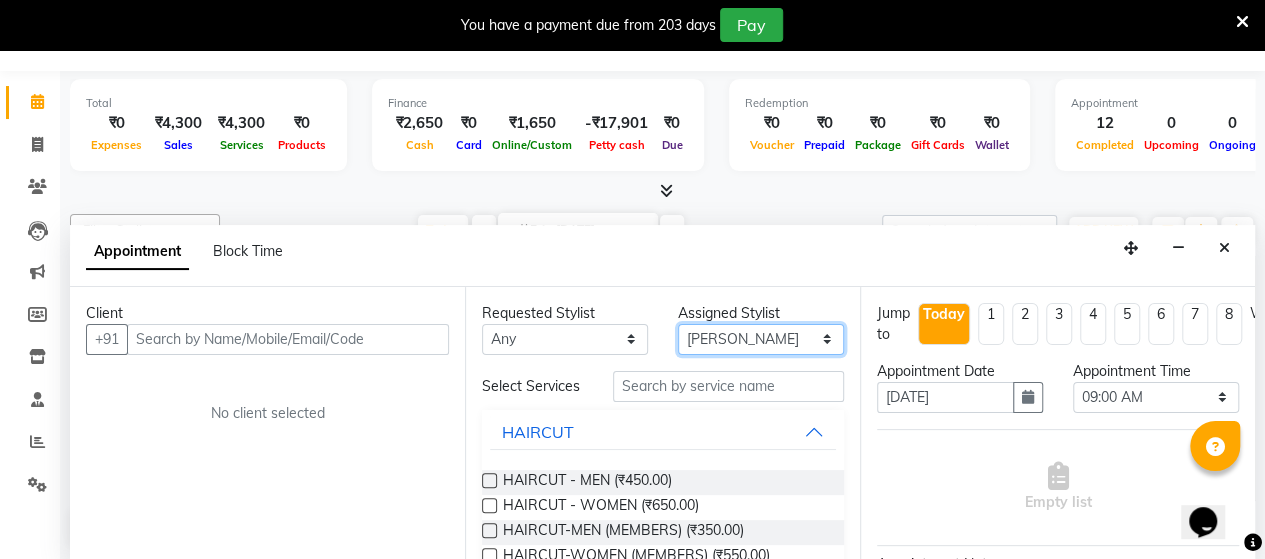 click on "Select [PERSON_NAME] divya Kunal saurabh [PERSON_NAME]" at bounding box center [761, 339] 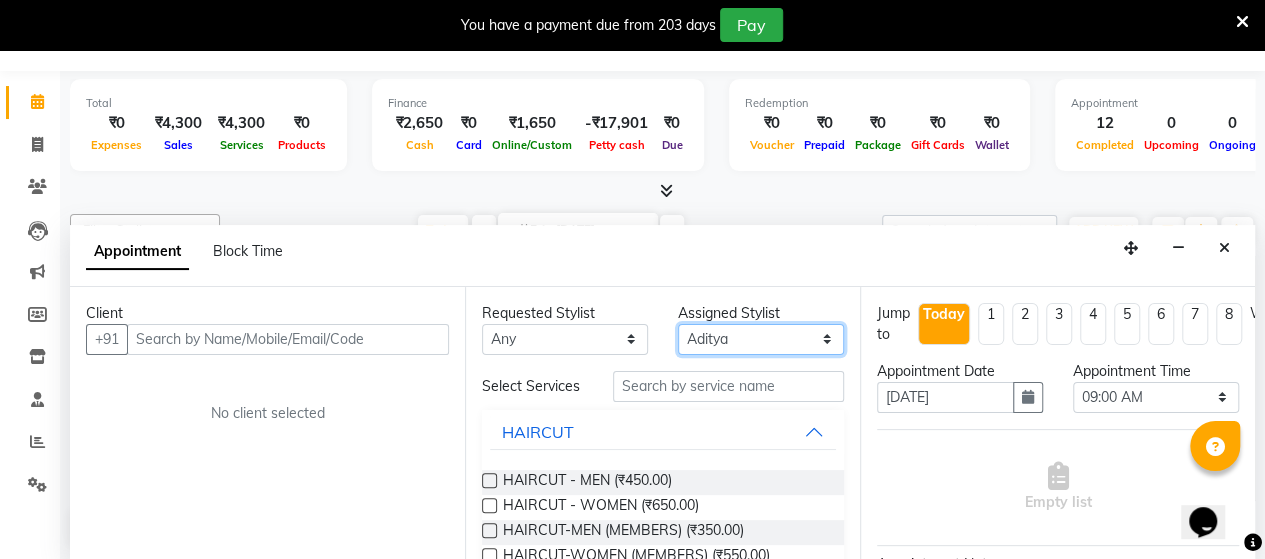 click on "Select [PERSON_NAME] divya Kunal saurabh [PERSON_NAME]" at bounding box center (761, 339) 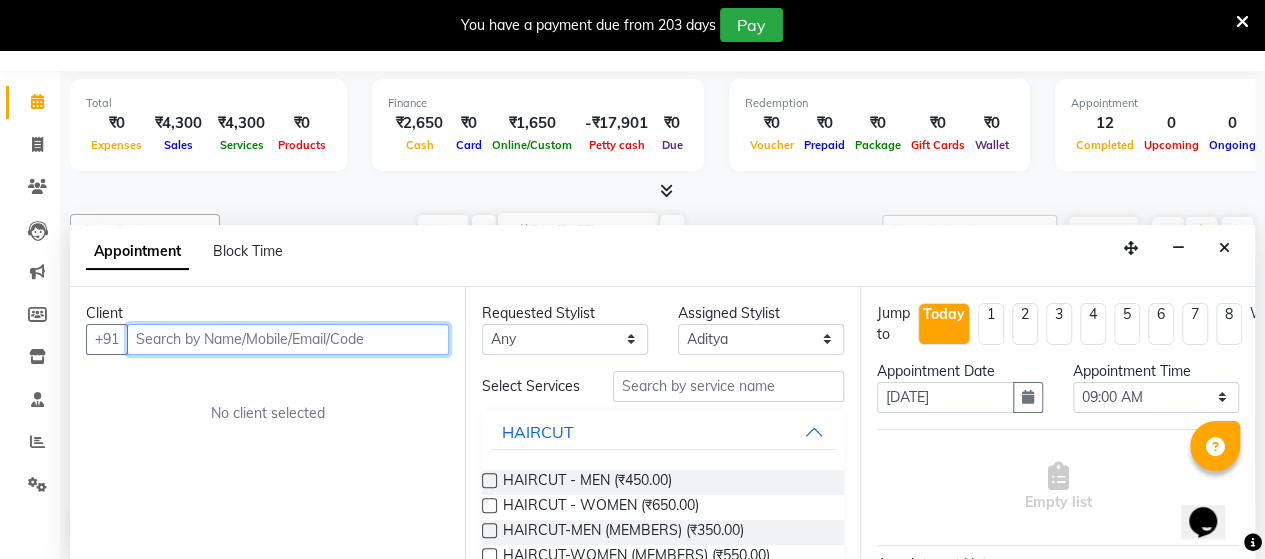 click at bounding box center [288, 339] 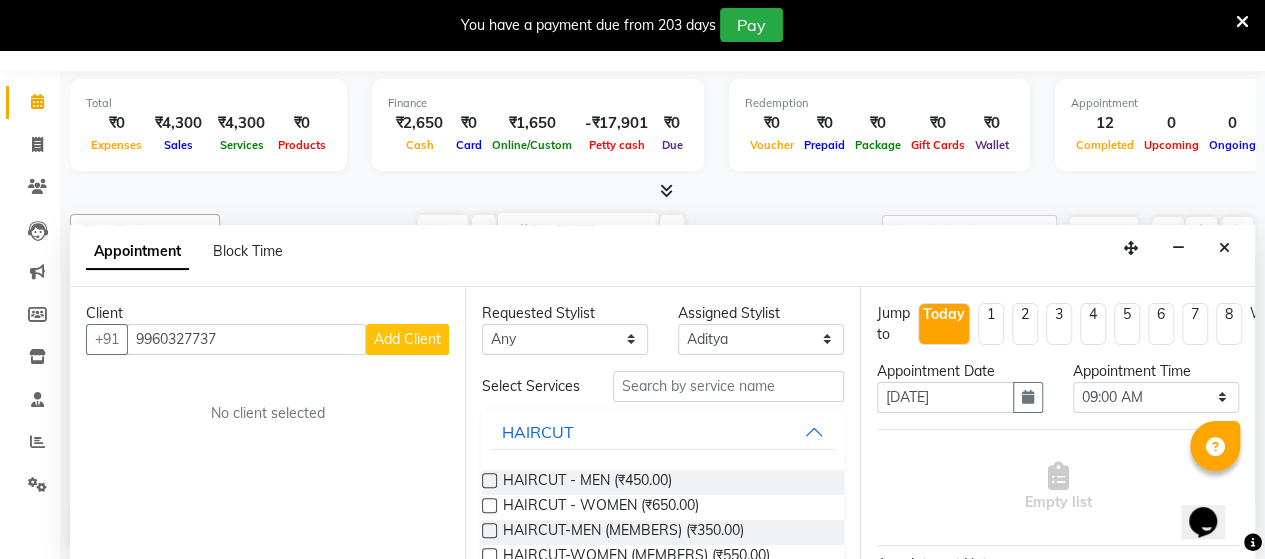 click on "Add Client" at bounding box center [407, 339] 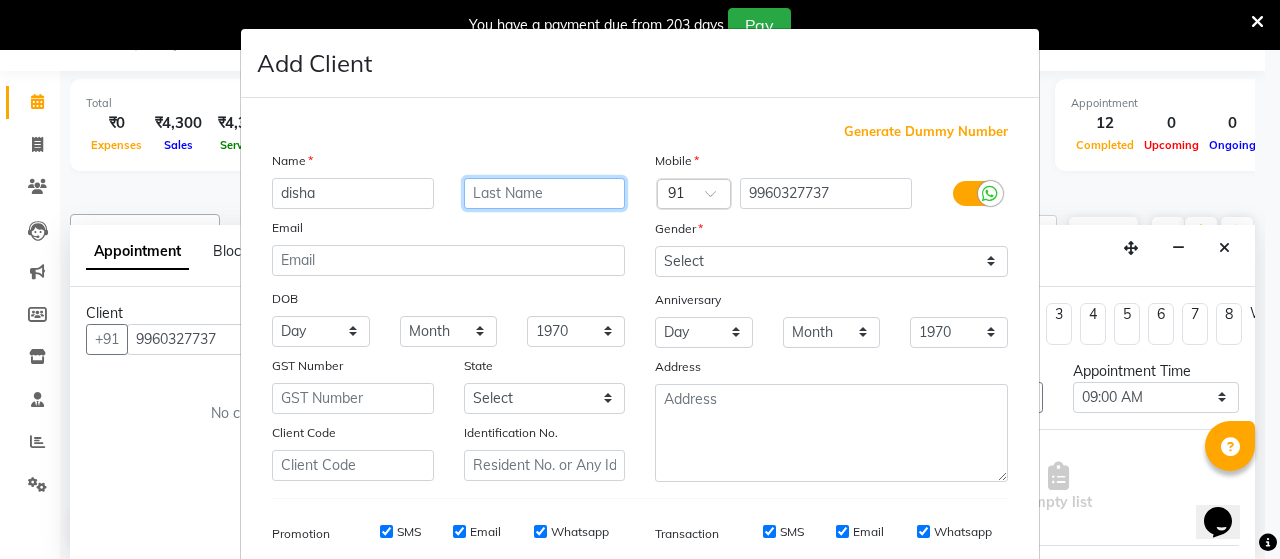 click at bounding box center [545, 193] 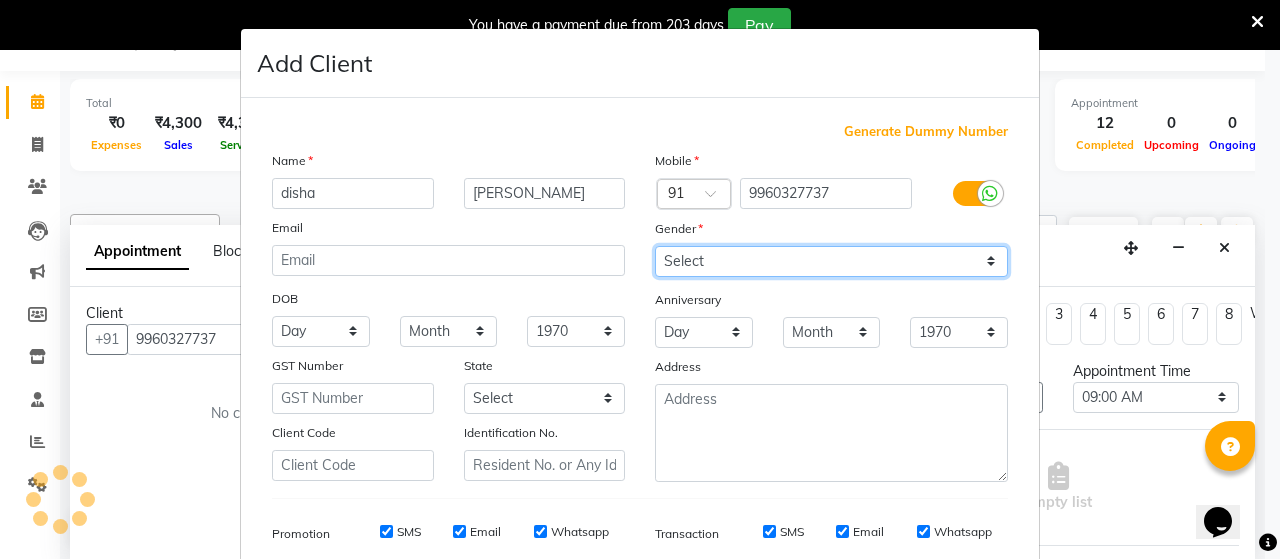 click on "Select [DEMOGRAPHIC_DATA] [DEMOGRAPHIC_DATA] Other Prefer Not To Say" at bounding box center [831, 261] 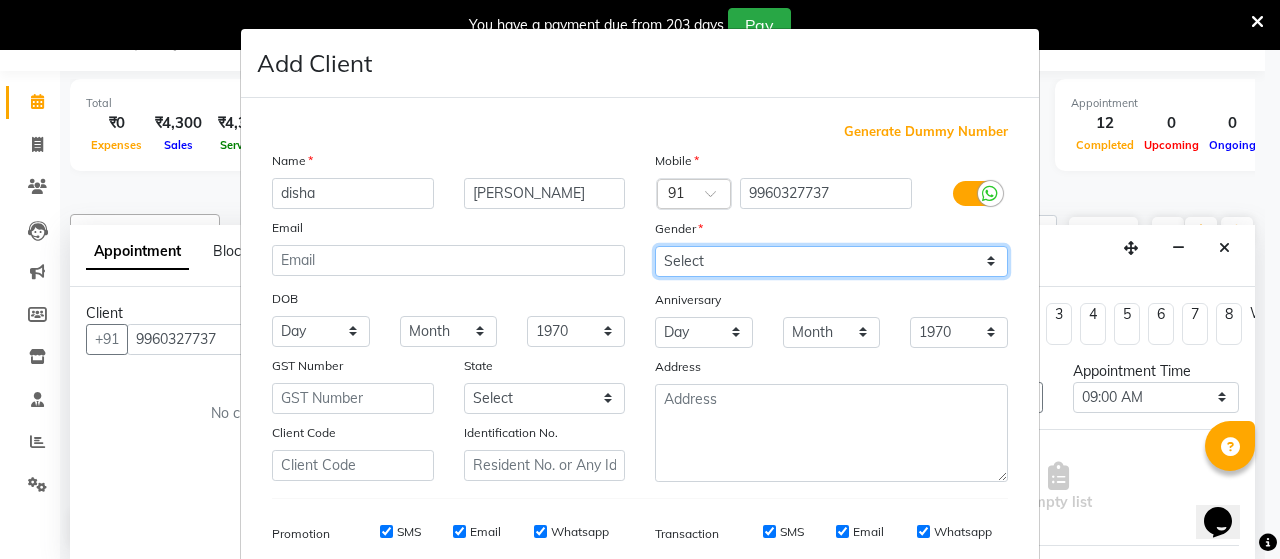 click on "Select [DEMOGRAPHIC_DATA] [DEMOGRAPHIC_DATA] Other Prefer Not To Say" at bounding box center (831, 261) 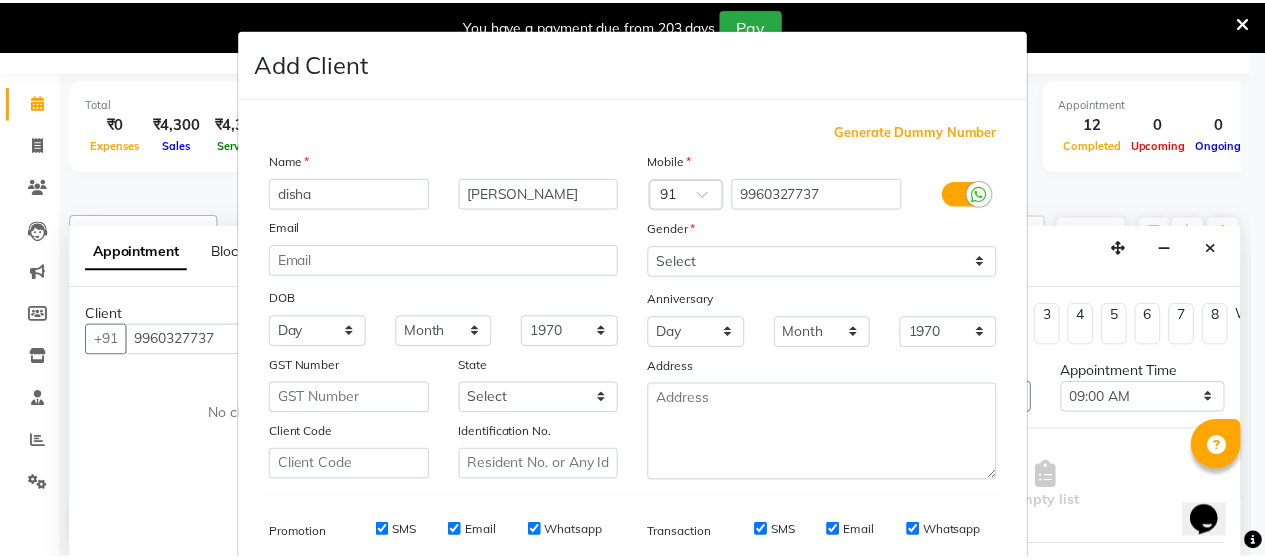 scroll, scrollTop: 286, scrollLeft: 0, axis: vertical 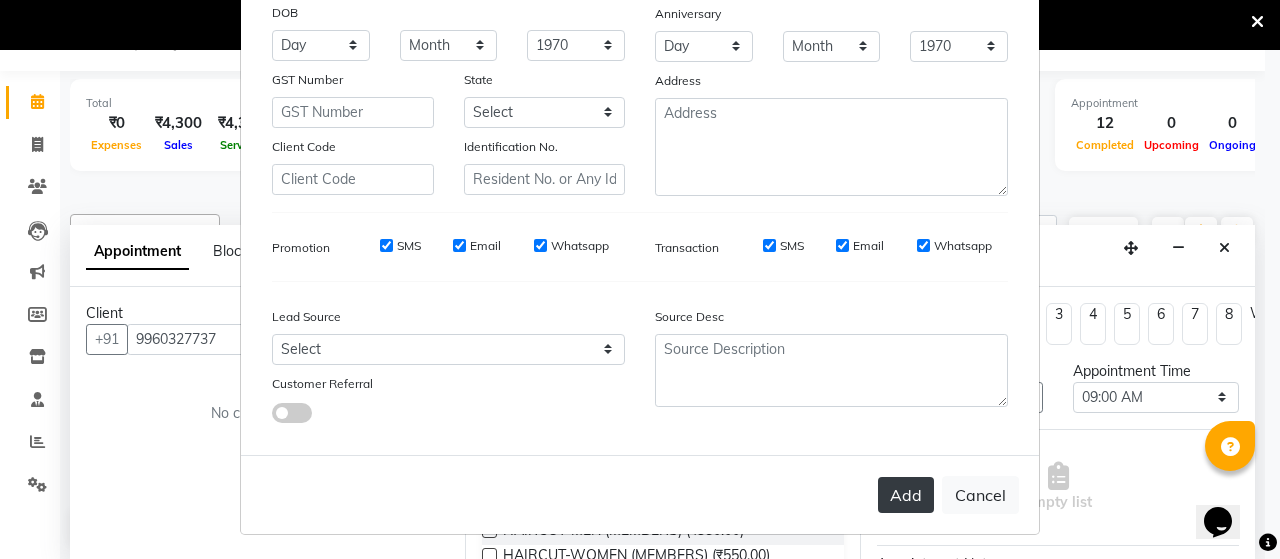 click on "Add" at bounding box center [906, 495] 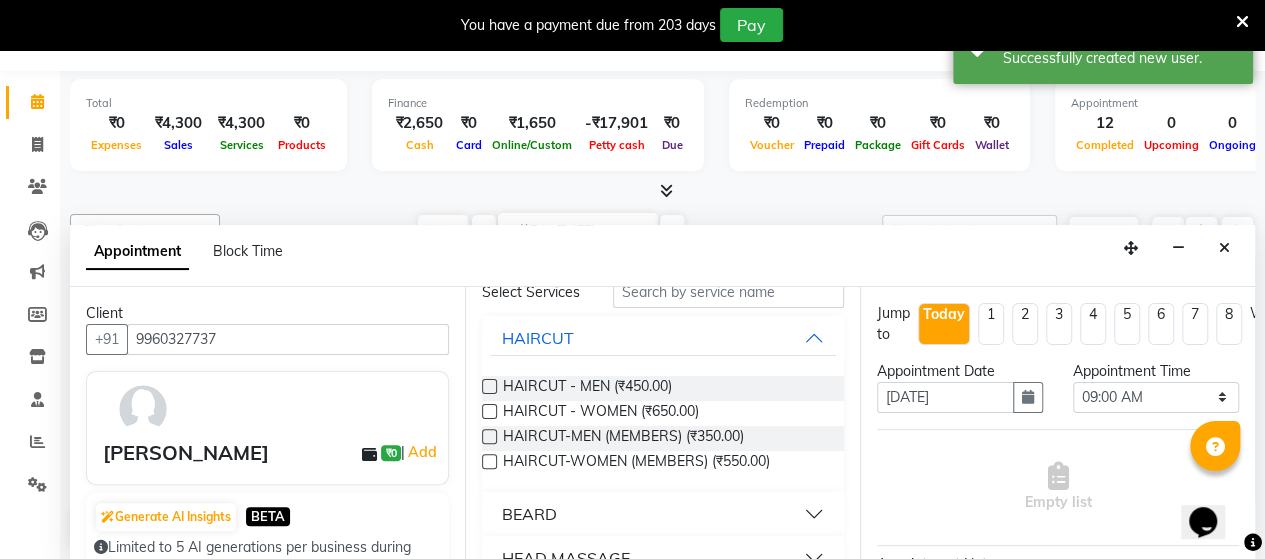 scroll, scrollTop: 152, scrollLeft: 0, axis: vertical 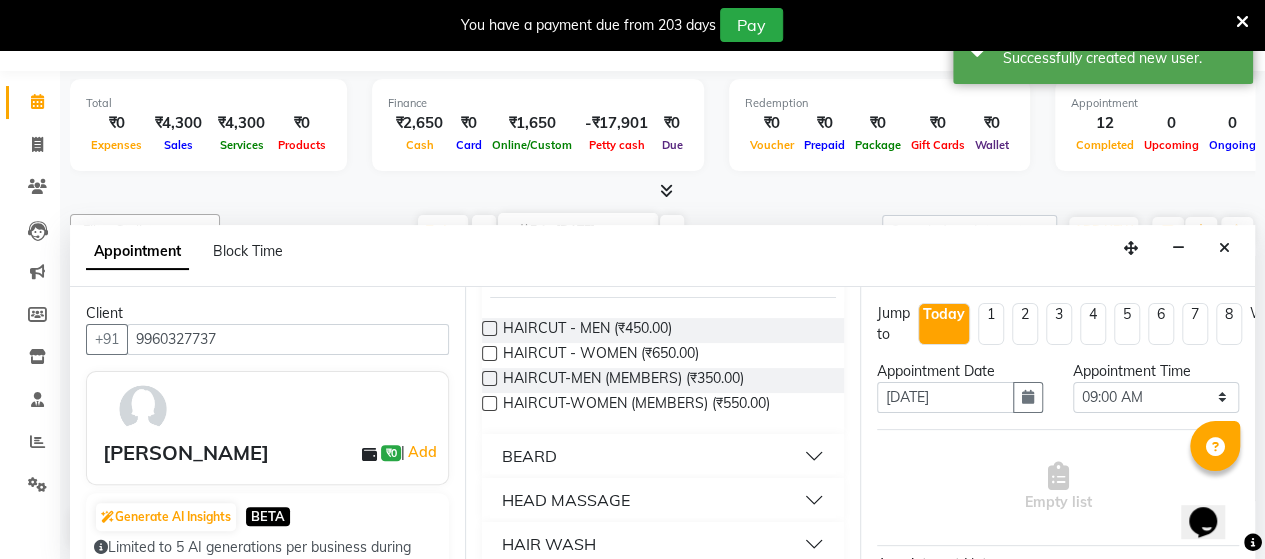 click at bounding box center (489, 403) 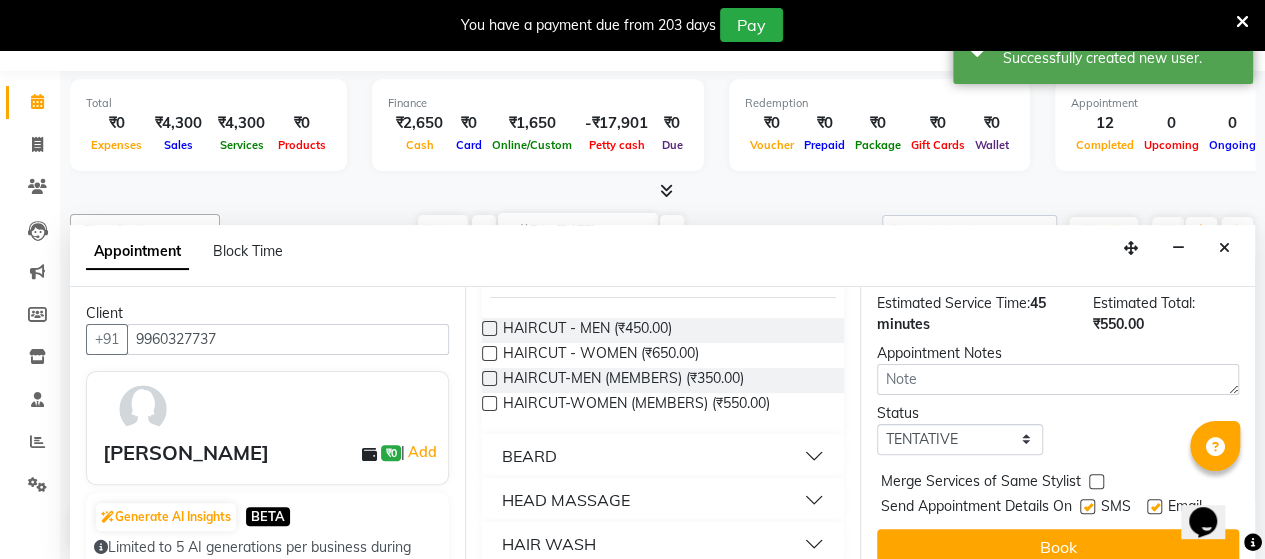 scroll, scrollTop: 308, scrollLeft: 0, axis: vertical 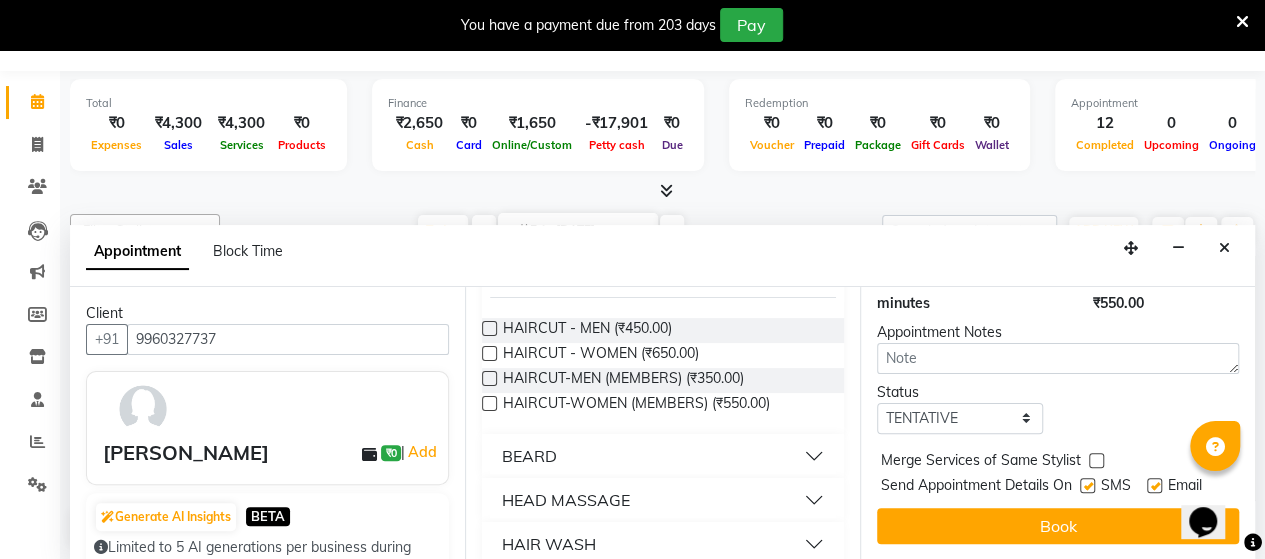 click at bounding box center (1087, 485) 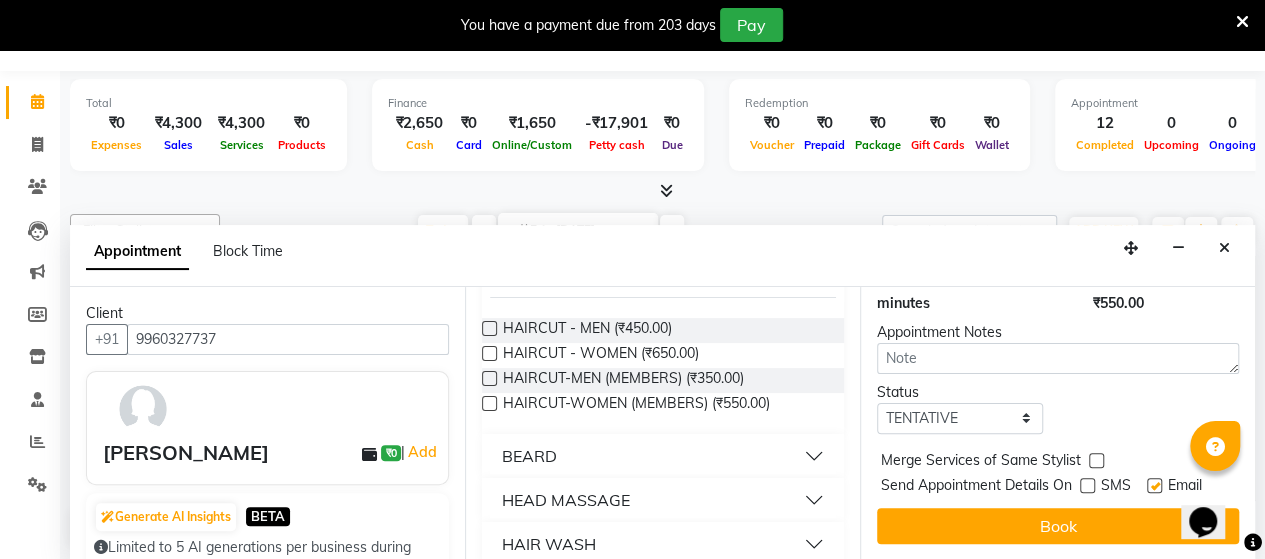 click at bounding box center [1154, 485] 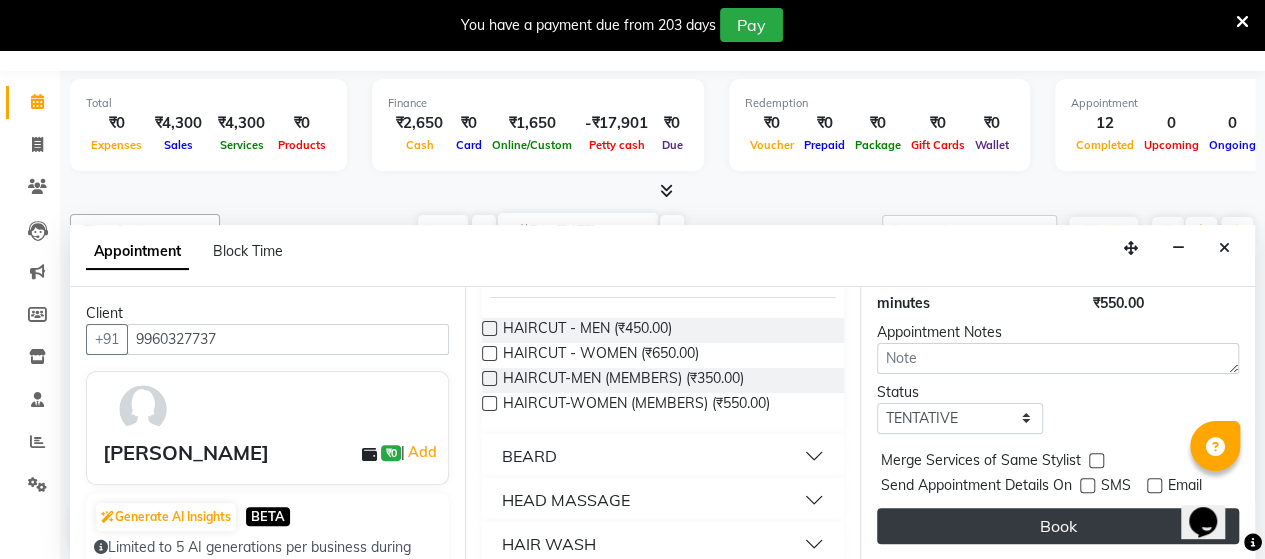 click on "Book" at bounding box center [1058, 526] 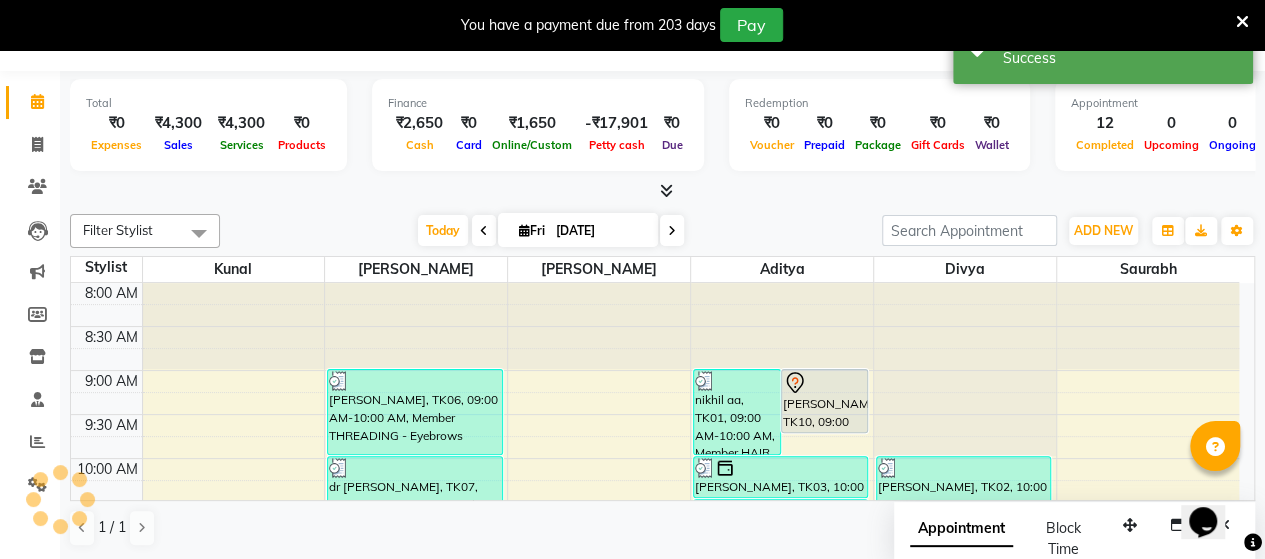 scroll, scrollTop: 0, scrollLeft: 0, axis: both 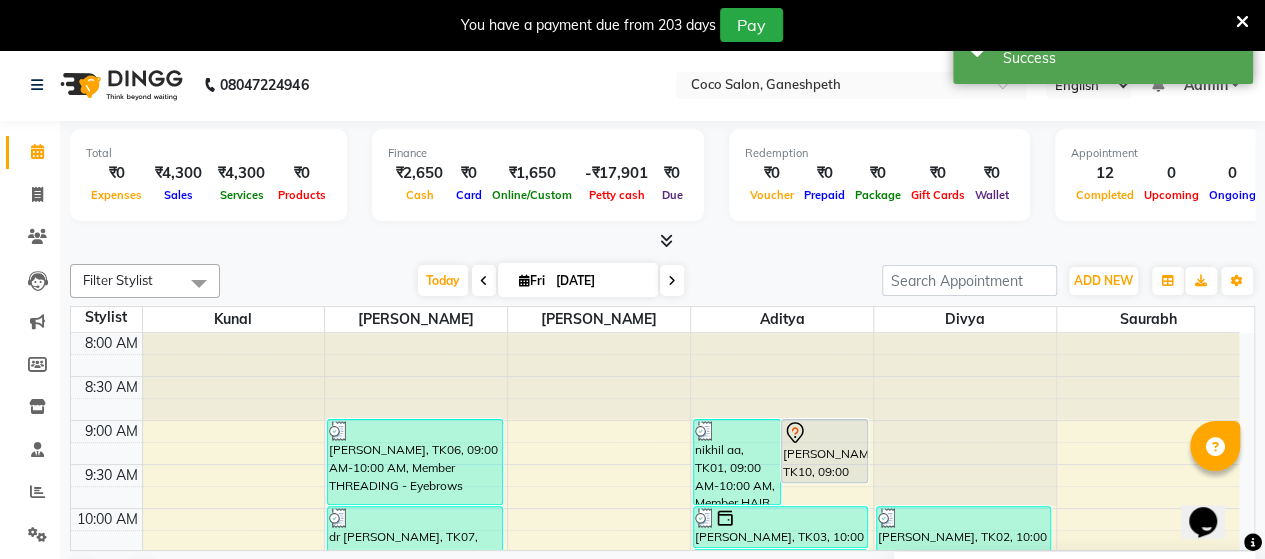 click on "[PERSON_NAME], TK10, 09:00 AM-09:45 AM, HAIRCUT-WOMEN (MEMBERS)" at bounding box center (825, 451) 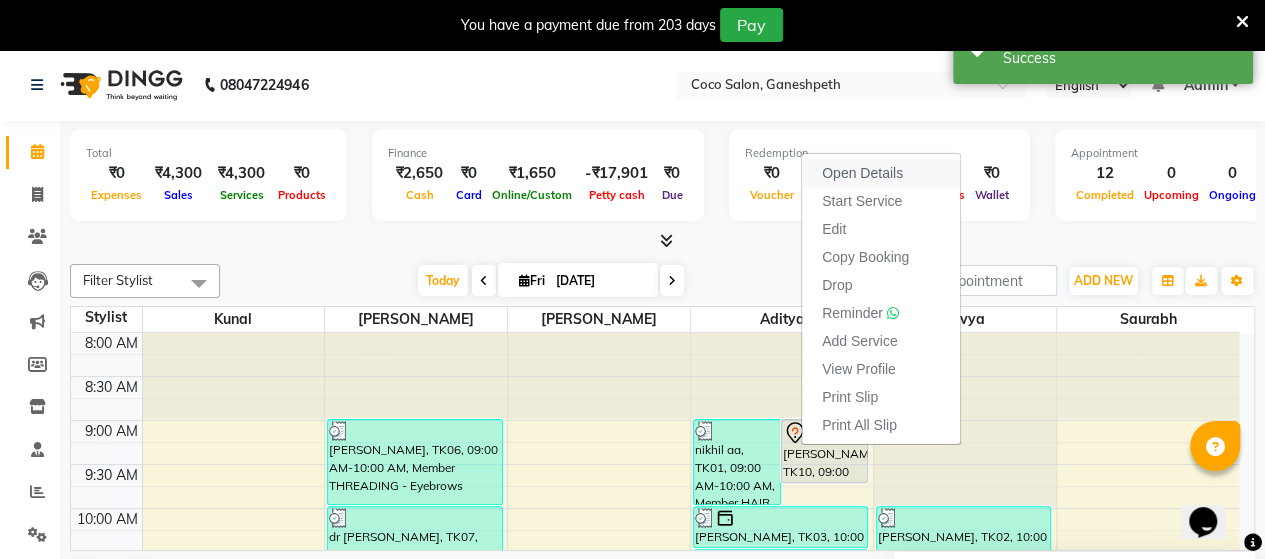 click on "Open Details" at bounding box center [862, 173] 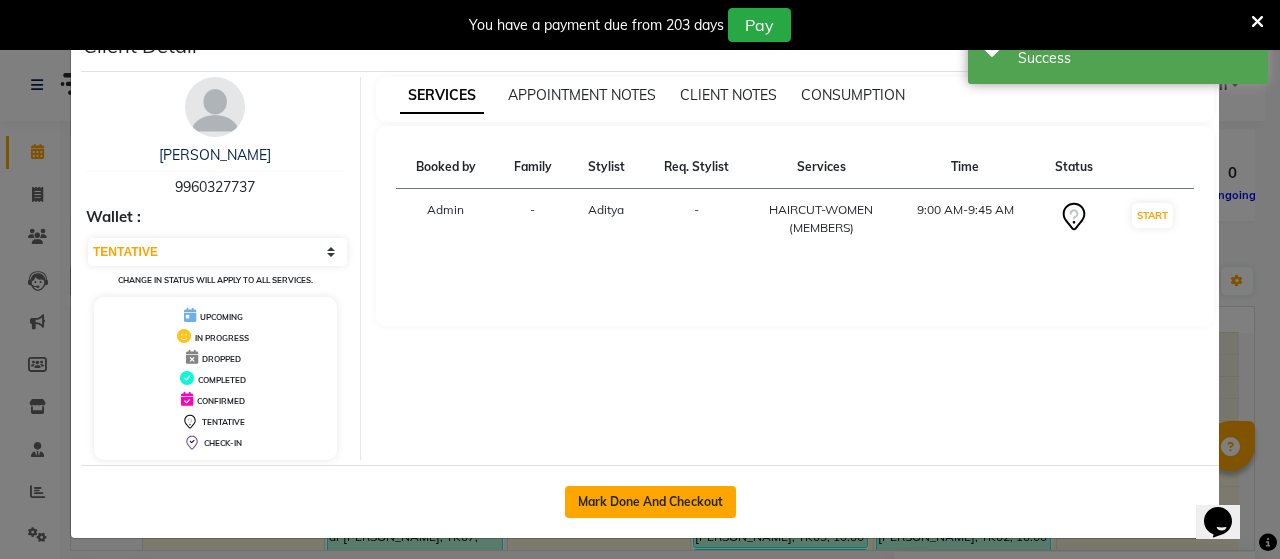 click on "Mark Done And Checkout" 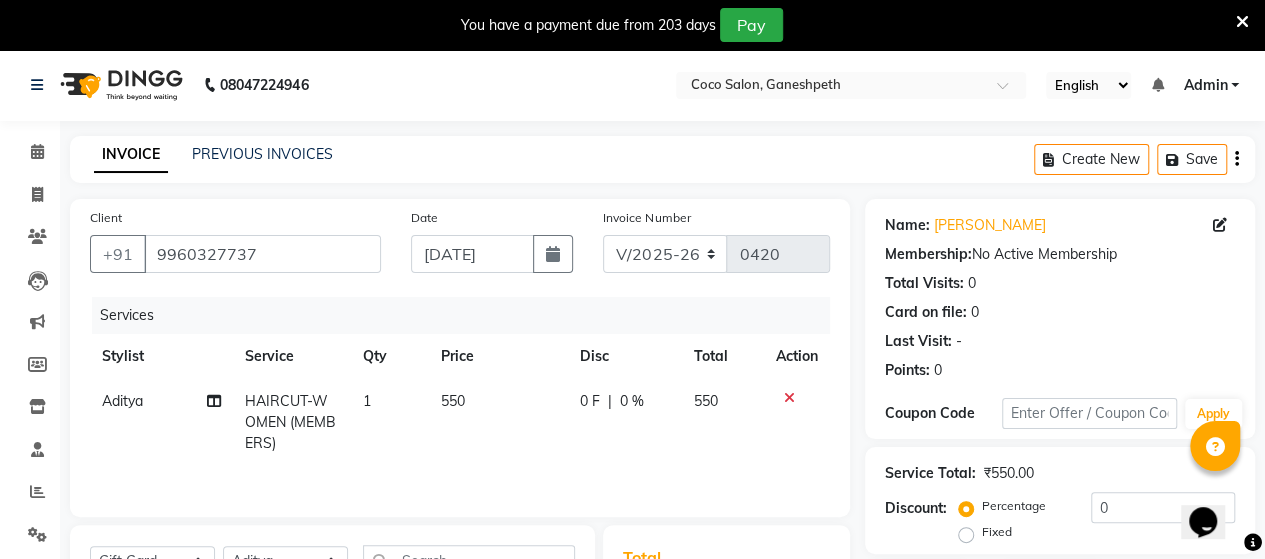 scroll, scrollTop: 320, scrollLeft: 0, axis: vertical 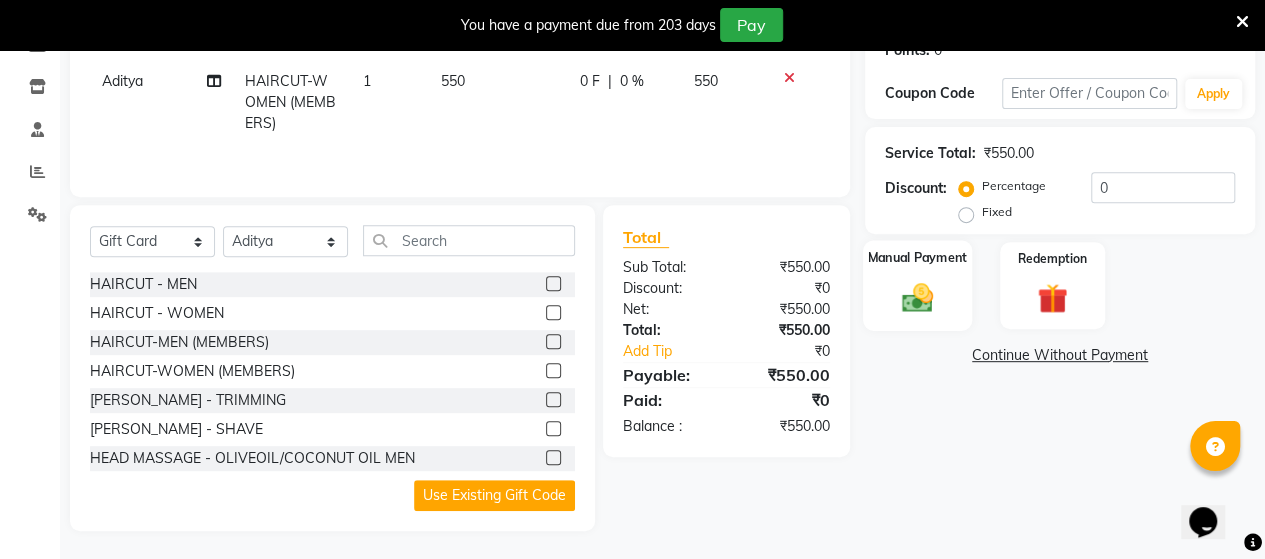 click 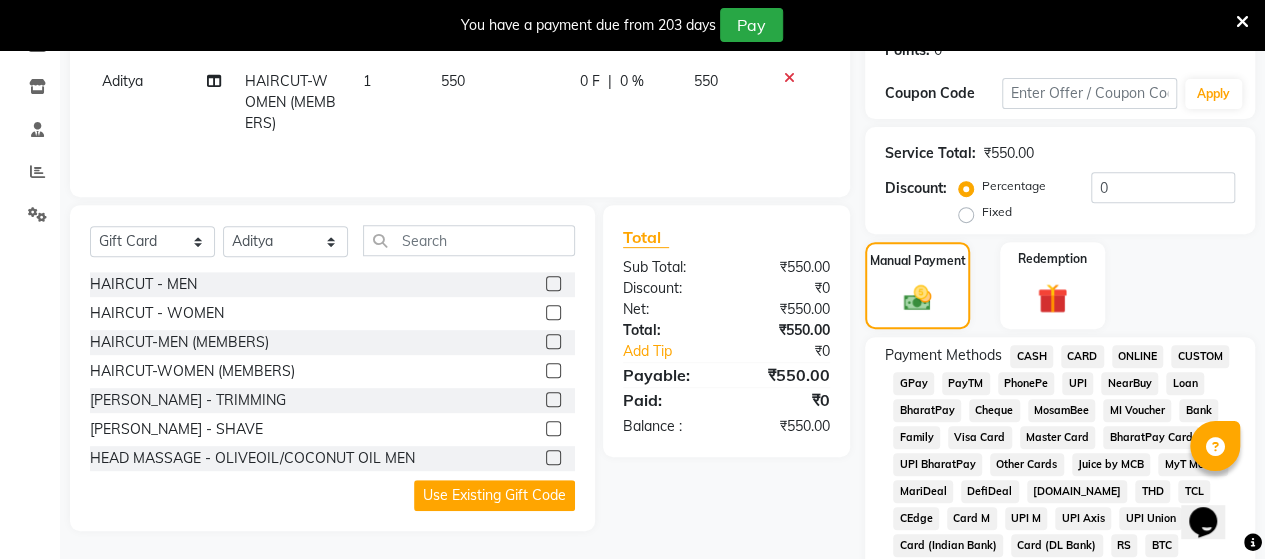 click on "CASH" 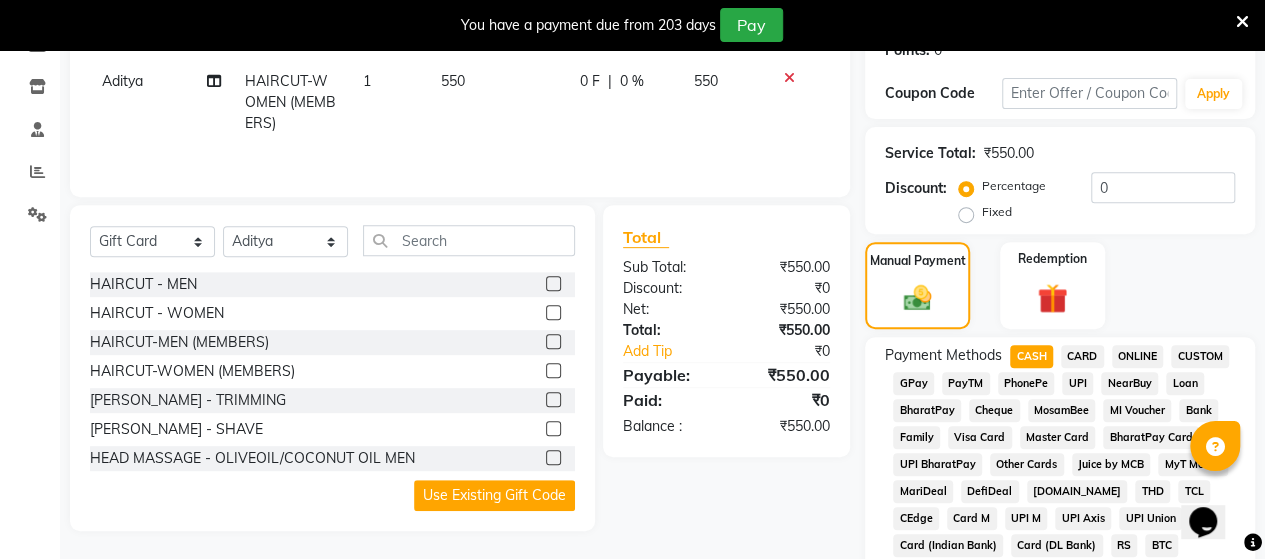 scroll, scrollTop: 1047, scrollLeft: 0, axis: vertical 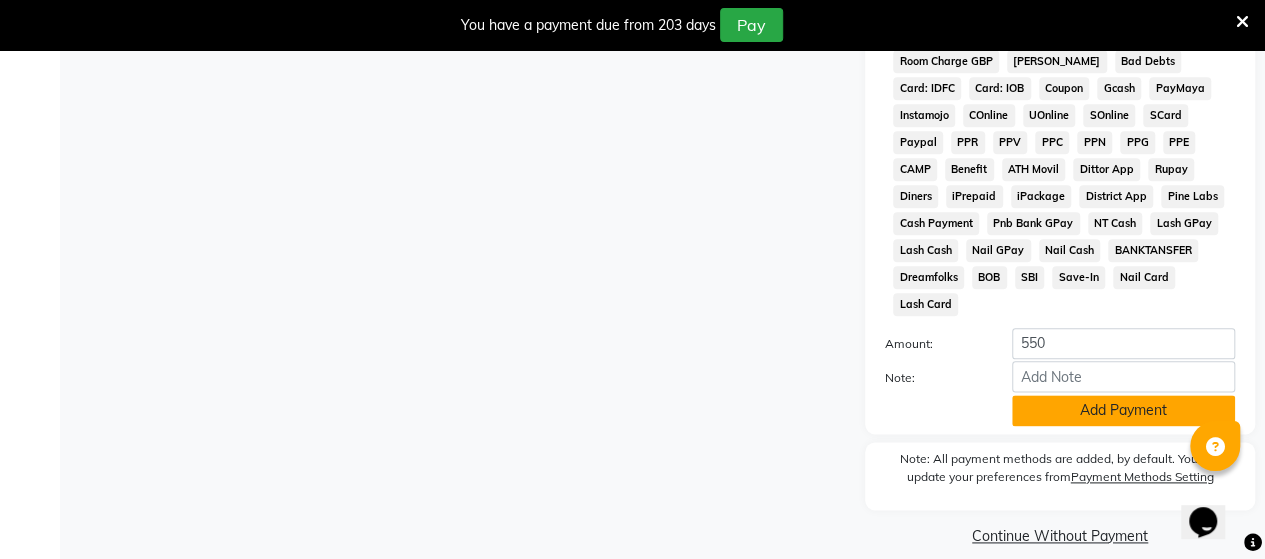 click on "Add Payment" 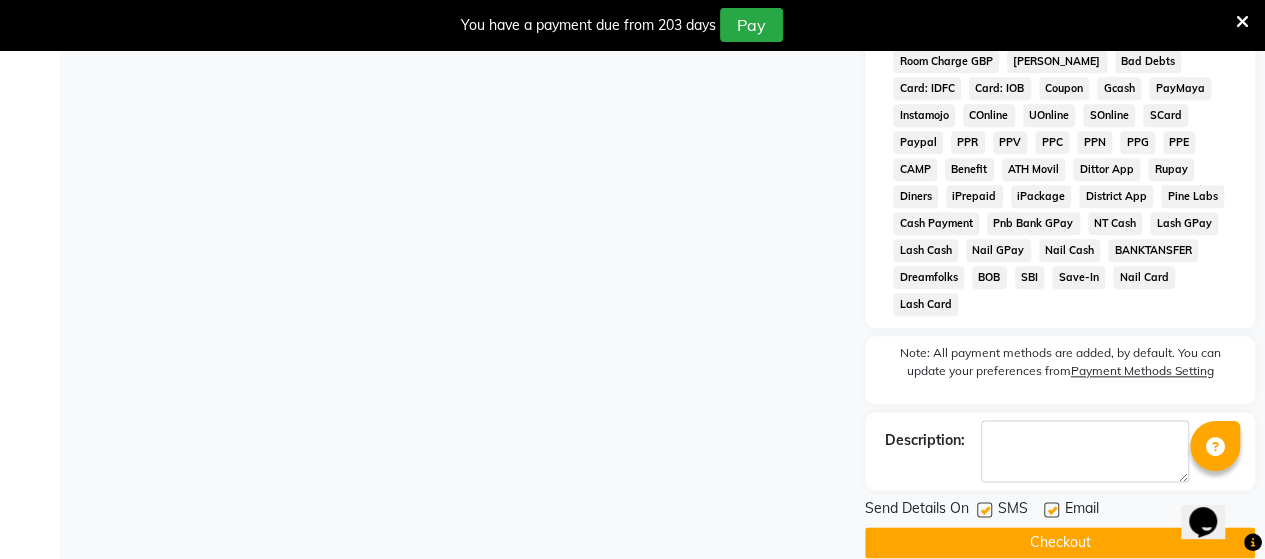 click on "Name: [PERSON_NAME] Membership:  No Active Membership  Total Visits:  0 Card on file:  0 Last Visit:   - Points:   0  Coupon Code Apply Service Total:  ₹550.00  Discount:  Percentage   Fixed  0 Manual Payment Redemption Payment Methods  CASH   CARD   ONLINE   CUSTOM   GPay   PayTM   PhonePe   UPI   NearBuy   Loan   BharatPay   Cheque   MosamBee   MI Voucher   Bank   Family   Visa Card   Master Card   BharatPay Card   UPI BharatPay   Other Cards   Juice by MCB   MyT Money   MariDeal   DefiDeal   [DOMAIN_NAME]   THD   TCL   CEdge   Card M   UPI M   UPI Axis   UPI Union   Card (Indian Bank)   Card (DL Bank)   RS   BTC   Wellnessta   Razorpay   Complimentary   Nift   Spa Finder   Spa Week   Venmo   BFL   LoanTap   SaveIN   GMoney   ATH Movil   On Account   Chamber Gift Card   Trade   Comp   Donation   Card on File   Envision   BRAC Card   City Card   bKash   Credit Card   Debit Card   Shoutlo   LUZO   Jazz Cash   AmEx   Discover   Tabby   Online W   Room Charge   Room Charge USD   Room Charge Euro   Room Charge EGP" 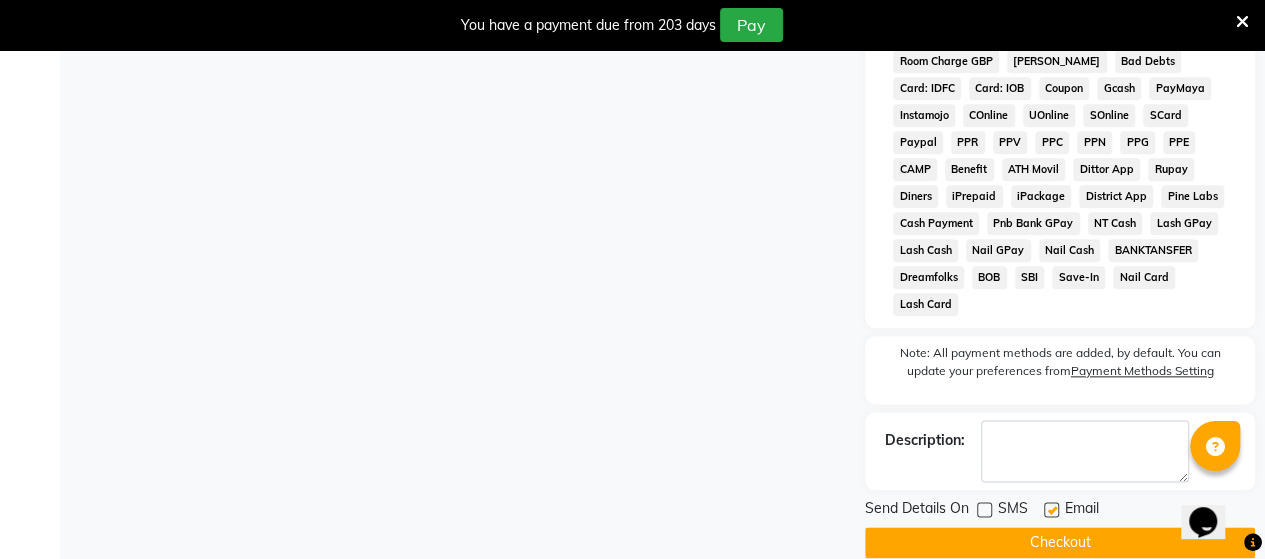 click 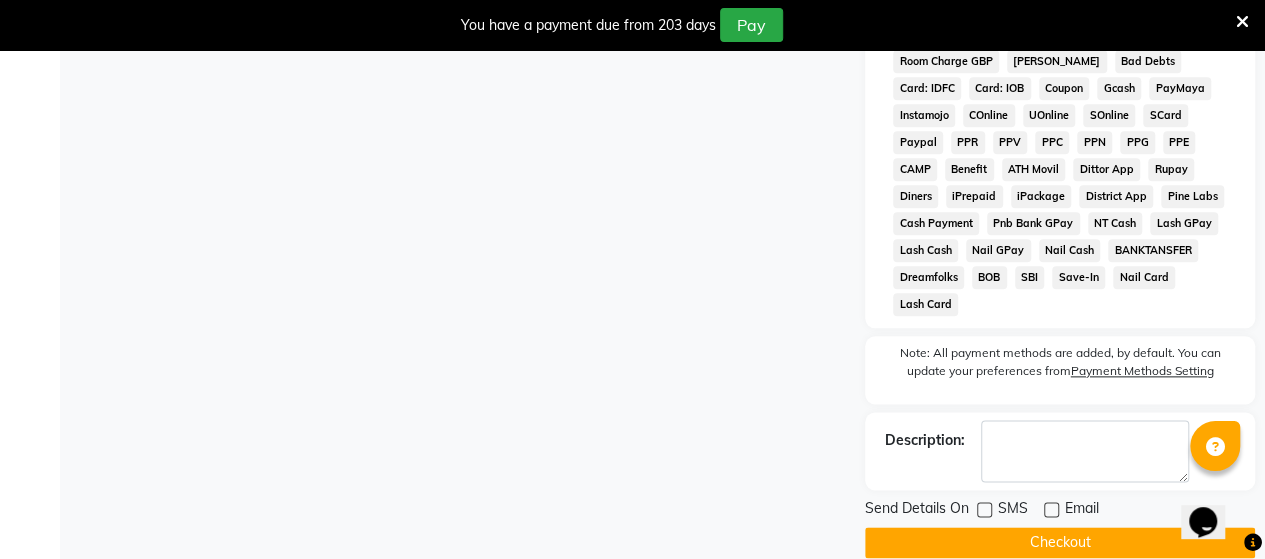drag, startPoint x: 1028, startPoint y: 536, endPoint x: 1043, endPoint y: 518, distance: 23.43075 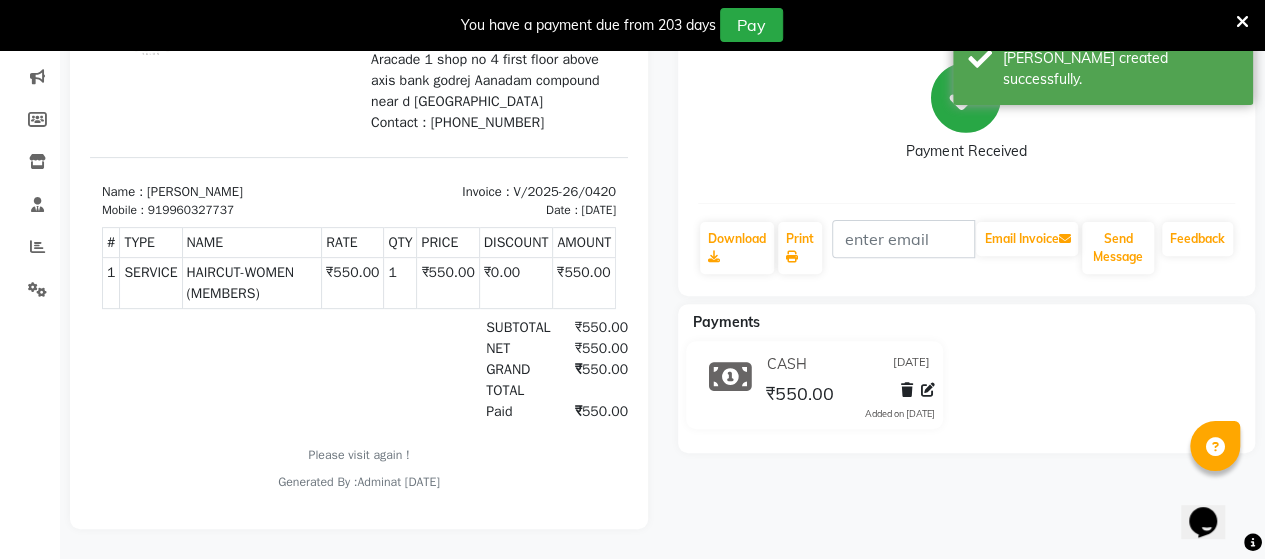 scroll, scrollTop: 0, scrollLeft: 0, axis: both 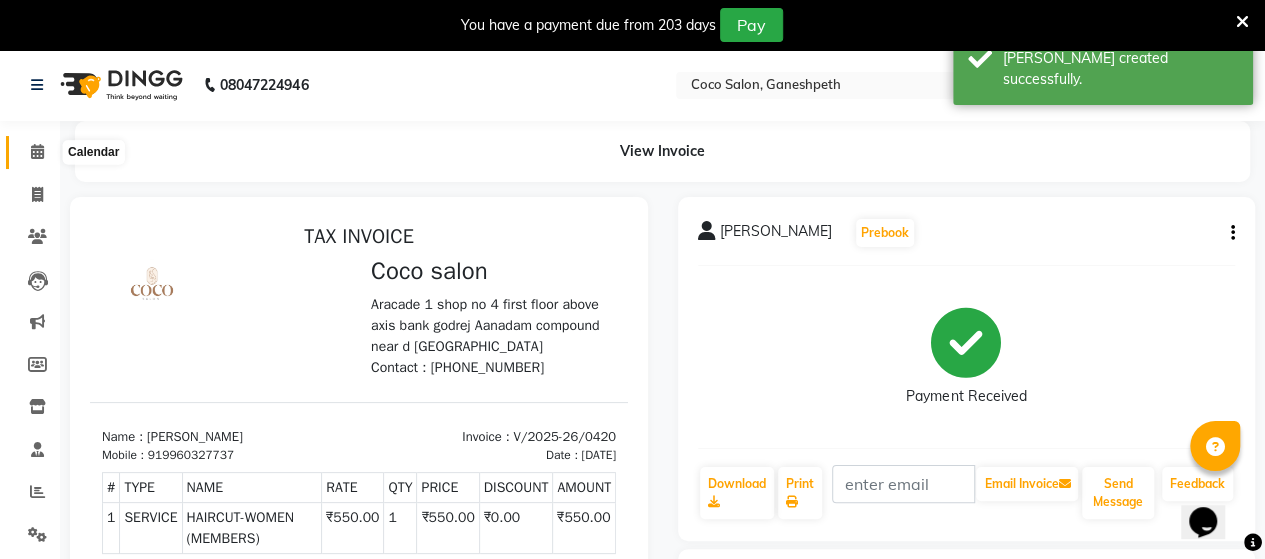 click 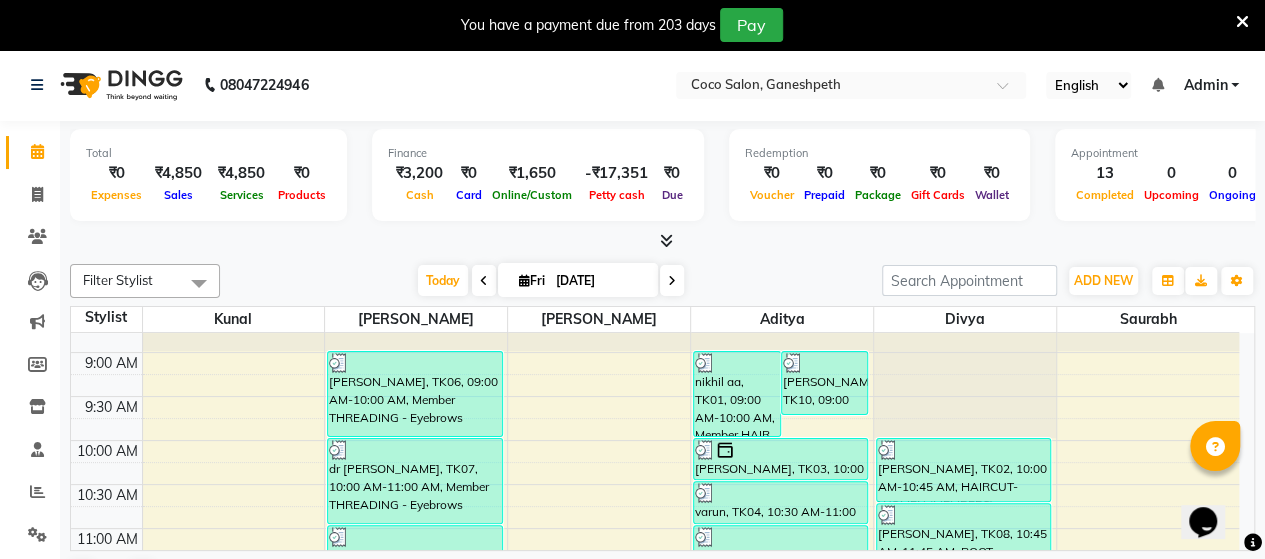 scroll, scrollTop: 26, scrollLeft: 0, axis: vertical 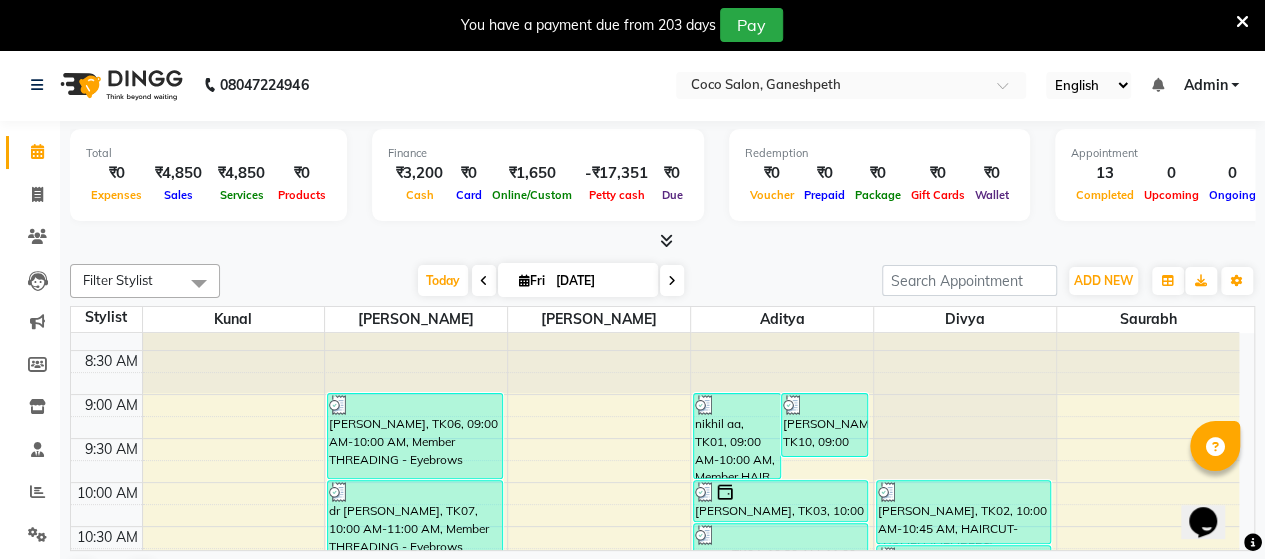 click on "8:00 AM 8:30 AM 9:00 AM 9:30 AM 10:00 AM 10:30 AM 11:00 AM 11:30 AM 12:00 PM 12:30 PM 1:00 PM 1:30 PM 2:00 PM 2:30 PM 3:00 PM 3:30 PM 4:00 PM 4:30 PM 5:00 PM 5:30 PM 6:00 PM 6:30 PM 7:00 PM 7:30 PM 8:00 PM 8:30 PM     akshay [PERSON_NAME], TK06, 09:00 AM-10:00 AM, Member THREADING - Eyebrows     dr [PERSON_NAME], TK07, 10:00 AM-11:00 AM, Member THREADING - Eyebrows     dr [PERSON_NAME], TK07, 11:00 AM-12:00 PM, Member THREADING - UpperLips     dr [PERSON_NAME], TK07, 12:00 PM-01:00 PM, Member THREADING - [PERSON_NAME], TK09, 01:00 PM-02:00 PM, HAIRWASH + BLOWDRY - UPTO SHOUDLER     [PERSON_NAME], TK08, 11:45 AM-12:45 PM, ROOT TOUCHUP - WOMEN ROOT TOUCHUP     nikhil aa, TK01, 09:00 AM-10:00 AM, Member HAIR SPA - MEN (DRY/DAMAGED/OILY)     [PERSON_NAME], TK10, 09:00 AM-09:45 AM, HAIRCUT-WOMEN (MEMBERS)     [PERSON_NAME], TK03, 10:00 AM-10:30 AM, [PERSON_NAME] - SHAVE     varun, TK04, 10:30 AM-11:00 AM, HAIRCUT-MEN (MEMBERS)     siddhi, TK05, 11:00 AM-11:30 AM, HAIR WASH - WOMEN     [PERSON_NAME], TK02, 10:00 AM-10:45 AM, HAIRCUT-WOMEN (MEMBERS)" at bounding box center [655, 878] 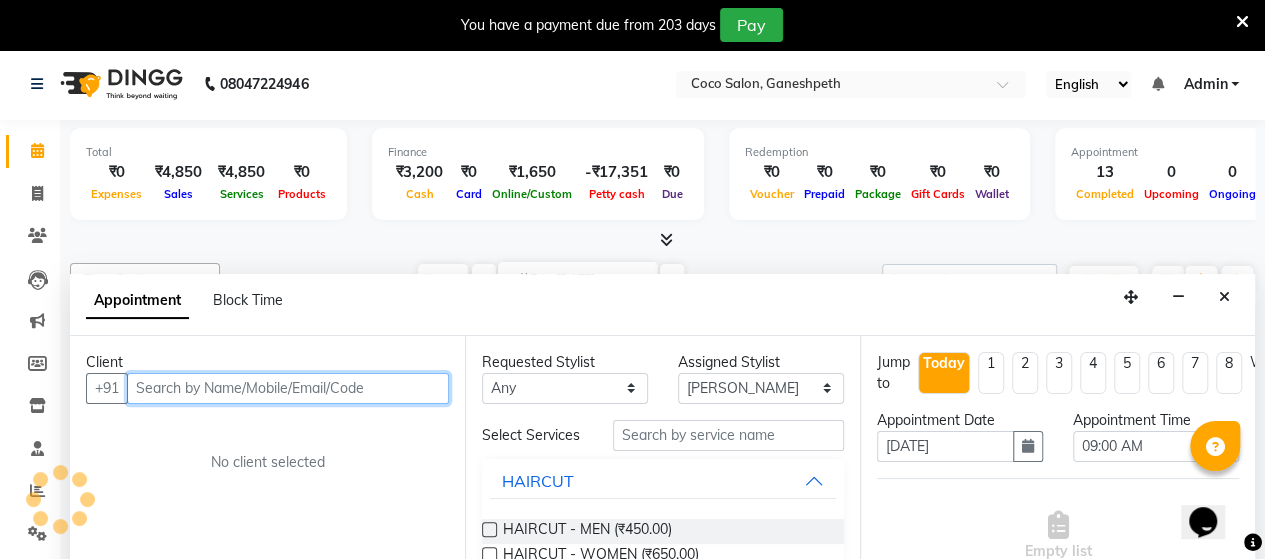 scroll, scrollTop: 50, scrollLeft: 0, axis: vertical 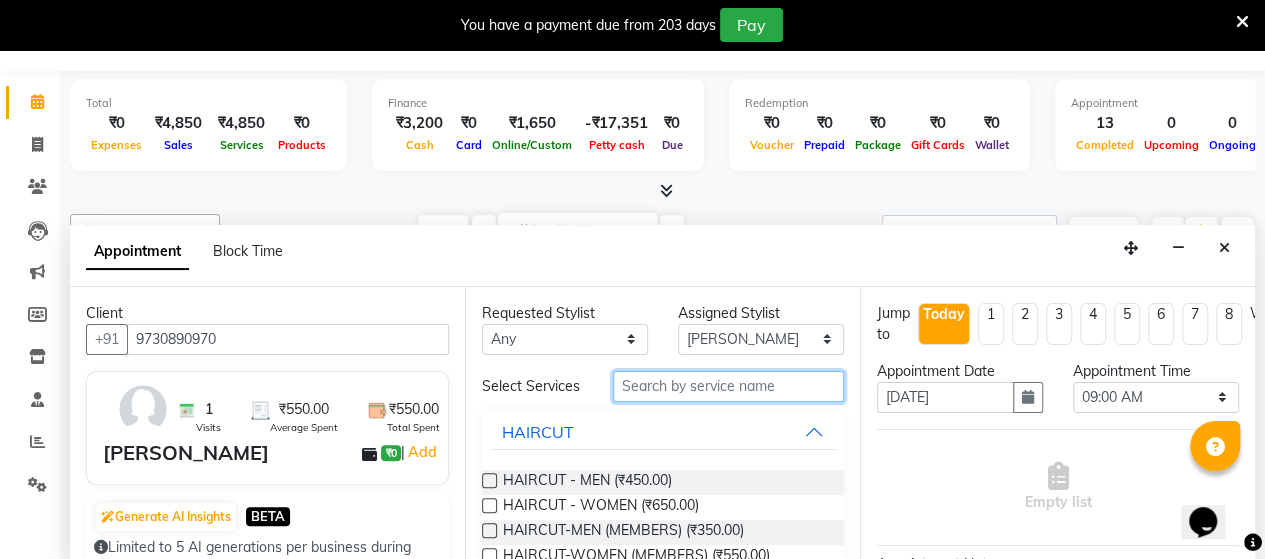 click at bounding box center [728, 386] 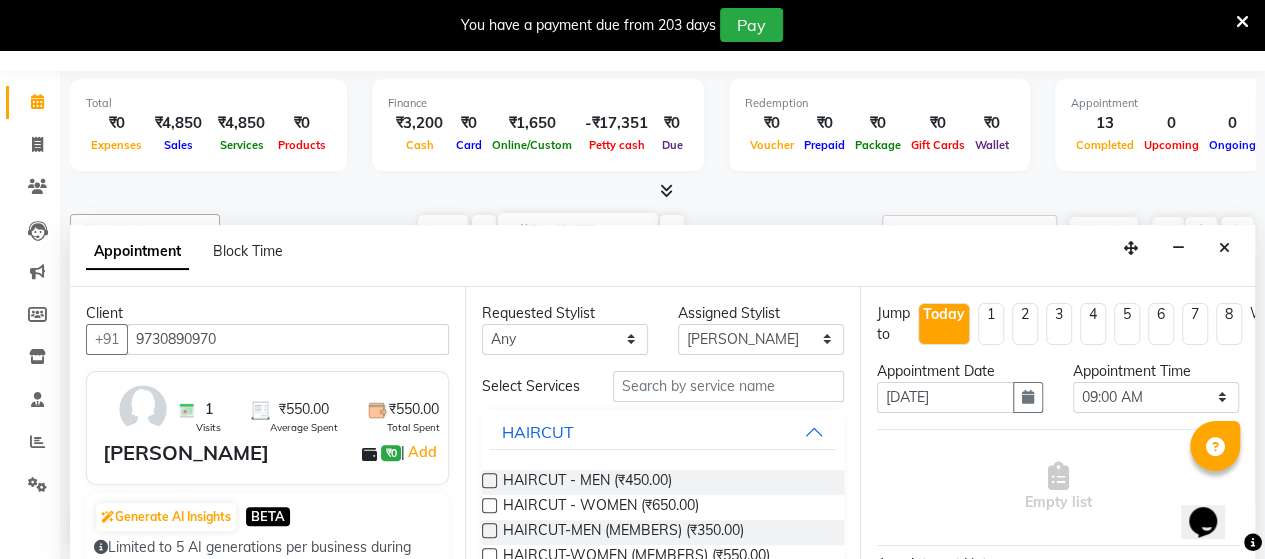click at bounding box center [489, 530] 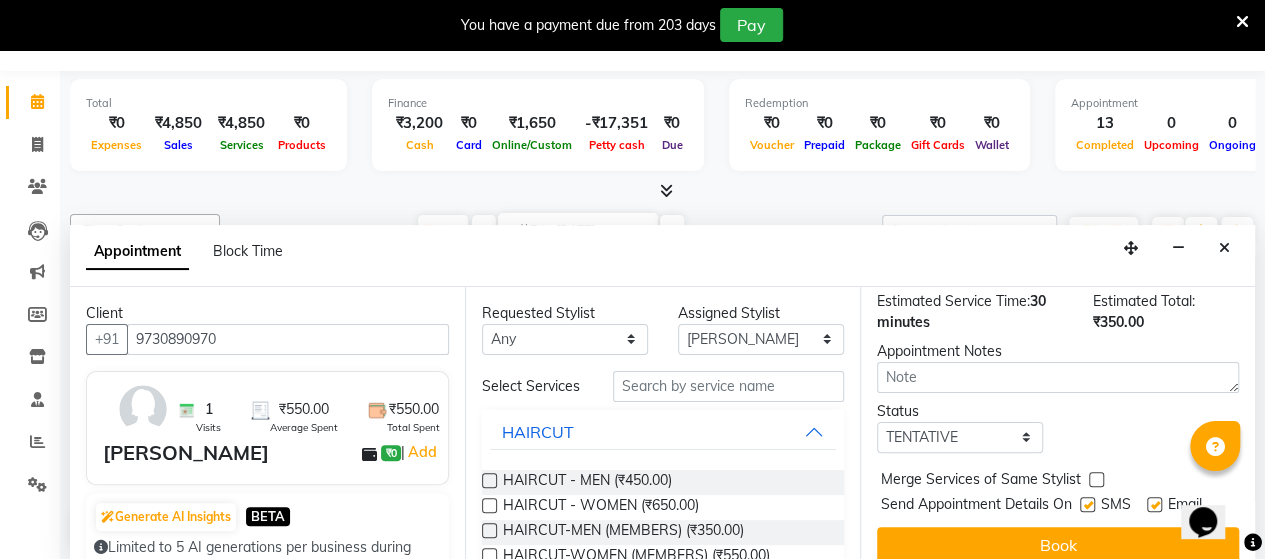 scroll, scrollTop: 287, scrollLeft: 0, axis: vertical 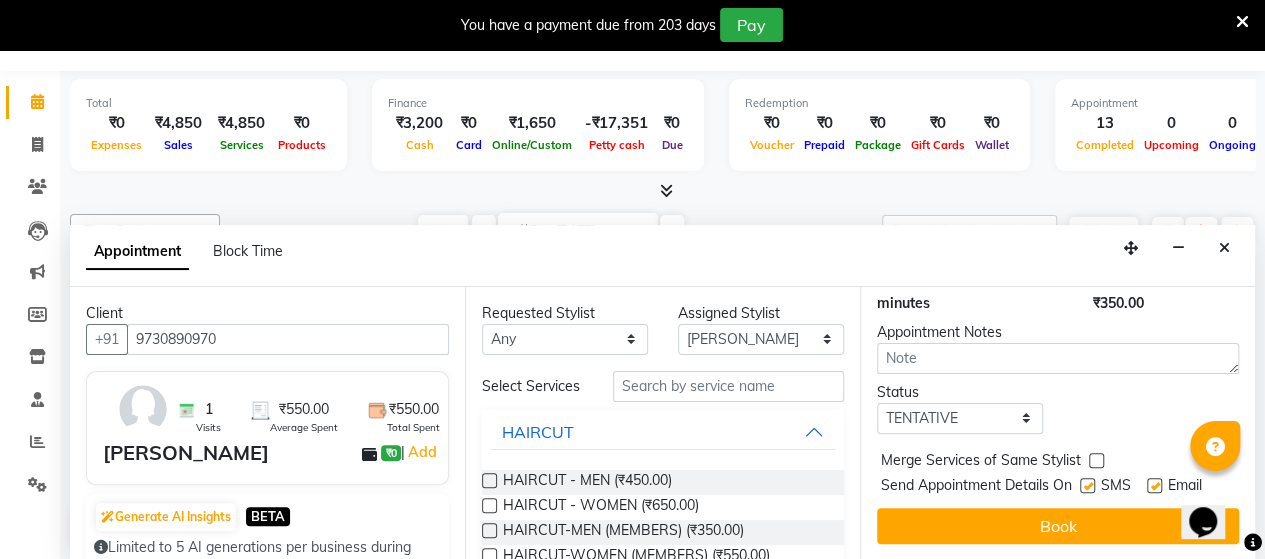 click at bounding box center (1087, 485) 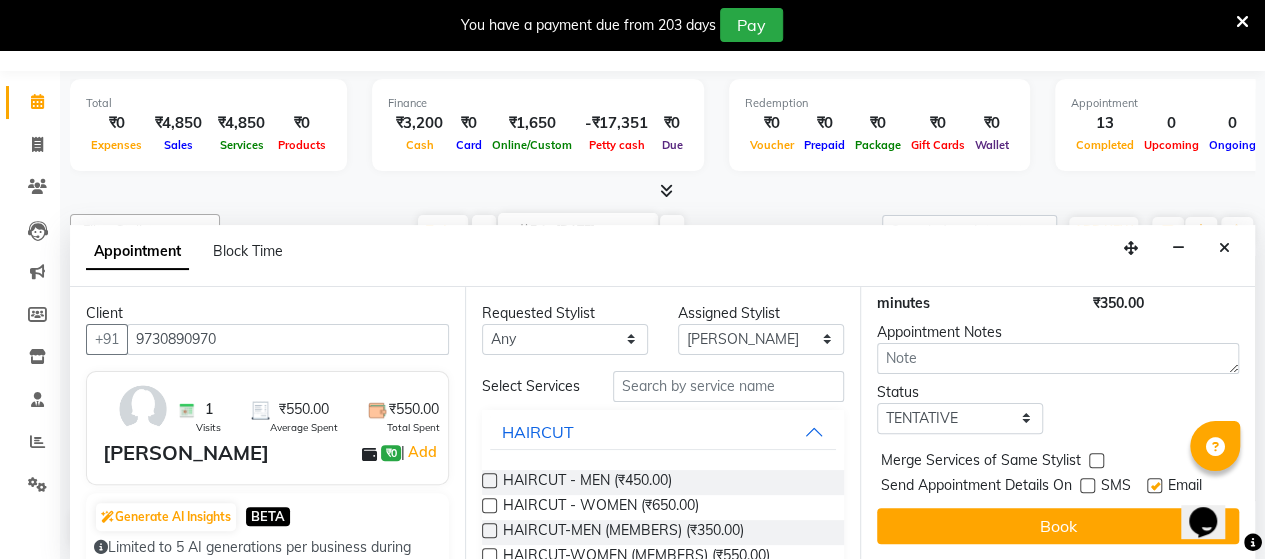 click at bounding box center [1154, 485] 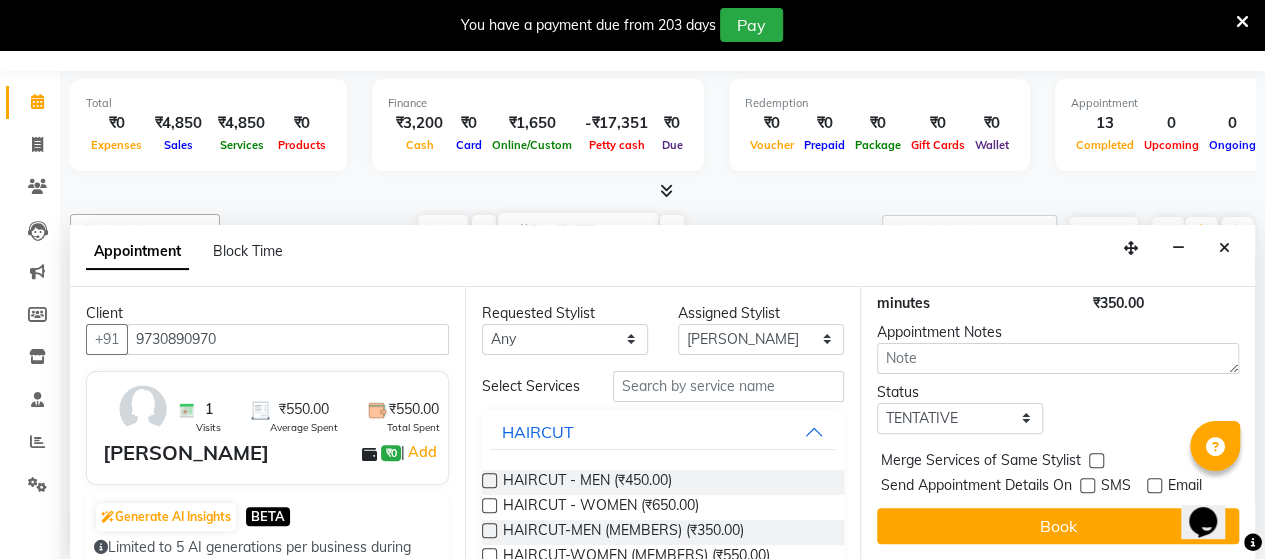 click on "Jump to [DATE] 1 2 3 4 5 6 7 8 Weeks Appointment Date [DATE] Appointment Time Select 09:00 AM 09:15 AM 09:30 AM 09:45 AM 10:00 AM 10:15 AM 10:30 AM 10:45 AM 11:00 AM 11:15 AM 11:30 AM 11:45 AM 12:00 PM 12:15 PM 12:30 PM 12:45 PM 01:00 PM 01:15 PM 01:30 PM 01:45 PM 02:00 PM 02:15 PM 02:30 PM 02:45 PM 03:00 PM 03:15 PM 03:30 PM 03:45 PM 04:00 PM 04:15 PM 04:30 PM 04:45 PM 05:00 PM 05:15 PM 05:30 PM 05:45 PM 06:00 PM 06:15 PM 06:30 PM 06:45 PM 07:00 PM 07:15 PM 07:30 PM 07:45 PM 08:00 PM HAIRCUT-MEN (MEMBERS)   for  30 min ₹350.00 [PERSON_NAME] × 09:00 AM Estimated Service Time:  30 minutes Estimated Total:  ₹350.00 Appointment Notes Status Select TENTATIVE CONFIRM CHECK-IN UPCOMING Merge Services of Same Stylist Send Appointment Details On SMS Email  Book" at bounding box center [1057, 423] 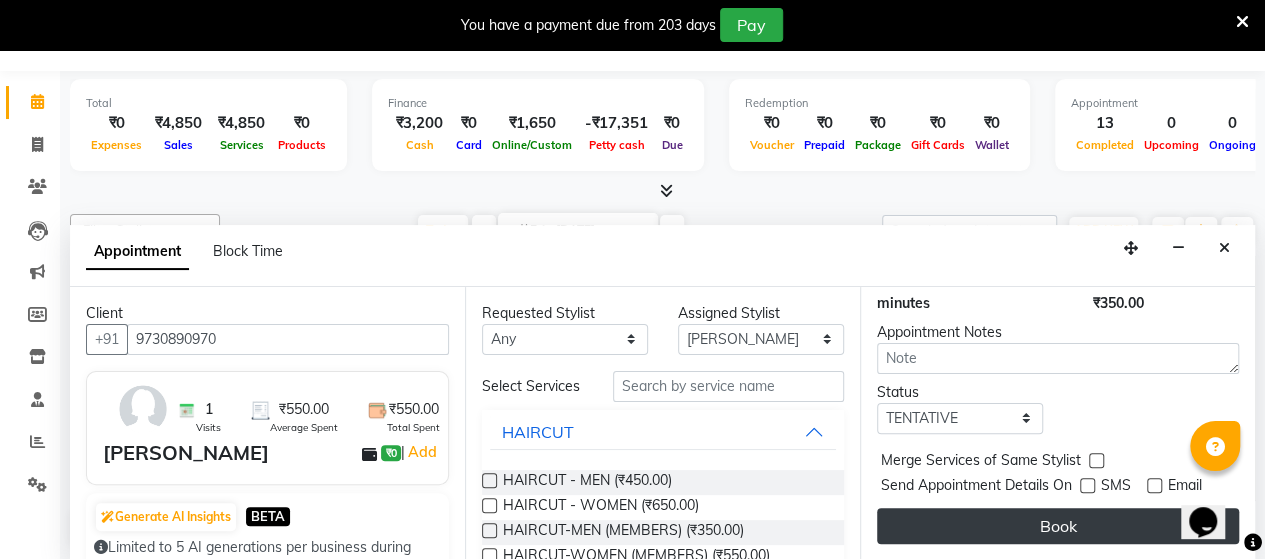 click on "Book" at bounding box center [1058, 526] 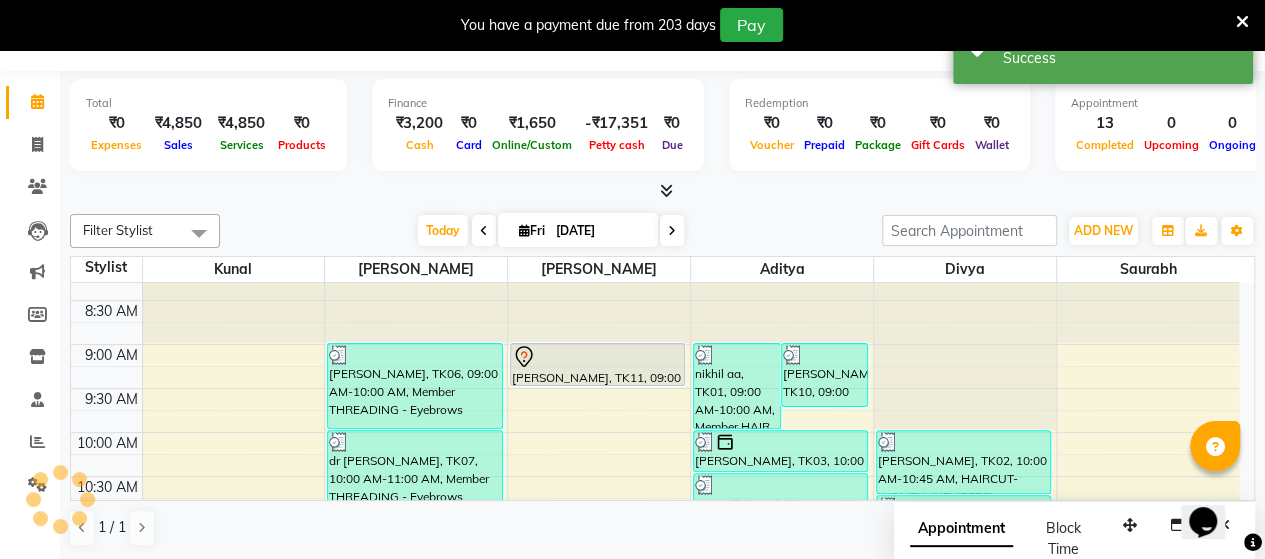 scroll, scrollTop: 0, scrollLeft: 0, axis: both 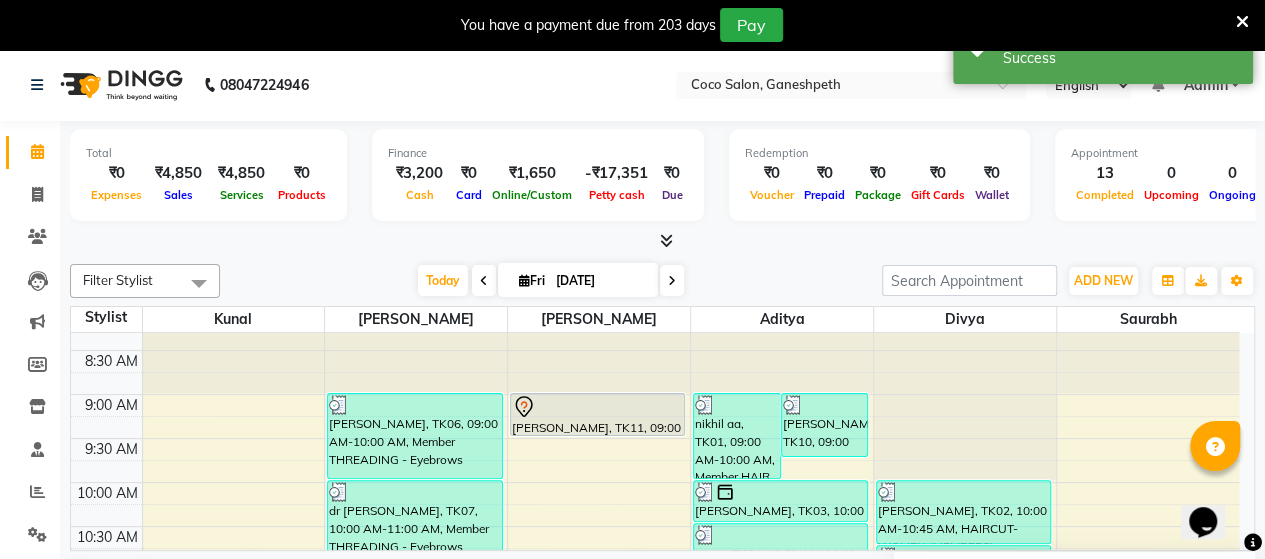click at bounding box center [597, 407] 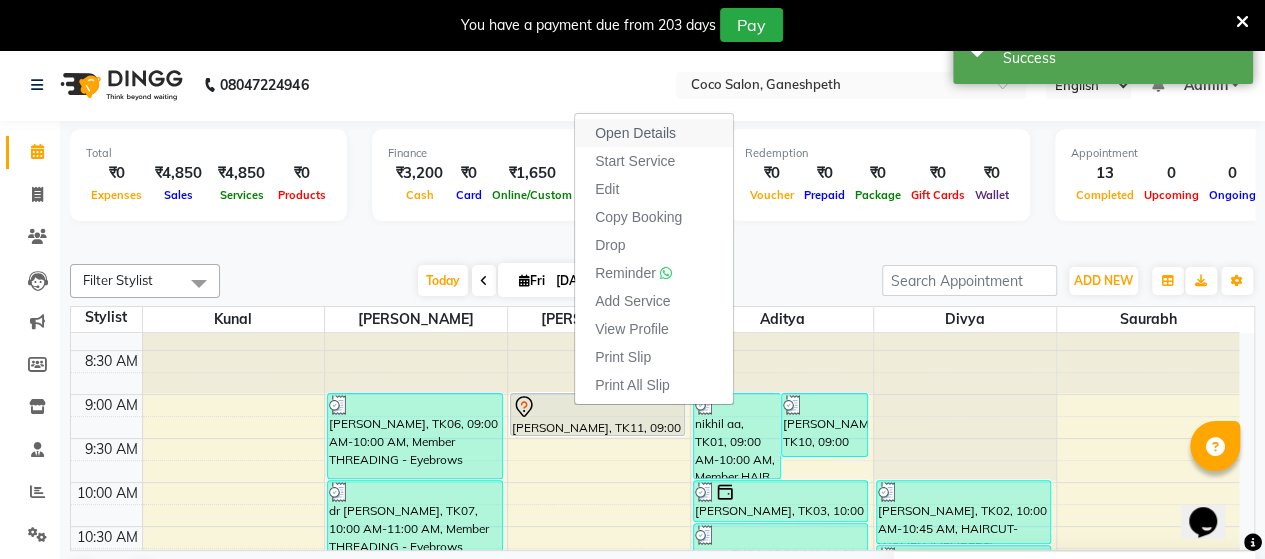 click on "Open Details" at bounding box center (635, 133) 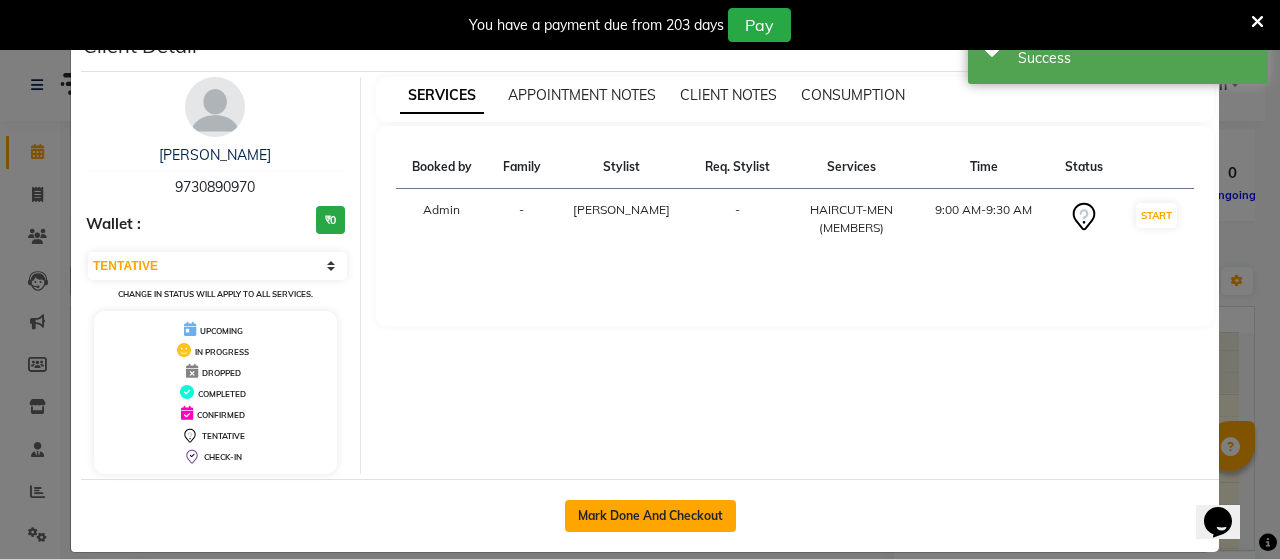 click on "Mark Done And Checkout" 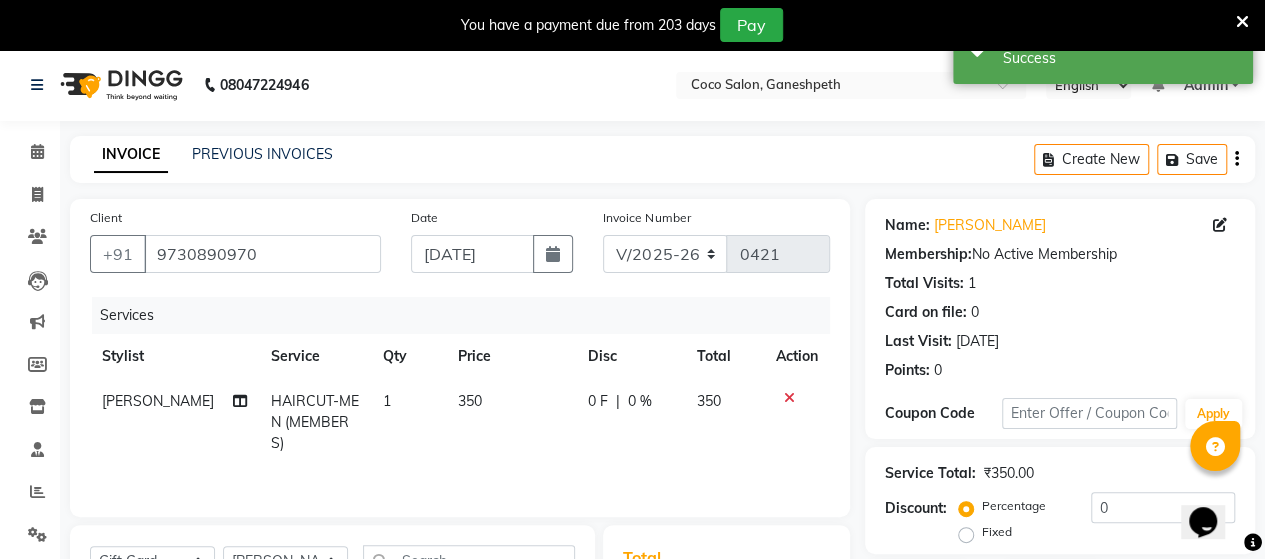 click on "350" 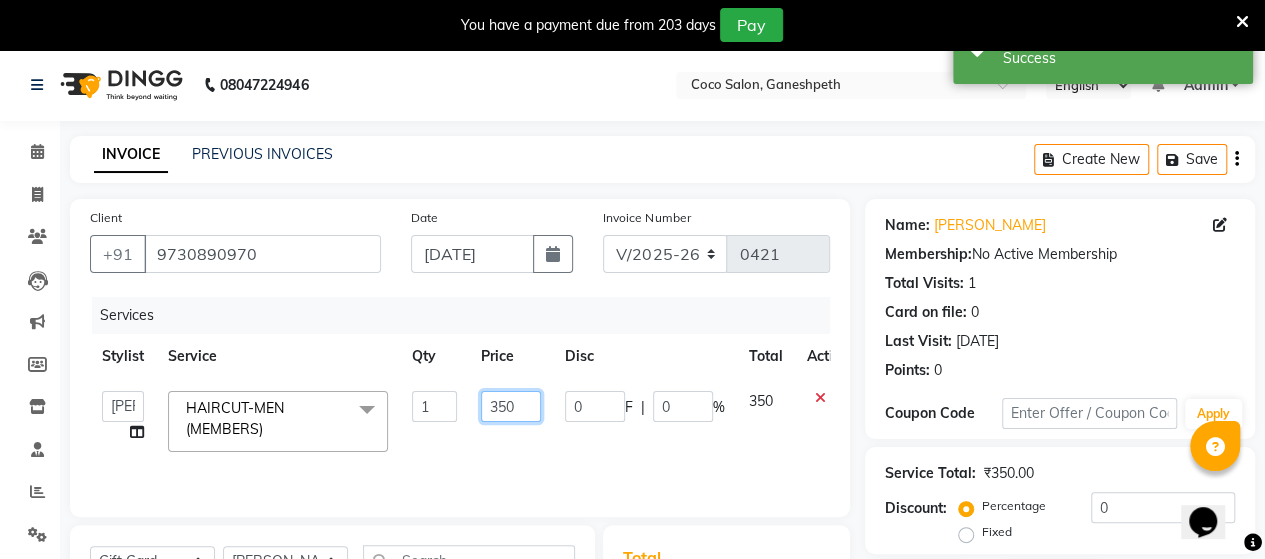 click on "350" 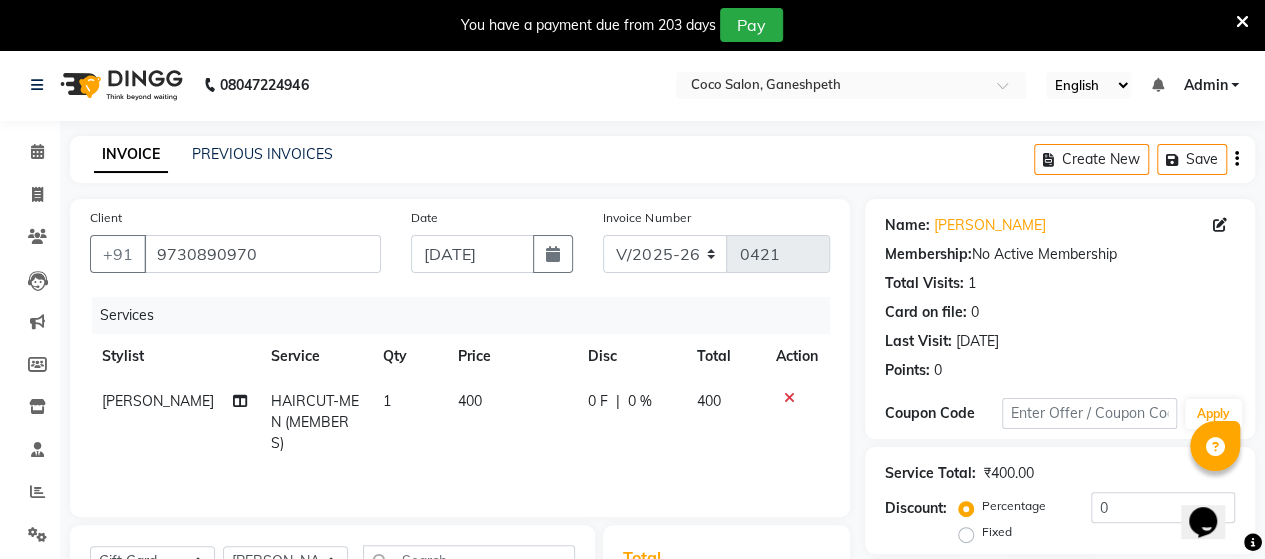 click on "Services Stylist Service Qty Price Disc Total Action [PERSON_NAME] HAIRCUT-MEN (MEMBERS) 1 400 0 F | 0 % 400" 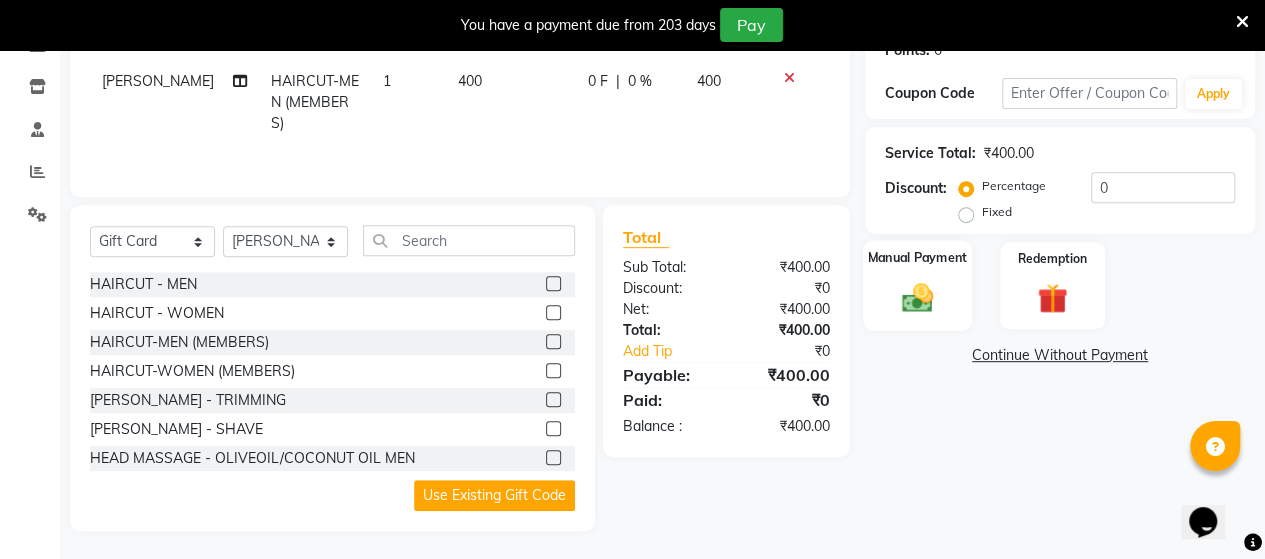 click 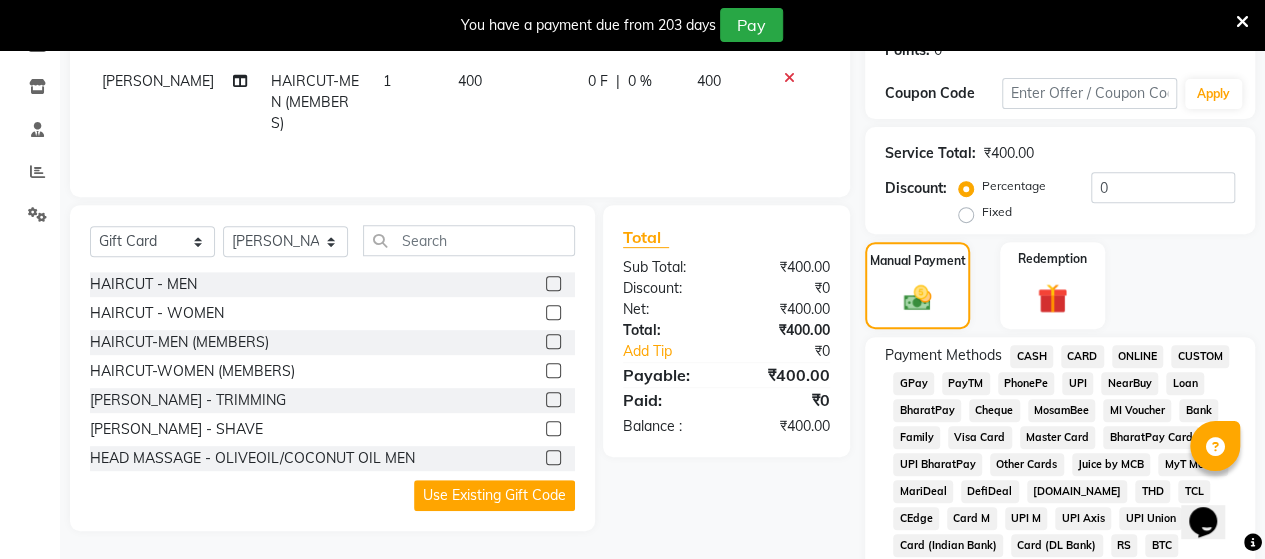 click on "CASH" 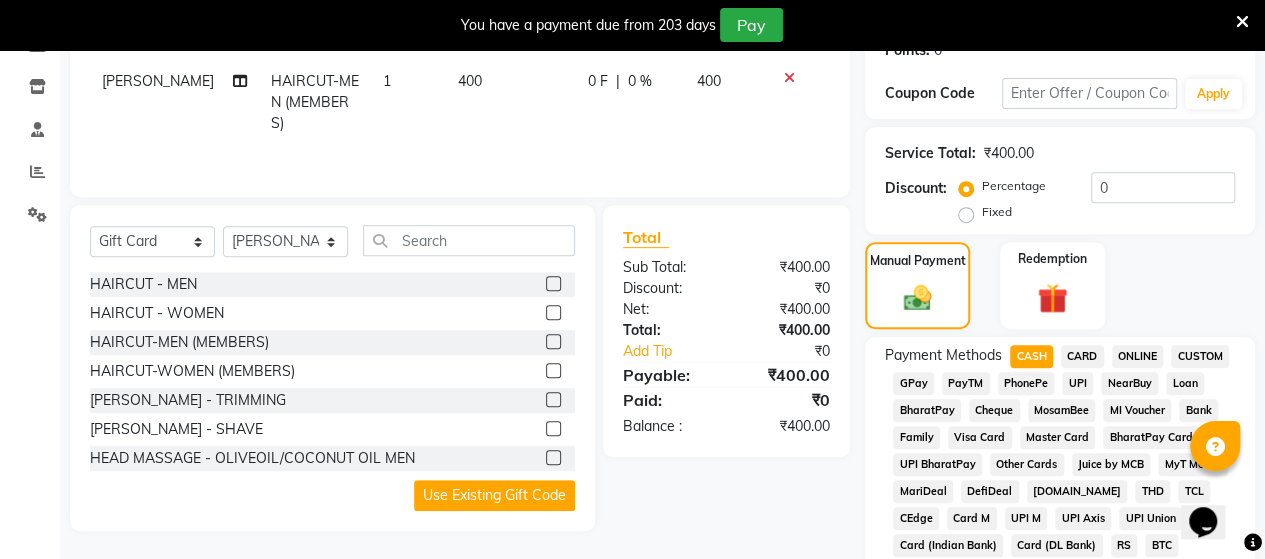 scroll, scrollTop: 1019, scrollLeft: 0, axis: vertical 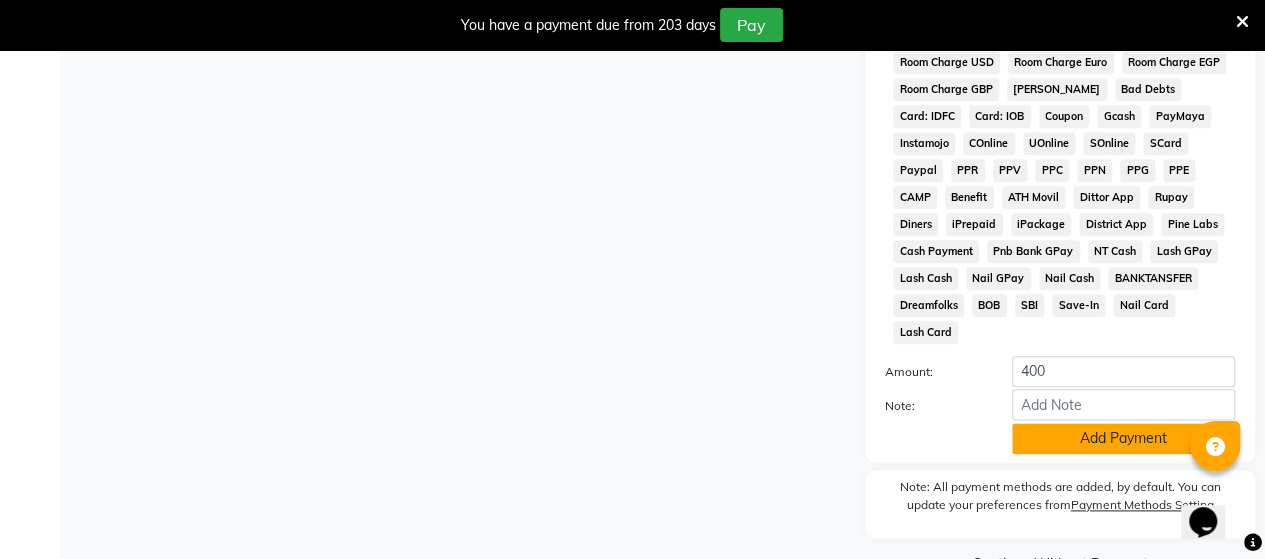 click on "Add Payment" 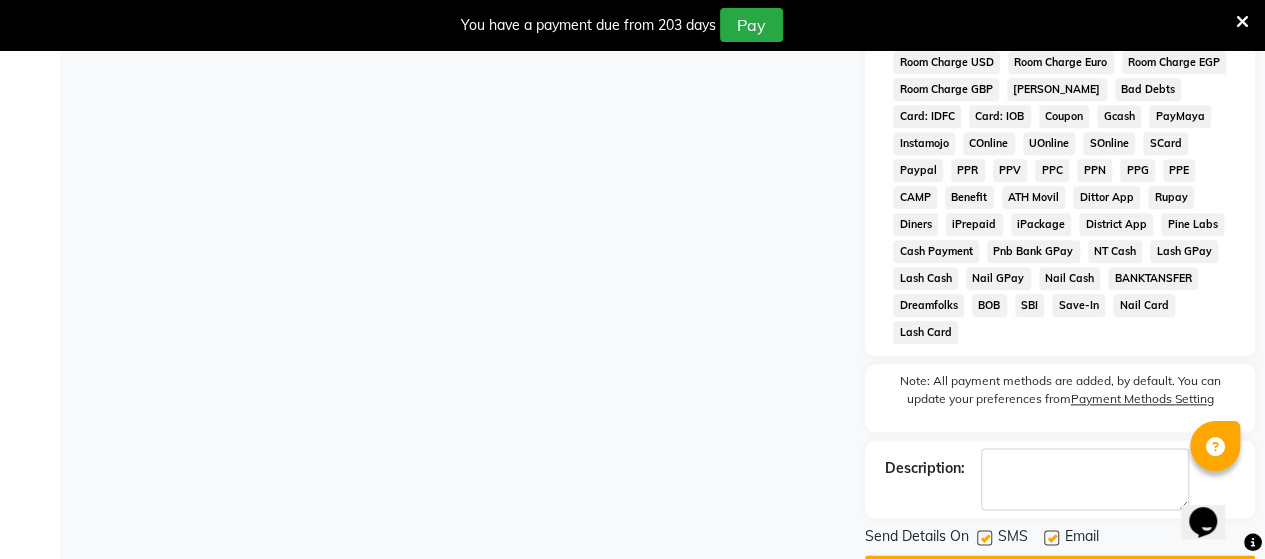 click 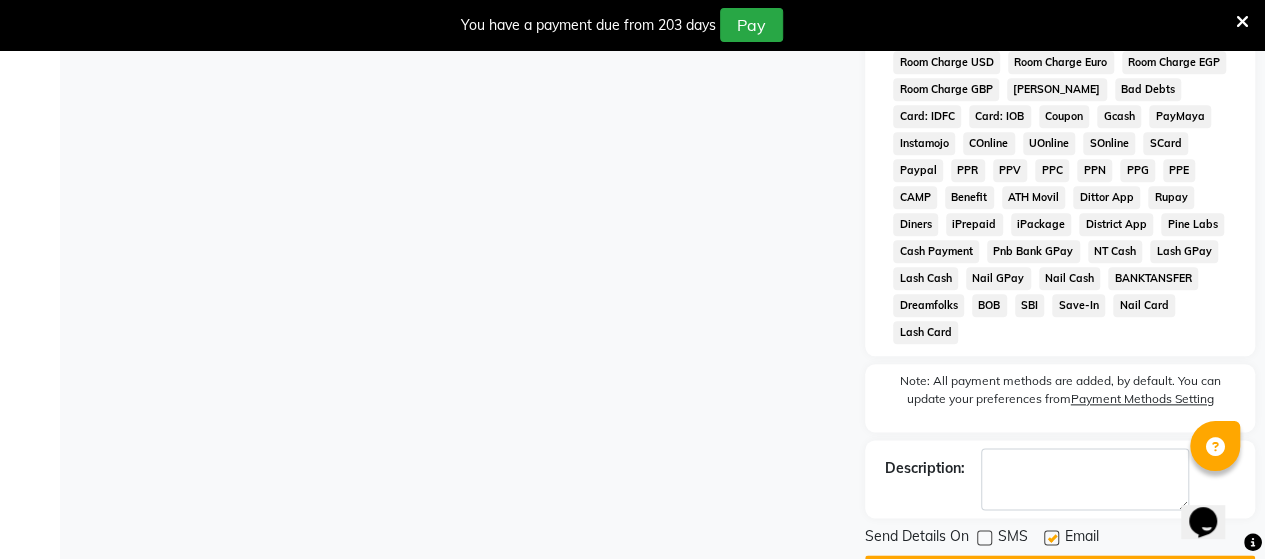 click 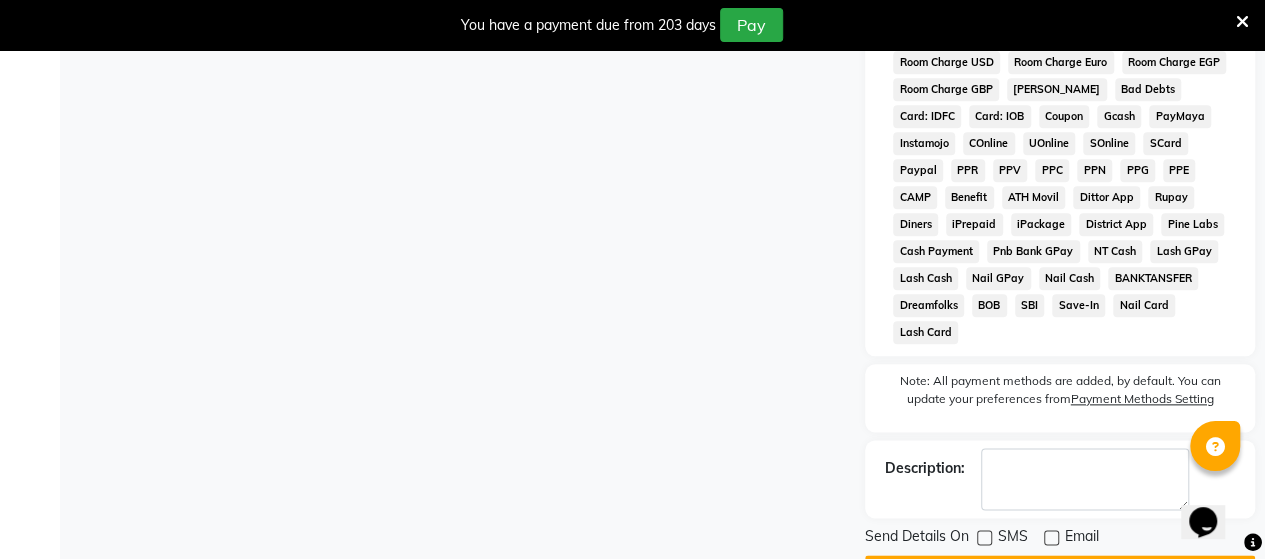 click on "Checkout" 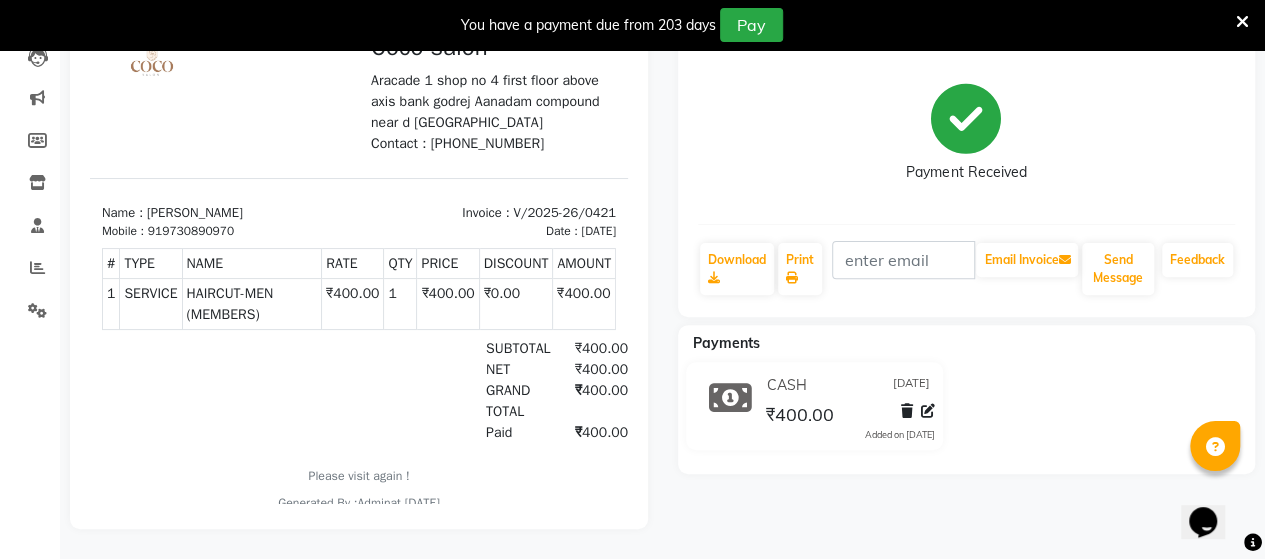 scroll, scrollTop: 0, scrollLeft: 0, axis: both 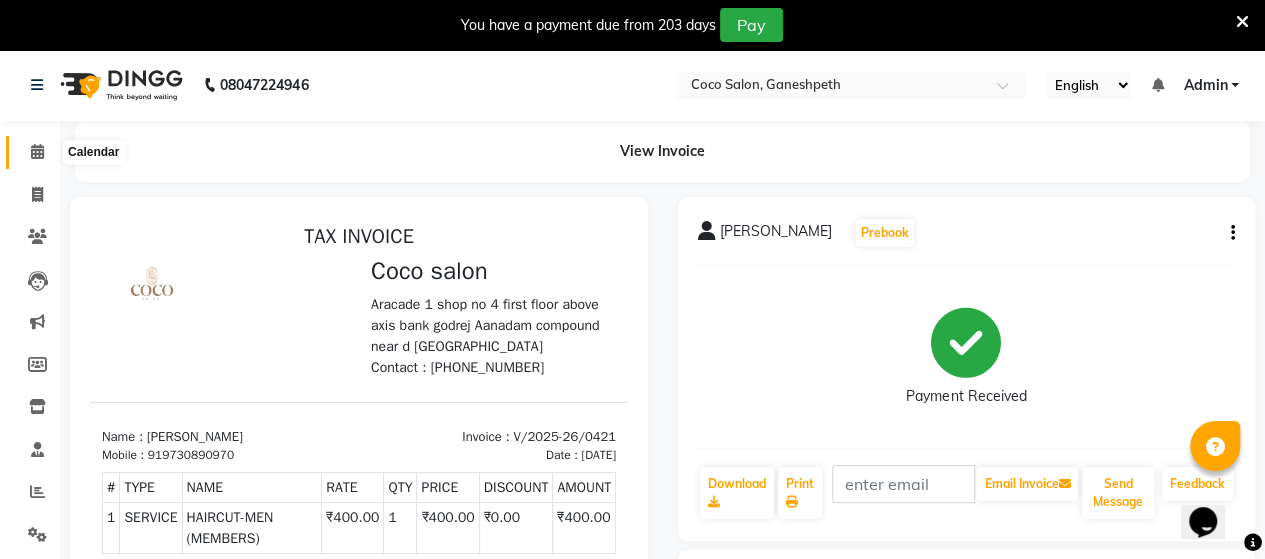 click 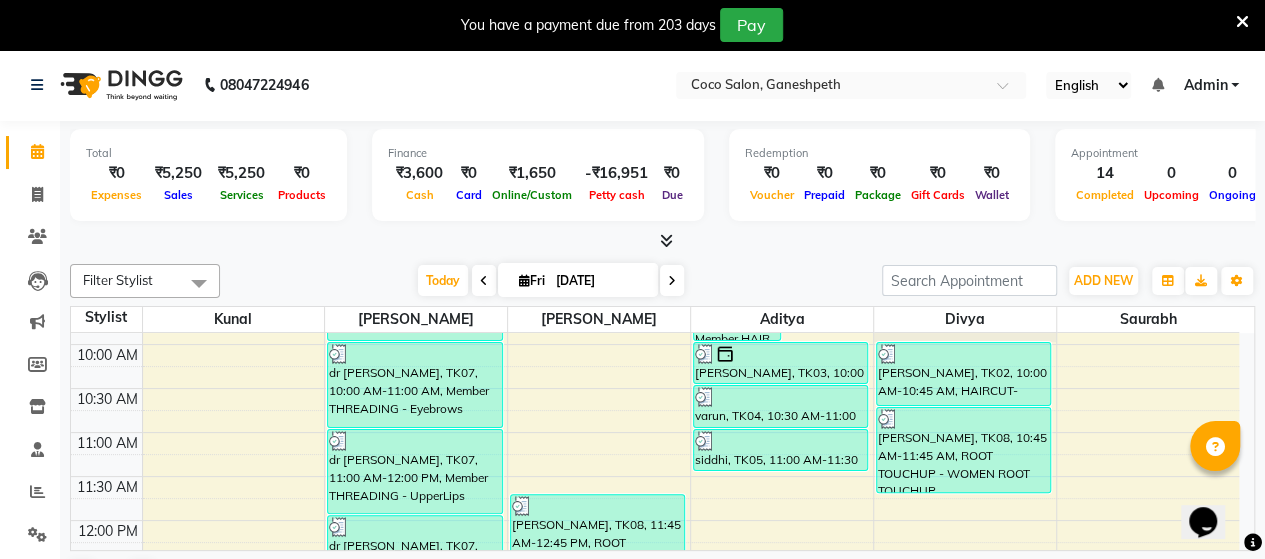 scroll, scrollTop: 152, scrollLeft: 0, axis: vertical 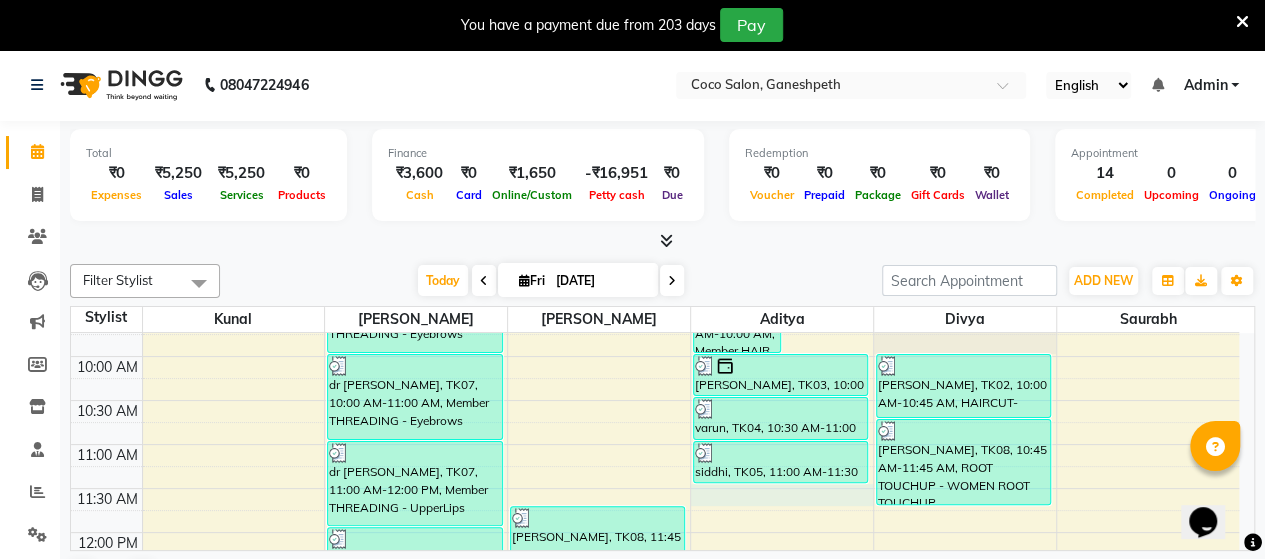 click on "8:00 AM 8:30 AM 9:00 AM 9:30 AM 10:00 AM 10:30 AM 11:00 AM 11:30 AM 12:00 PM 12:30 PM 1:00 PM 1:30 PM 2:00 PM 2:30 PM 3:00 PM 3:30 PM 4:00 PM 4:30 PM 5:00 PM 5:30 PM 6:00 PM 6:30 PM 7:00 PM 7:30 PM 8:00 PM 8:30 PM     akshay [PERSON_NAME], TK06, 09:00 AM-10:00 AM, Member THREADING - Eyebrows     dr [PERSON_NAME], TK07, 10:00 AM-11:00 AM, Member THREADING - Eyebrows     dr [PERSON_NAME], TK07, 11:00 AM-12:00 PM, Member THREADING - UpperLips     dr [PERSON_NAME], TK07, 12:00 PM-01:00 PM, Member THREADING - [PERSON_NAME], TK09, 01:00 PM-02:00 PM, HAIRWASH + BLOWDRY - UPTO SHOUDLER     [PERSON_NAME], TK11, 09:00 AM-09:30 AM, HAIRCUT-MEN (MEMBERS)     [PERSON_NAME], TK08, 11:45 AM-12:45 PM, ROOT TOUCHUP - WOMEN ROOT TOUCHUP     nikhil aa, TK01, 09:00 AM-10:00 AM, Member HAIR SPA - MEN (DRY/DAMAGED/OILY)     [PERSON_NAME], TK10, 09:00 AM-09:45 AM, HAIRCUT-WOMEN (MEMBERS)     [PERSON_NAME], TK03, 10:00 AM-10:30 AM, [PERSON_NAME] - SHAVE     varun, TK04, 10:30 AM-11:00 AM, HAIRCUT-MEN (MEMBERS)     siddhi, TK05, 11:00 AM-11:30 AM, HAIR WASH - WOMEN" at bounding box center (655, 752) 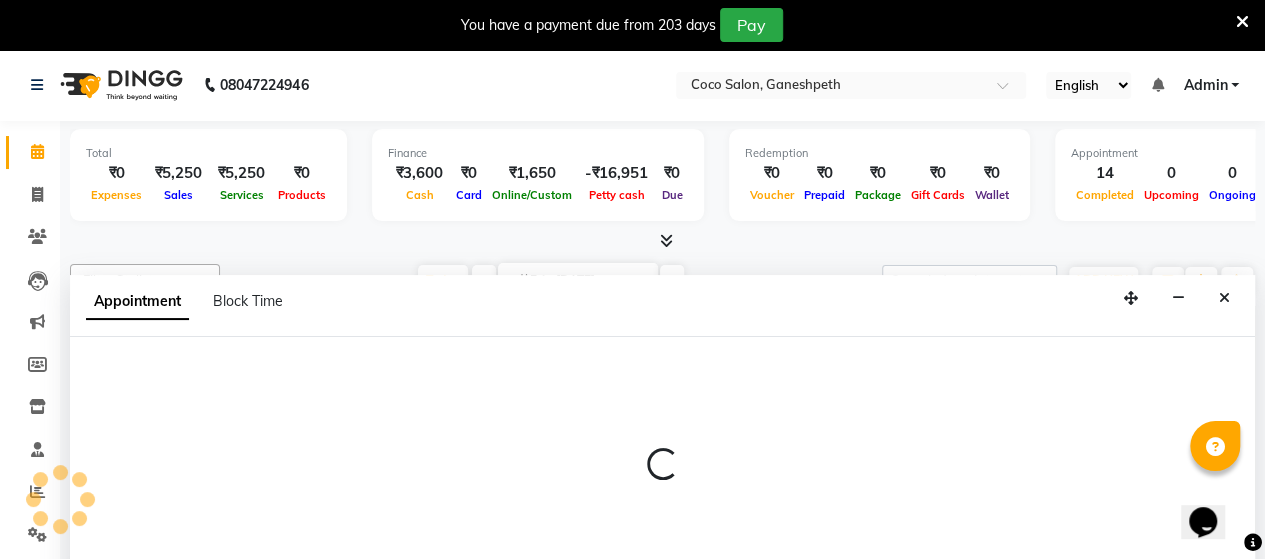 scroll, scrollTop: 50, scrollLeft: 0, axis: vertical 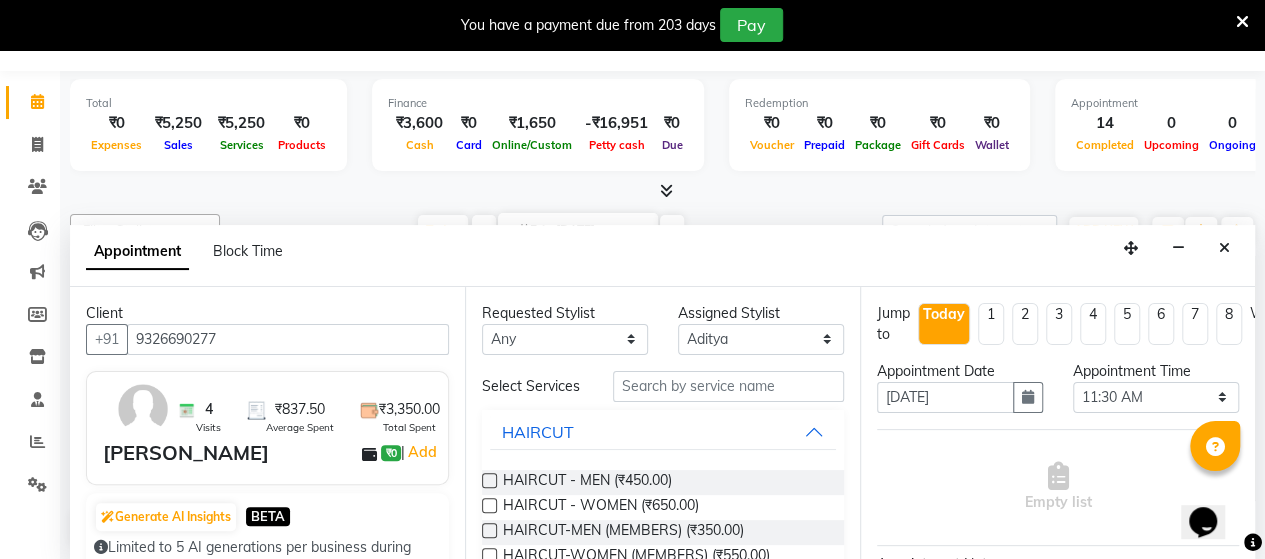 click at bounding box center (489, 530) 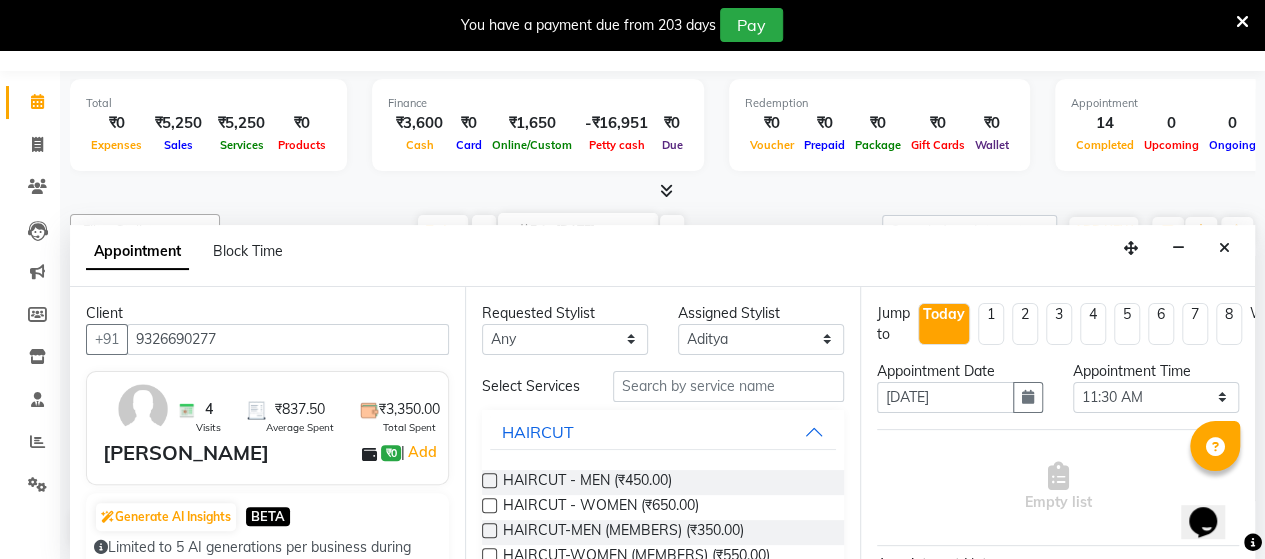 click at bounding box center (488, 532) 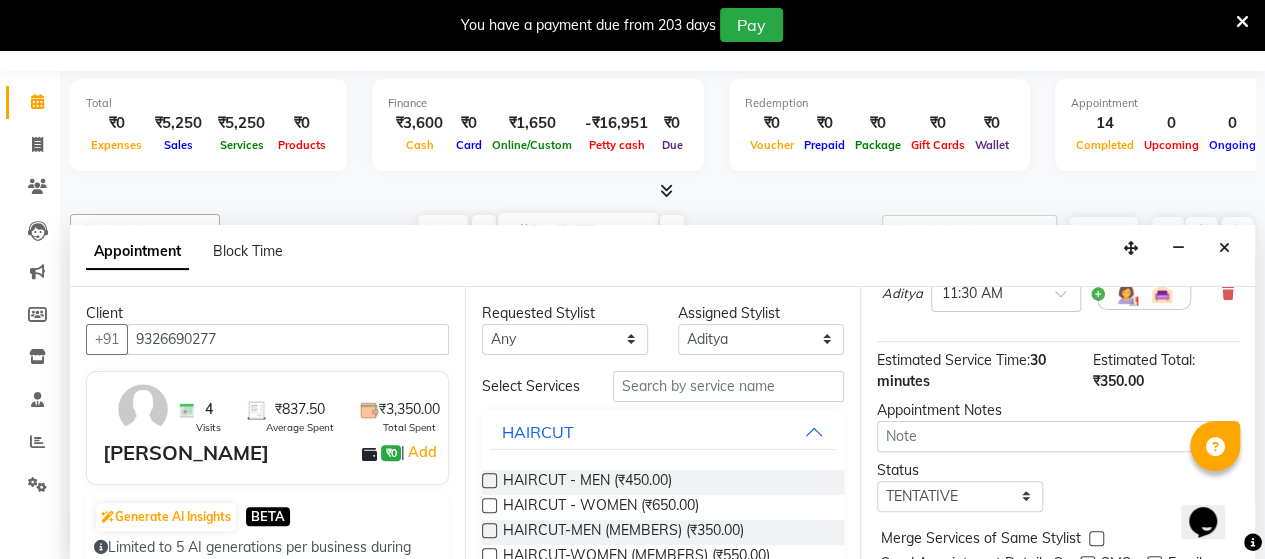 scroll, scrollTop: 287, scrollLeft: 0, axis: vertical 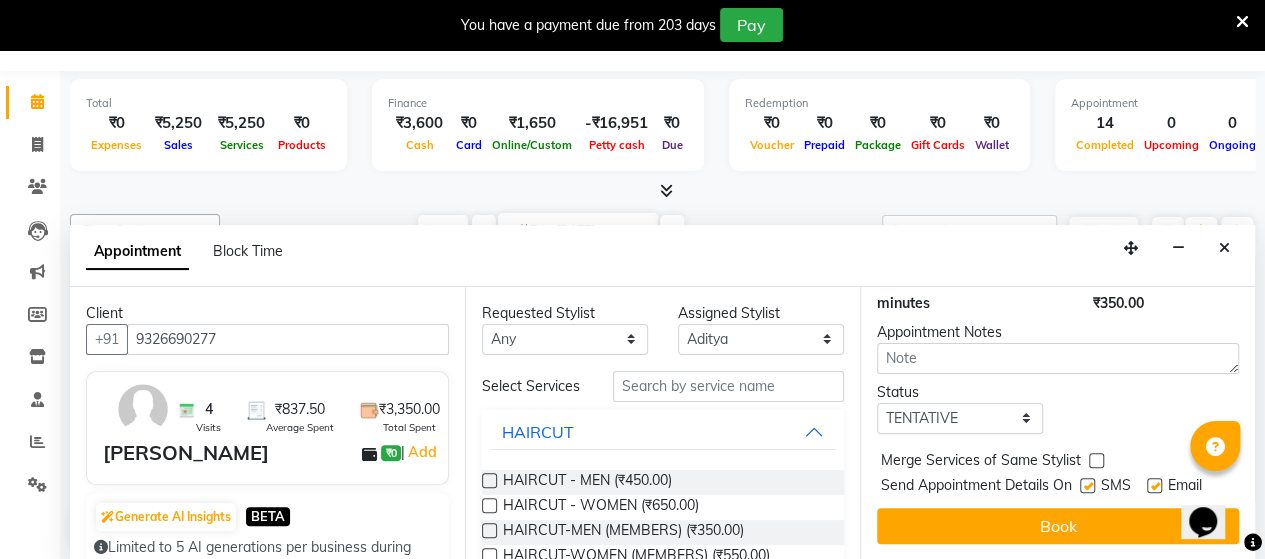 click at bounding box center (1087, 485) 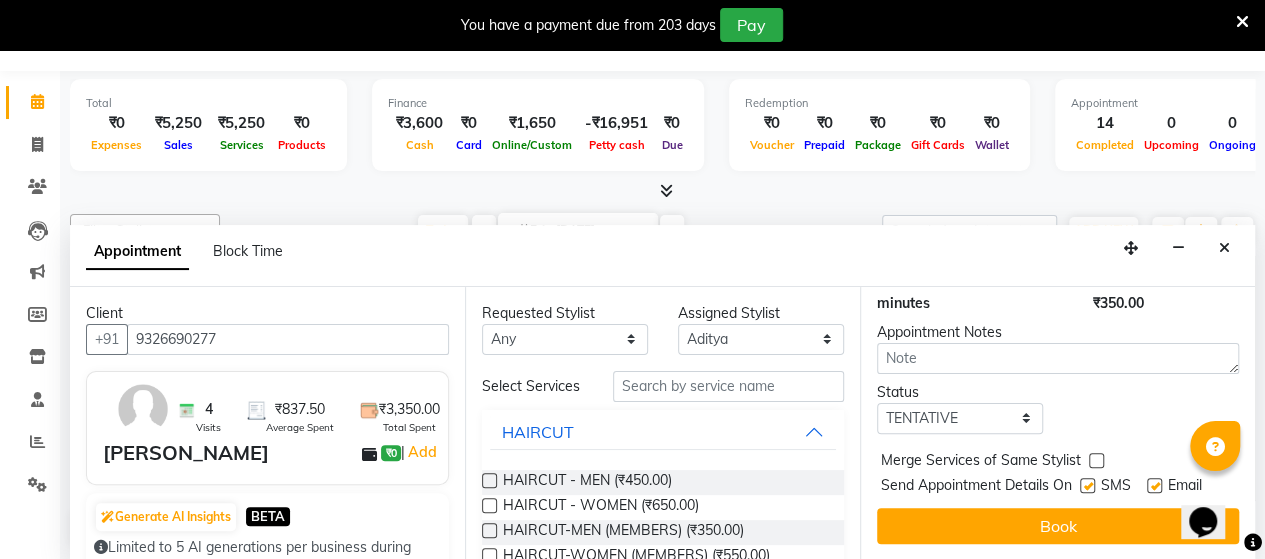 click at bounding box center (1086, 487) 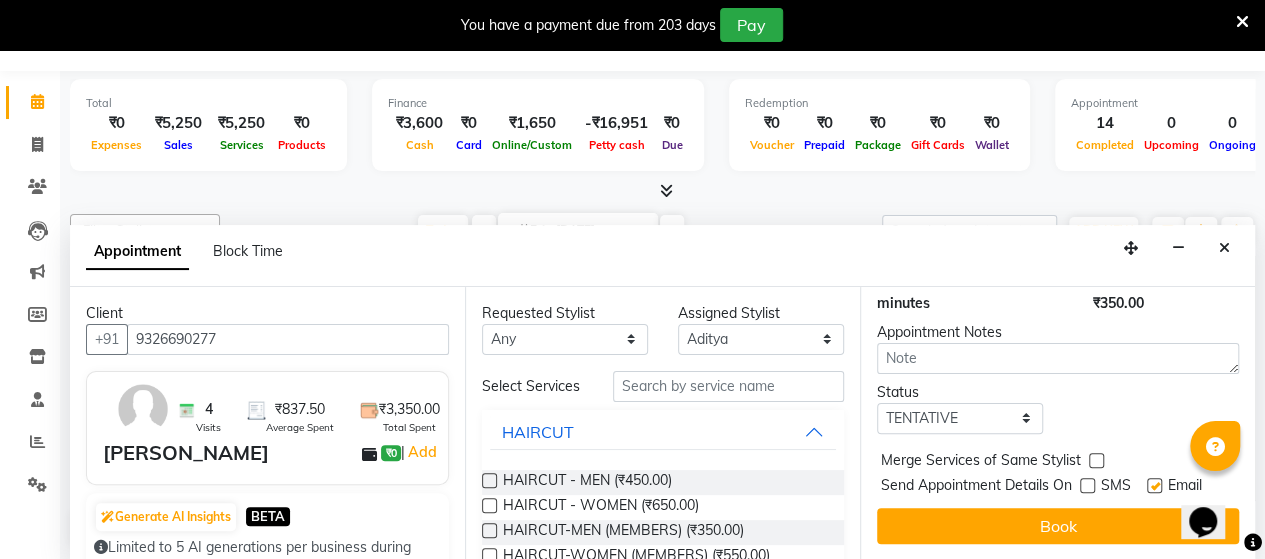 click at bounding box center [1154, 485] 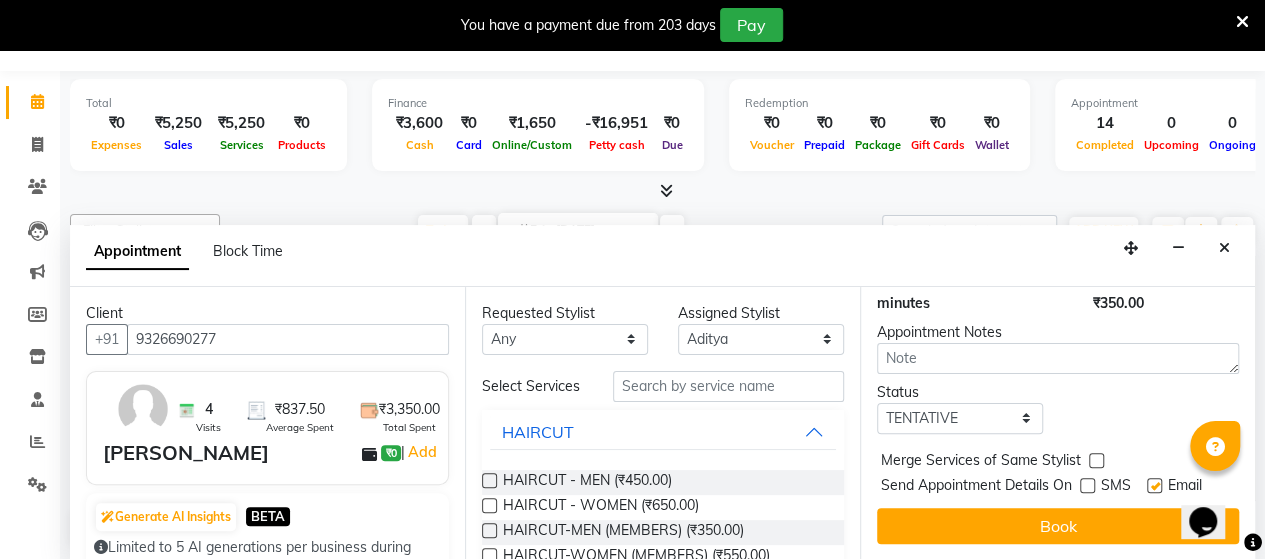 click at bounding box center (1153, 487) 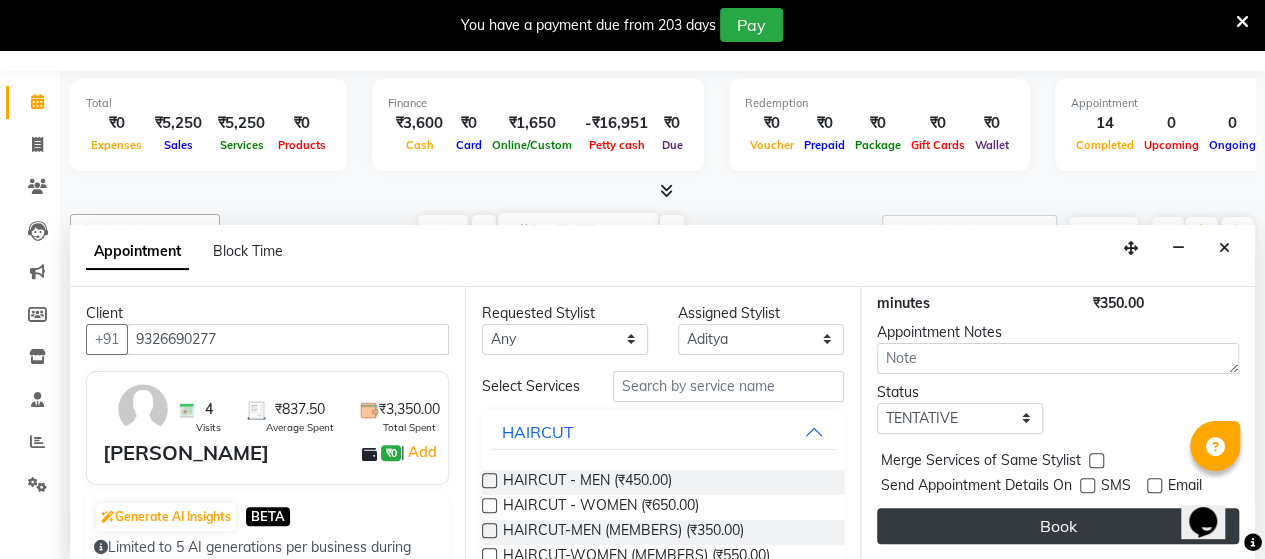 click on "Book" at bounding box center [1058, 526] 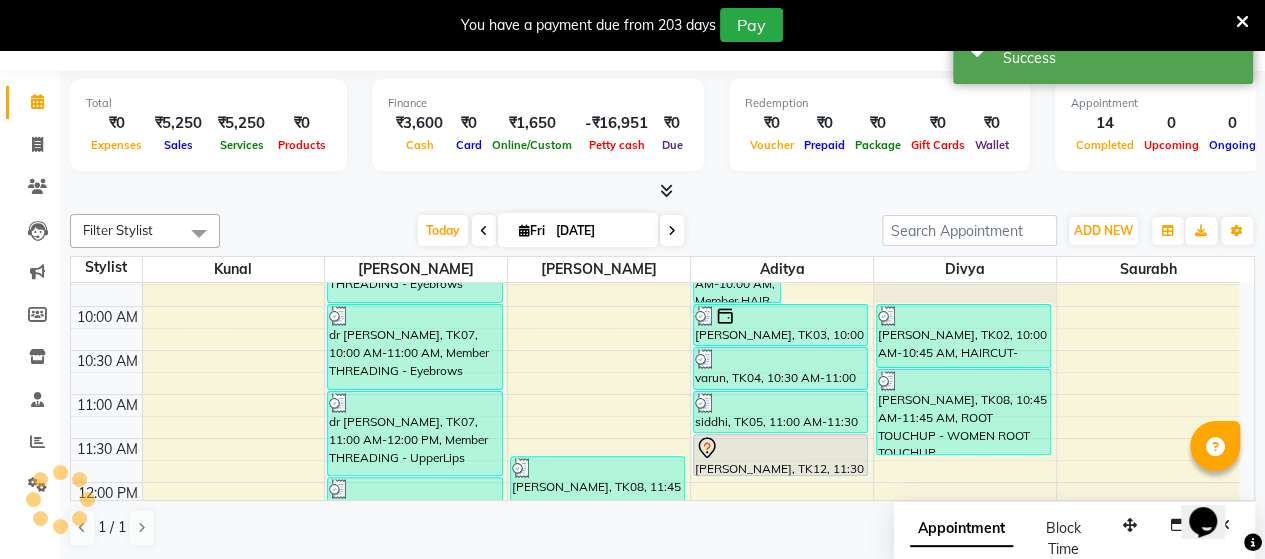 scroll, scrollTop: 0, scrollLeft: 0, axis: both 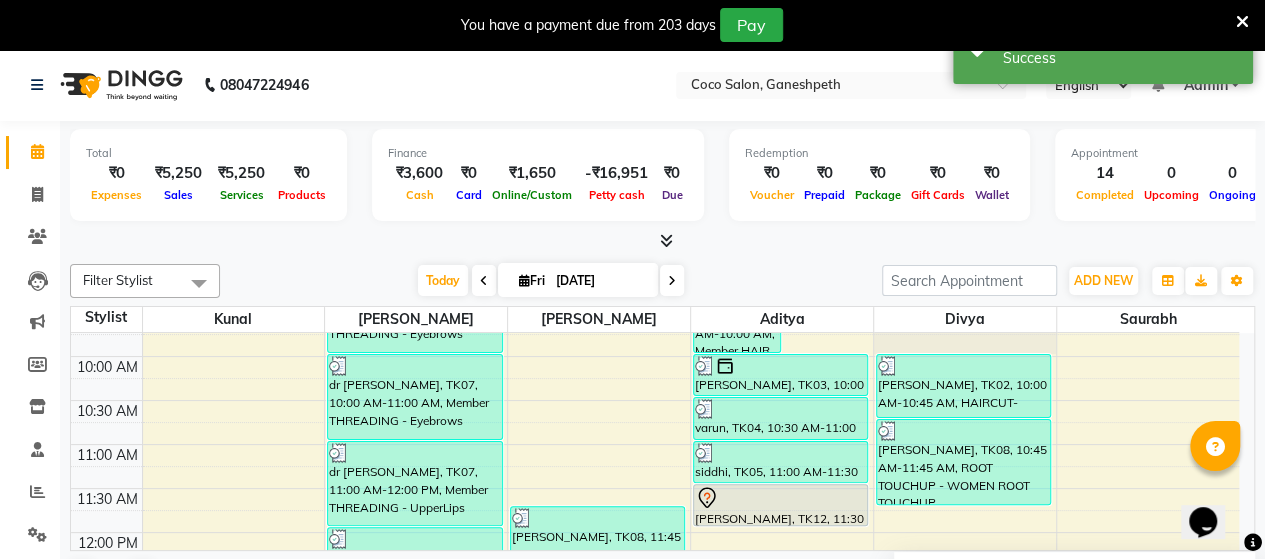 click at bounding box center [780, 498] 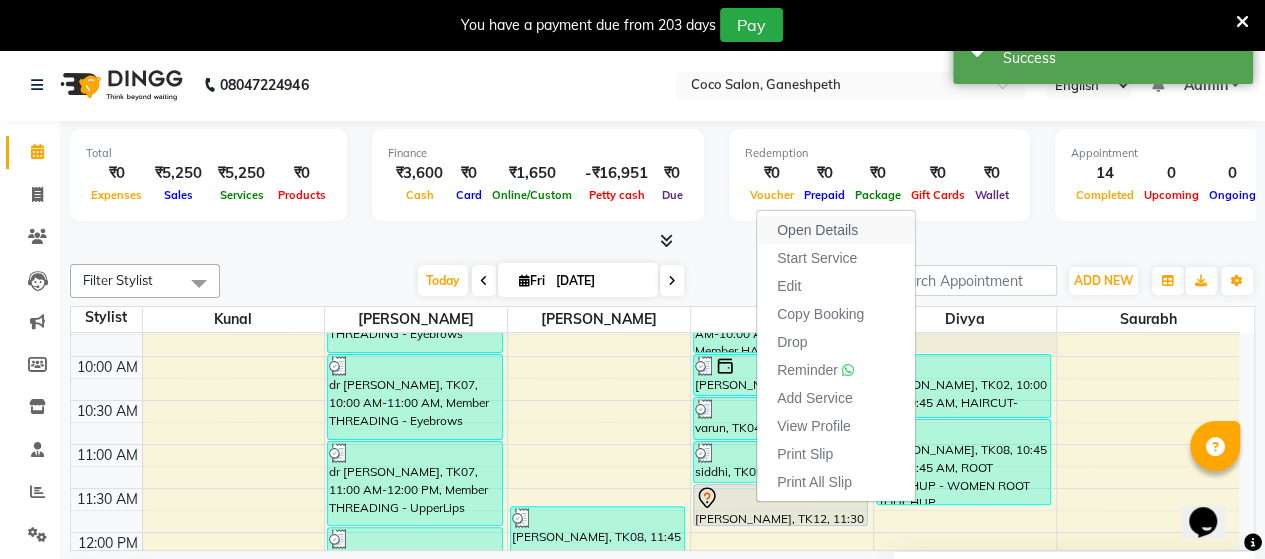 click on "Open Details" at bounding box center (817, 230) 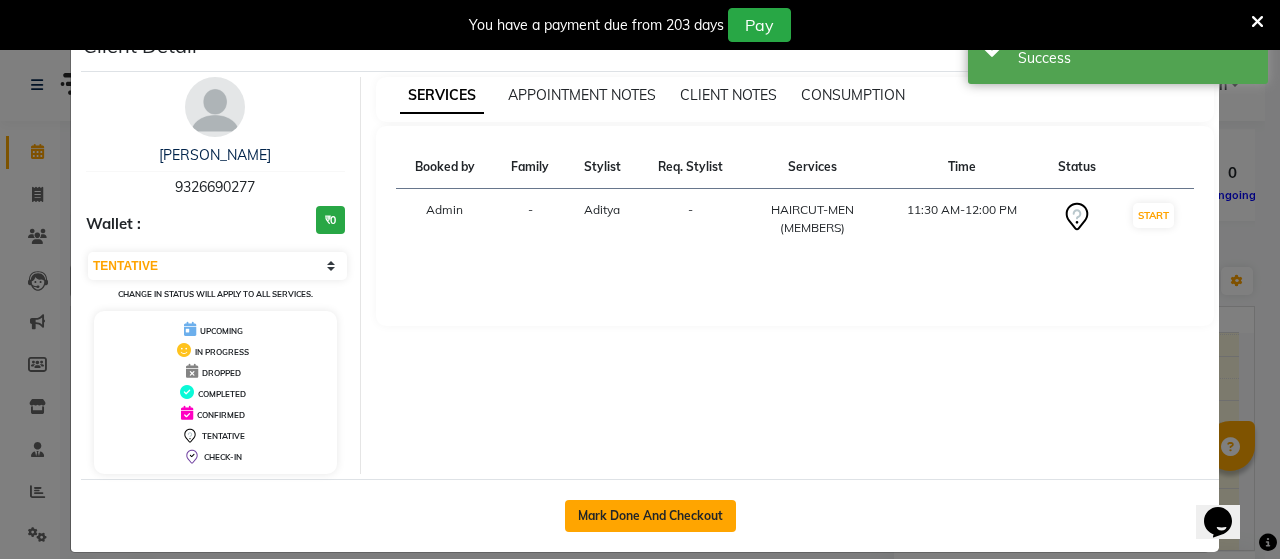 click on "Mark Done And Checkout" 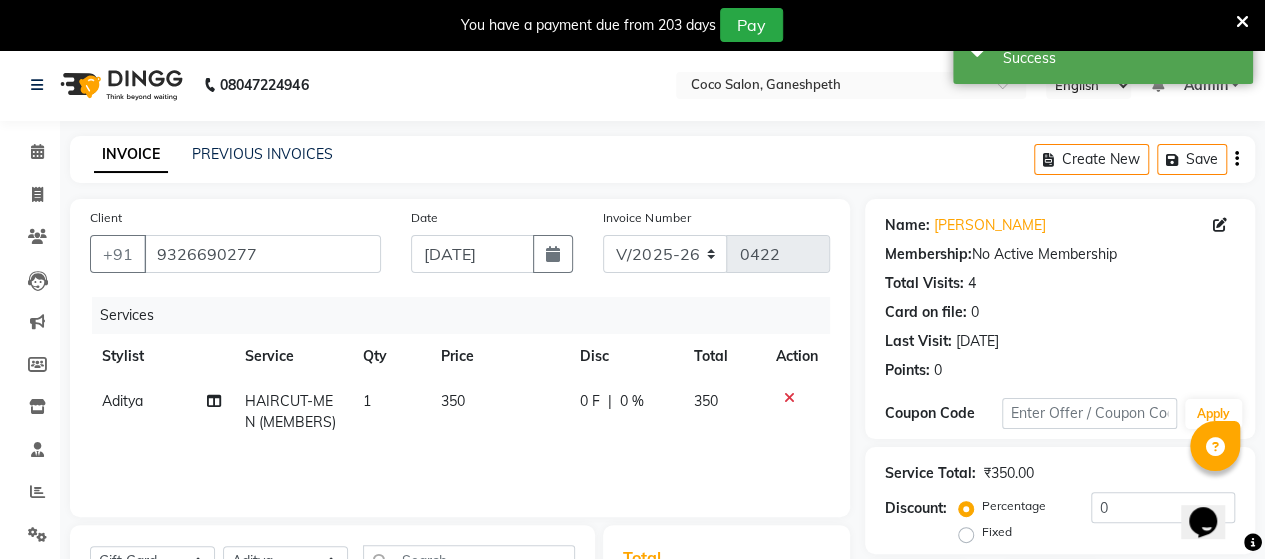 click on "350" 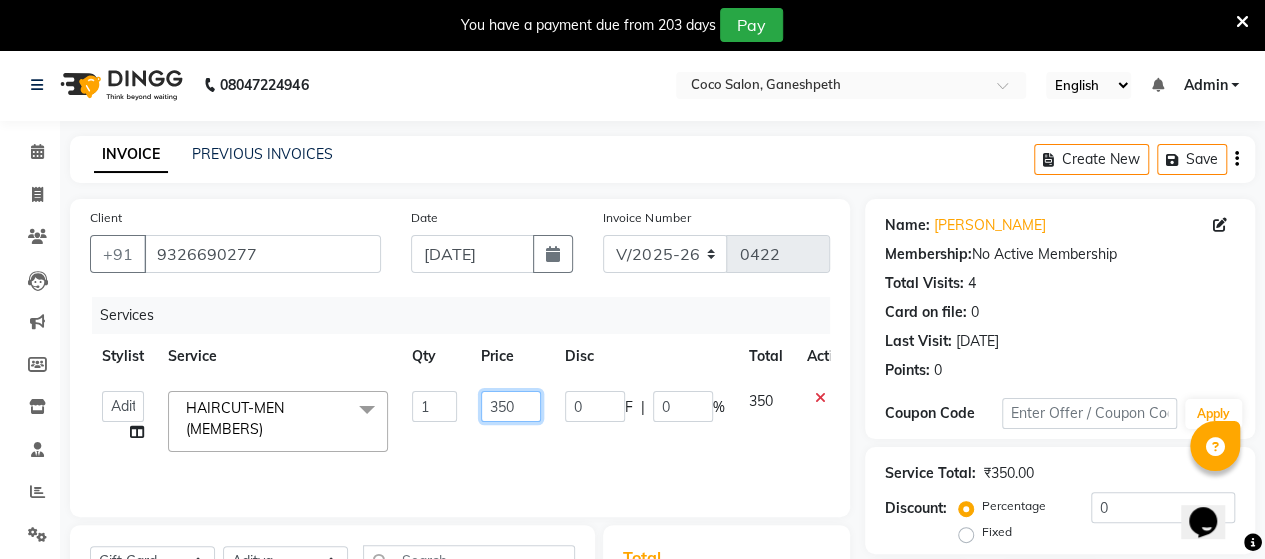click on "350" 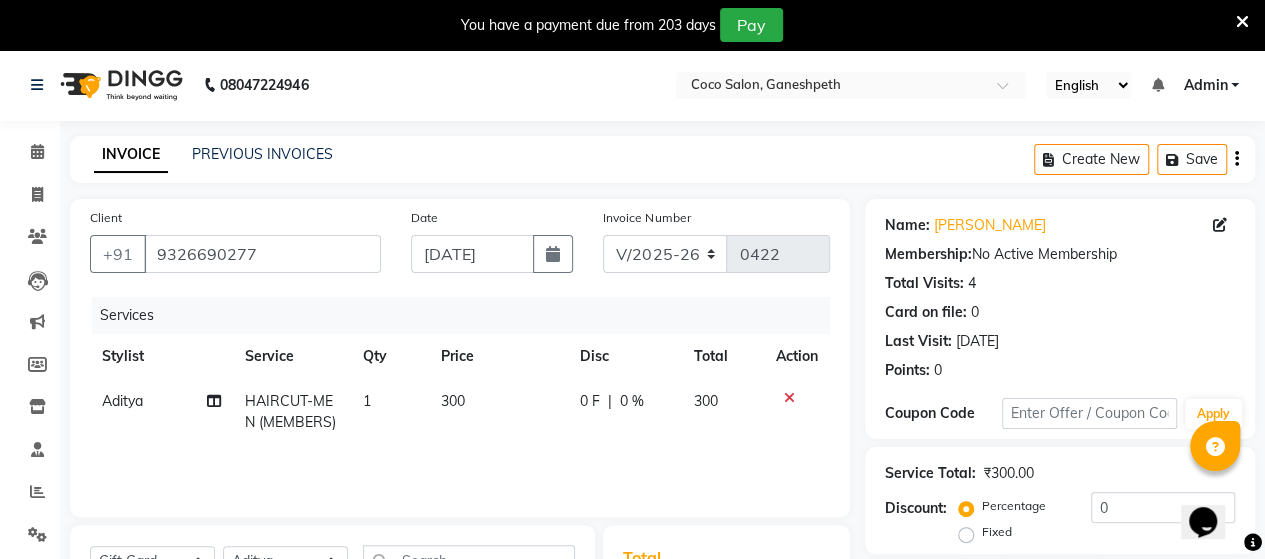 click on "Services Stylist Service Qty Price Disc Total Action Aditya HAIRCUT-MEN (MEMBERS) 1 300 0 F | 0 % 300" 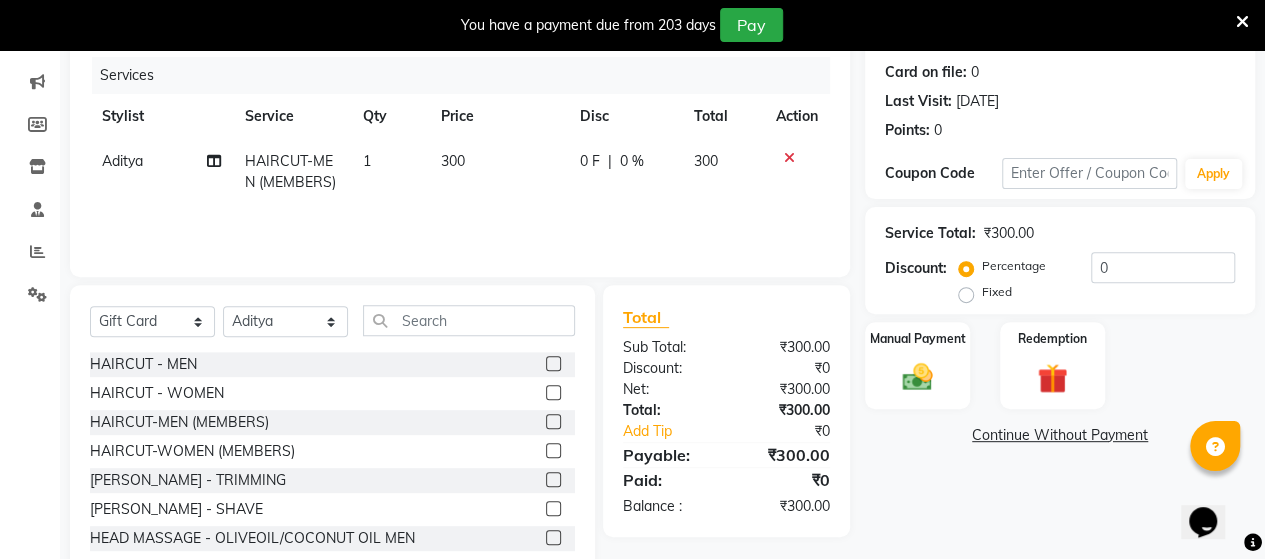 scroll, scrollTop: 296, scrollLeft: 0, axis: vertical 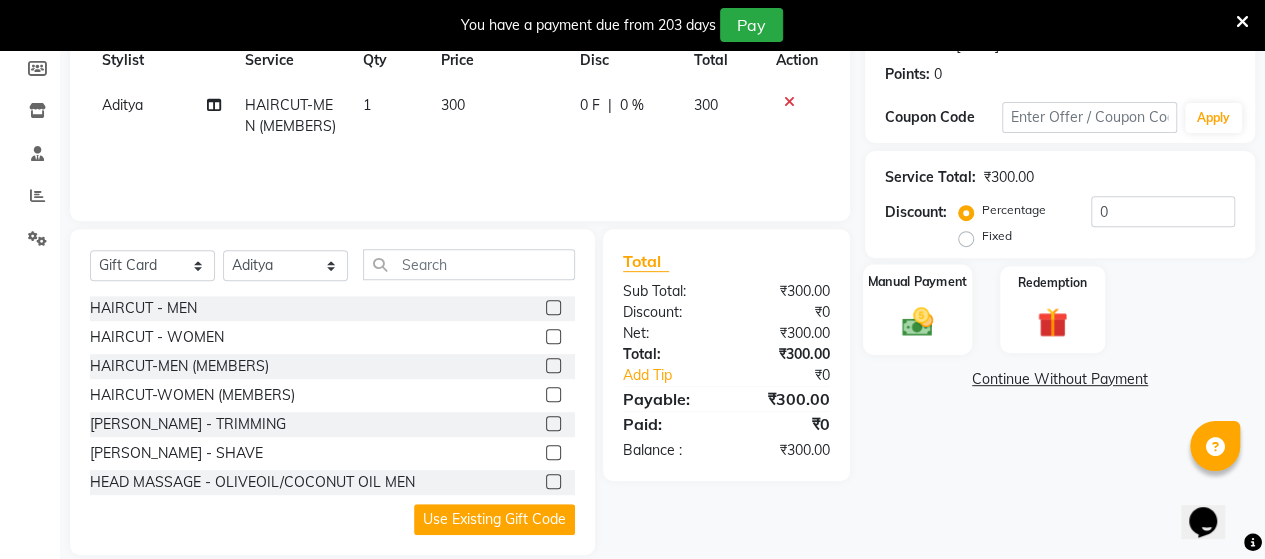 click on "Manual Payment" 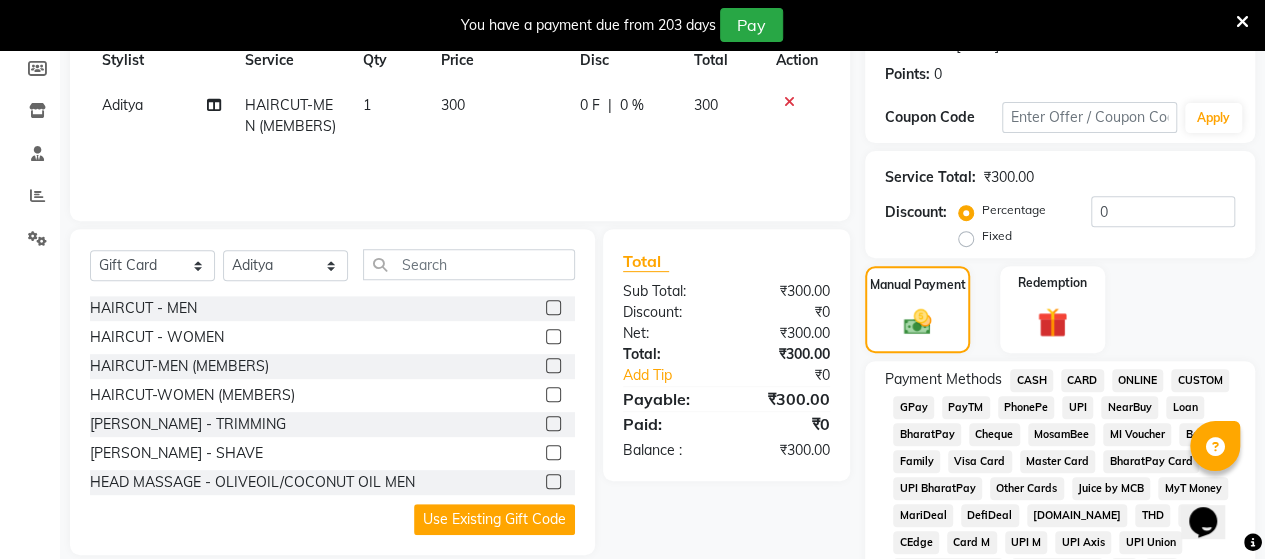 click on "CASH" 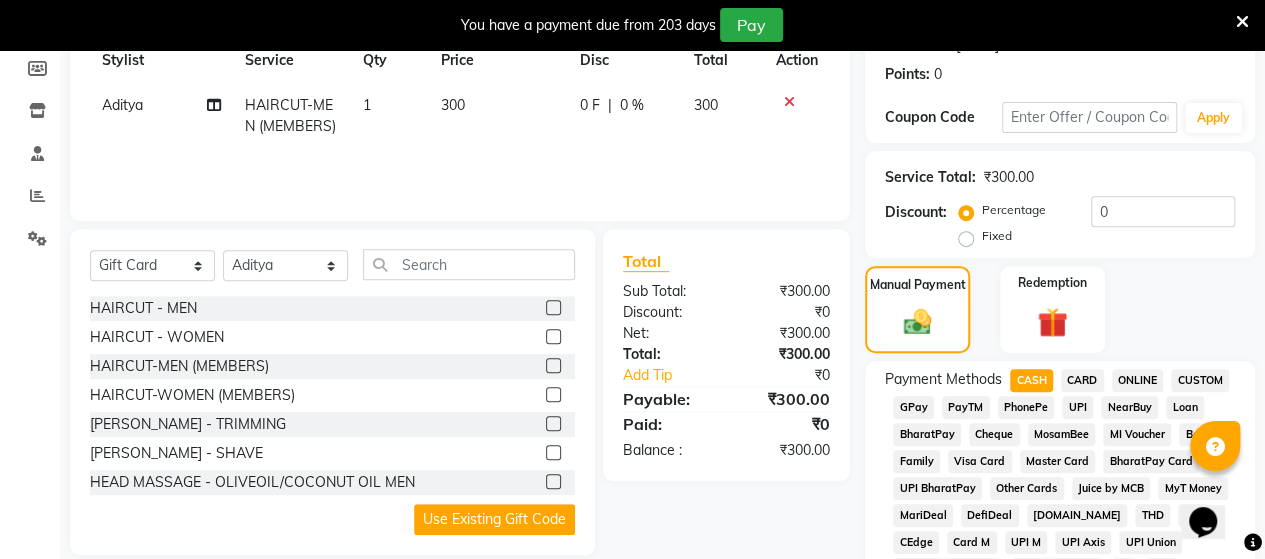 scroll, scrollTop: 1047, scrollLeft: 0, axis: vertical 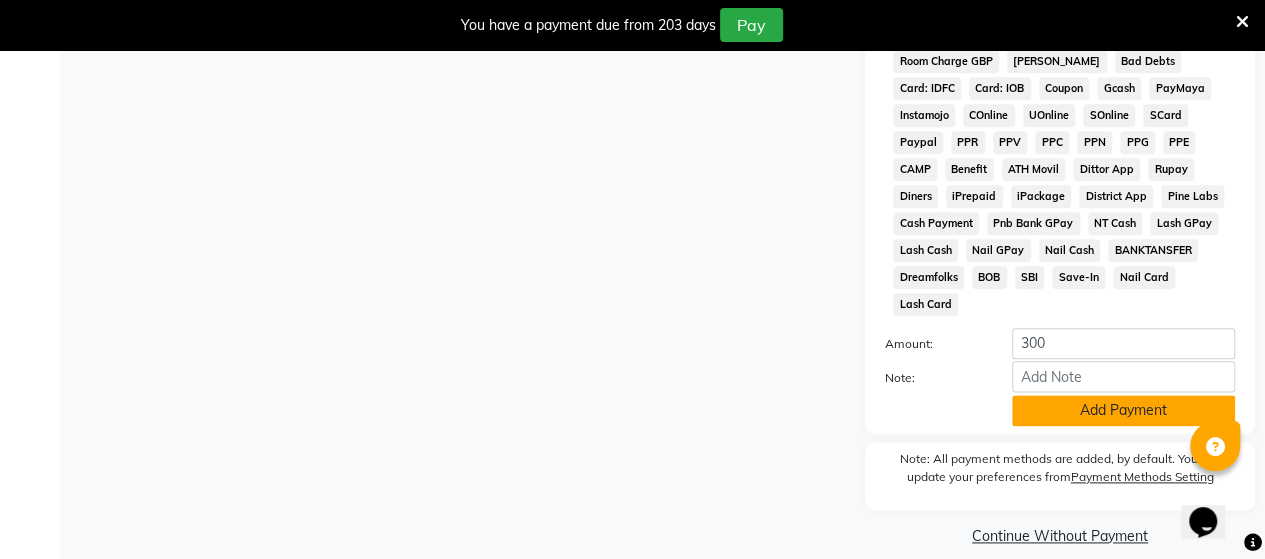 click on "Add Payment" 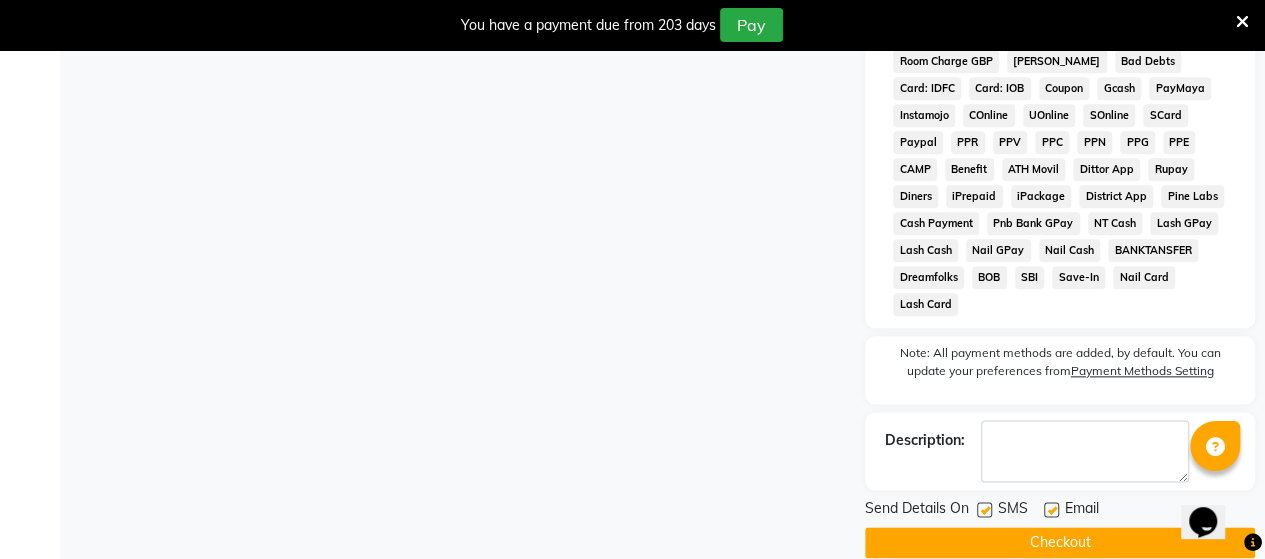 click 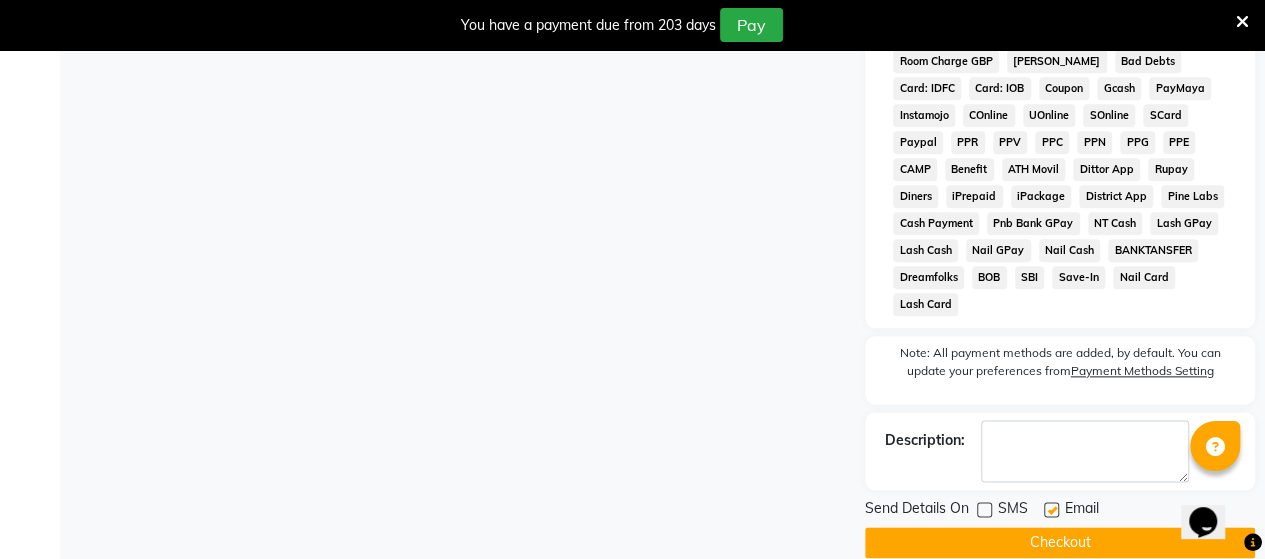 click 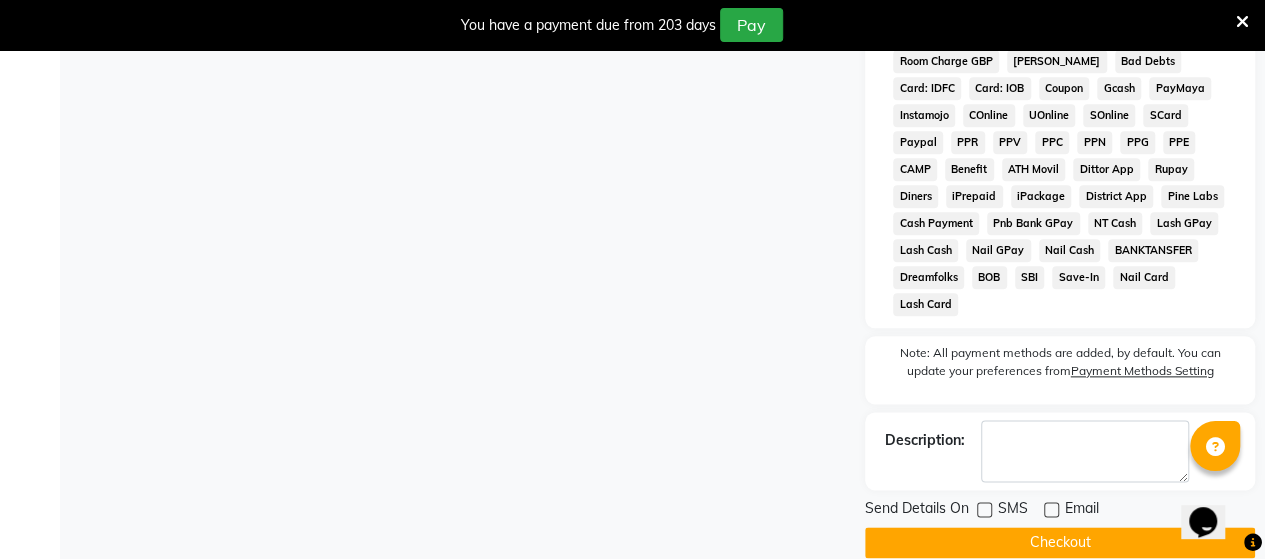 click on "Checkout" 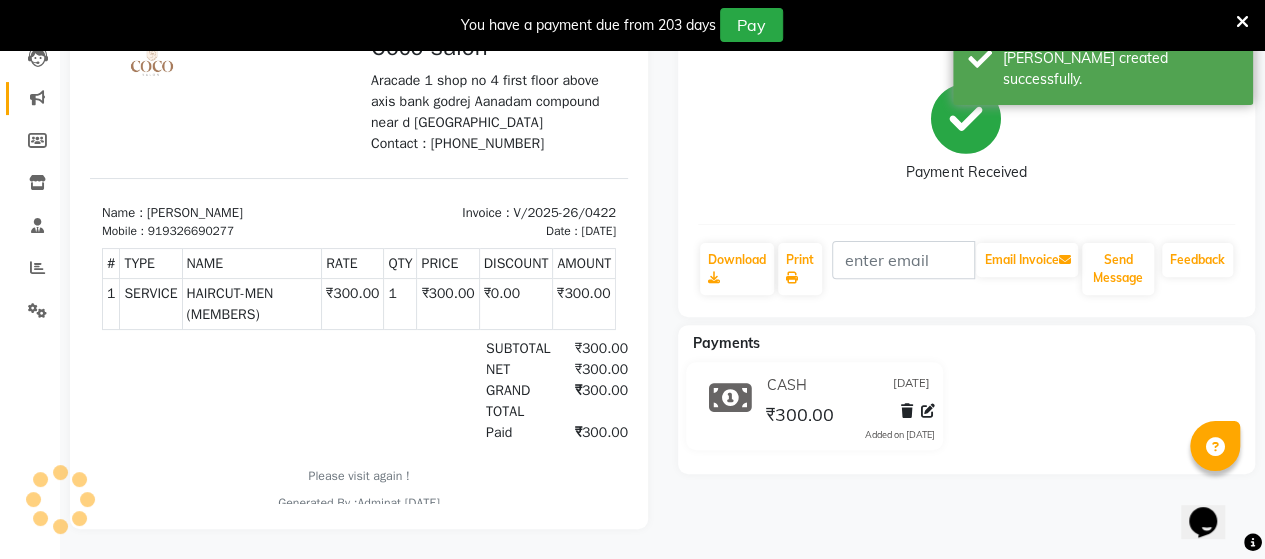 scroll, scrollTop: 0, scrollLeft: 0, axis: both 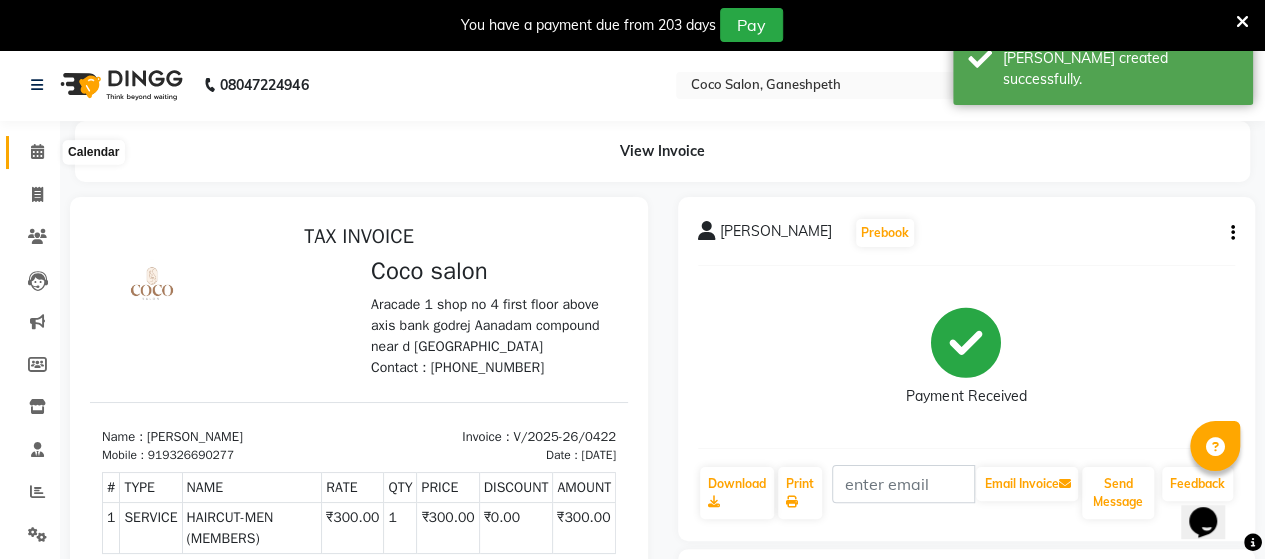 click 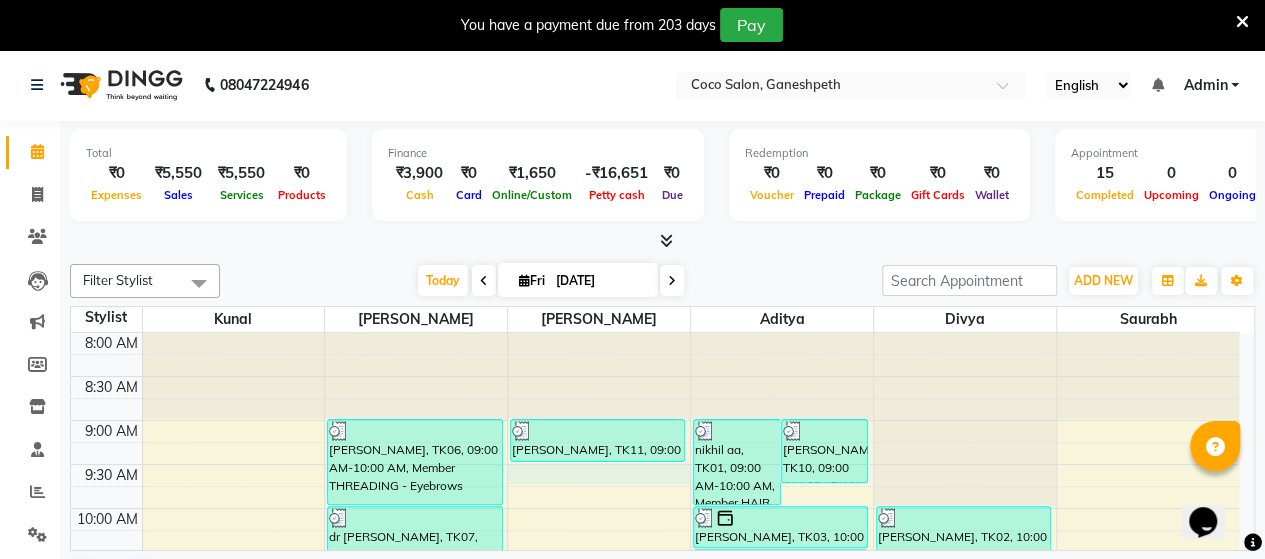 click on "8:00 AM 8:30 AM 9:00 AM 9:30 AM 10:00 AM 10:30 AM 11:00 AM 11:30 AM 12:00 PM 12:30 PM 1:00 PM 1:30 PM 2:00 PM 2:30 PM 3:00 PM 3:30 PM 4:00 PM 4:30 PM 5:00 PM 5:30 PM 6:00 PM 6:30 PM 7:00 PM 7:30 PM 8:00 PM 8:30 PM     akshay [PERSON_NAME], TK06, 09:00 AM-10:00 AM, Member THREADING - Eyebrows     dr [PERSON_NAME], TK07, 10:00 AM-11:00 AM, Member THREADING - Eyebrows     dr [PERSON_NAME], TK07, 11:00 AM-12:00 PM, Member THREADING - UpperLips     dr [PERSON_NAME], TK07, 12:00 PM-01:00 PM, Member THREADING - [PERSON_NAME], TK09, 01:00 PM-02:00 PM, HAIRWASH + BLOWDRY - UPTO SHOUDLER     [PERSON_NAME], TK11, 09:00 AM-09:30 AM, HAIRCUT-MEN (MEMBERS)     [PERSON_NAME], TK08, 11:45 AM-12:45 PM, ROOT TOUCHUP - WOMEN ROOT TOUCHUP     nikhil aa, TK01, 09:00 AM-10:00 AM, Member HAIR SPA - MEN (DRY/DAMAGED/OILY)     [PERSON_NAME], TK10, 09:00 AM-09:45 AM, HAIRCUT-WOMEN (MEMBERS)     [PERSON_NAME], TK03, 10:00 AM-10:30 AM, [PERSON_NAME] - SHAVE     varun, TK04, 10:30 AM-11:00 AM, HAIRCUT-MEN (MEMBERS)     siddhi, TK05, 11:00 AM-11:30 AM, HAIR WASH - WOMEN" at bounding box center (655, 904) 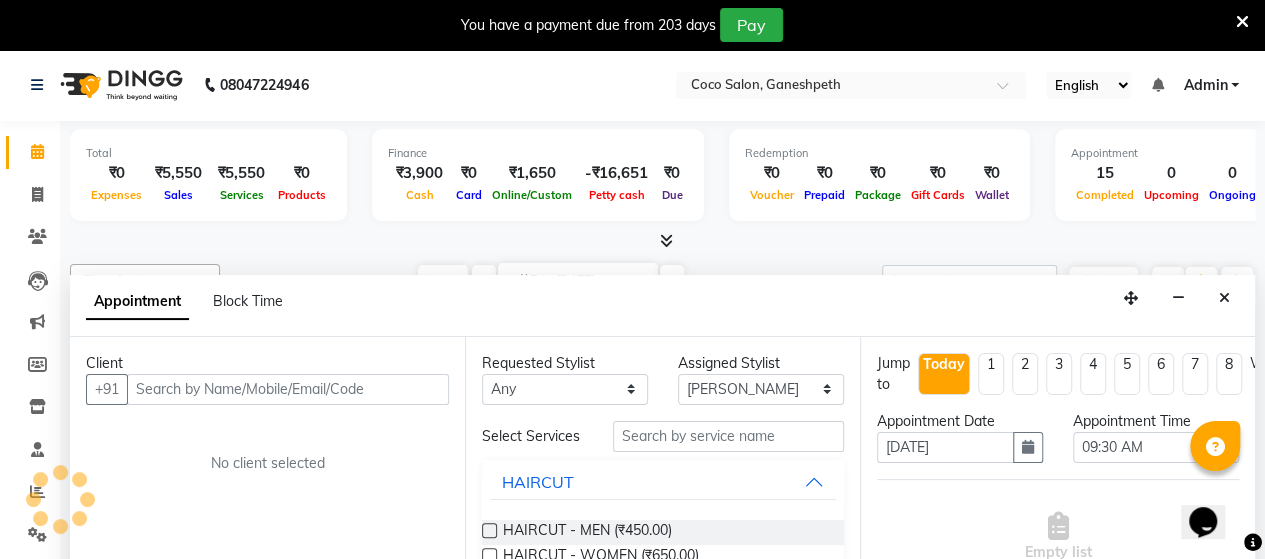 scroll, scrollTop: 50, scrollLeft: 0, axis: vertical 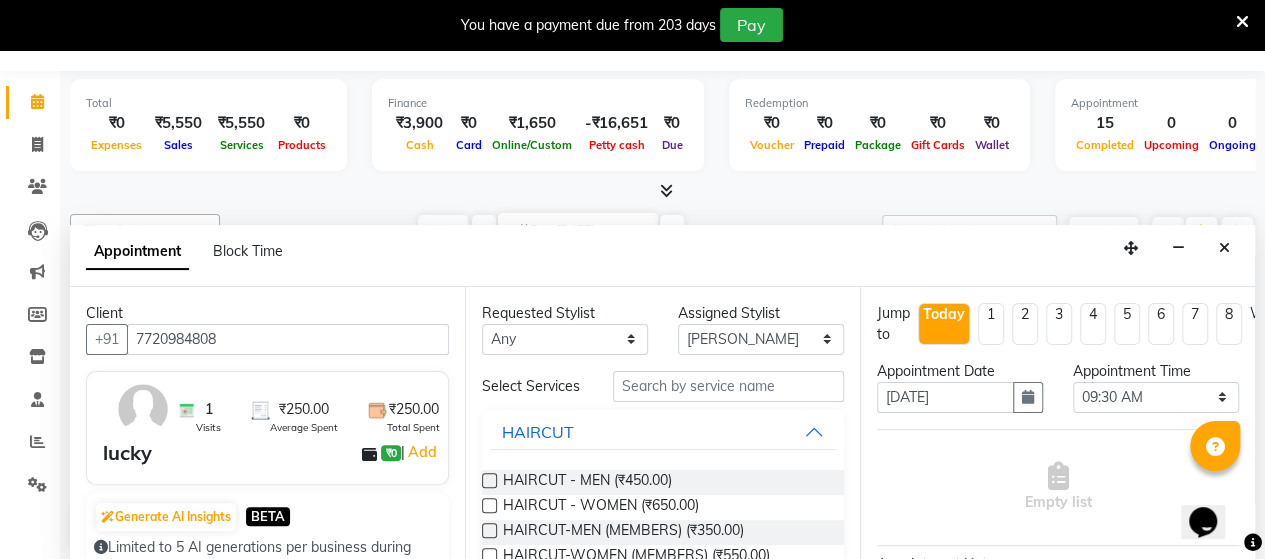 click at bounding box center (489, 530) 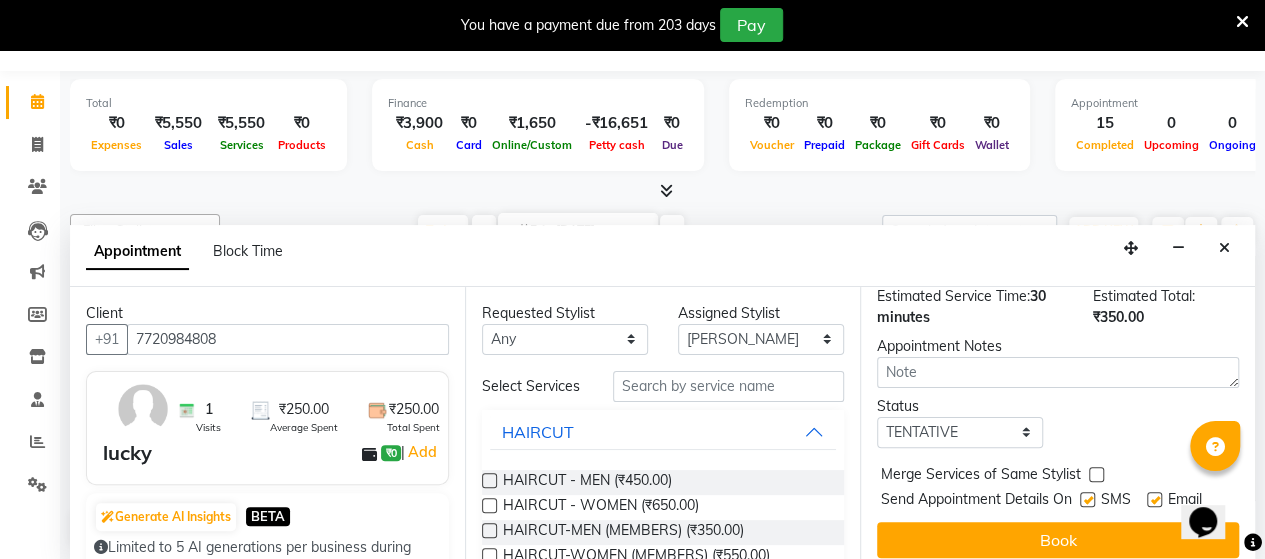 scroll, scrollTop: 287, scrollLeft: 0, axis: vertical 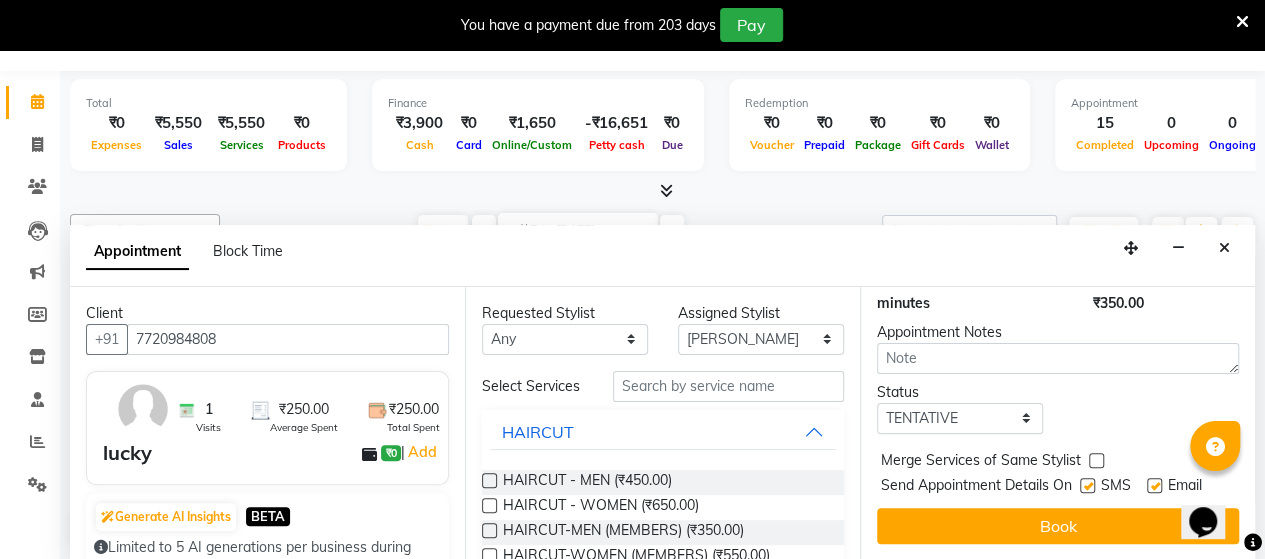 click at bounding box center [1087, 485] 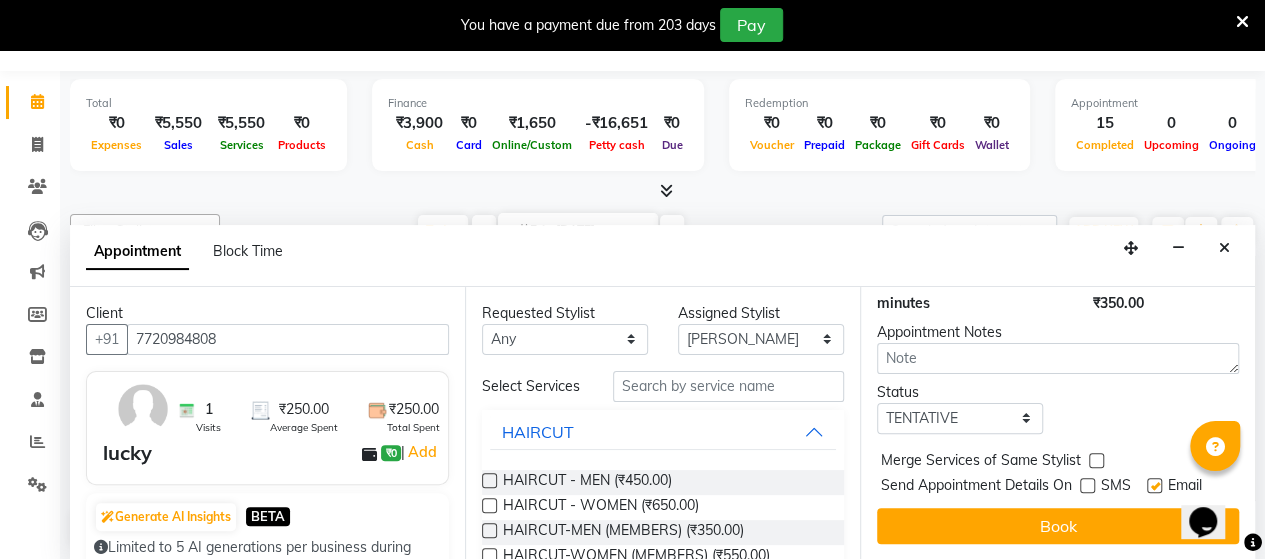 click at bounding box center (1154, 485) 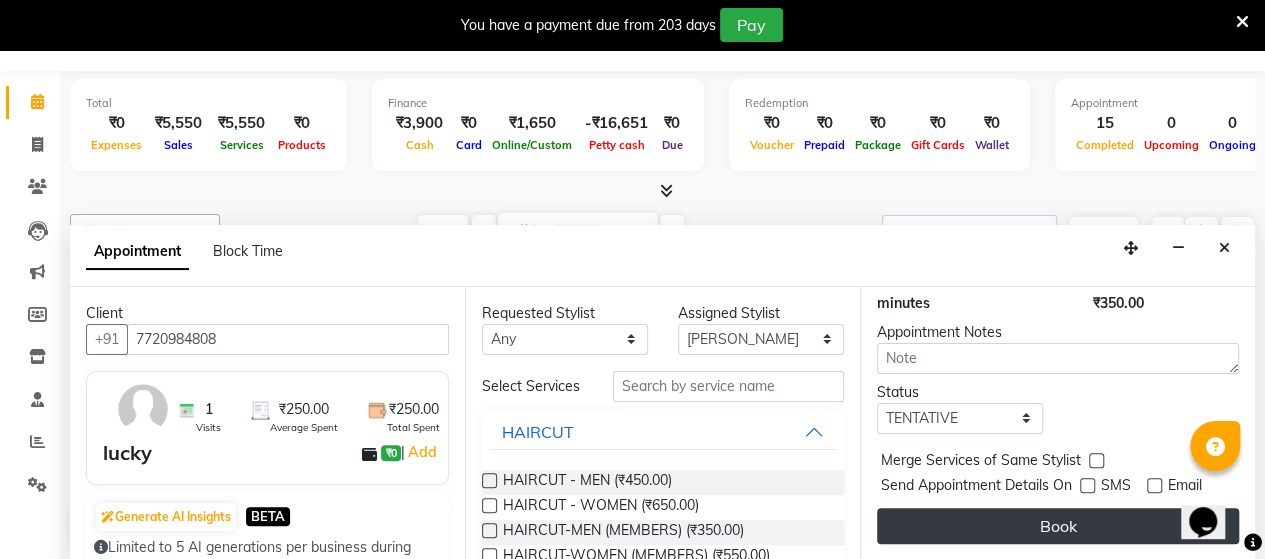 click on "Book" at bounding box center [1058, 526] 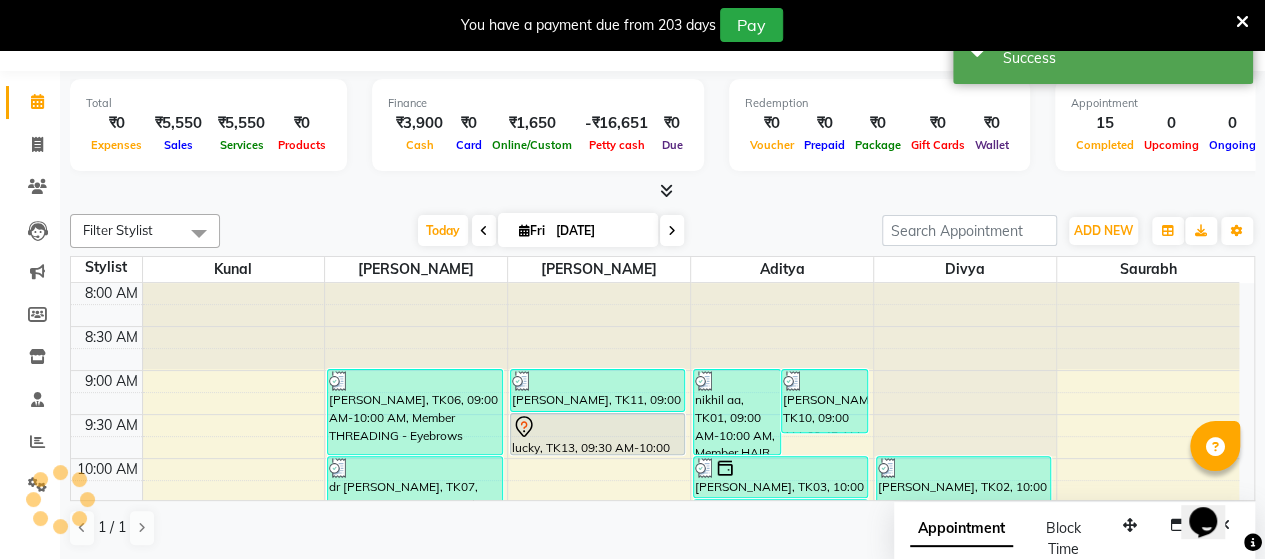 scroll, scrollTop: 0, scrollLeft: 0, axis: both 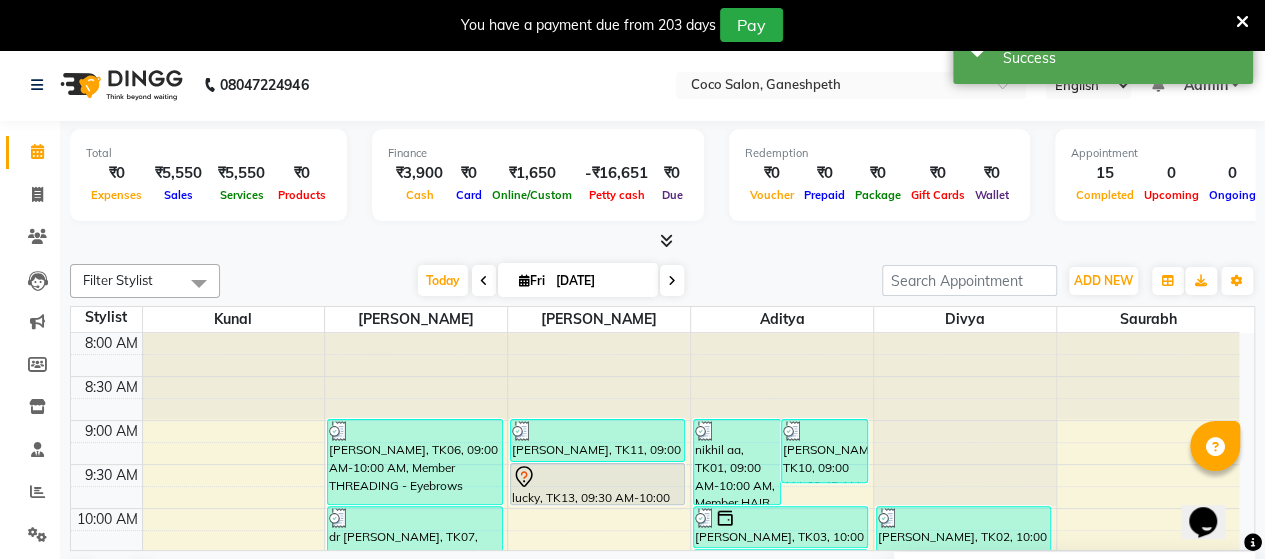 click at bounding box center [597, 477] 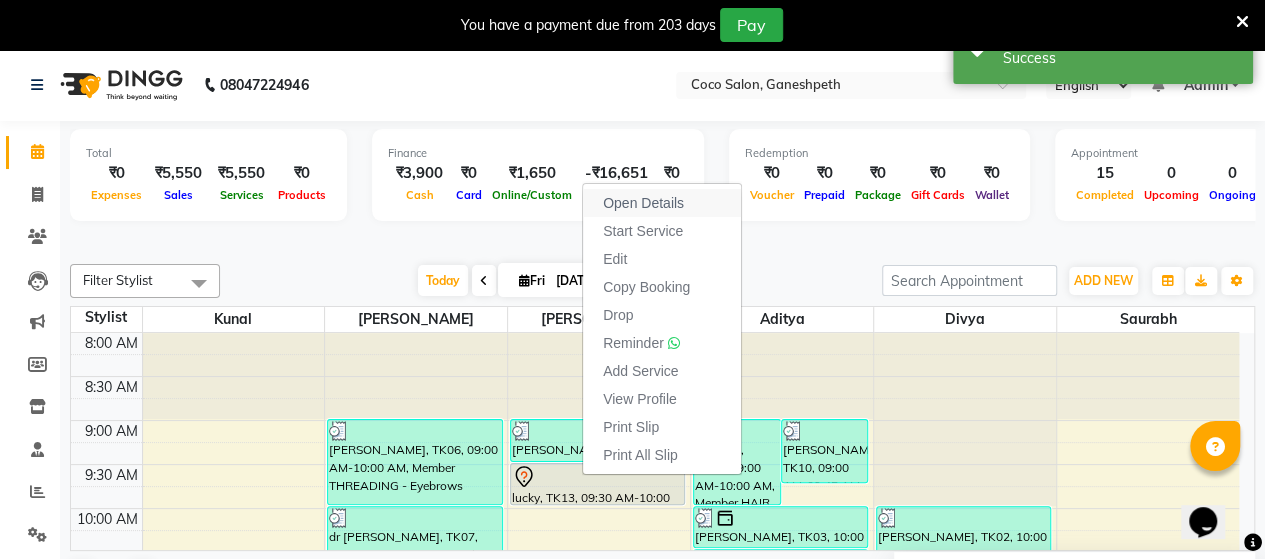 click on "Open Details" at bounding box center [643, 203] 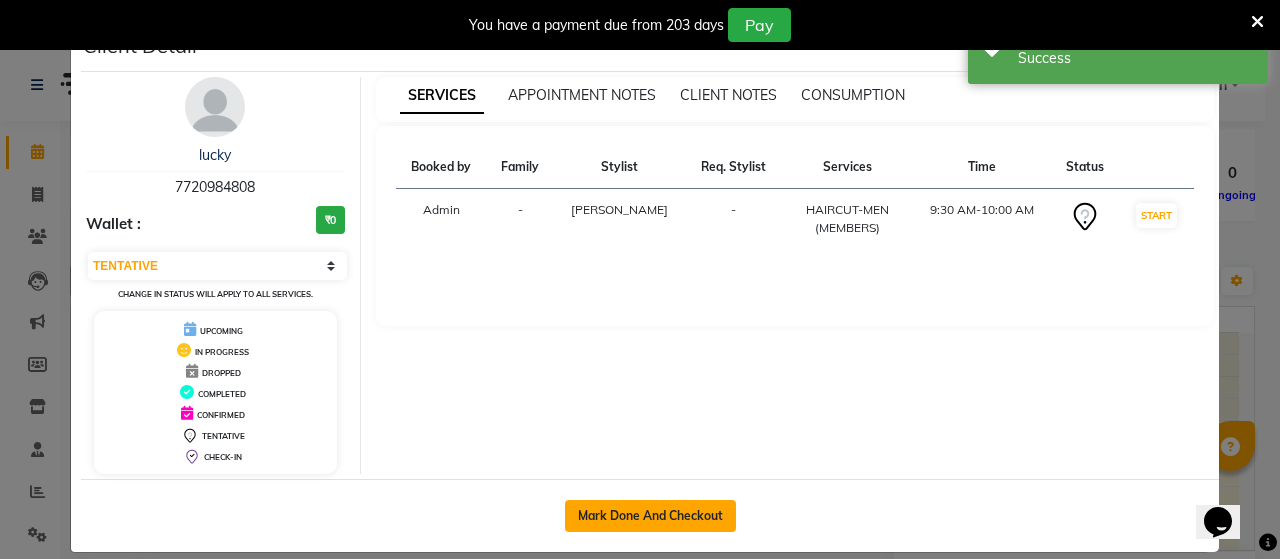 click on "Mark Done And Checkout" 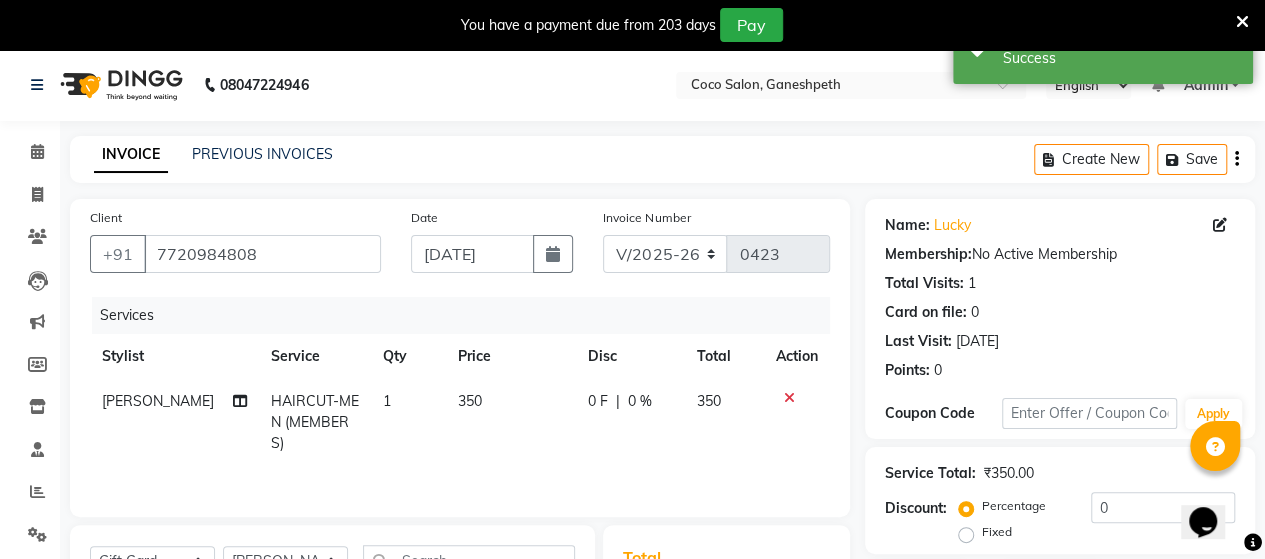 click on "350" 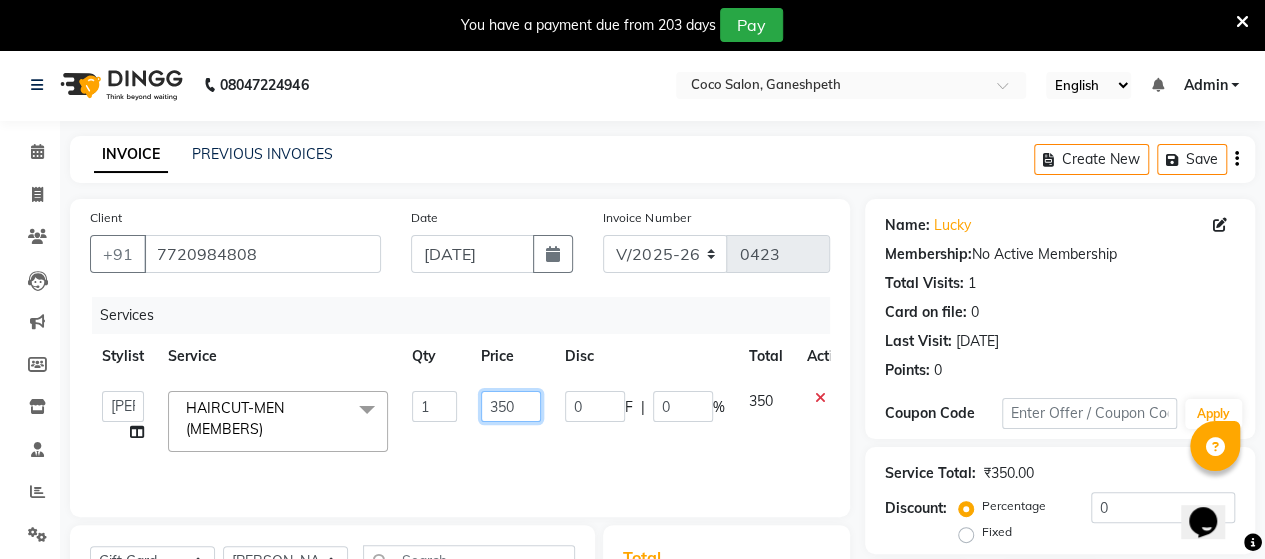 click on "350" 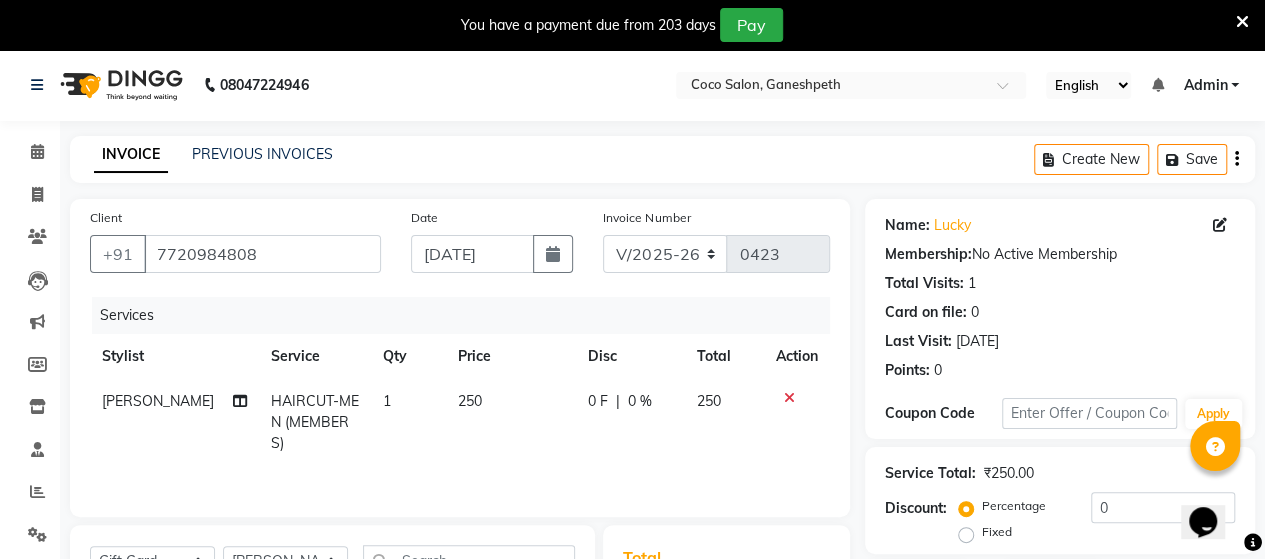 click on "Services Stylist Service Qty Price Disc Total Action [PERSON_NAME] HAIRCUT-MEN (MEMBERS) 1 250 0 F | 0 % 250" 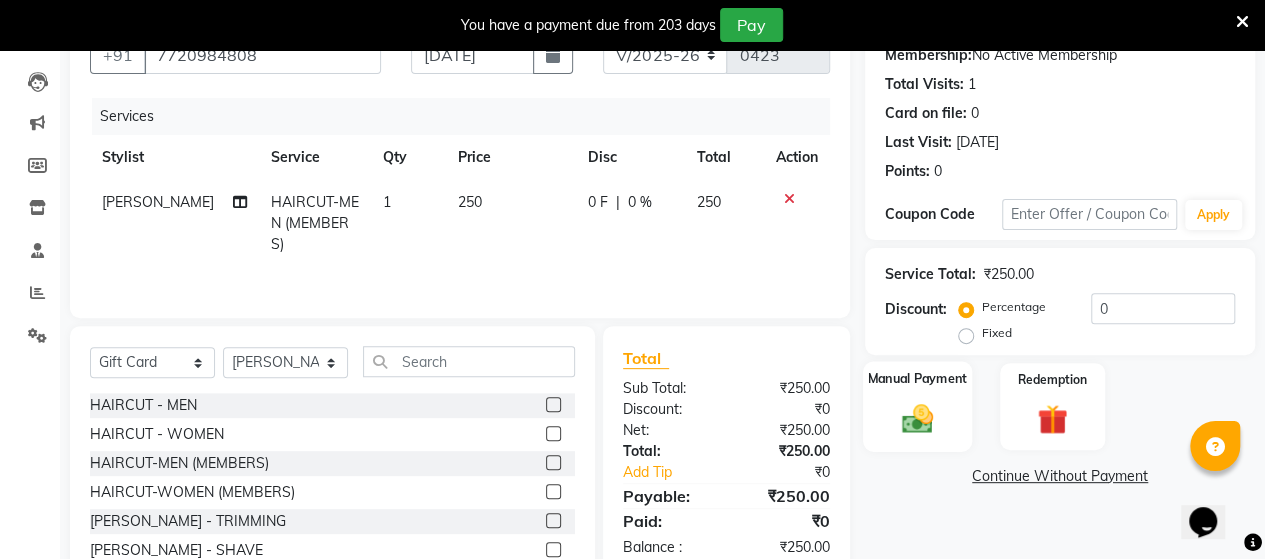 click on "Manual Payment" 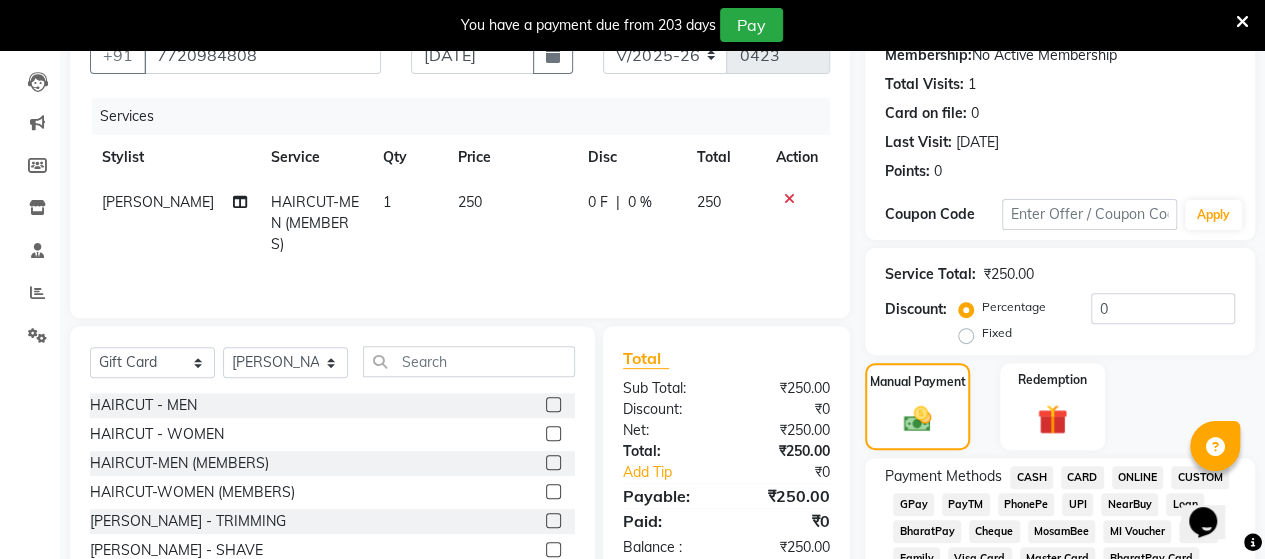 click on "UPI" 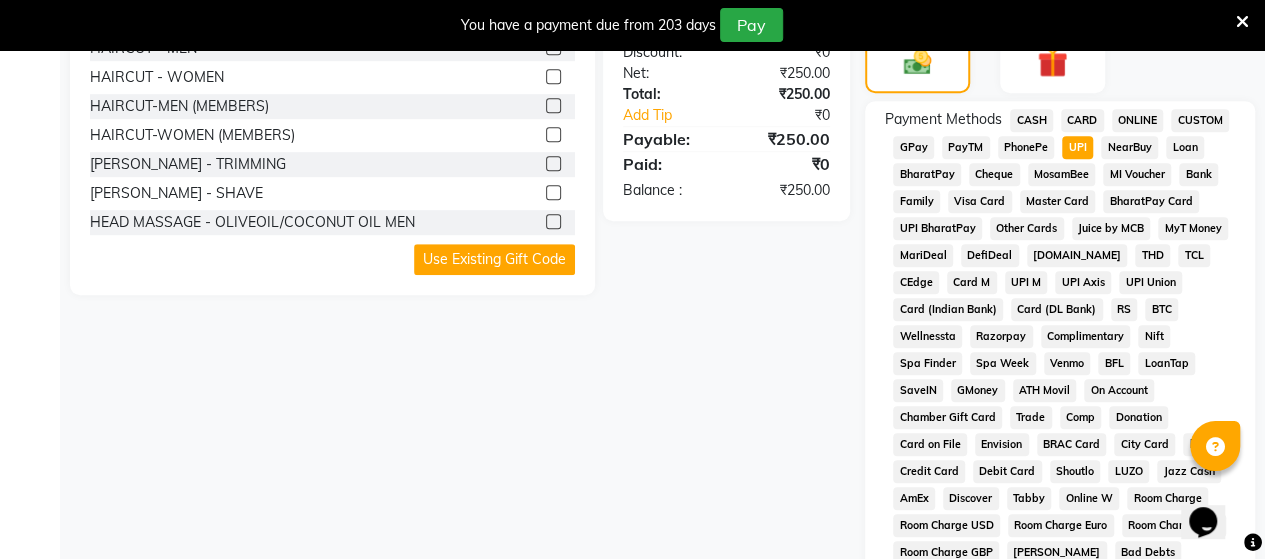 scroll, scrollTop: 1047, scrollLeft: 0, axis: vertical 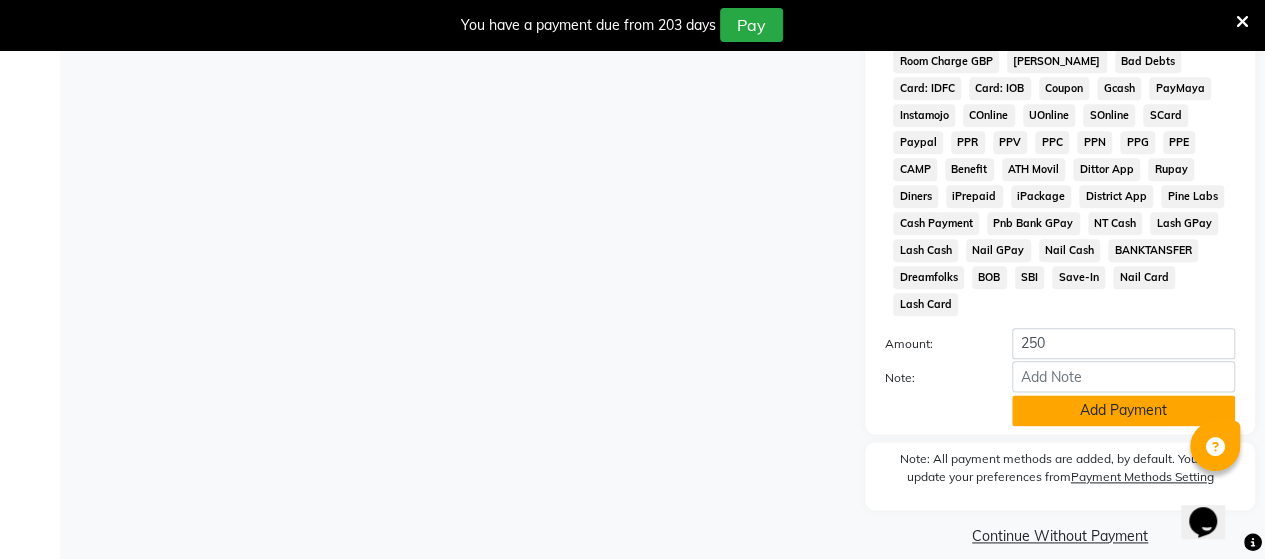 click on "Add Payment" 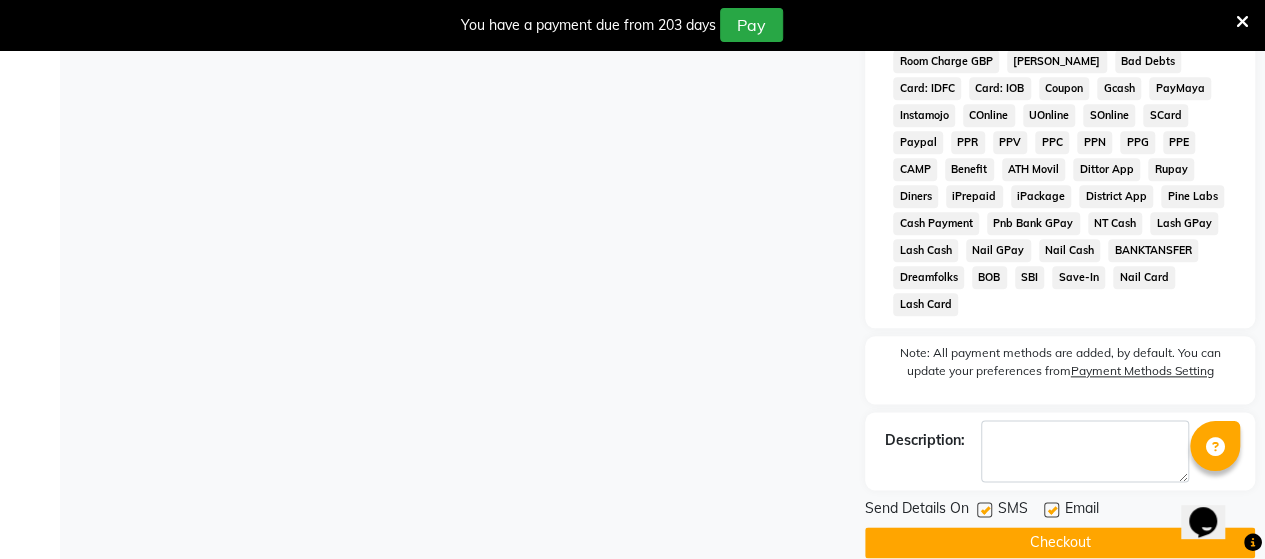 click 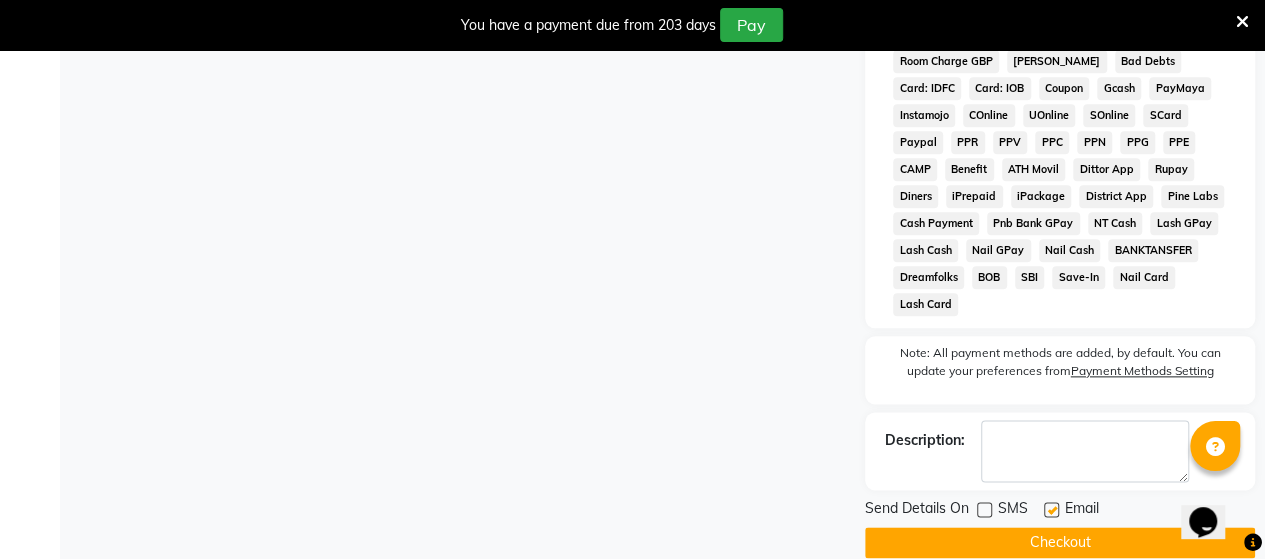 click 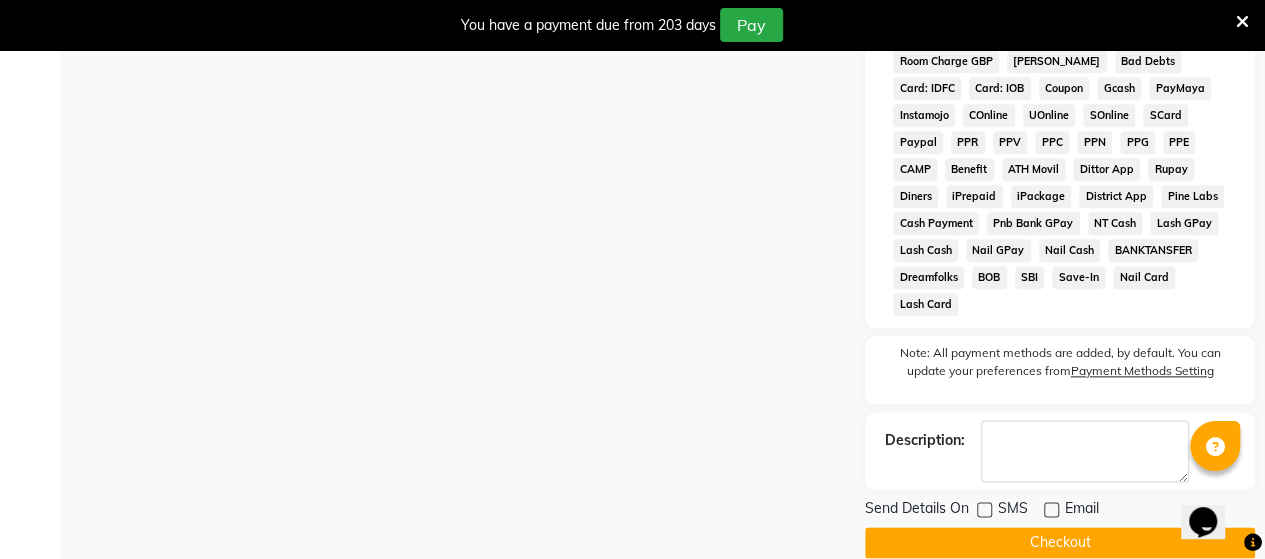 click on "Checkout" 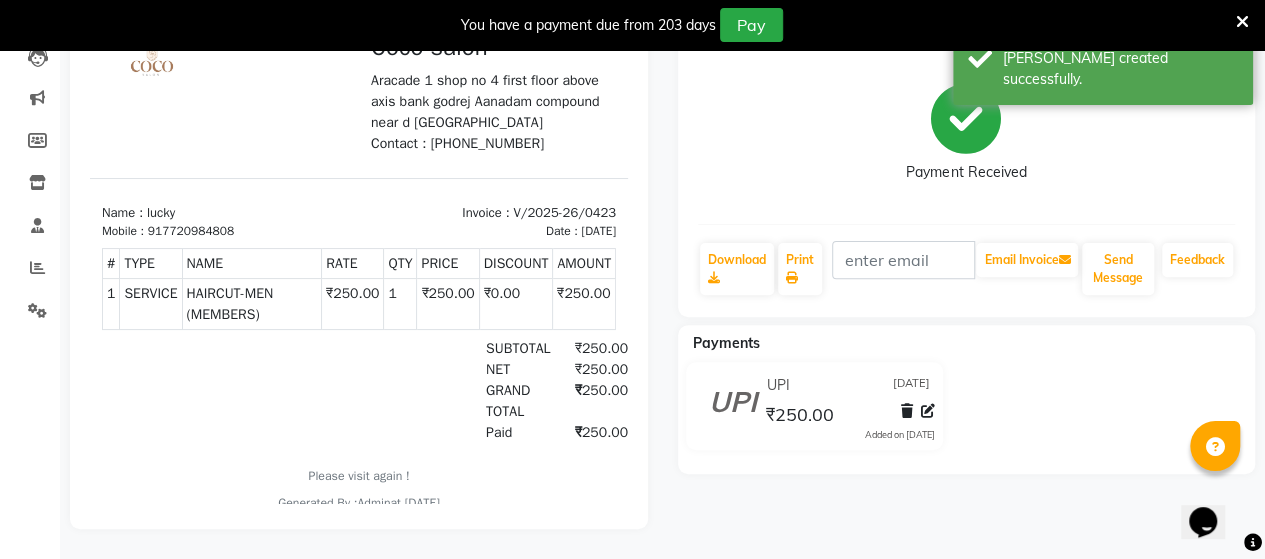 scroll, scrollTop: 0, scrollLeft: 0, axis: both 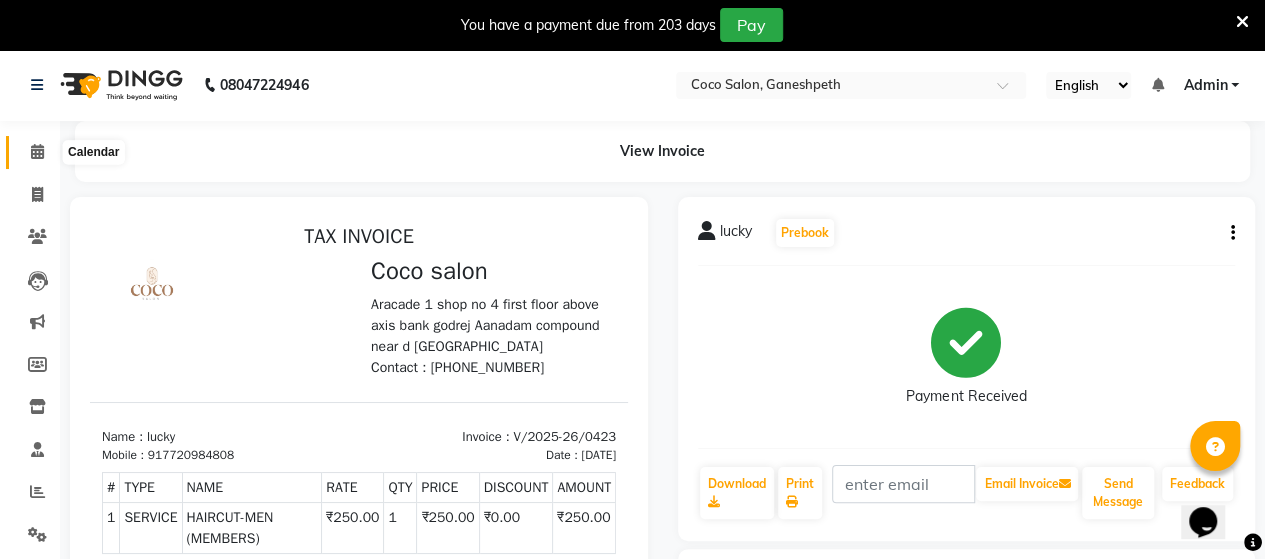 click 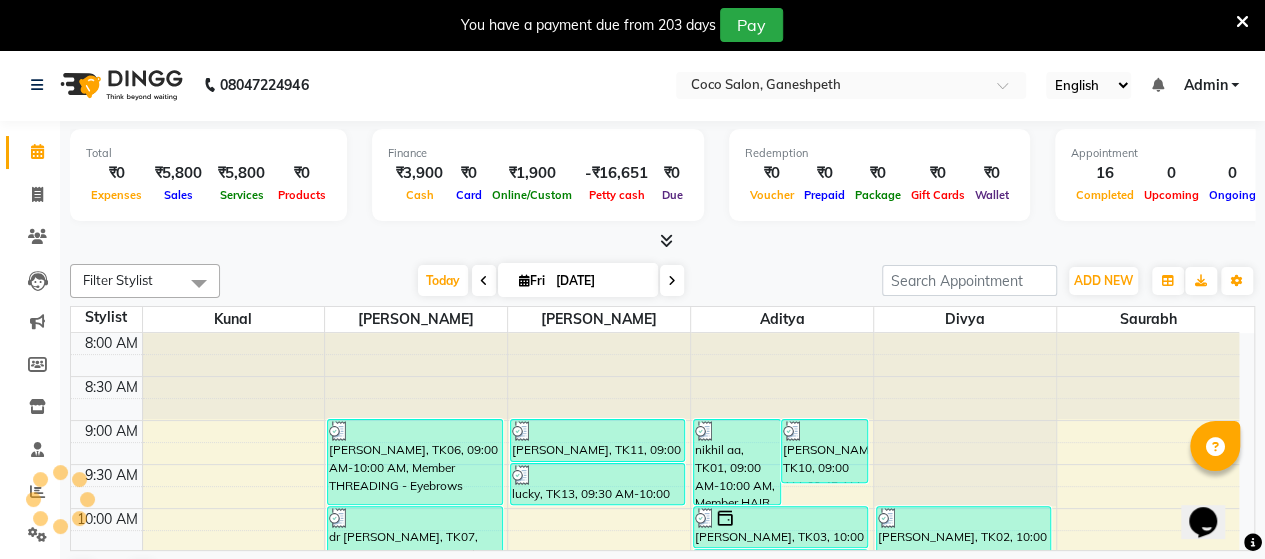 scroll, scrollTop: 0, scrollLeft: 0, axis: both 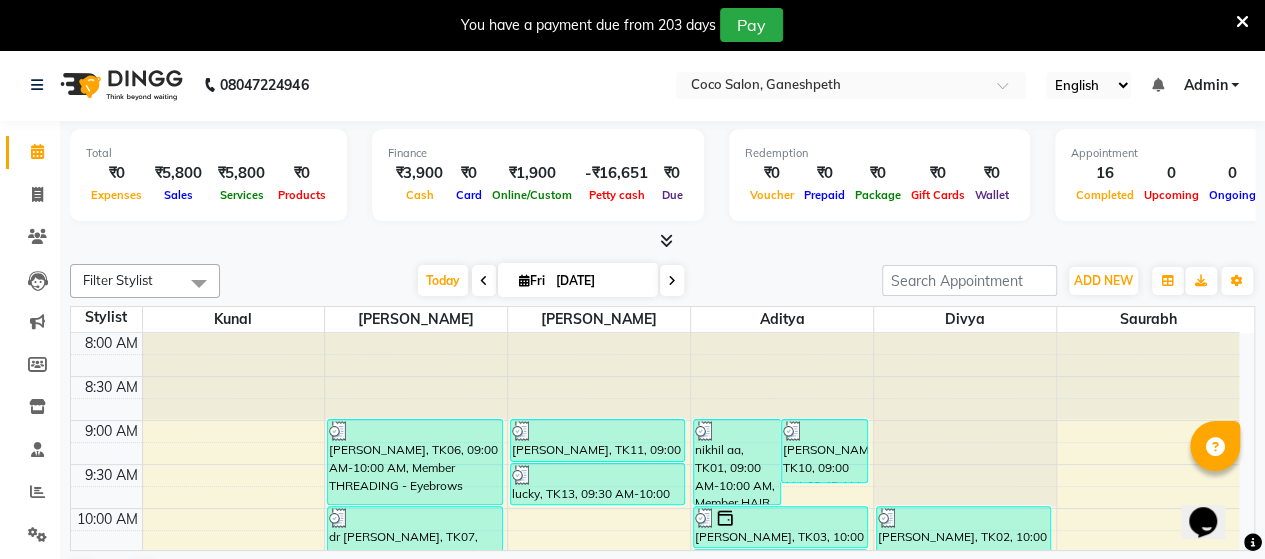 click at bounding box center (666, 240) 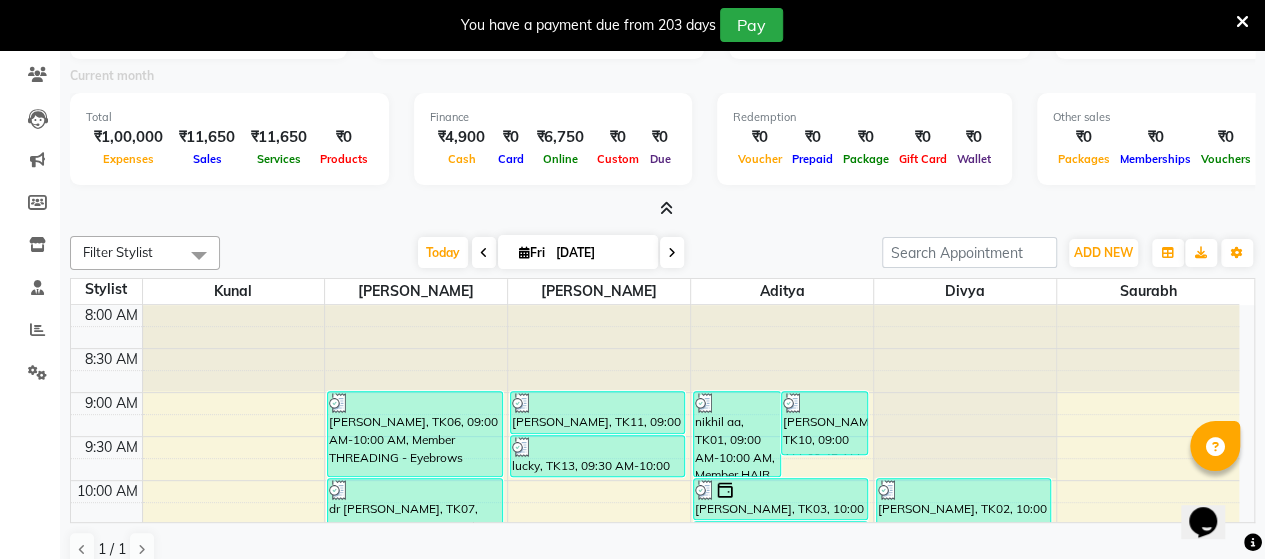 scroll, scrollTop: 183, scrollLeft: 0, axis: vertical 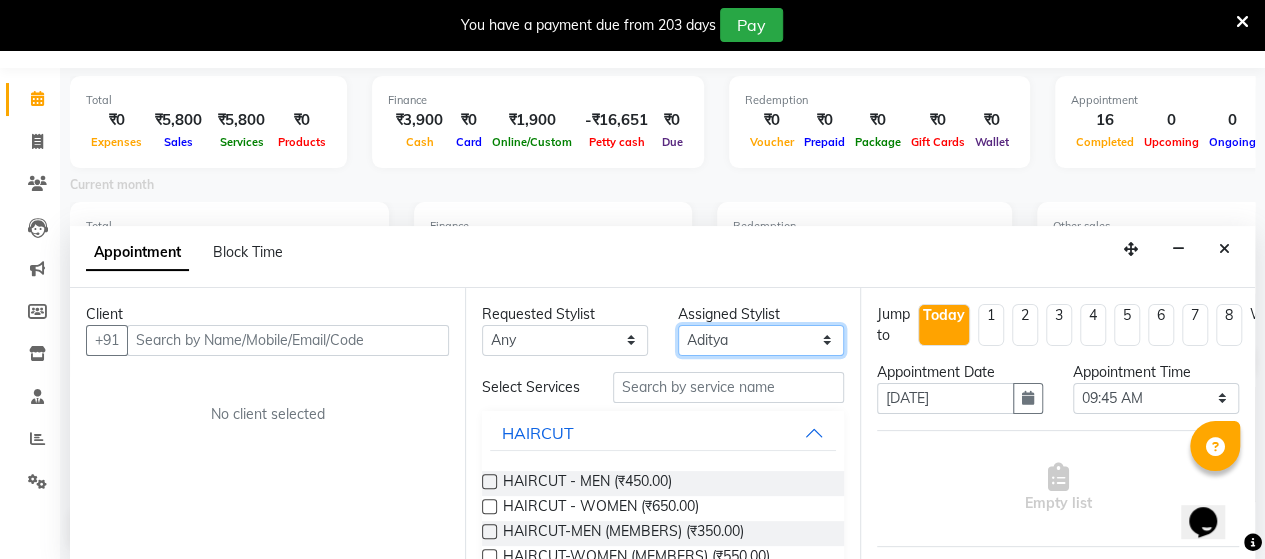 click on "Select [PERSON_NAME] divya Kunal saurabh [PERSON_NAME]" at bounding box center (761, 340) 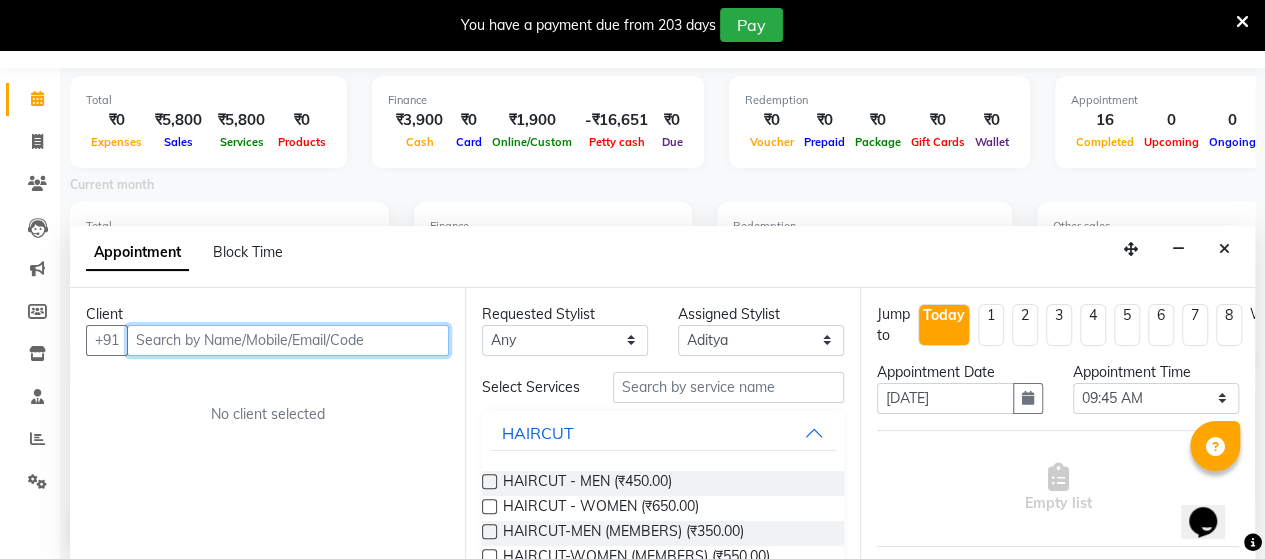 click at bounding box center (288, 340) 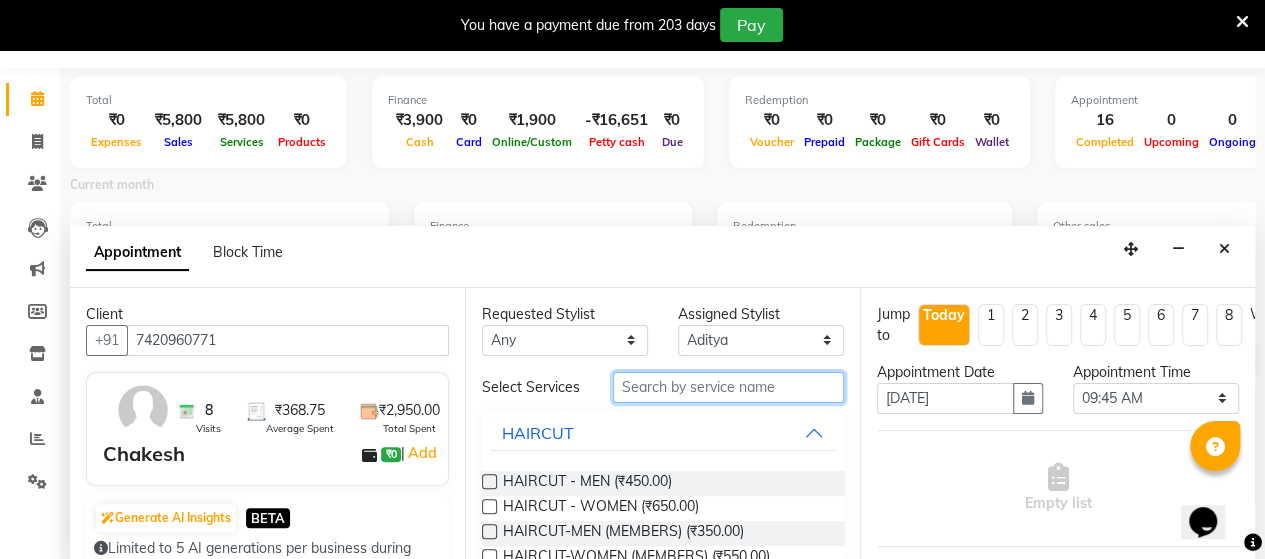 click at bounding box center [728, 387] 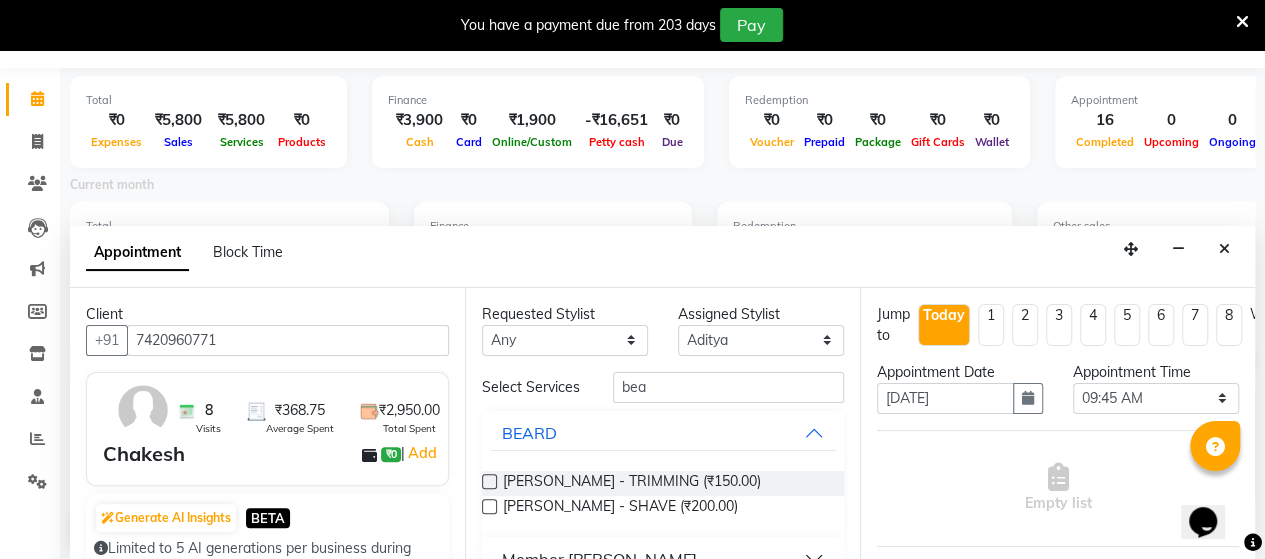 click at bounding box center [489, 506] 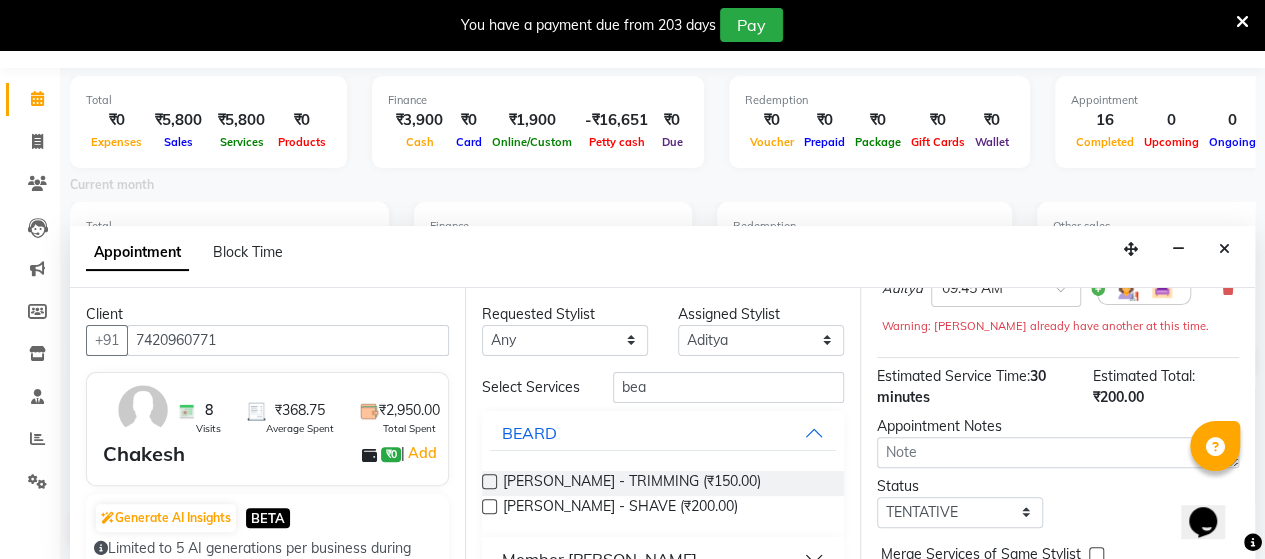 scroll, scrollTop: 308, scrollLeft: 0, axis: vertical 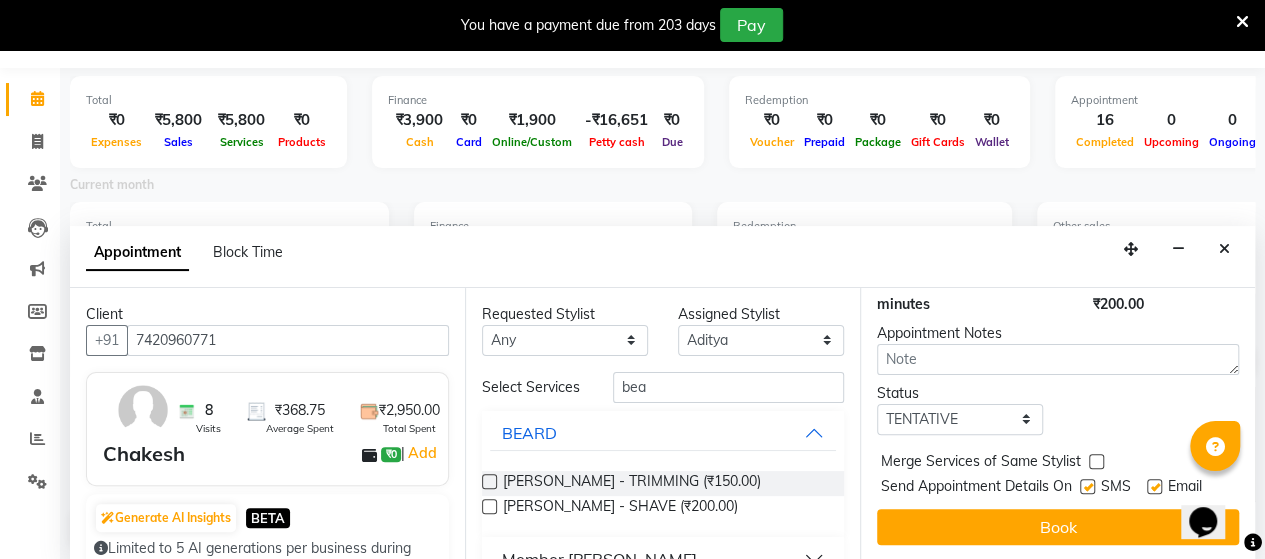click at bounding box center [1087, 486] 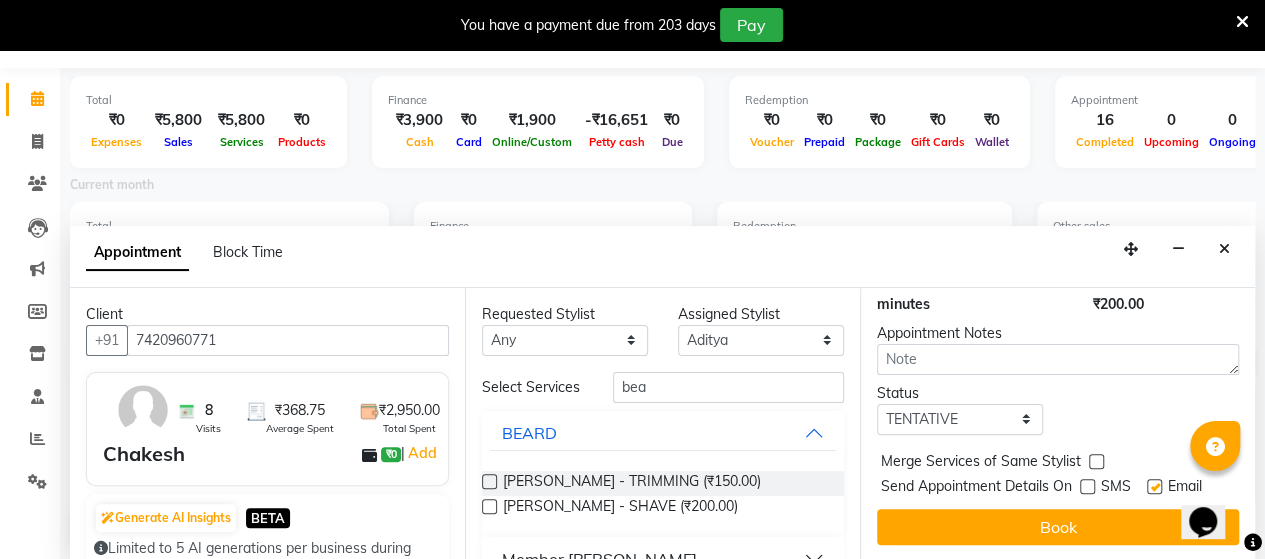 click at bounding box center [1154, 486] 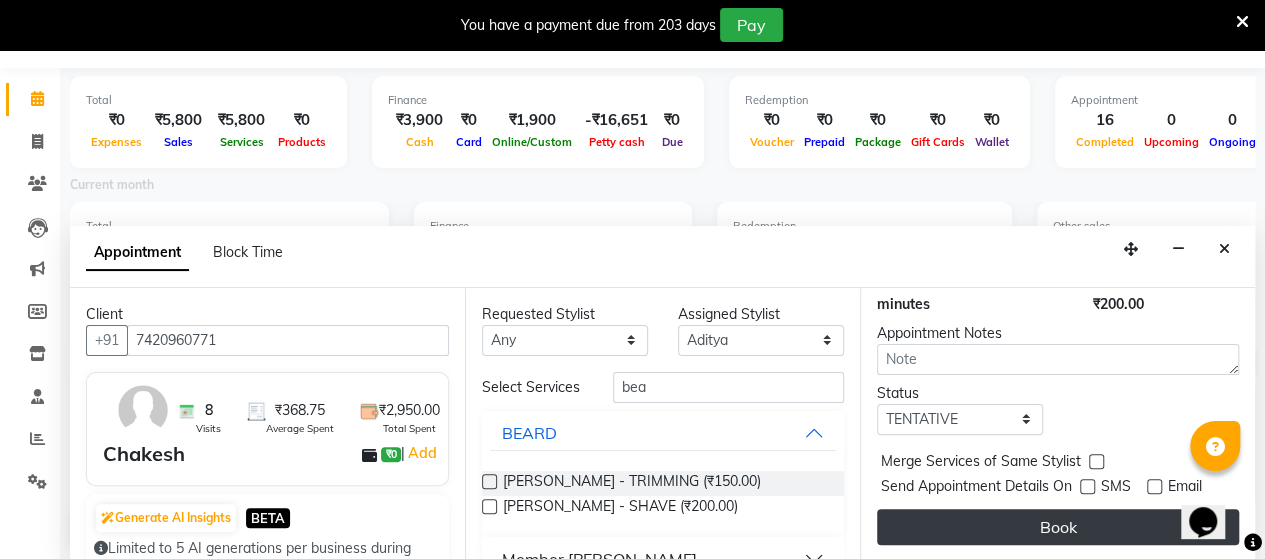 click on "Book" at bounding box center [1058, 527] 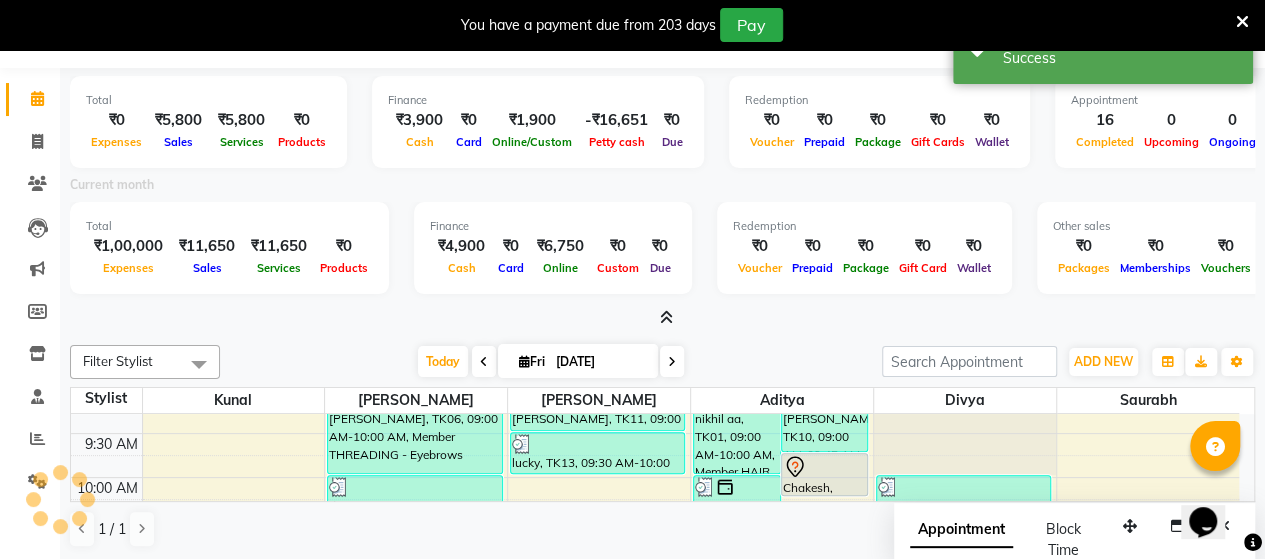 scroll, scrollTop: 0, scrollLeft: 0, axis: both 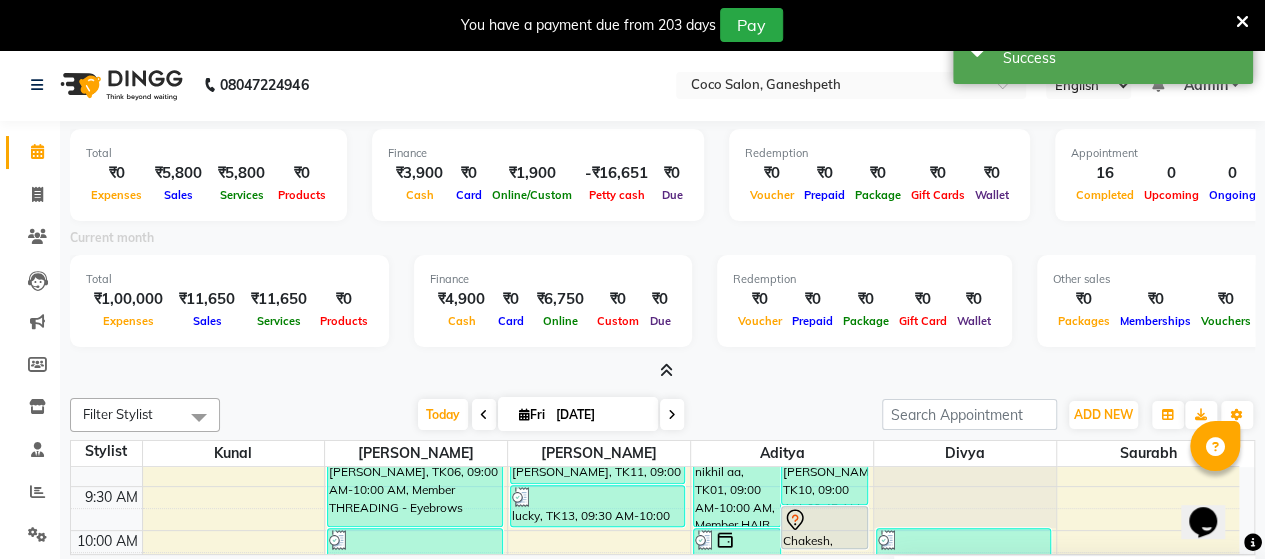 click at bounding box center (825, 520) 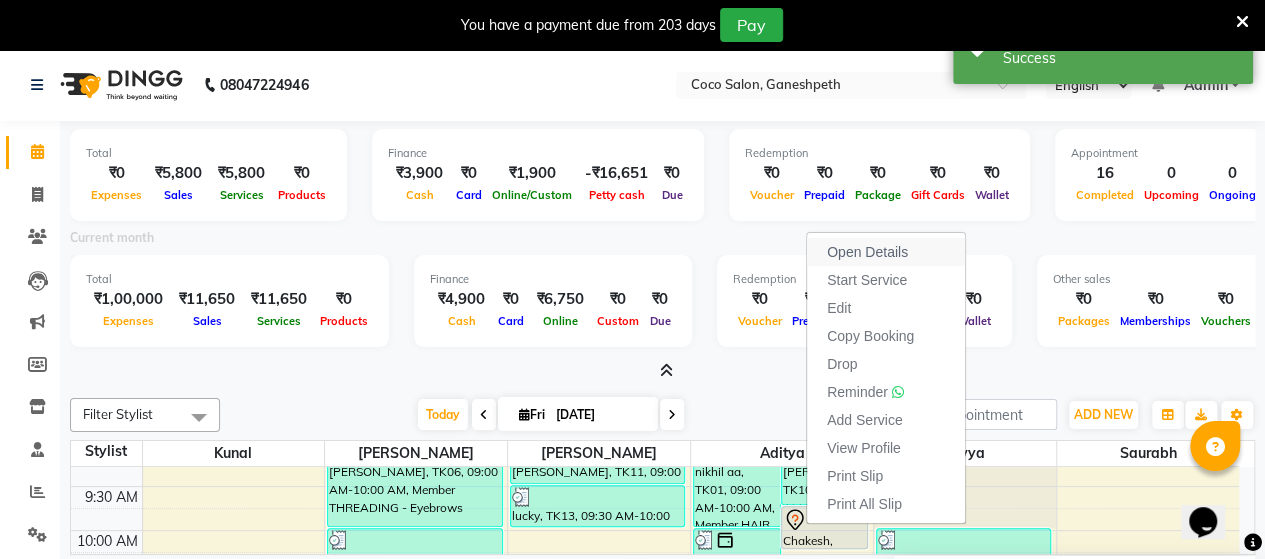 click on "Open Details" at bounding box center (886, 252) 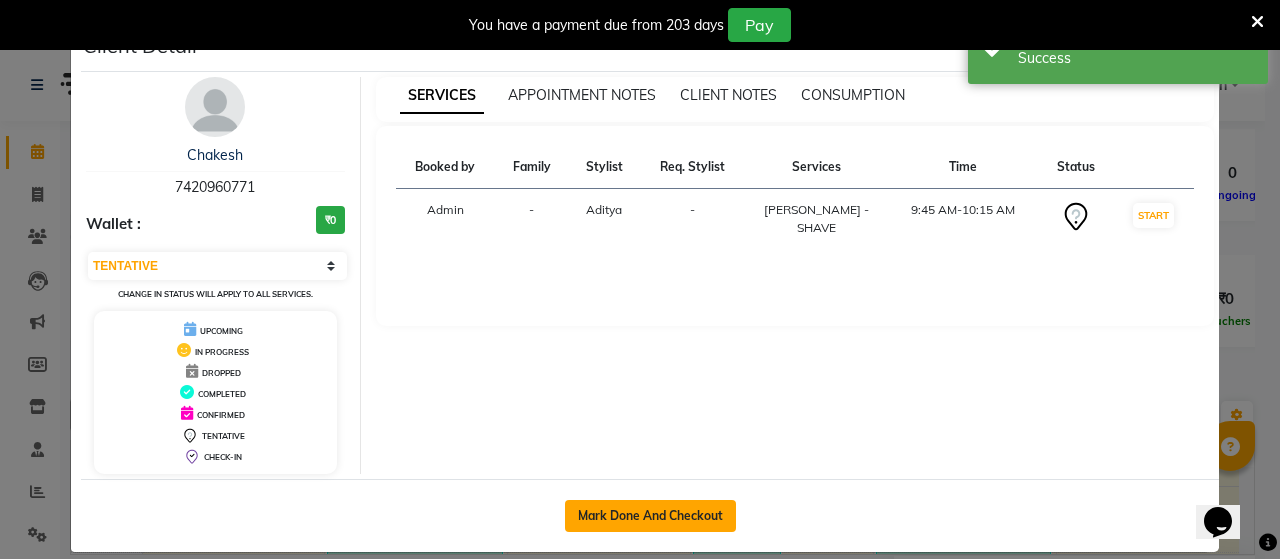 click on "Mark Done And Checkout" 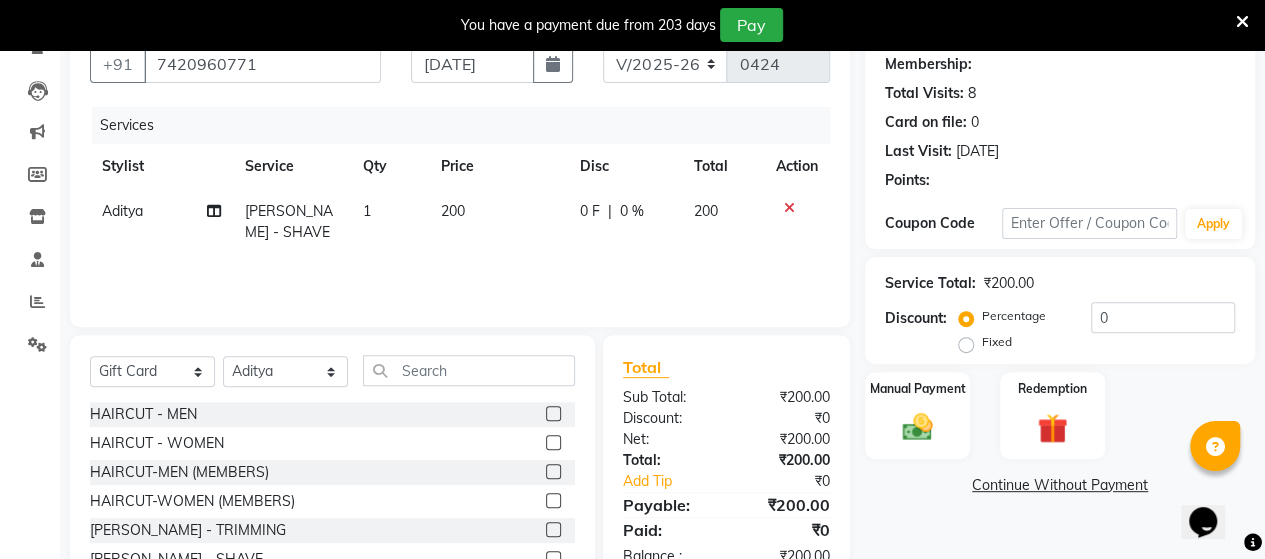 scroll, scrollTop: 192, scrollLeft: 0, axis: vertical 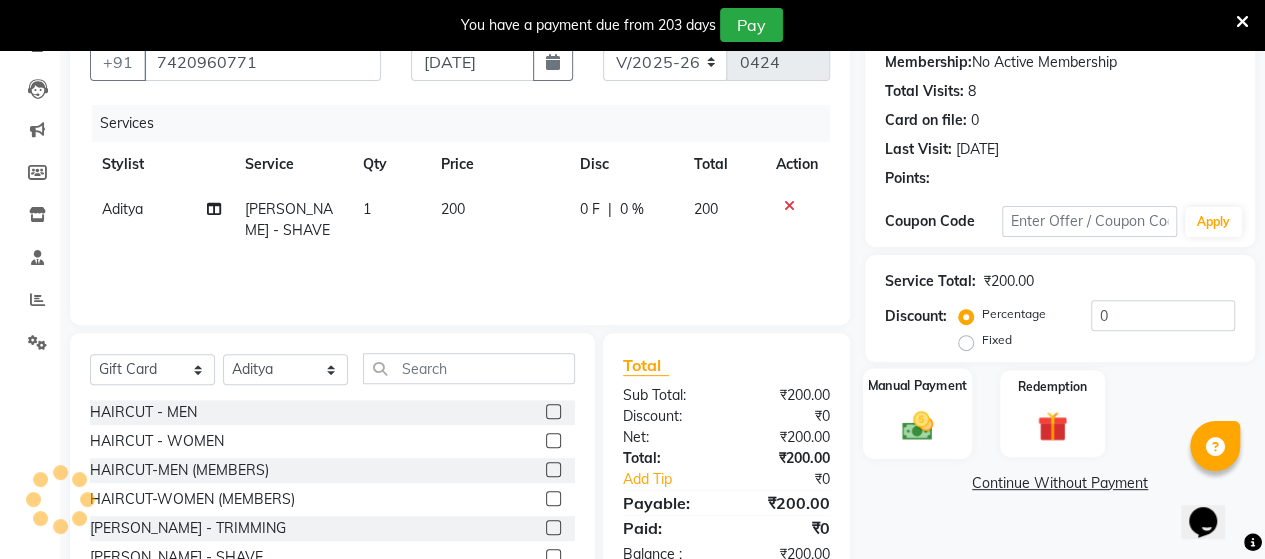 click on "Manual Payment" 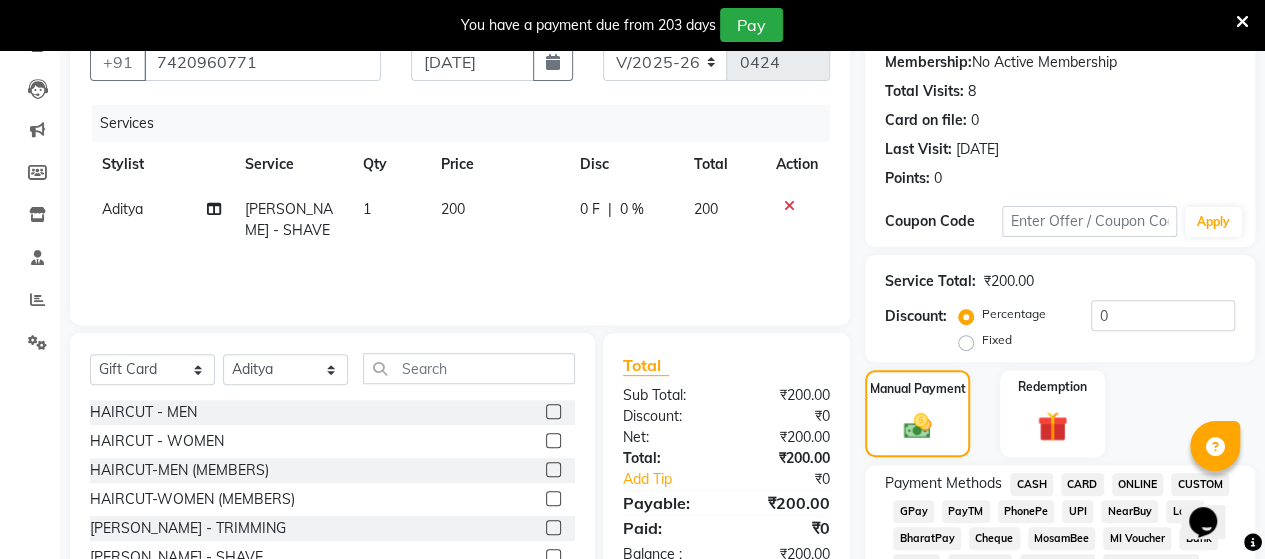 click on "UPI" 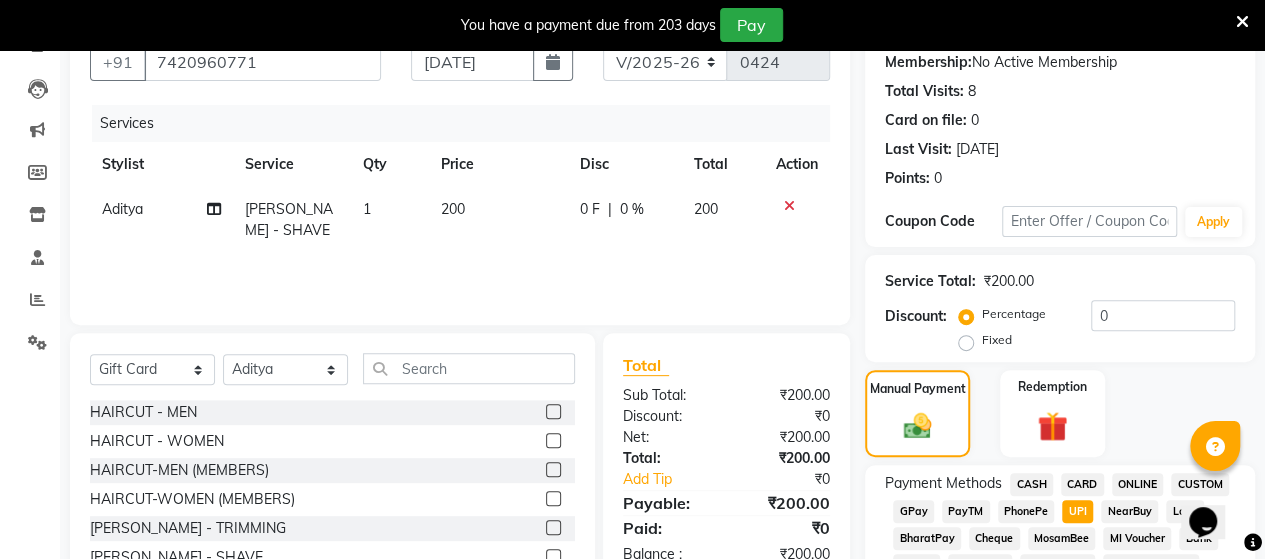 scroll, scrollTop: 992, scrollLeft: 0, axis: vertical 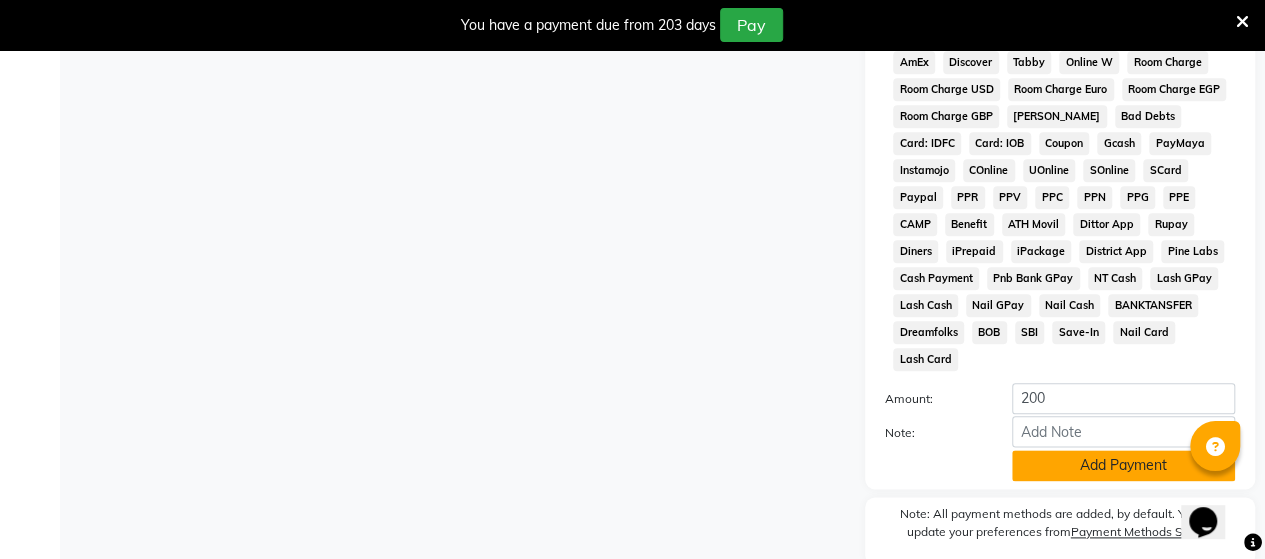 click on "Add Payment" 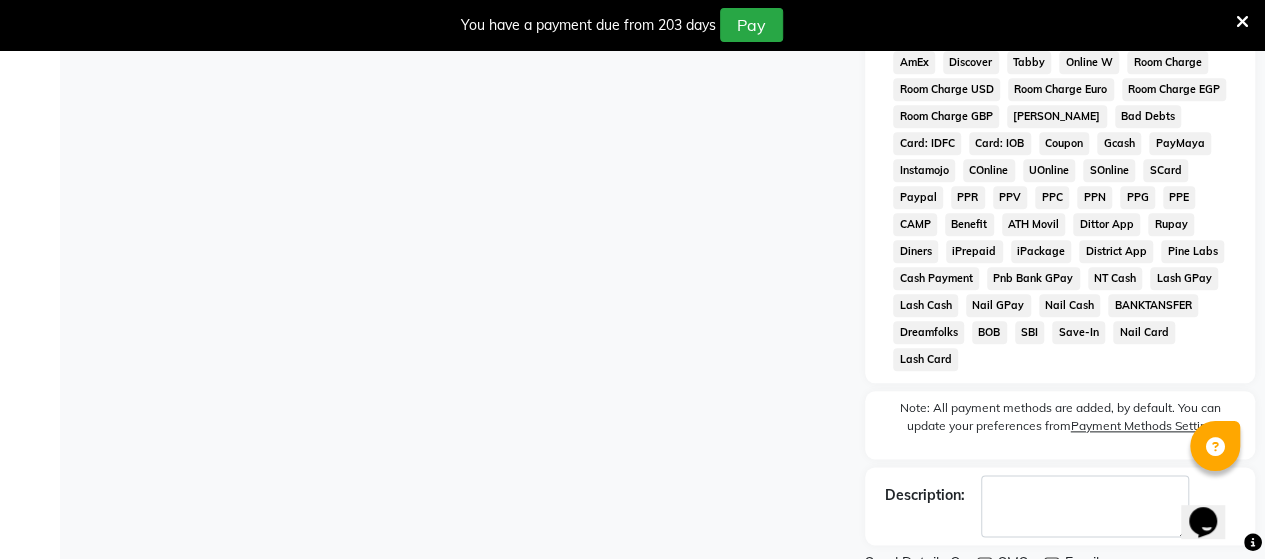 click 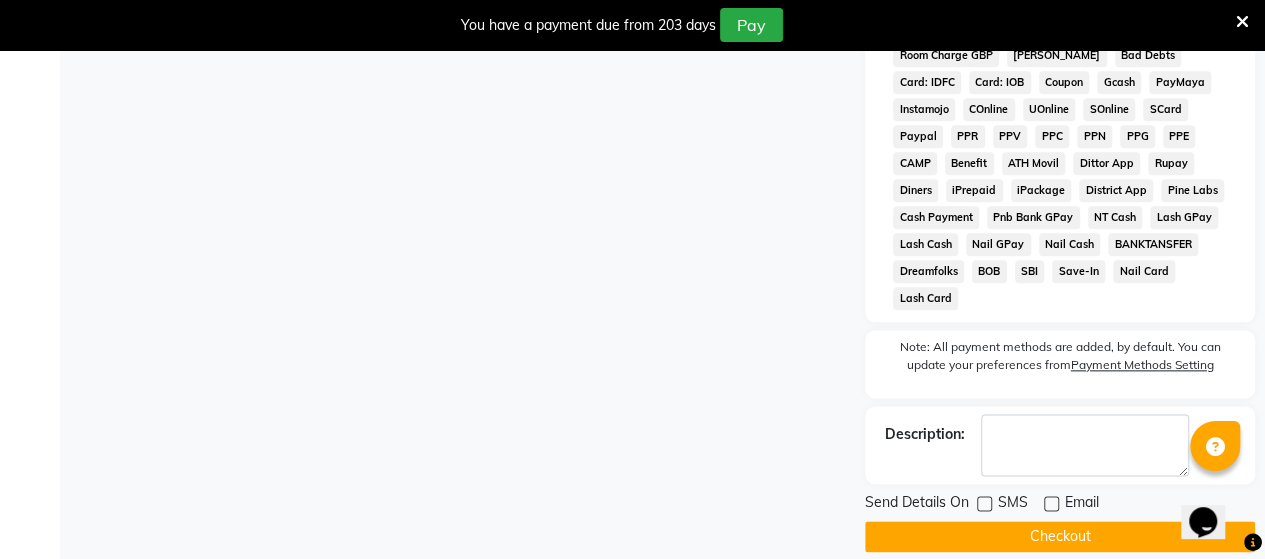 click on "Checkout" 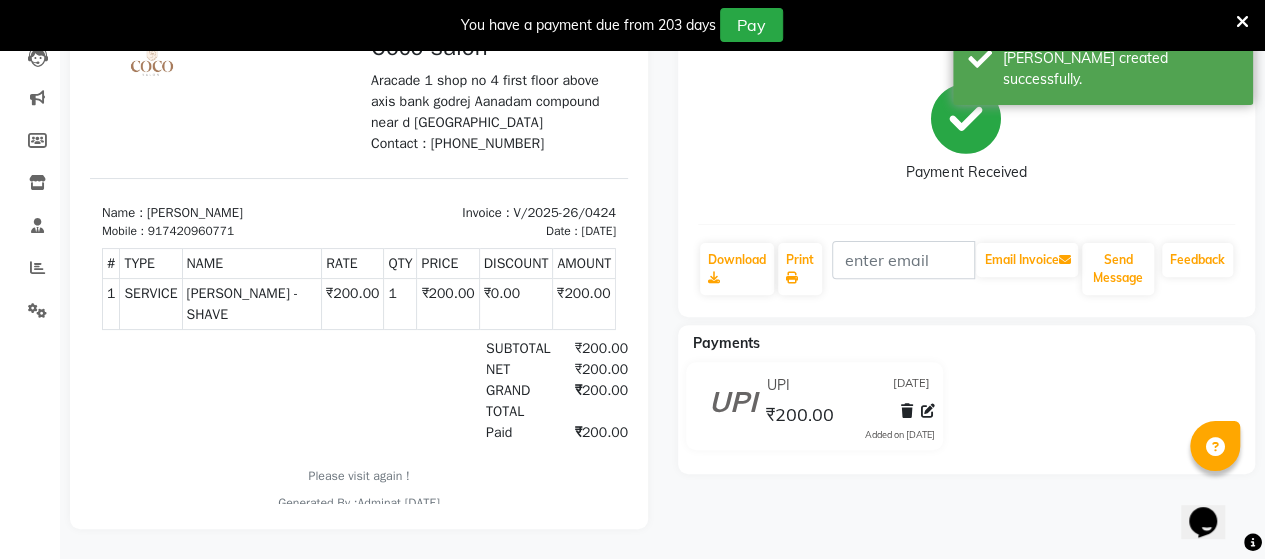 scroll, scrollTop: 0, scrollLeft: 0, axis: both 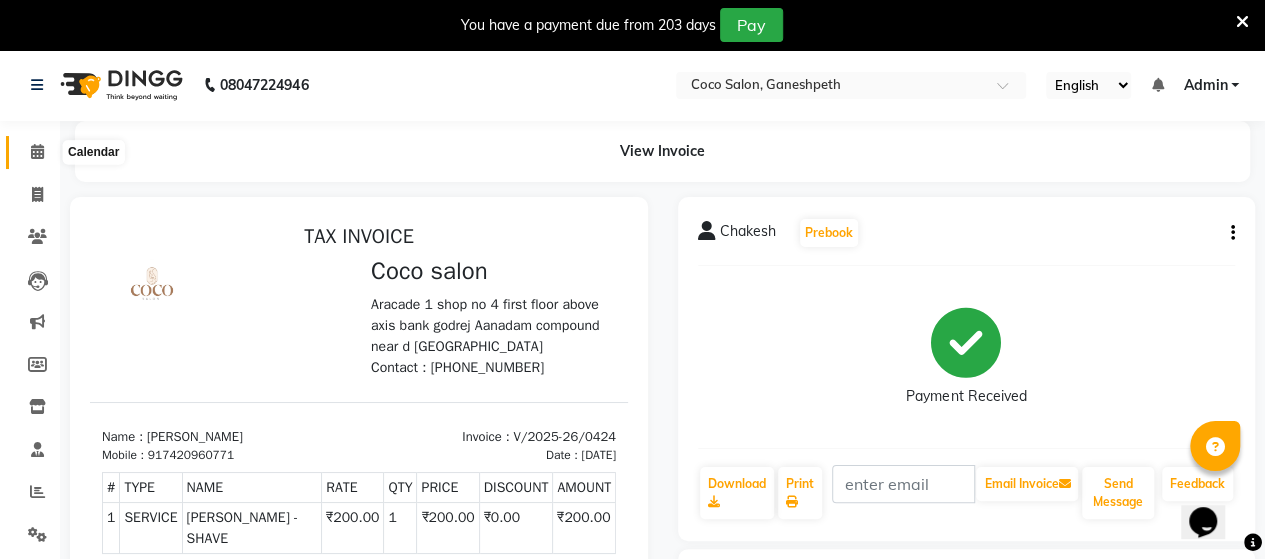 click 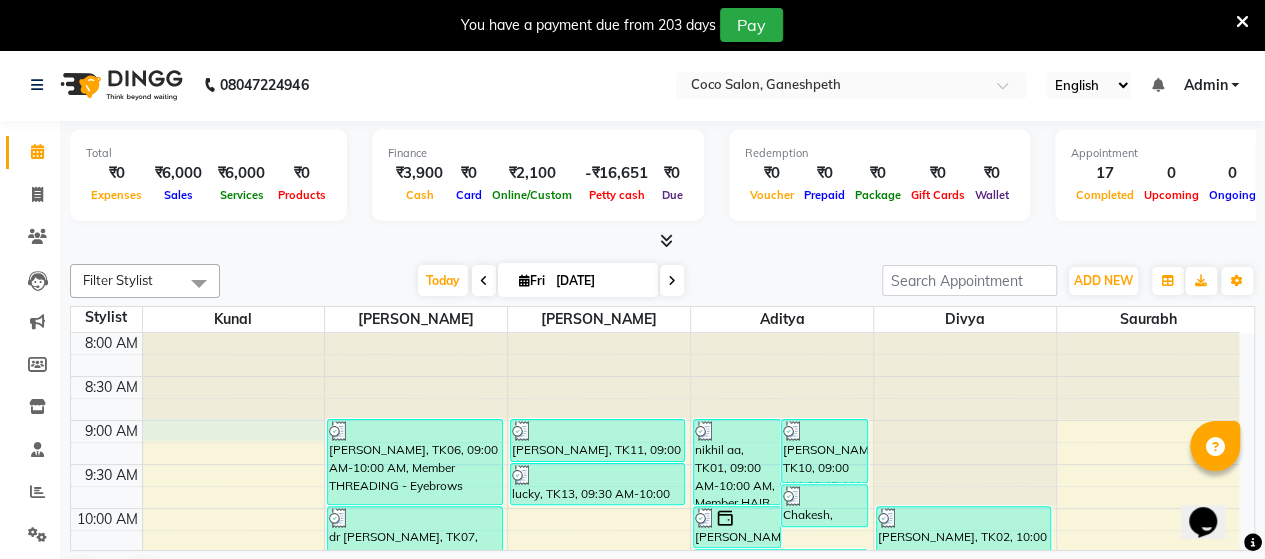 click on "8:00 AM 8:30 AM 9:00 AM 9:30 AM 10:00 AM 10:30 AM 11:00 AM 11:30 AM 12:00 PM 12:30 PM 1:00 PM 1:30 PM 2:00 PM 2:30 PM 3:00 PM 3:30 PM 4:00 PM 4:30 PM 5:00 PM 5:30 PM 6:00 PM 6:30 PM 7:00 PM 7:30 PM 8:00 PM 8:30 PM     akshay [PERSON_NAME], TK06, 09:00 AM-10:00 AM, Member THREADING - Eyebrows     dr [PERSON_NAME], TK07, 10:00 AM-11:00 AM, Member THREADING - Eyebrows     dr [PERSON_NAME], TK07, 11:00 AM-12:00 PM, Member THREADING - UpperLips     dr [PERSON_NAME], TK07, 12:00 PM-01:00 PM, Member THREADING - [PERSON_NAME], TK09, 01:00 PM-02:00 PM, HAIRWASH + BLOWDRY - UPTO SHOUDLER     [PERSON_NAME], TK11, 09:00 AM-09:30 AM, HAIRCUT-MEN (MEMBERS)     lucky, TK13, 09:30 AM-10:00 AM, HAIRCUT-MEN (MEMBERS)     [PERSON_NAME], TK08, 11:45 AM-12:45 PM, ROOT TOUCHUP - WOMEN ROOT TOUCHUP     nikhil aa, TK01, 09:00 AM-10:00 AM, Member HAIR SPA - MEN (DRY/DAMAGED/OILY)     [PERSON_NAME], TK10, 09:00 AM-09:45 AM, HAIRCUT-WOMEN (MEMBERS)     Chakesh, TK14, 09:45 AM-10:15 AM, [PERSON_NAME] - SHAVE     [PERSON_NAME], TK03, 10:00 AM-10:30 AM, [PERSON_NAME] - SHAVE" at bounding box center (655, 904) 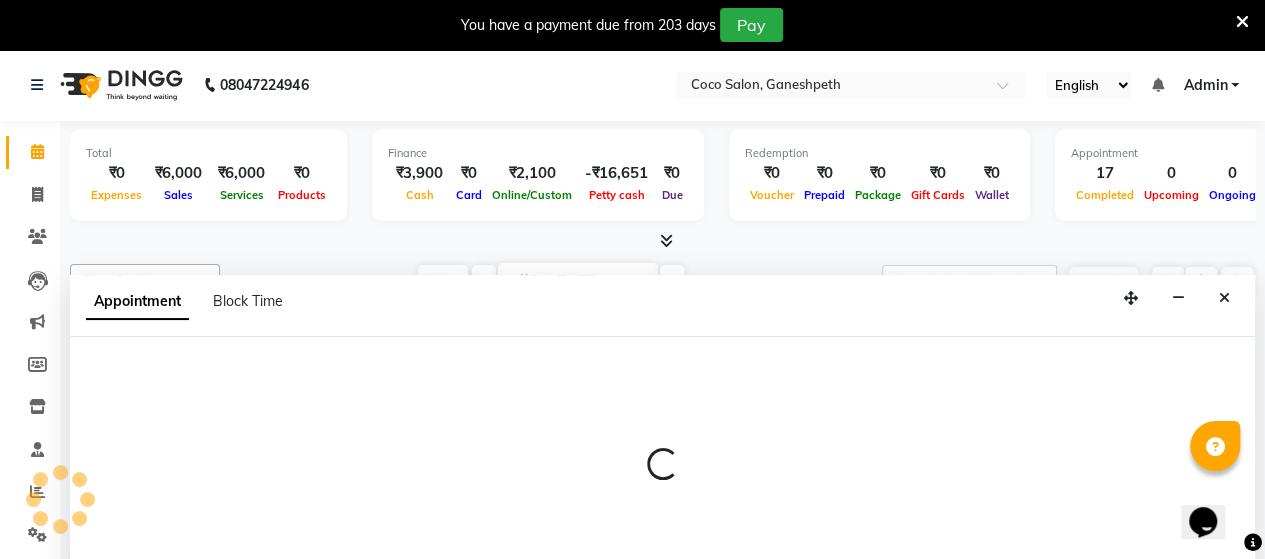 scroll, scrollTop: 50, scrollLeft: 0, axis: vertical 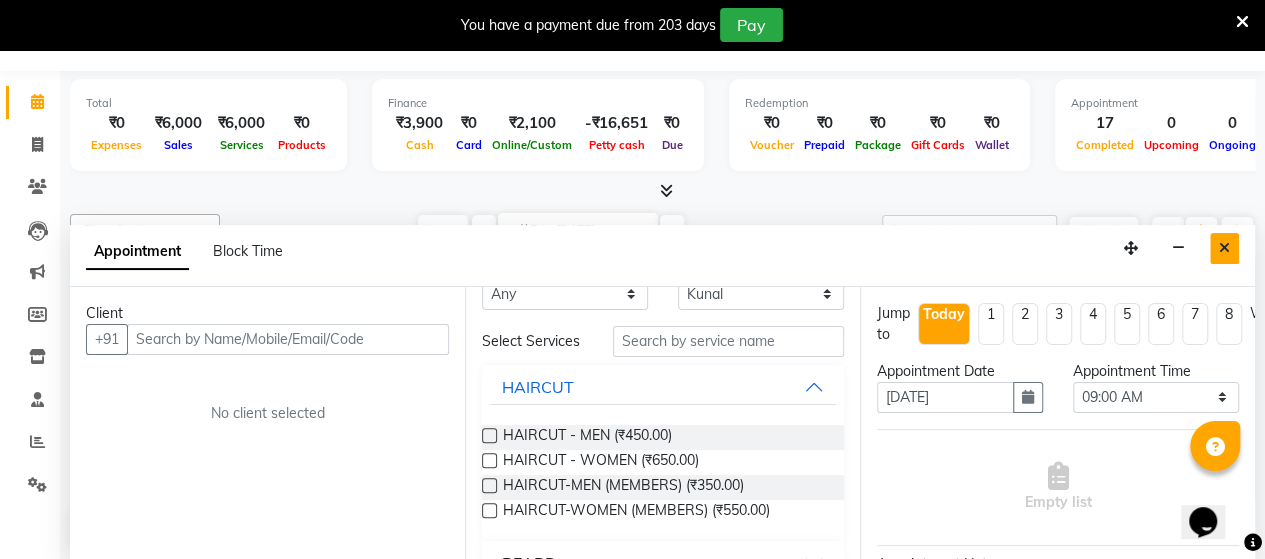click at bounding box center [1224, 248] 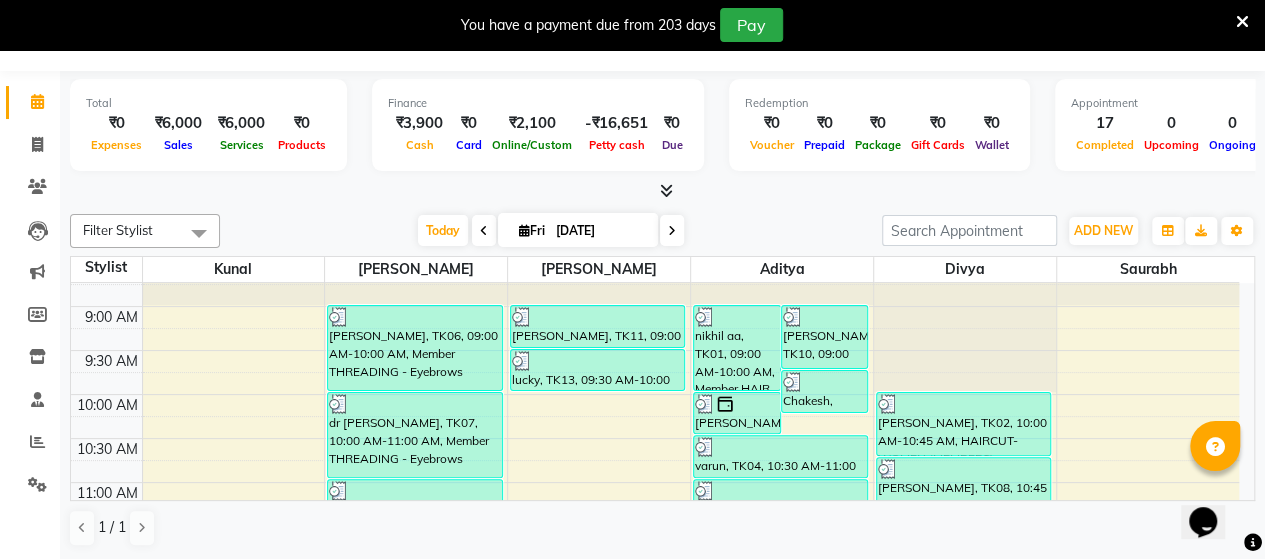 scroll, scrollTop: 76, scrollLeft: 0, axis: vertical 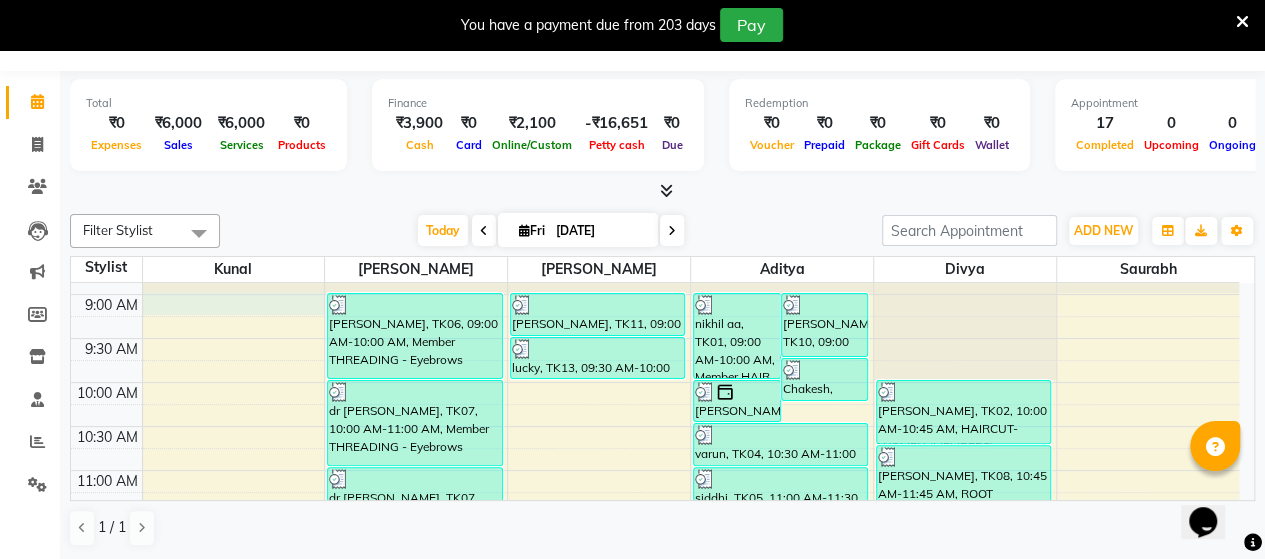 click on "8:00 AM 8:30 AM 9:00 AM 9:30 AM 10:00 AM 10:30 AM 11:00 AM 11:30 AM 12:00 PM 12:30 PM 1:00 PM 1:30 PM 2:00 PM 2:30 PM 3:00 PM 3:30 PM 4:00 PM 4:30 PM 5:00 PM 5:30 PM 6:00 PM 6:30 PM 7:00 PM 7:30 PM 8:00 PM 8:30 PM     akshay [PERSON_NAME], TK06, 09:00 AM-10:00 AM, Member THREADING - Eyebrows     dr [PERSON_NAME], TK07, 10:00 AM-11:00 AM, Member THREADING - Eyebrows     dr [PERSON_NAME], TK07, 11:00 AM-12:00 PM, Member THREADING - UpperLips     dr [PERSON_NAME], TK07, 12:00 PM-01:00 PM, Member THREADING - [PERSON_NAME], TK09, 01:00 PM-02:00 PM, HAIRWASH + BLOWDRY - UPTO SHOUDLER     [PERSON_NAME], TK11, 09:00 AM-09:30 AM, HAIRCUT-MEN (MEMBERS)     lucky, TK13, 09:30 AM-10:00 AM, HAIRCUT-MEN (MEMBERS)     [PERSON_NAME], TK08, 11:45 AM-12:45 PM, ROOT TOUCHUP - WOMEN ROOT TOUCHUP     nikhil aa, TK01, 09:00 AM-10:00 AM, Member HAIR SPA - MEN (DRY/DAMAGED/OILY)     [PERSON_NAME], TK10, 09:00 AM-09:45 AM, HAIRCUT-WOMEN (MEMBERS)     Chakesh, TK14, 09:45 AM-10:15 AM, [PERSON_NAME] - SHAVE     [PERSON_NAME], TK03, 10:00 AM-10:30 AM, [PERSON_NAME] - SHAVE" at bounding box center (655, 778) 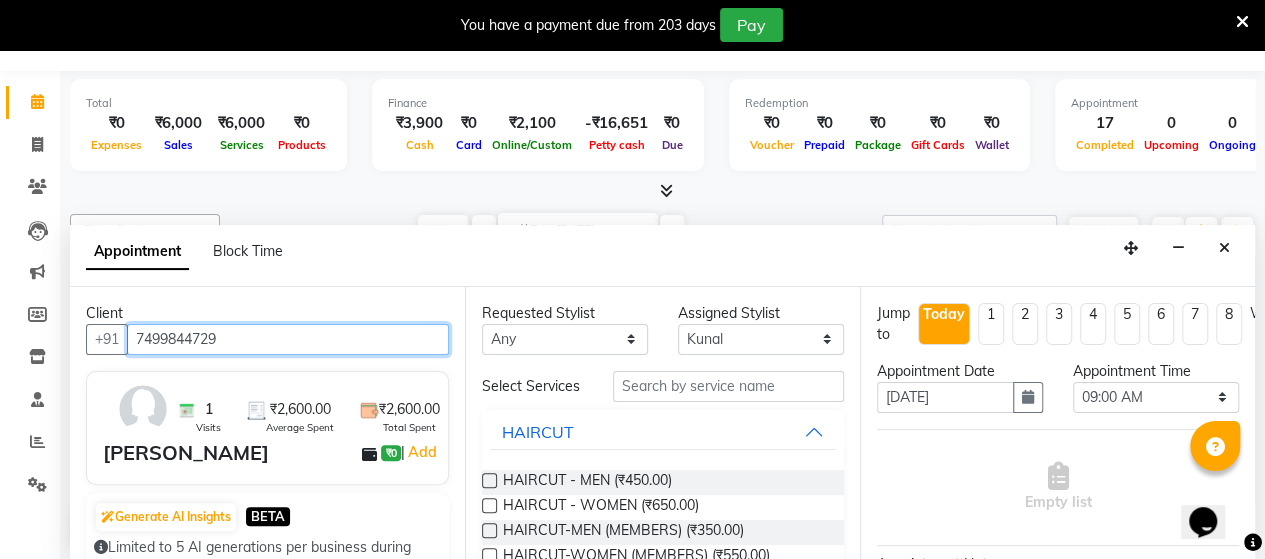 scroll, scrollTop: 36, scrollLeft: 0, axis: vertical 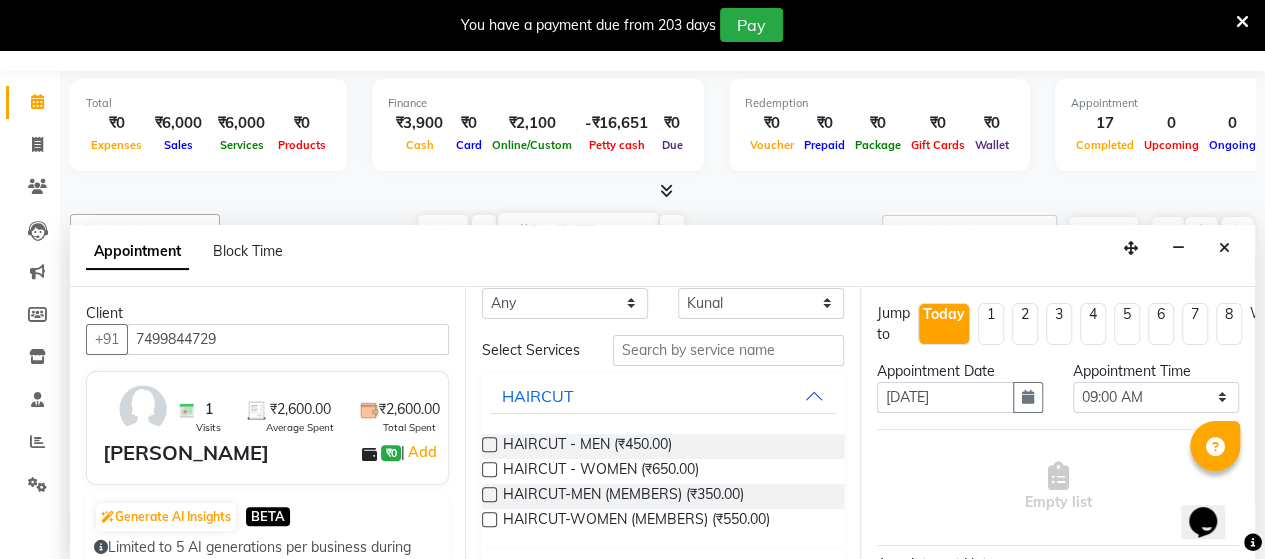 click at bounding box center [489, 519] 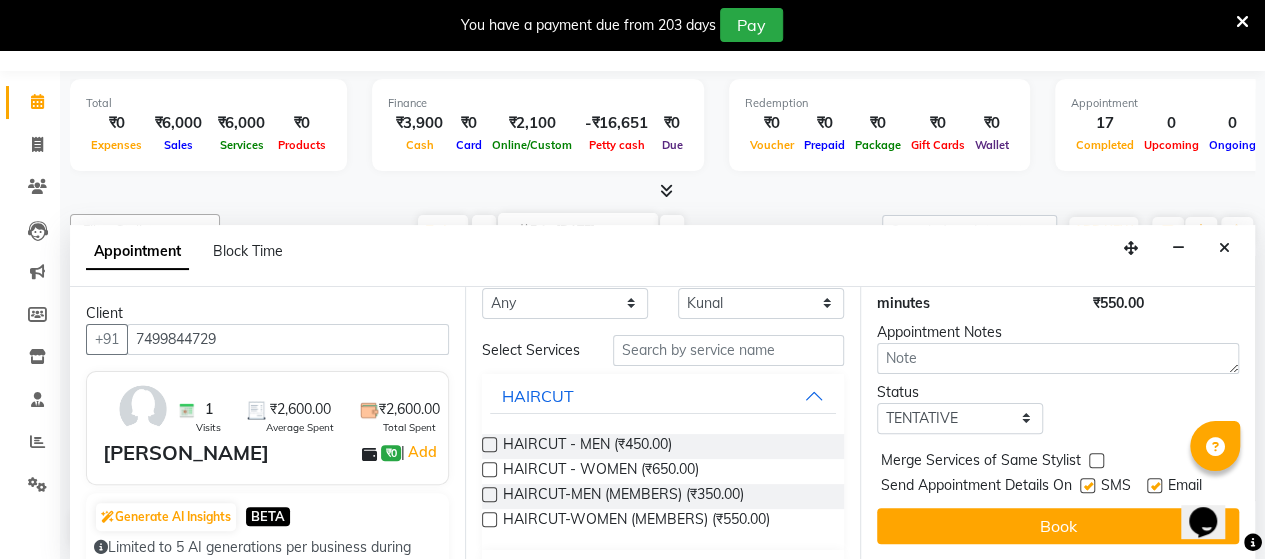 scroll, scrollTop: 287, scrollLeft: 0, axis: vertical 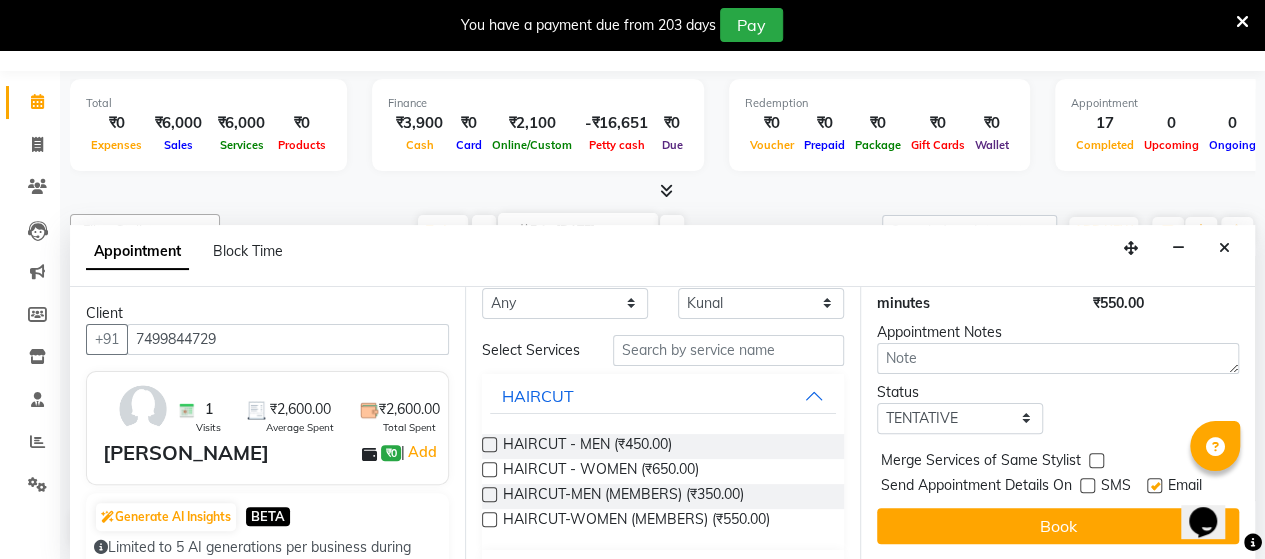click at bounding box center (1154, 485) 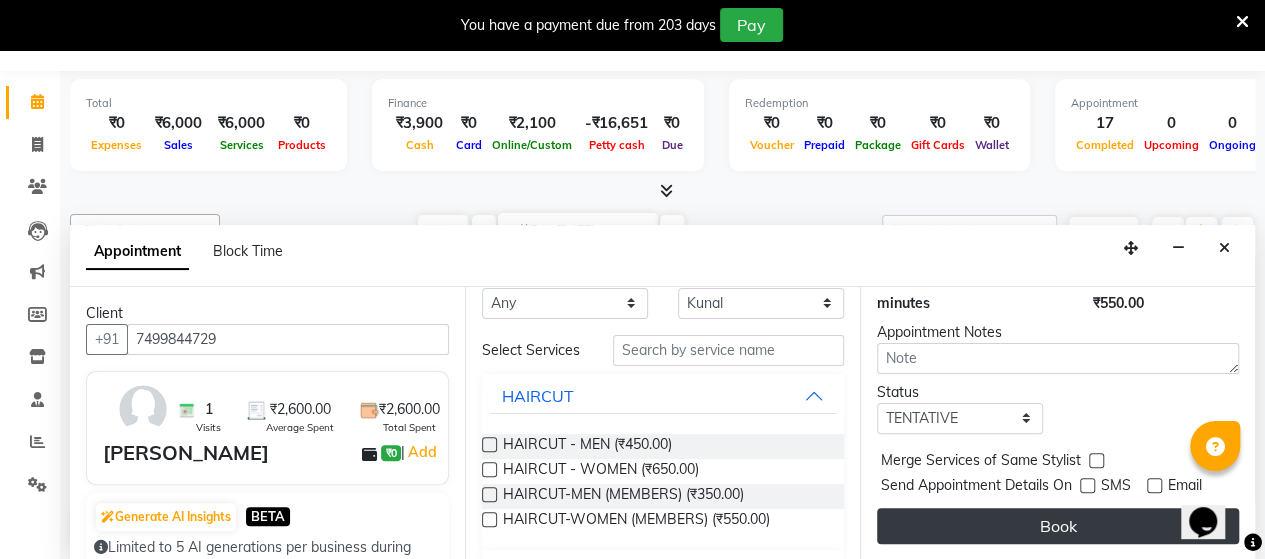 click on "Book" at bounding box center [1058, 526] 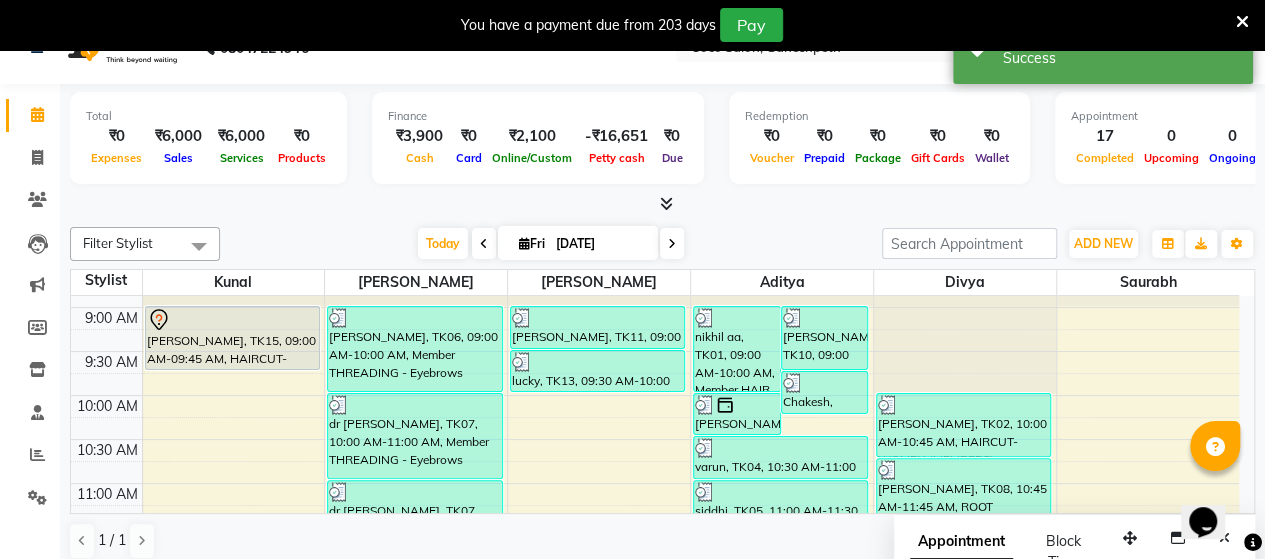 scroll, scrollTop: 0, scrollLeft: 0, axis: both 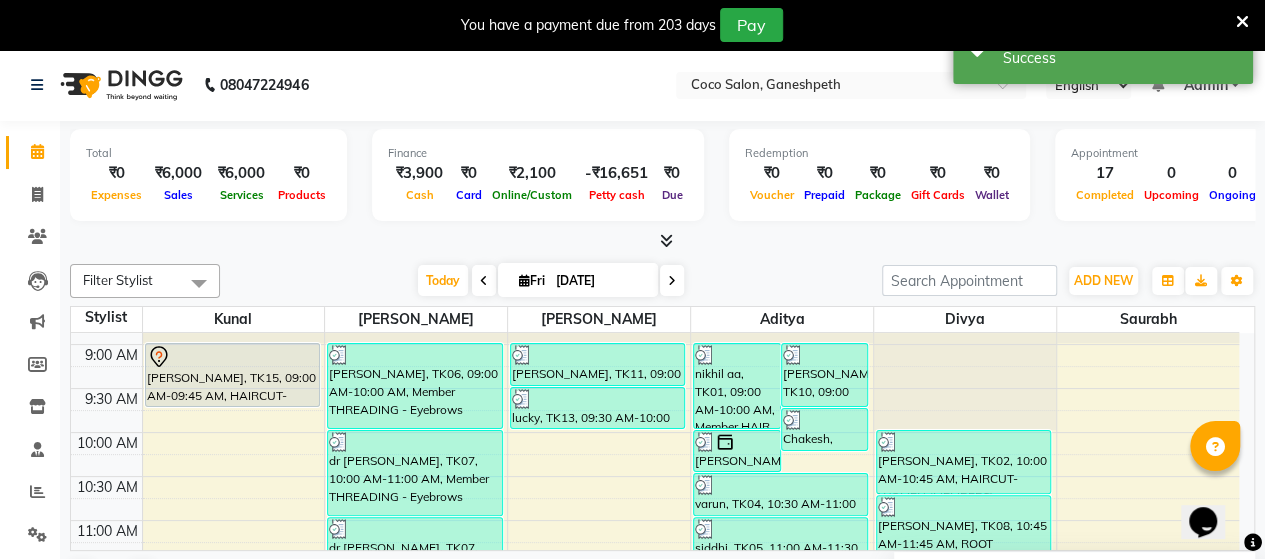 click at bounding box center (232, 357) 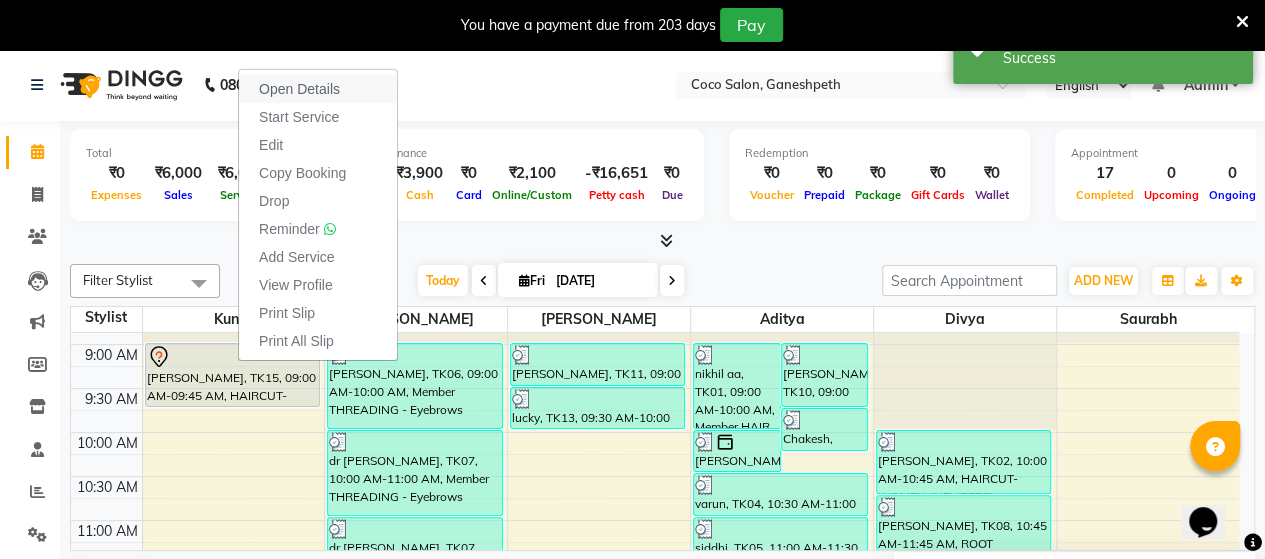 click on "Open Details" at bounding box center (299, 89) 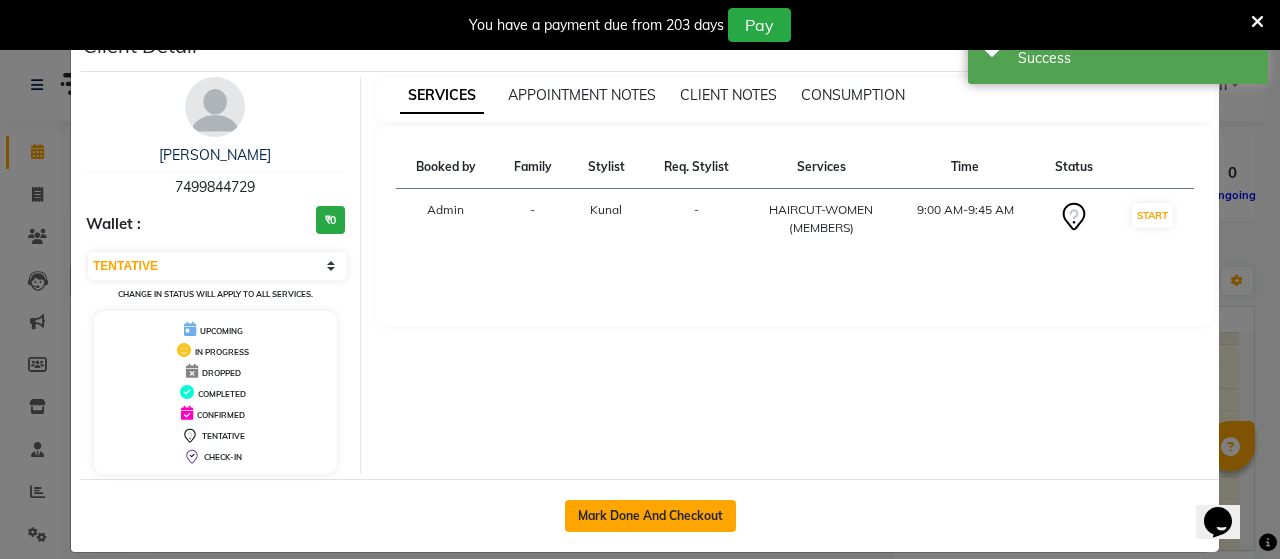 click on "Mark Done And Checkout" 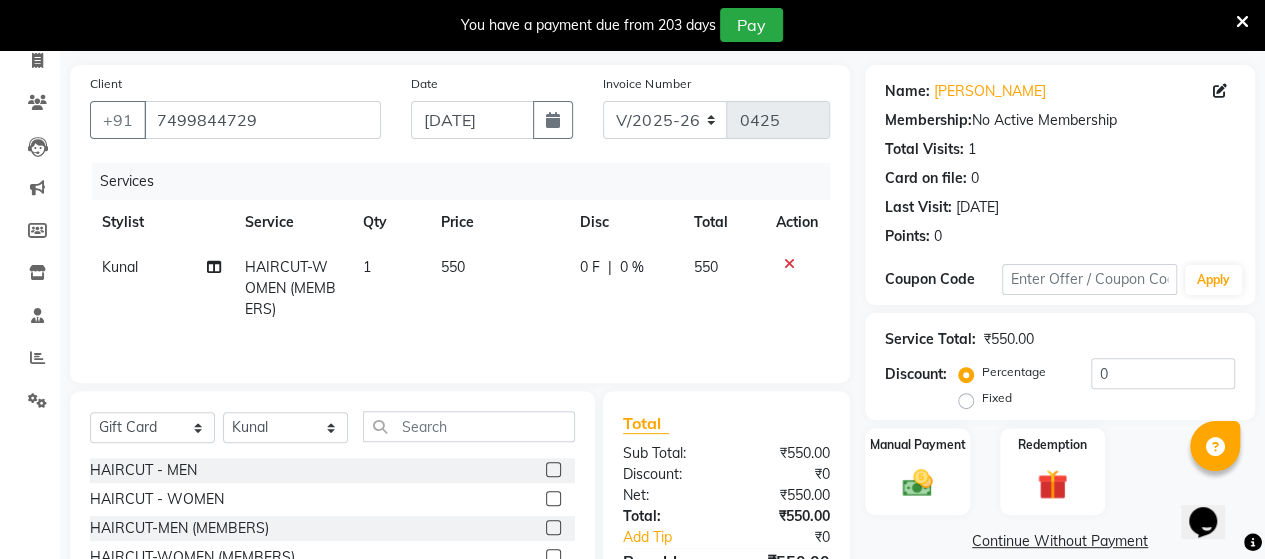 scroll, scrollTop: 147, scrollLeft: 0, axis: vertical 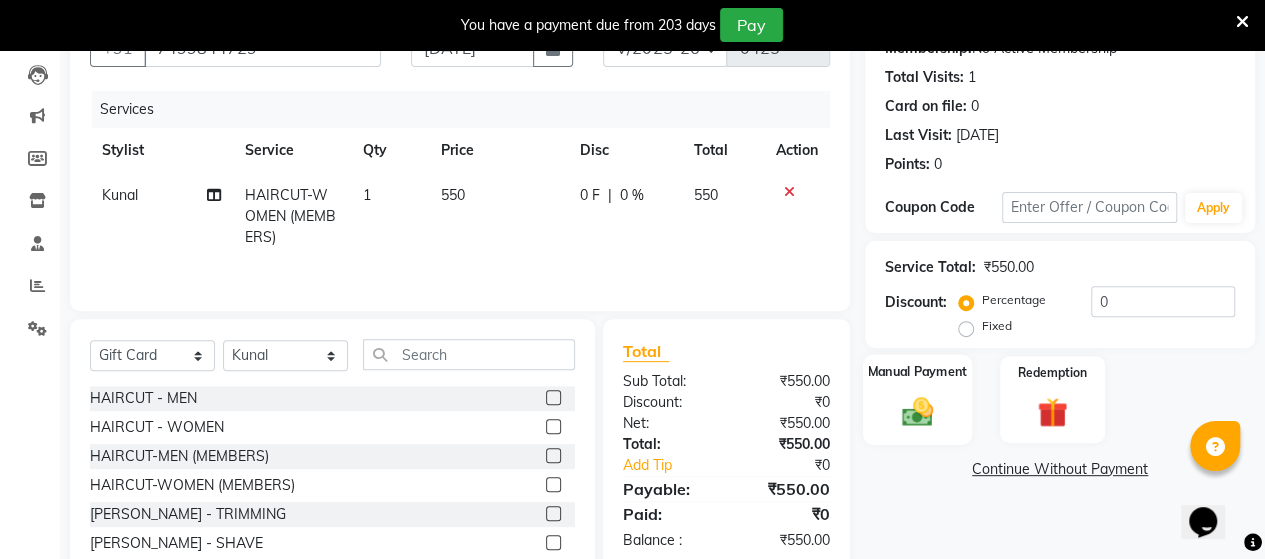 click 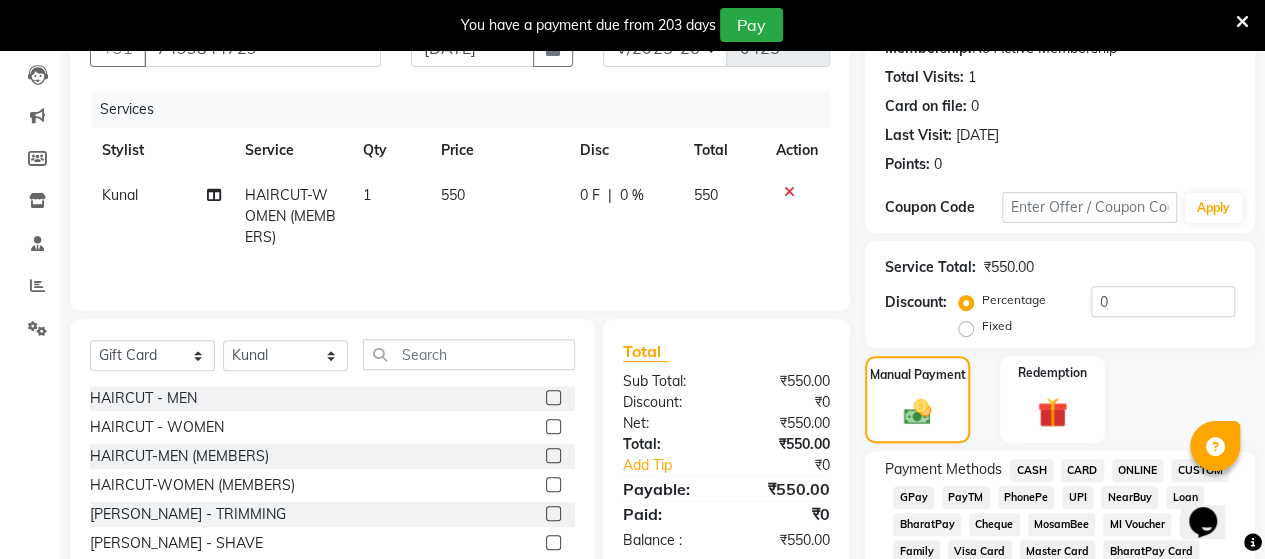 click on "CASH" 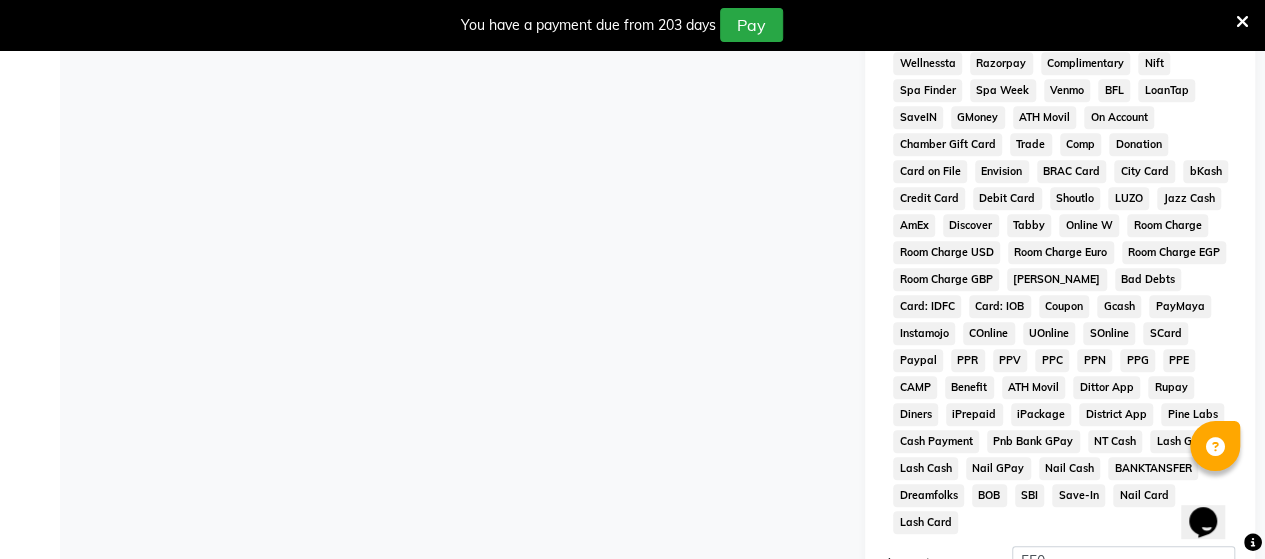scroll, scrollTop: 1047, scrollLeft: 0, axis: vertical 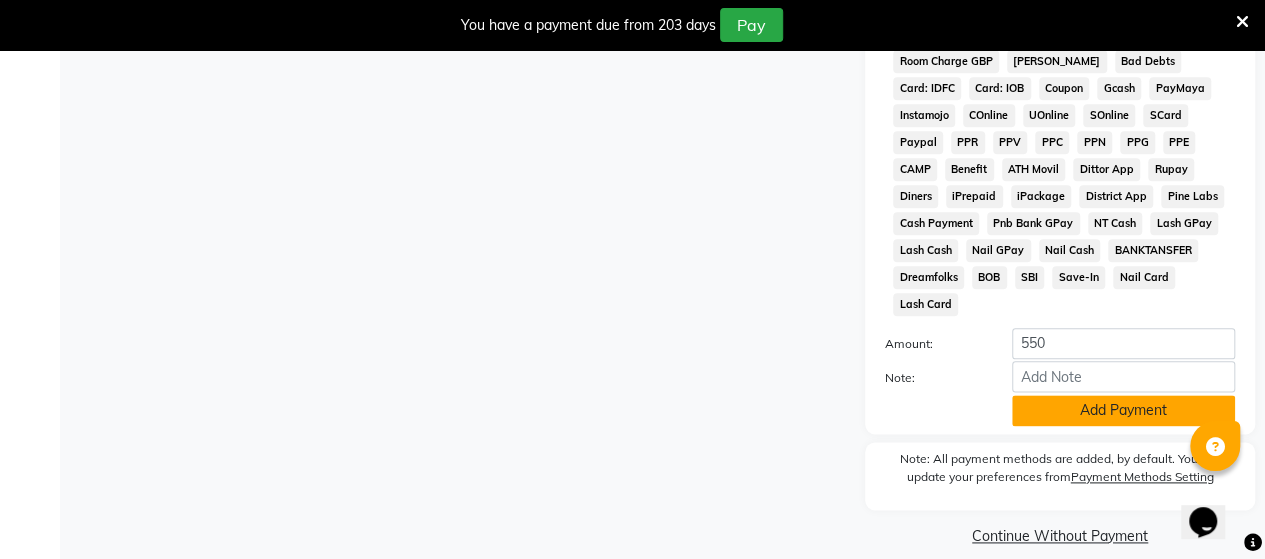 click on "Add Payment" 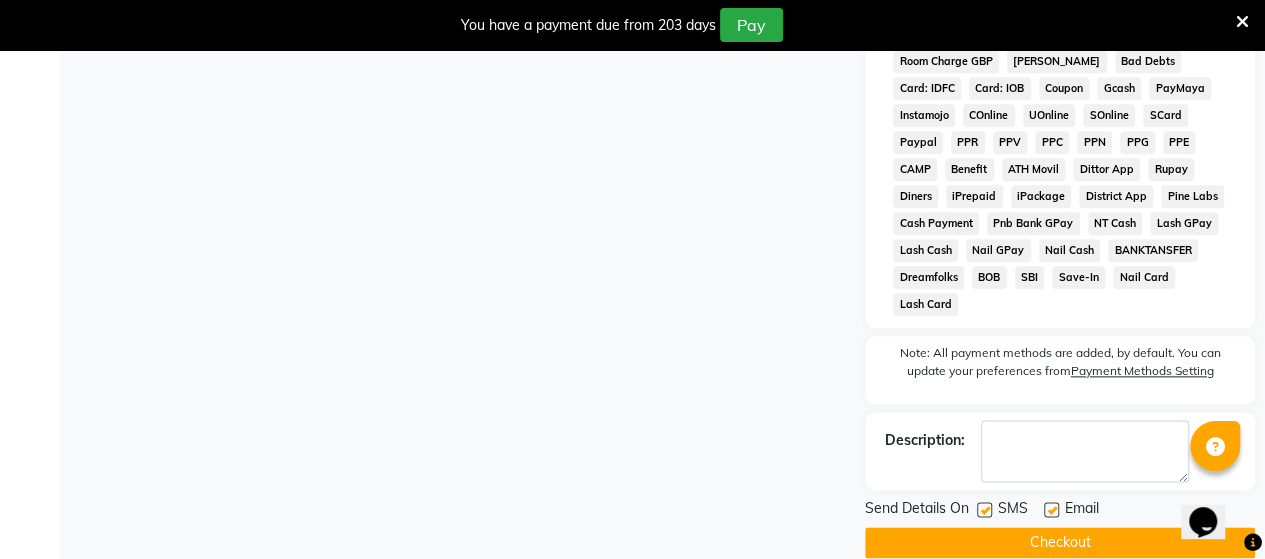 click 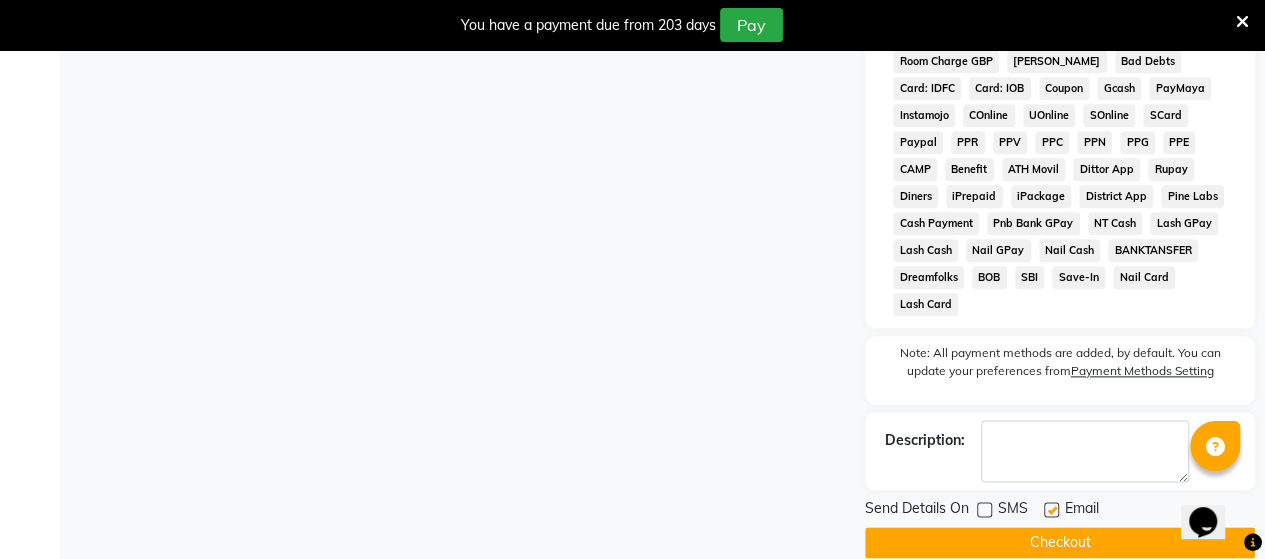 click 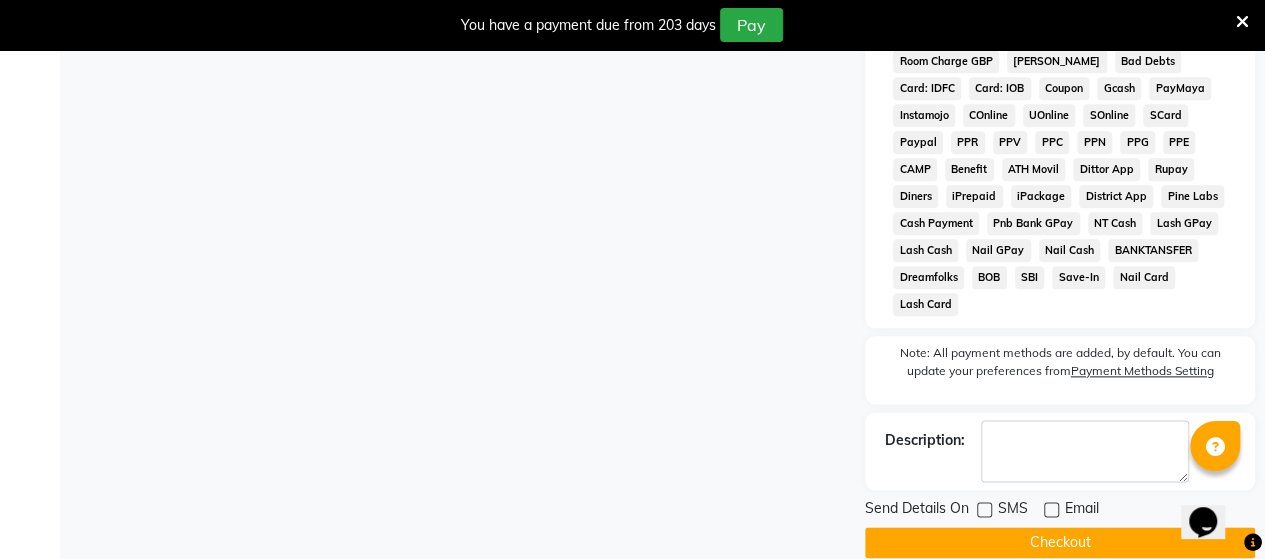click on "Checkout" 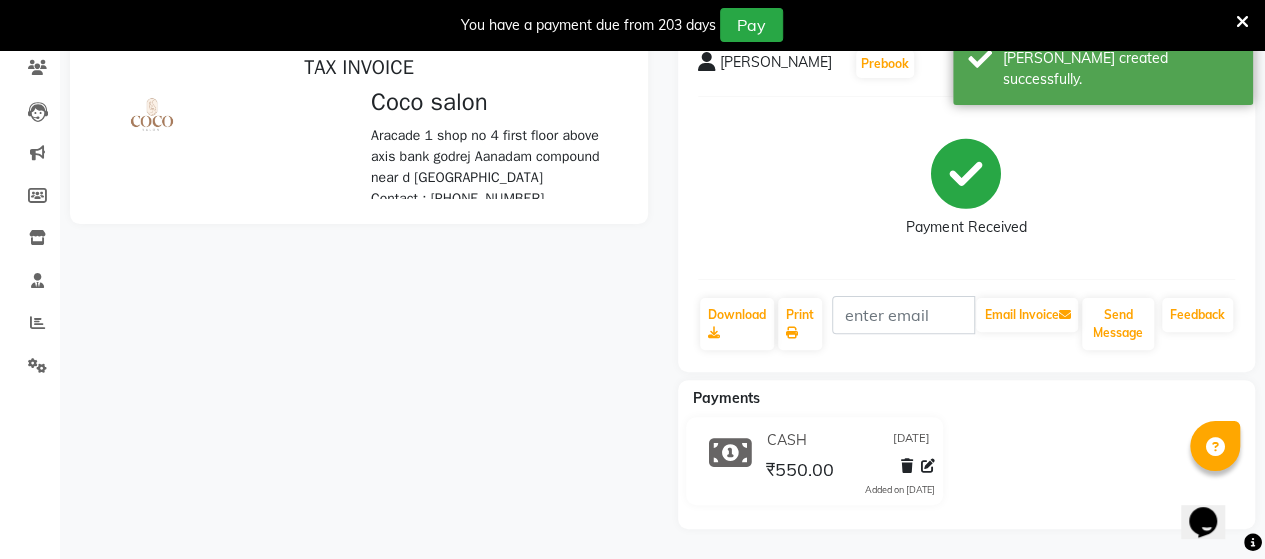 scroll, scrollTop: 0, scrollLeft: 0, axis: both 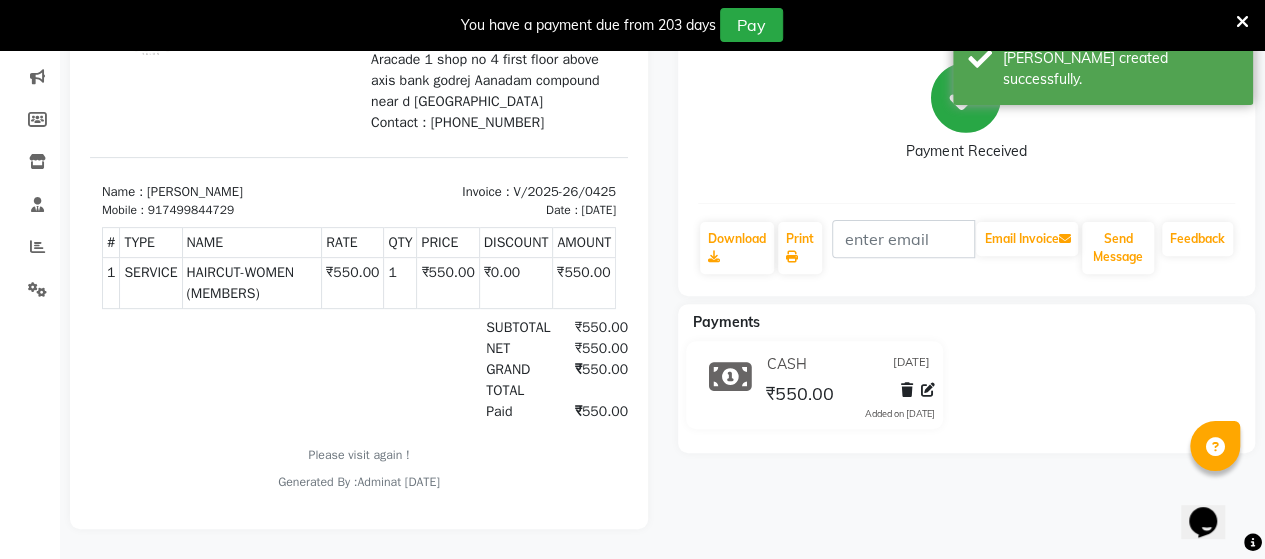 drag, startPoint x: 1260, startPoint y: 355, endPoint x: 1274, endPoint y: 355, distance: 14 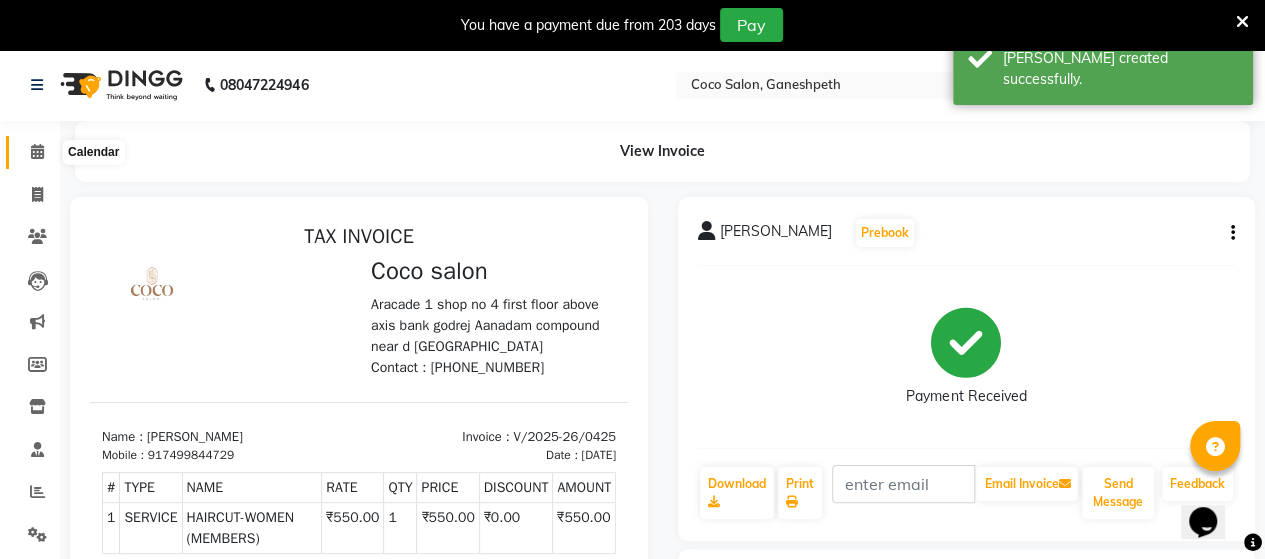 click 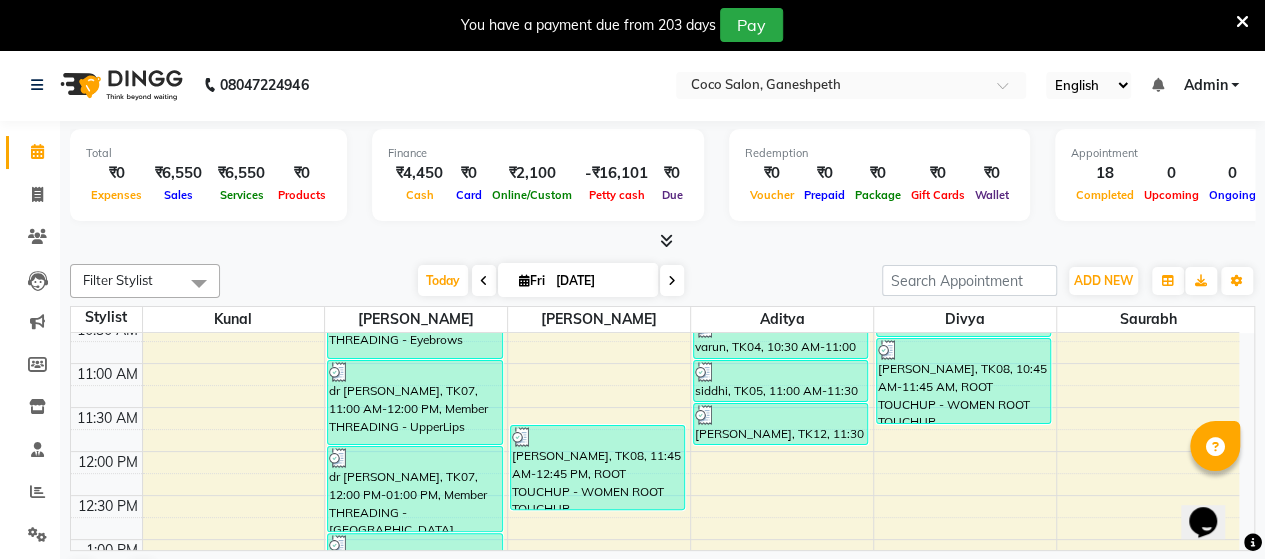 scroll, scrollTop: 258, scrollLeft: 0, axis: vertical 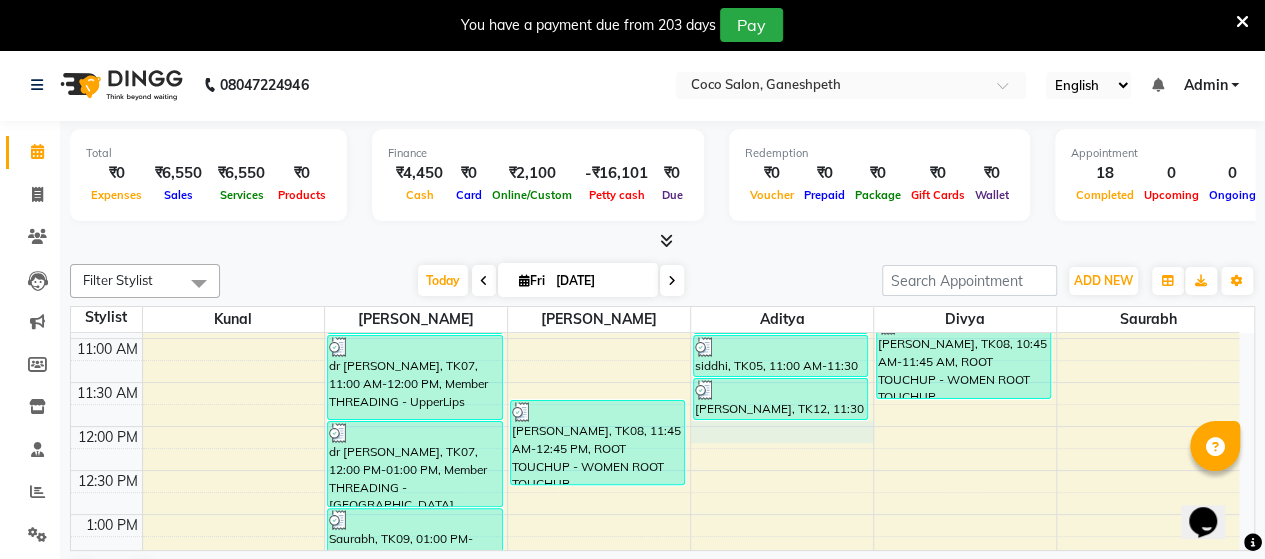 click on "8:00 AM 8:30 AM 9:00 AM 9:30 AM 10:00 AM 10:30 AM 11:00 AM 11:30 AM 12:00 PM 12:30 PM 1:00 PM 1:30 PM 2:00 PM 2:30 PM 3:00 PM 3:30 PM 4:00 PM 4:30 PM 5:00 PM 5:30 PM 6:00 PM 6:30 PM 7:00 PM 7:30 PM 8:00 PM 8:30 PM     [PERSON_NAME], TK15, 09:00 AM-09:45 AM, HAIRCUT-WOMEN (MEMBERS)     akshay [PERSON_NAME], TK06, 09:00 AM-10:00 AM, Member THREADING - Eyebrows     dr [PERSON_NAME], TK07, 10:00 AM-11:00 AM, Member THREADING - Eyebrows     dr [PERSON_NAME], TK07, 11:00 AM-12:00 PM, Member THREADING - UpperLips     dr [PERSON_NAME], TK07, 12:00 PM-01:00 PM, Member THREADING - [PERSON_NAME], TK09, 01:00 PM-02:00 PM, HAIRWASH + BLOWDRY - UPTO SHOUDLER     [PERSON_NAME], TK11, 09:00 AM-09:30 AM, HAIRCUT-MEN (MEMBERS)     lucky, TK13, 09:30 AM-10:00 AM, HAIRCUT-MEN (MEMBERS)     [PERSON_NAME], TK08, 11:45 AM-12:45 PM, ROOT TOUCHUP - WOMEN ROOT TOUCHUP     nikhil aa, TK01, 09:00 AM-10:00 AM, Member HAIR SPA - MEN (DRY/DAMAGED/OILY)     [PERSON_NAME], TK10, 09:00 AM-09:45 AM, HAIRCUT-WOMEN (MEMBERS)" at bounding box center (655, 646) 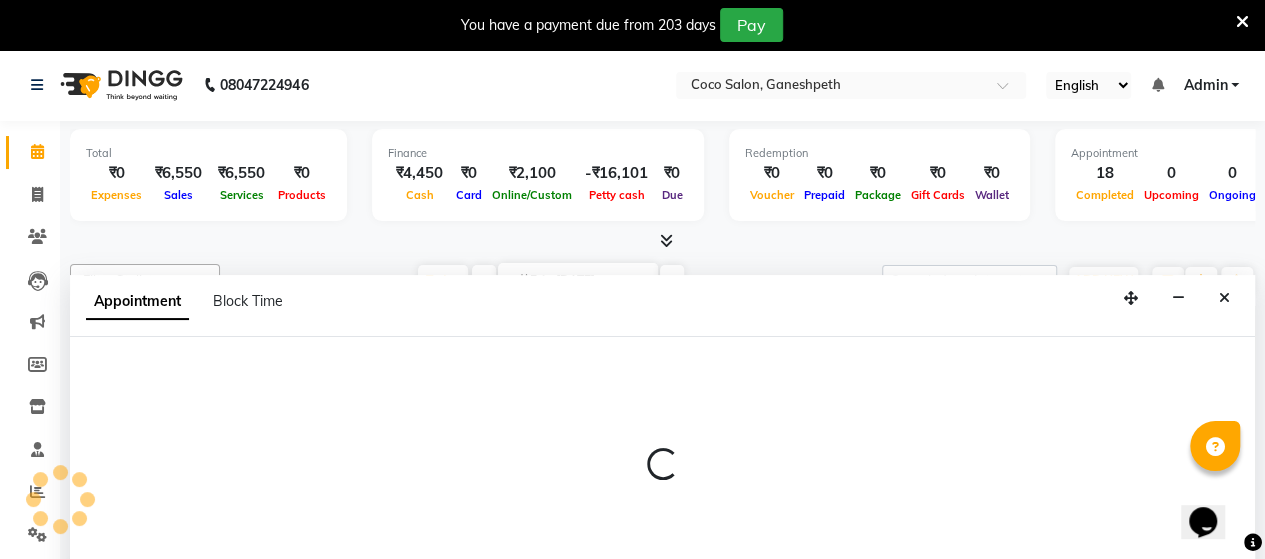 scroll, scrollTop: 50, scrollLeft: 0, axis: vertical 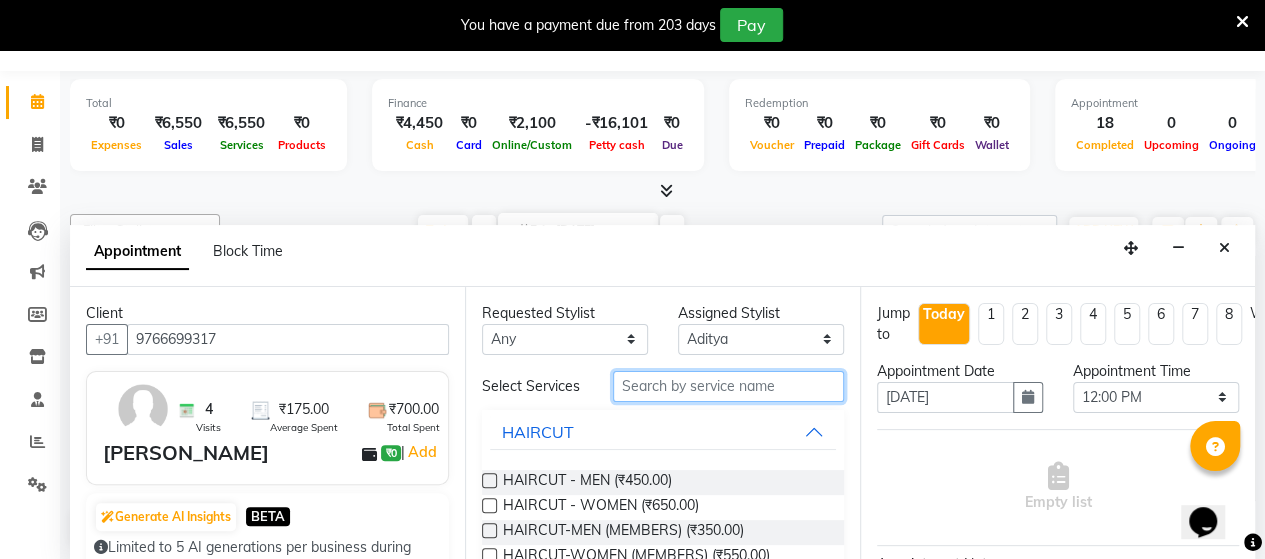 click at bounding box center [728, 386] 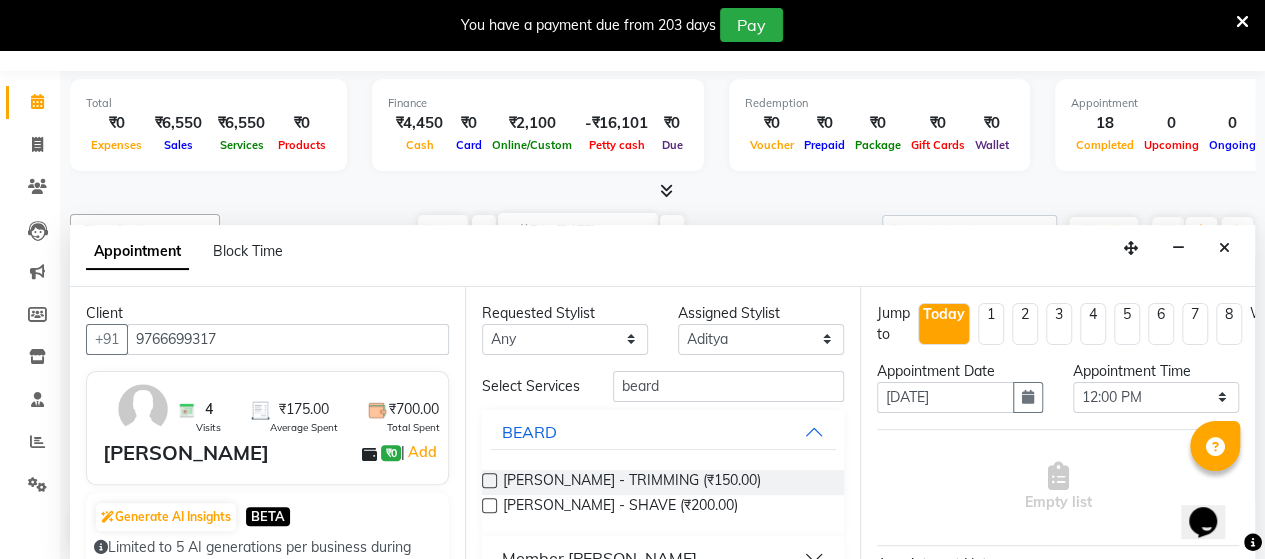click at bounding box center [489, 505] 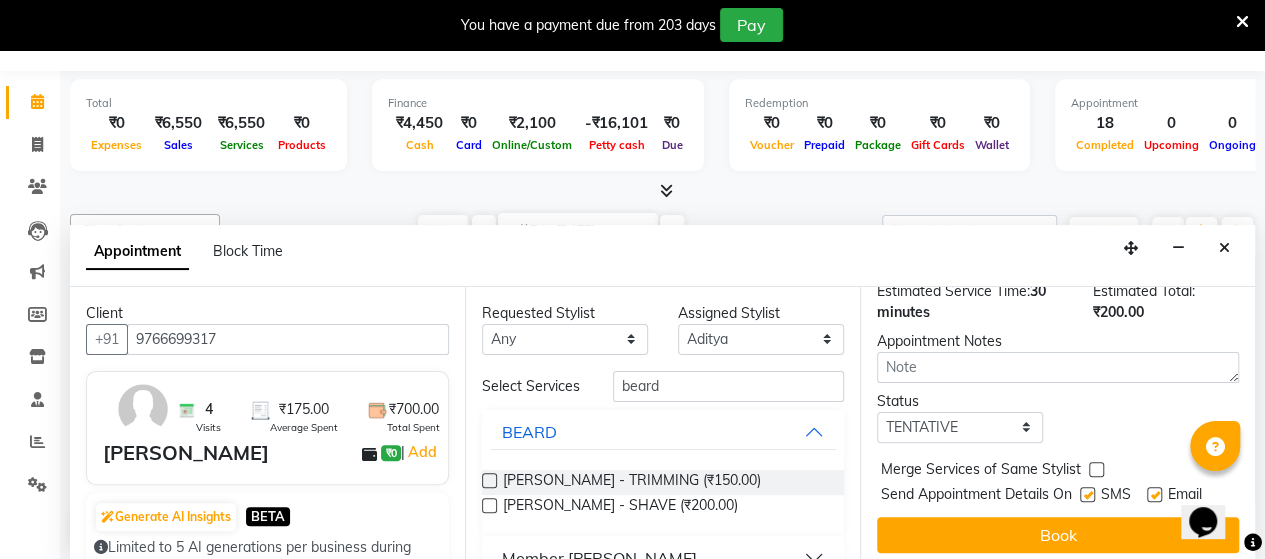 scroll, scrollTop: 287, scrollLeft: 0, axis: vertical 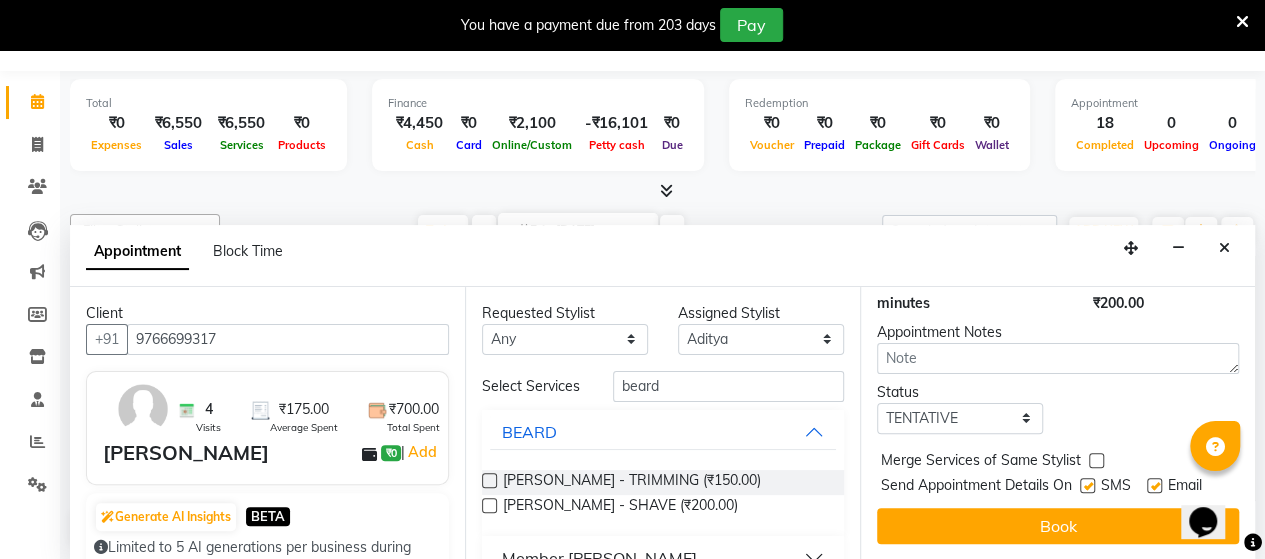 drag, startPoint x: 1244, startPoint y: 376, endPoint x: 60, endPoint y: 18, distance: 1236.9398 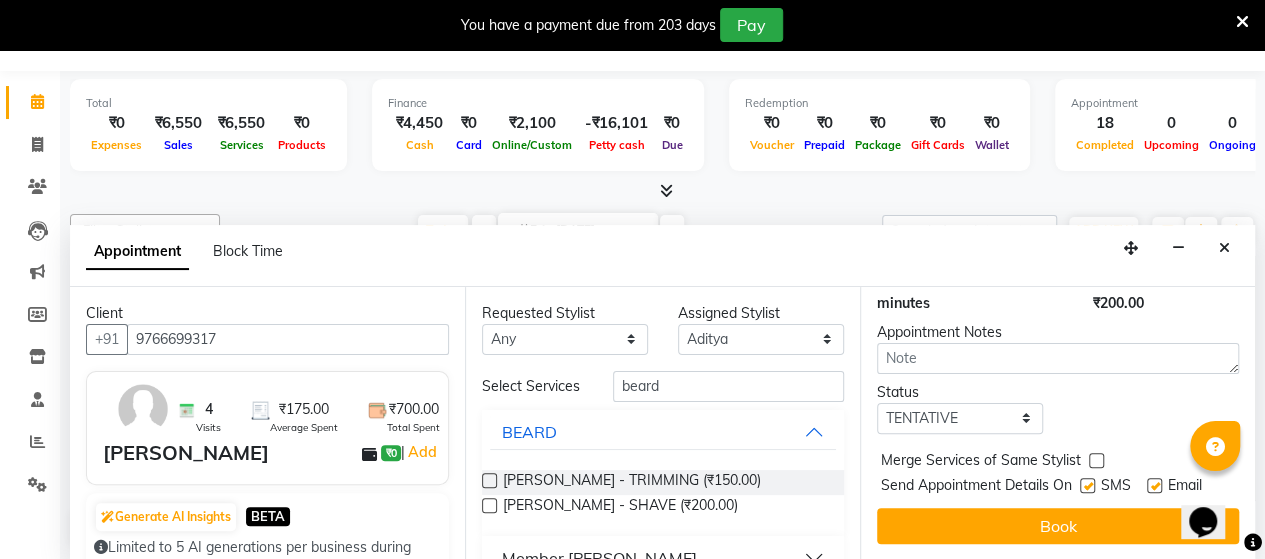 click at bounding box center [1087, 485] 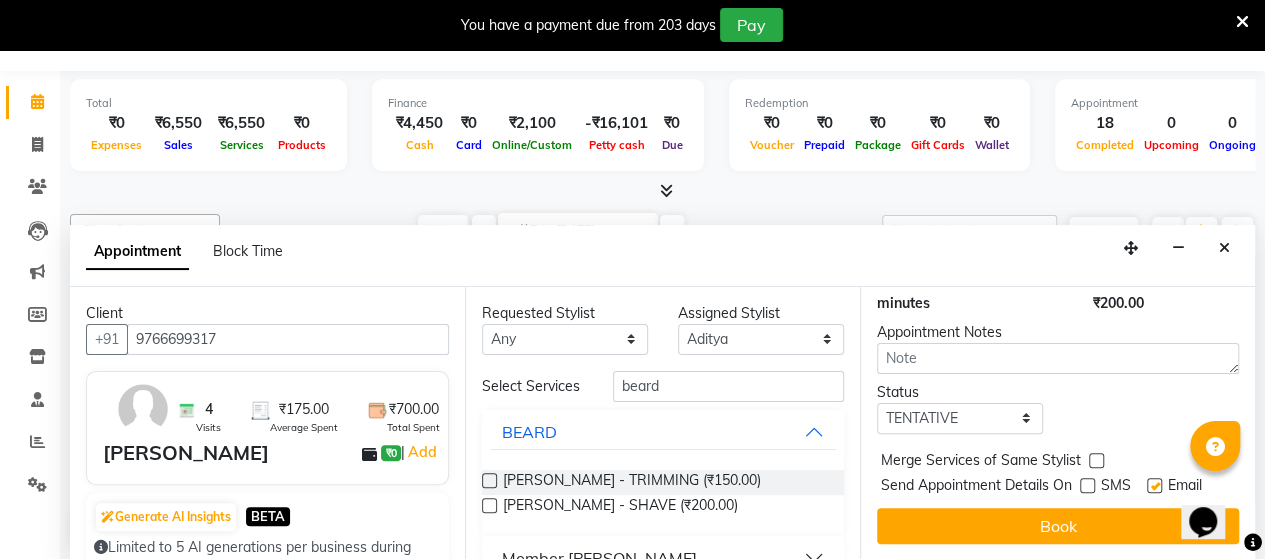 click at bounding box center (1154, 485) 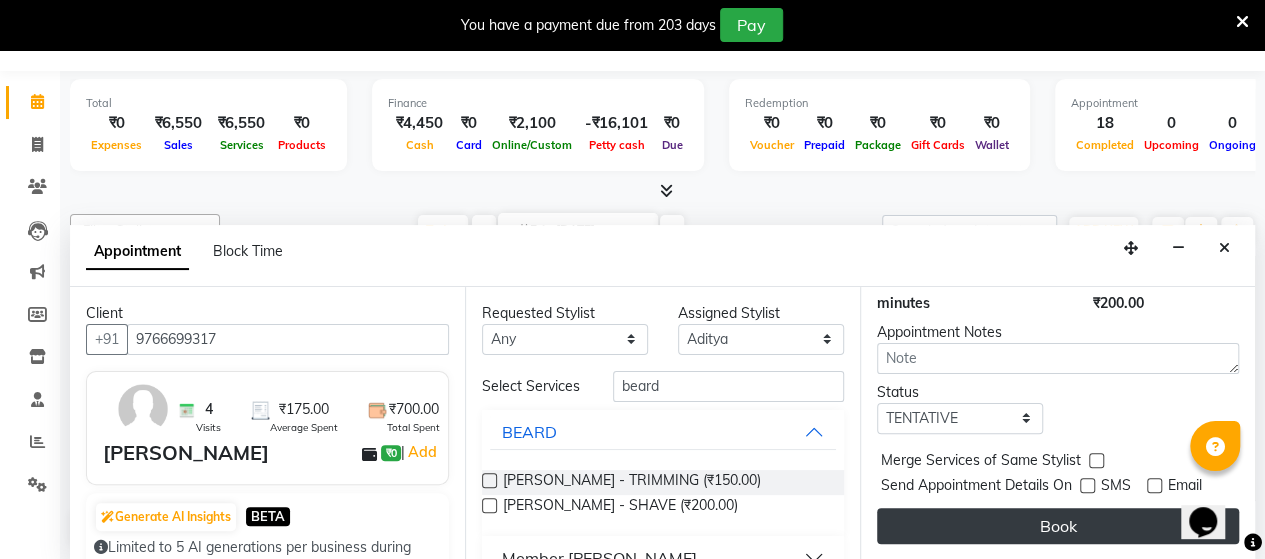 click on "Book" at bounding box center [1058, 526] 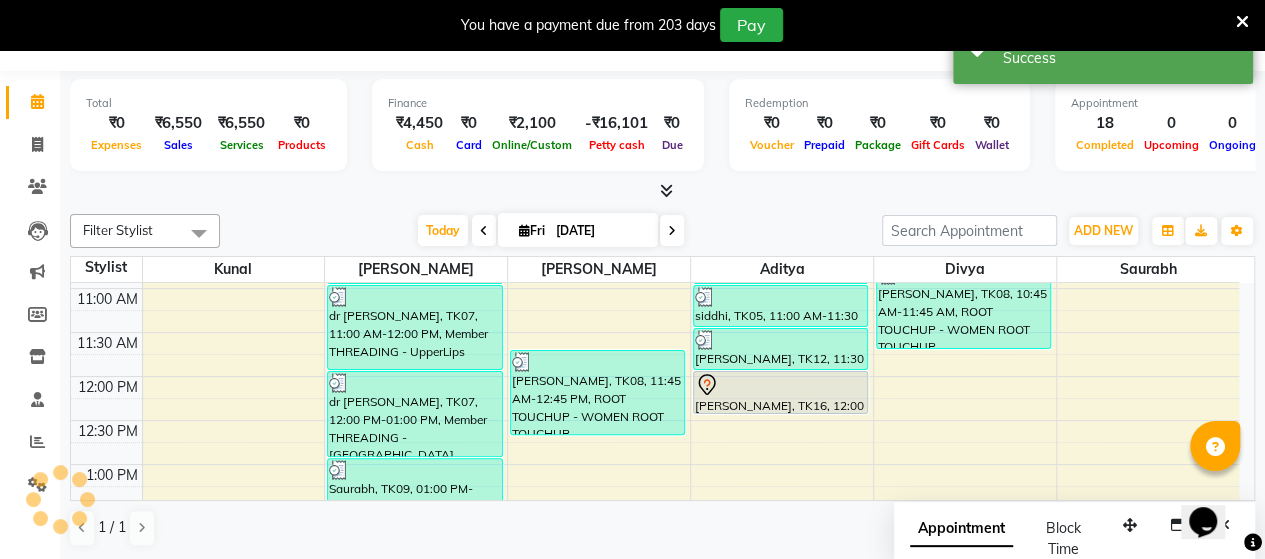 scroll, scrollTop: 0, scrollLeft: 0, axis: both 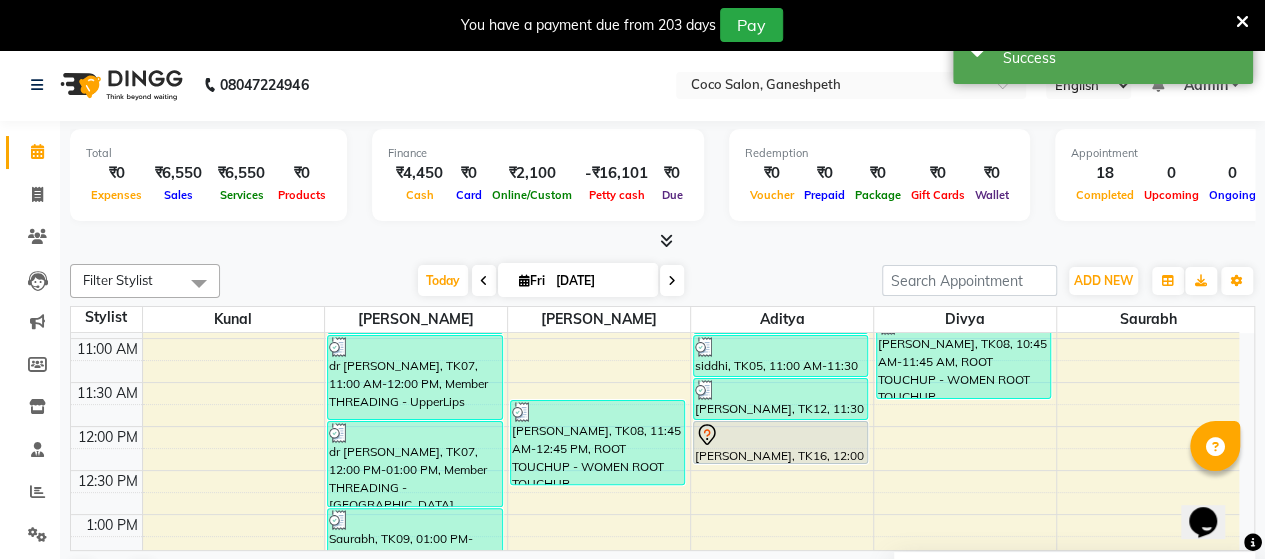 click on "[PERSON_NAME], TK16, 12:00 PM-12:30 PM, [PERSON_NAME] - SHAVE" at bounding box center (780, 442) 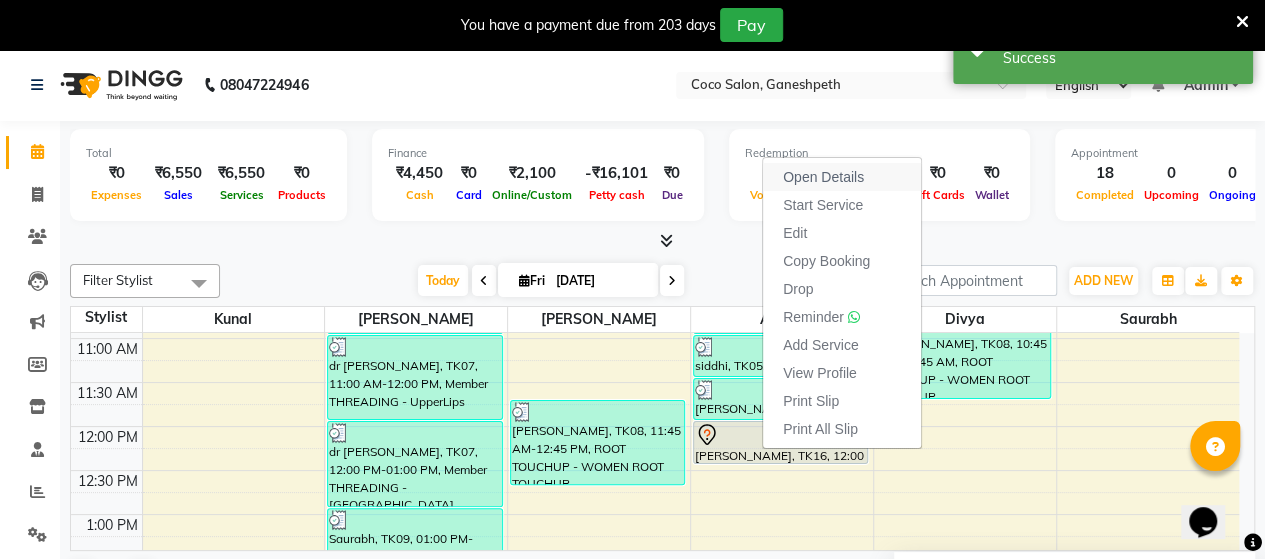 click on "Open Details" at bounding box center [823, 177] 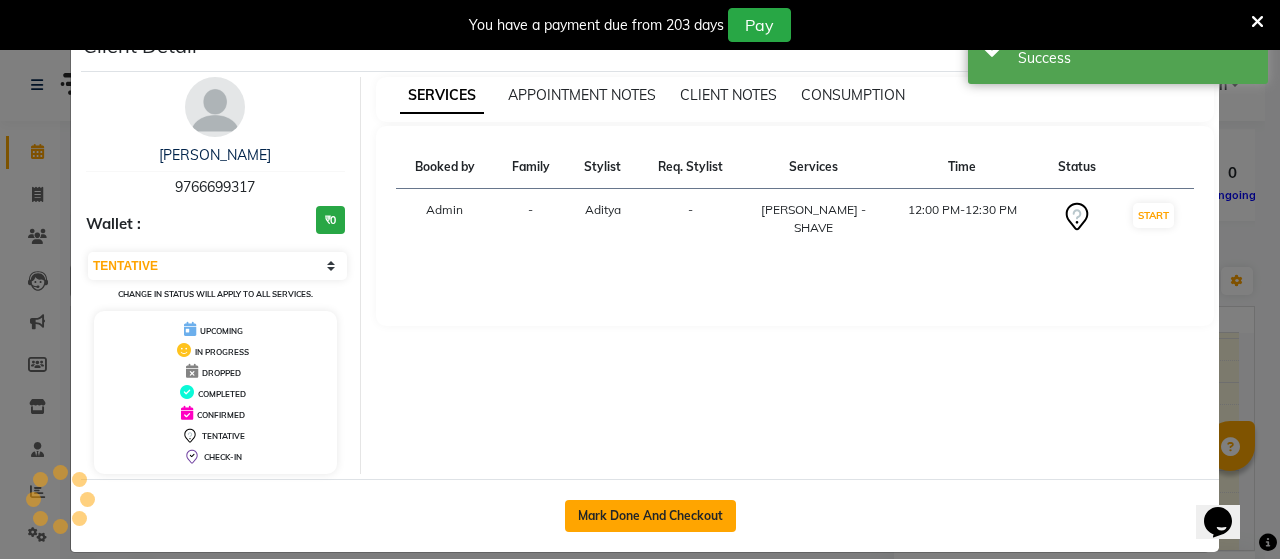 click on "Mark Done And Checkout" 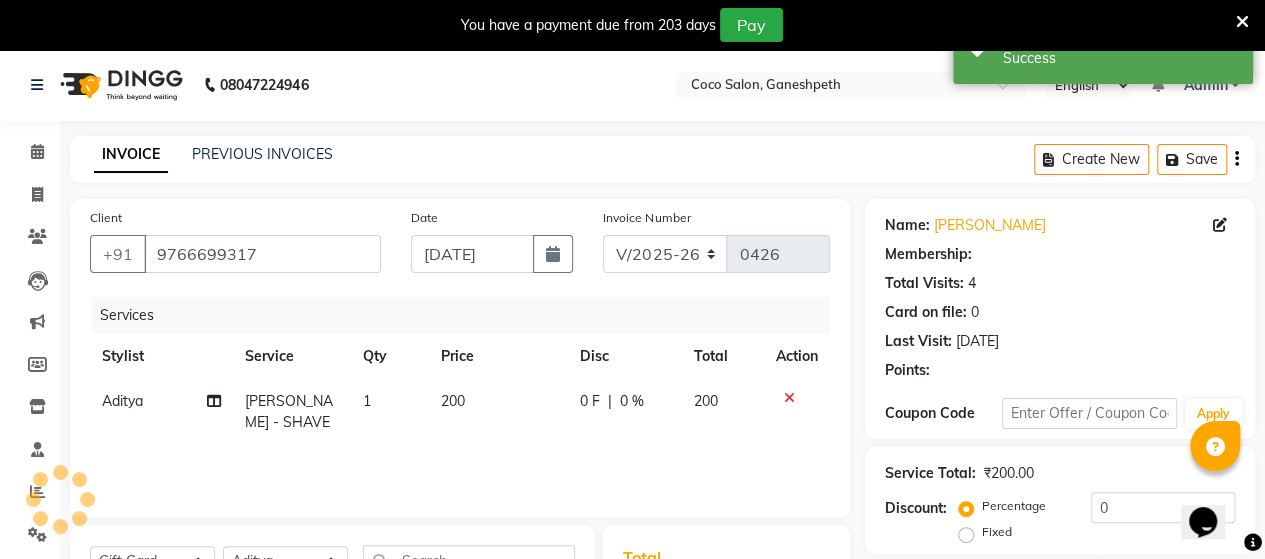scroll, scrollTop: 320, scrollLeft: 0, axis: vertical 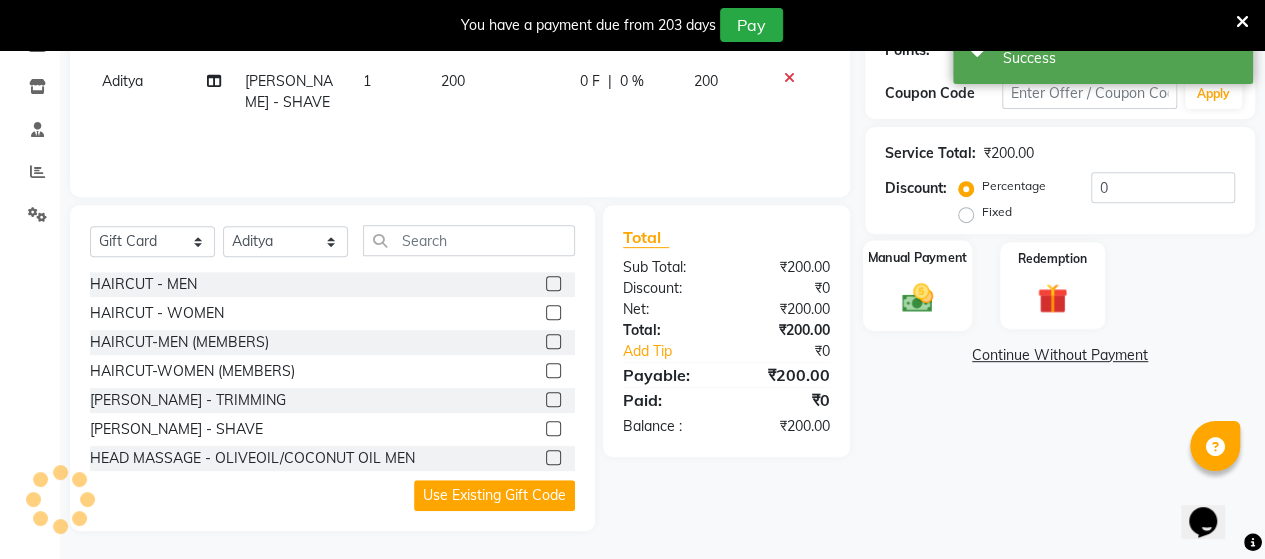 click 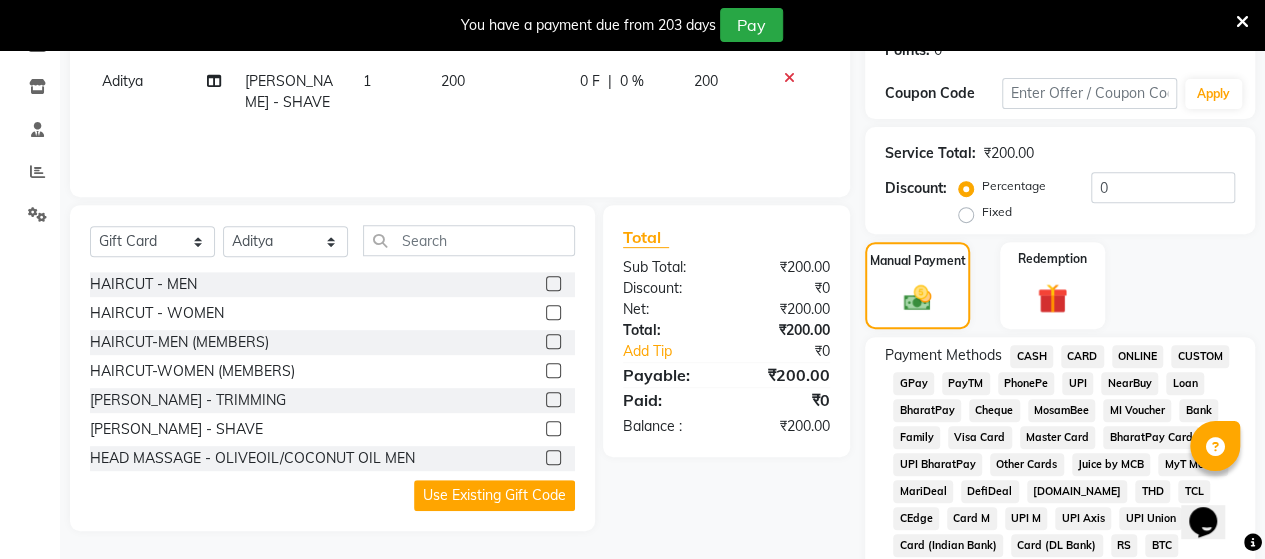 click on "CASH" 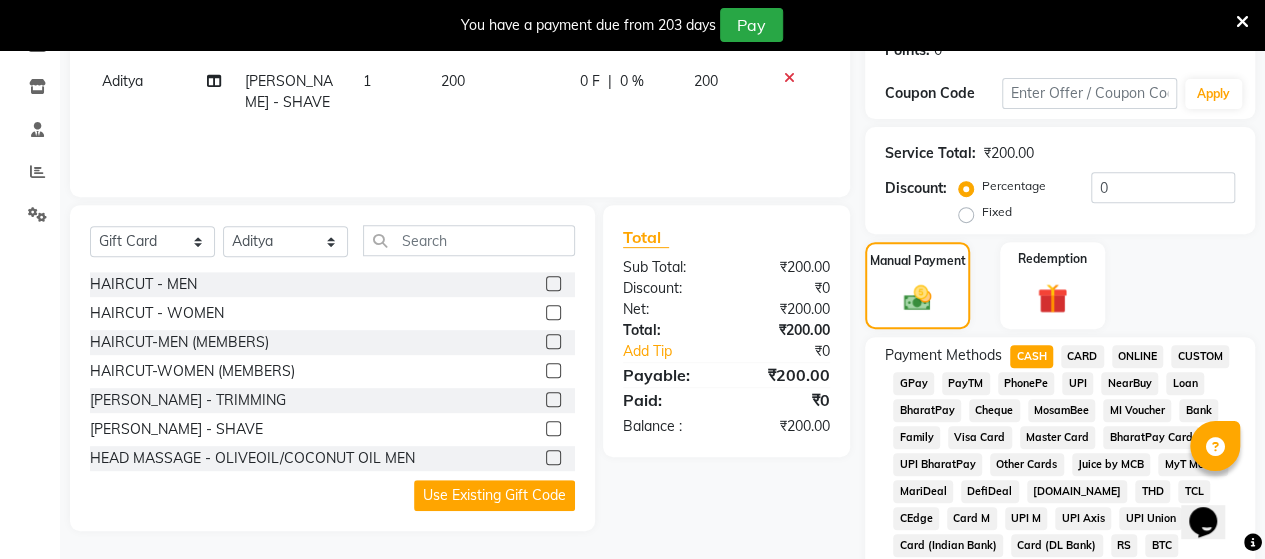 scroll, scrollTop: 1047, scrollLeft: 0, axis: vertical 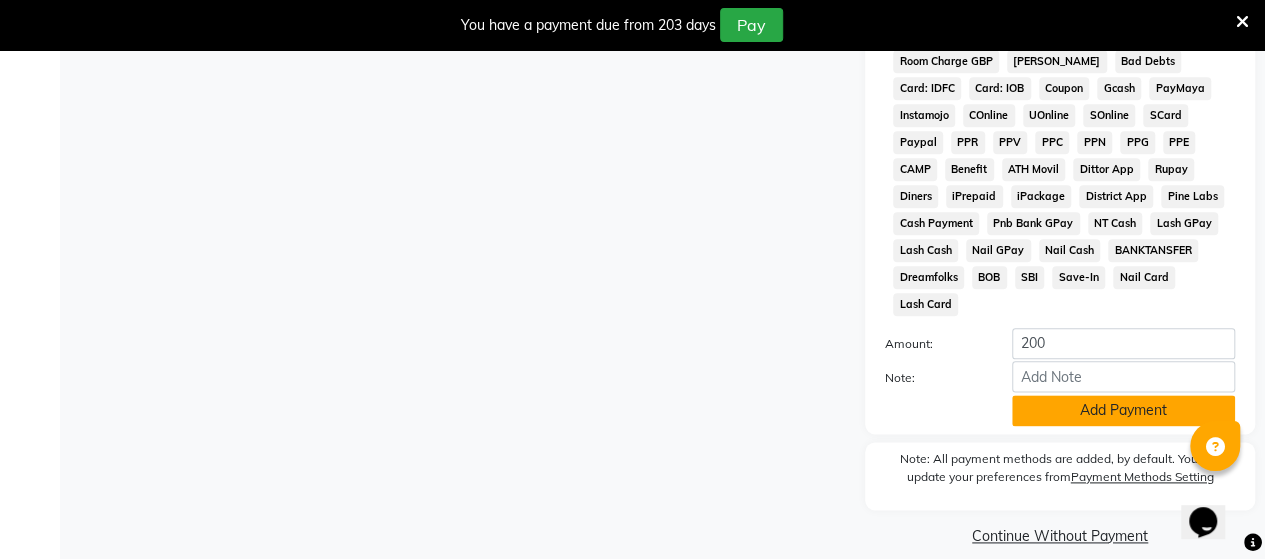 click on "Add Payment" 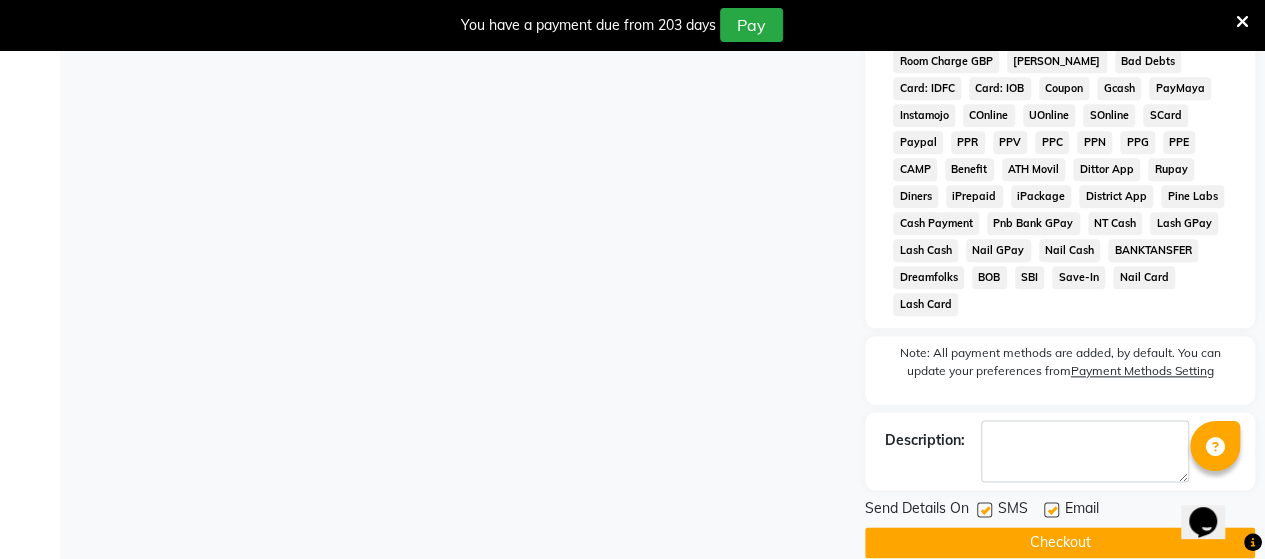 click 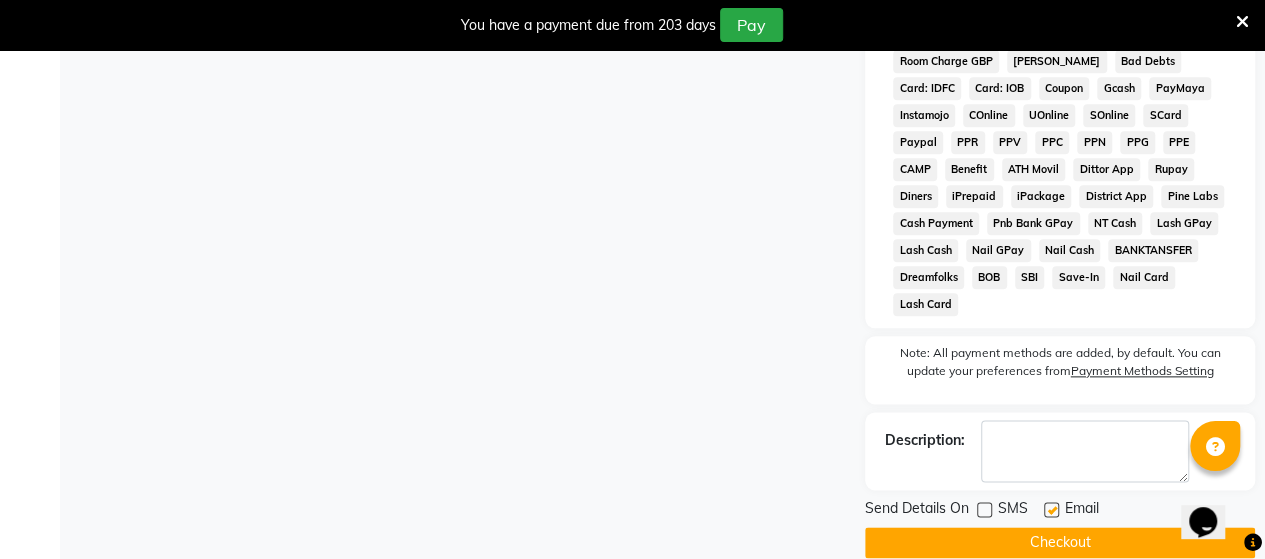 click 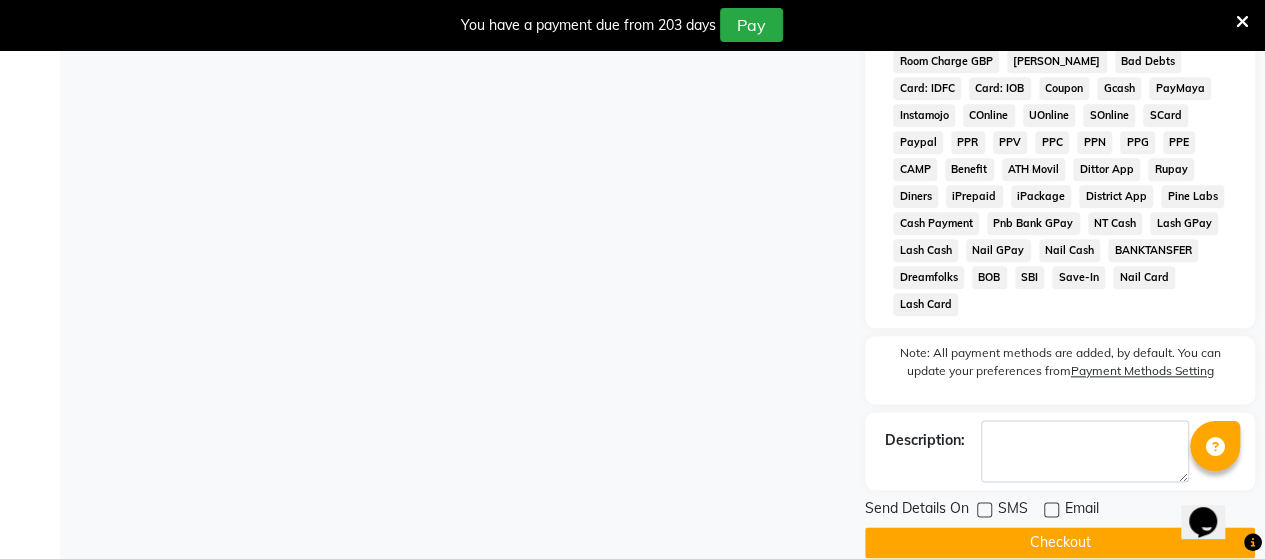 click on "Checkout" 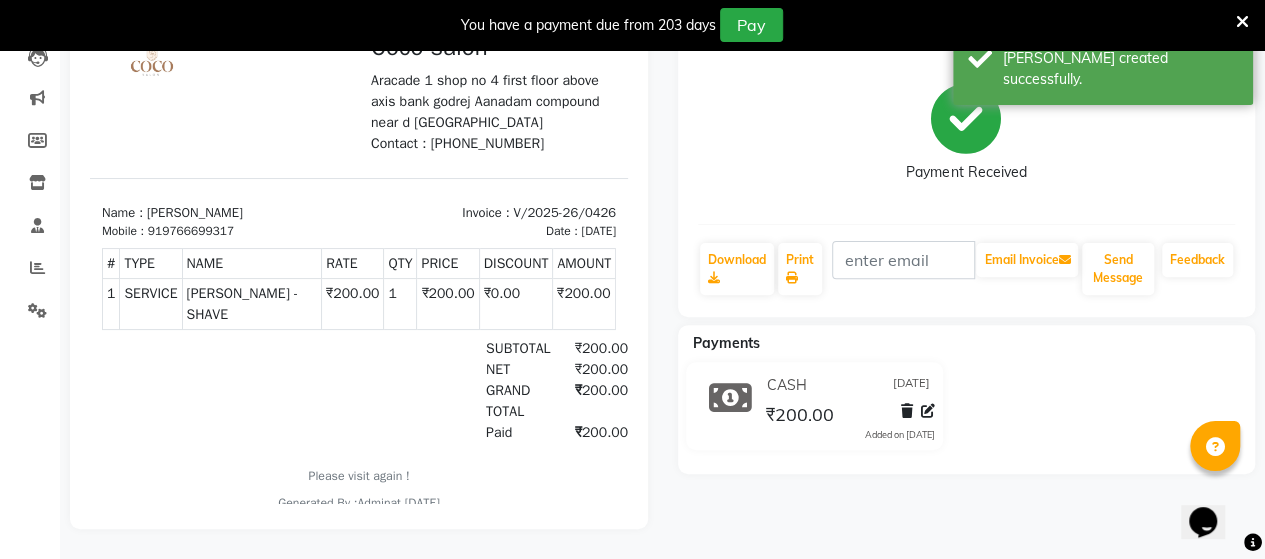 scroll, scrollTop: 0, scrollLeft: 0, axis: both 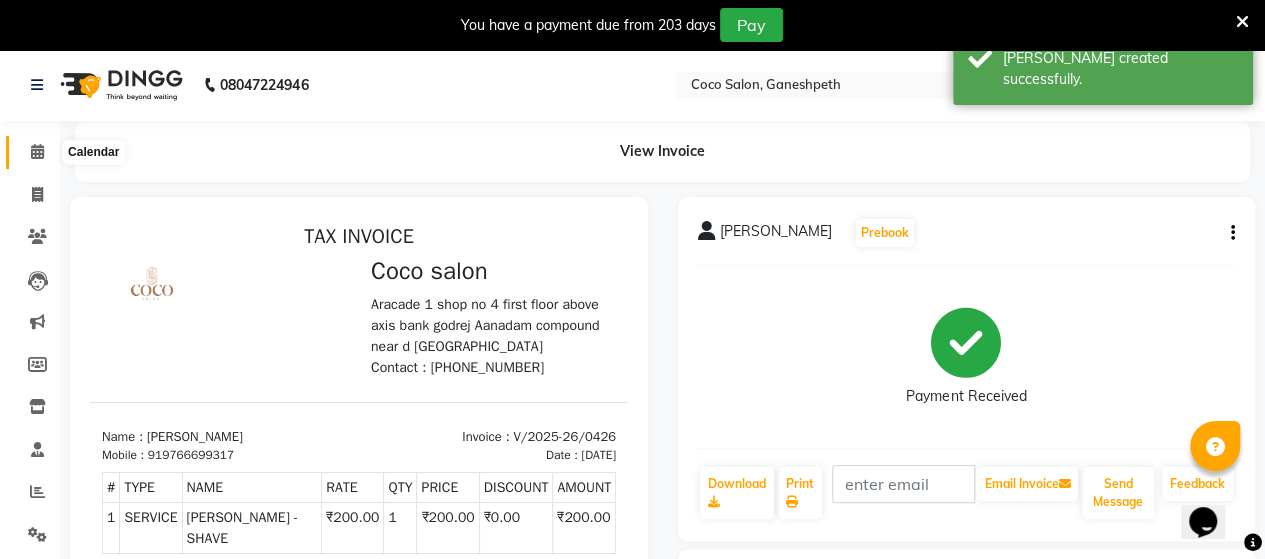 click 